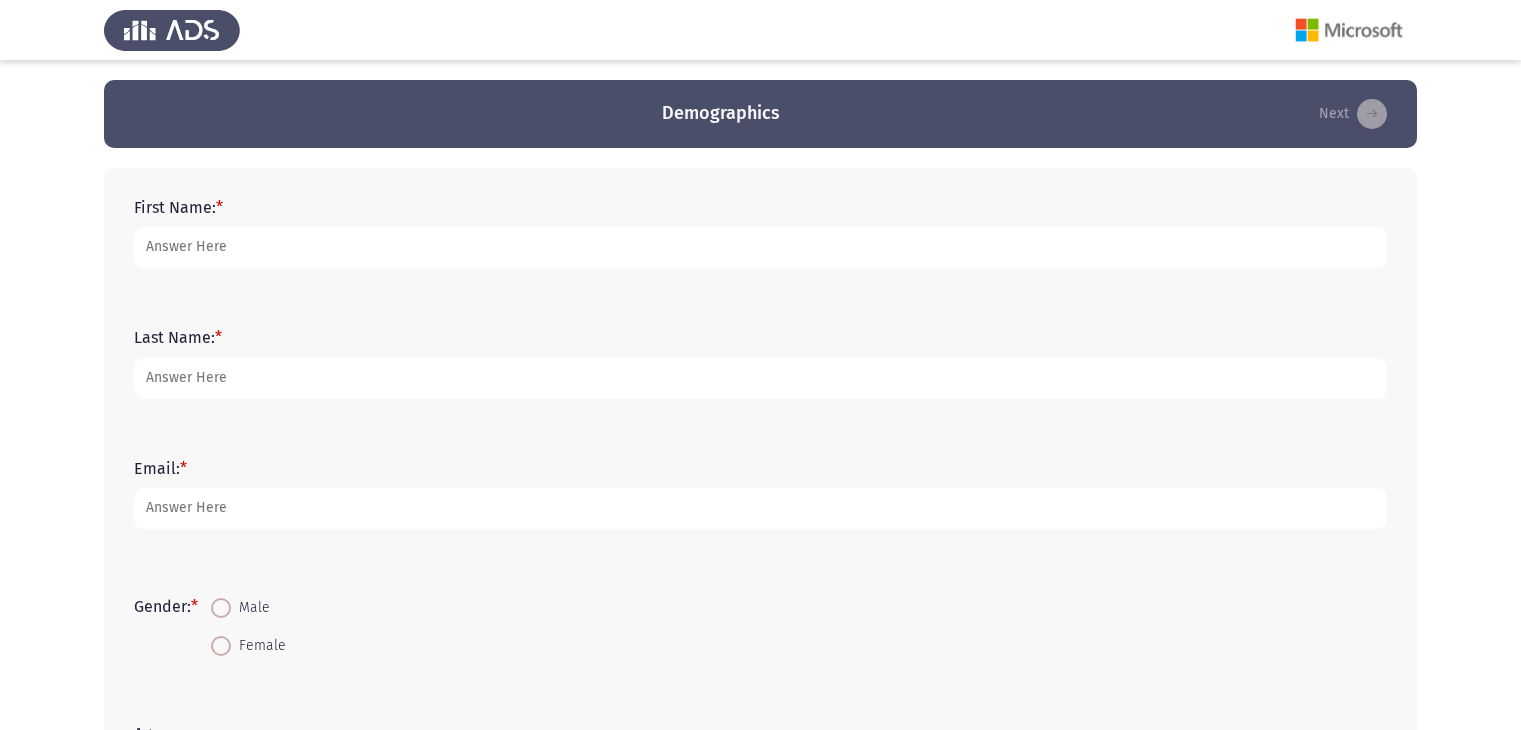 scroll, scrollTop: 0, scrollLeft: 0, axis: both 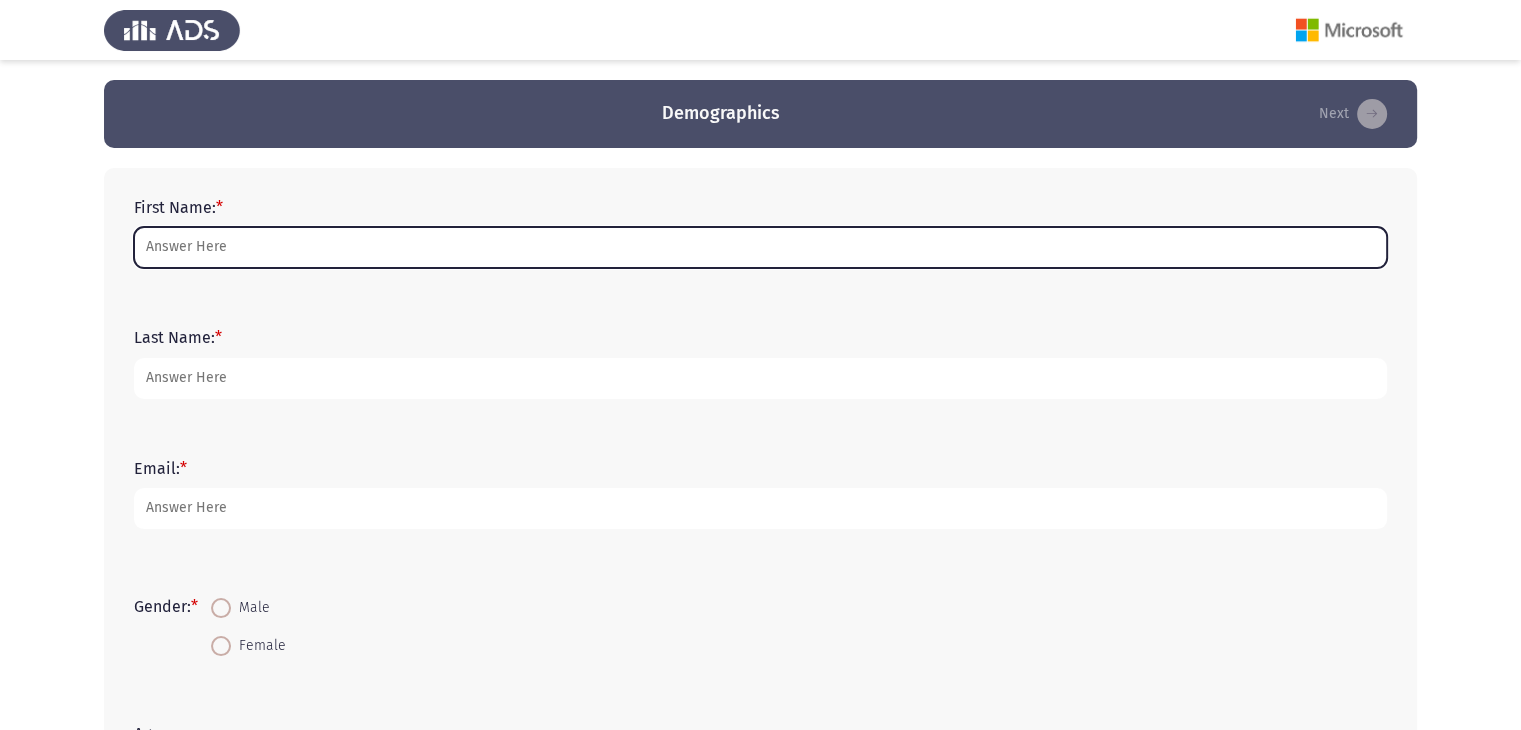 click on "First Name:   *" at bounding box center (760, 247) 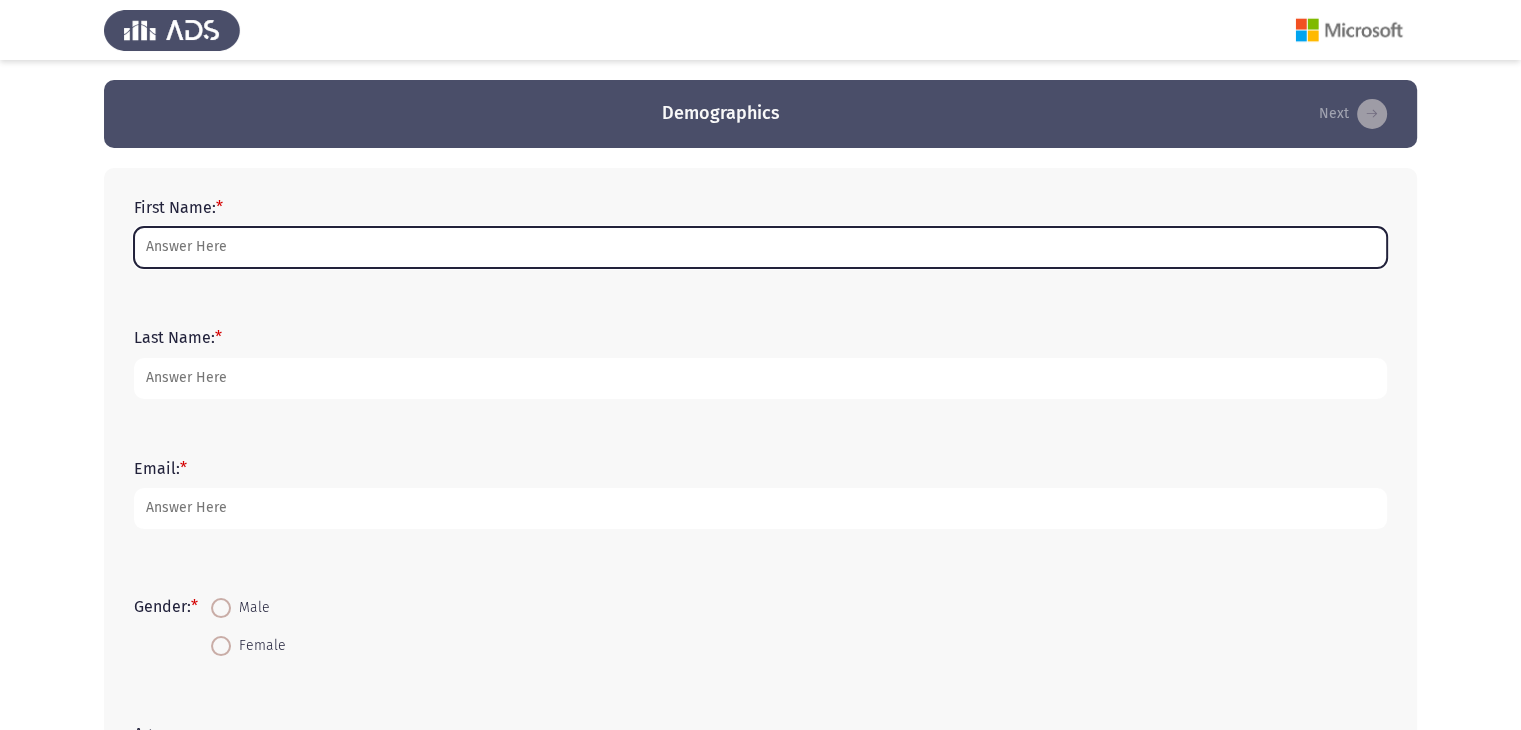 type on "m" 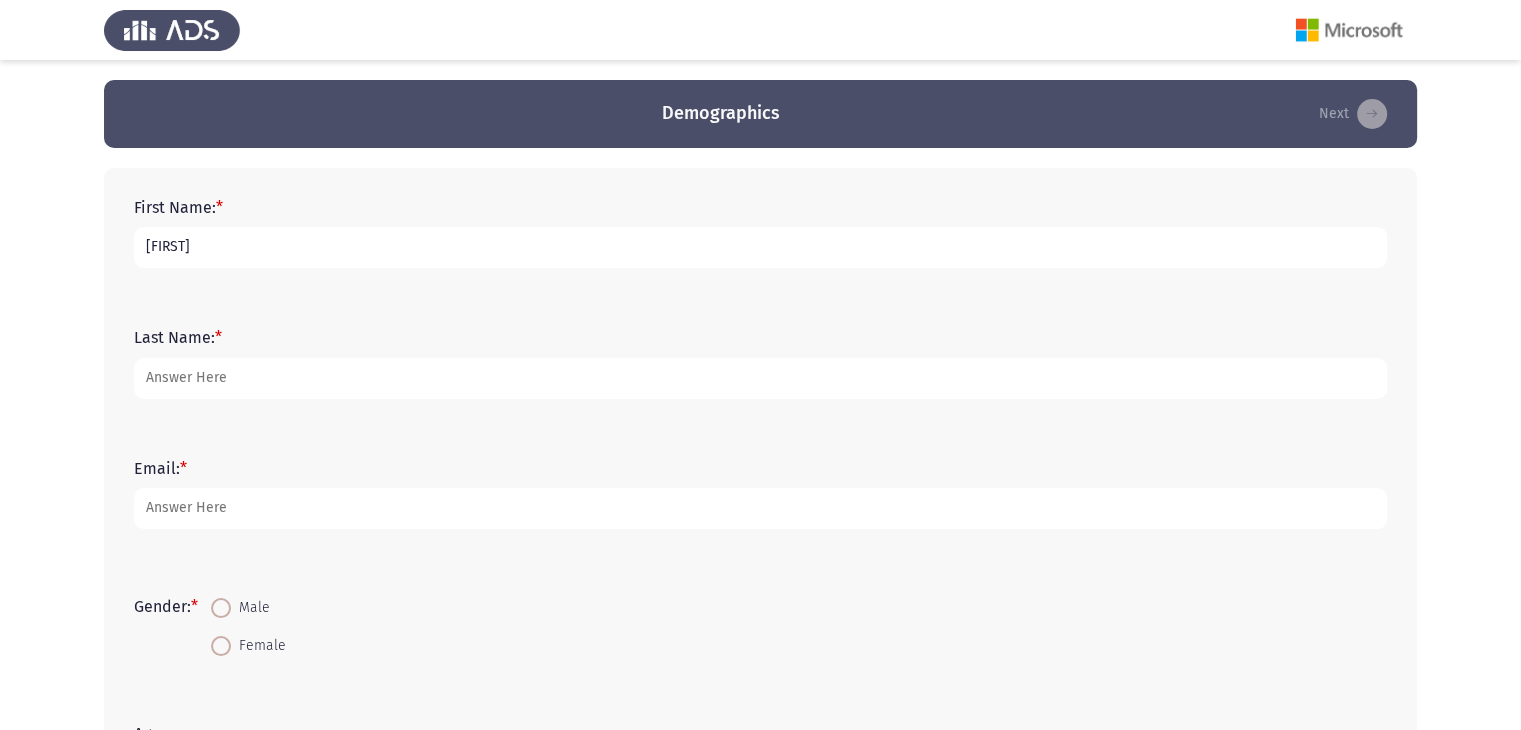 type on "[FIRST]" 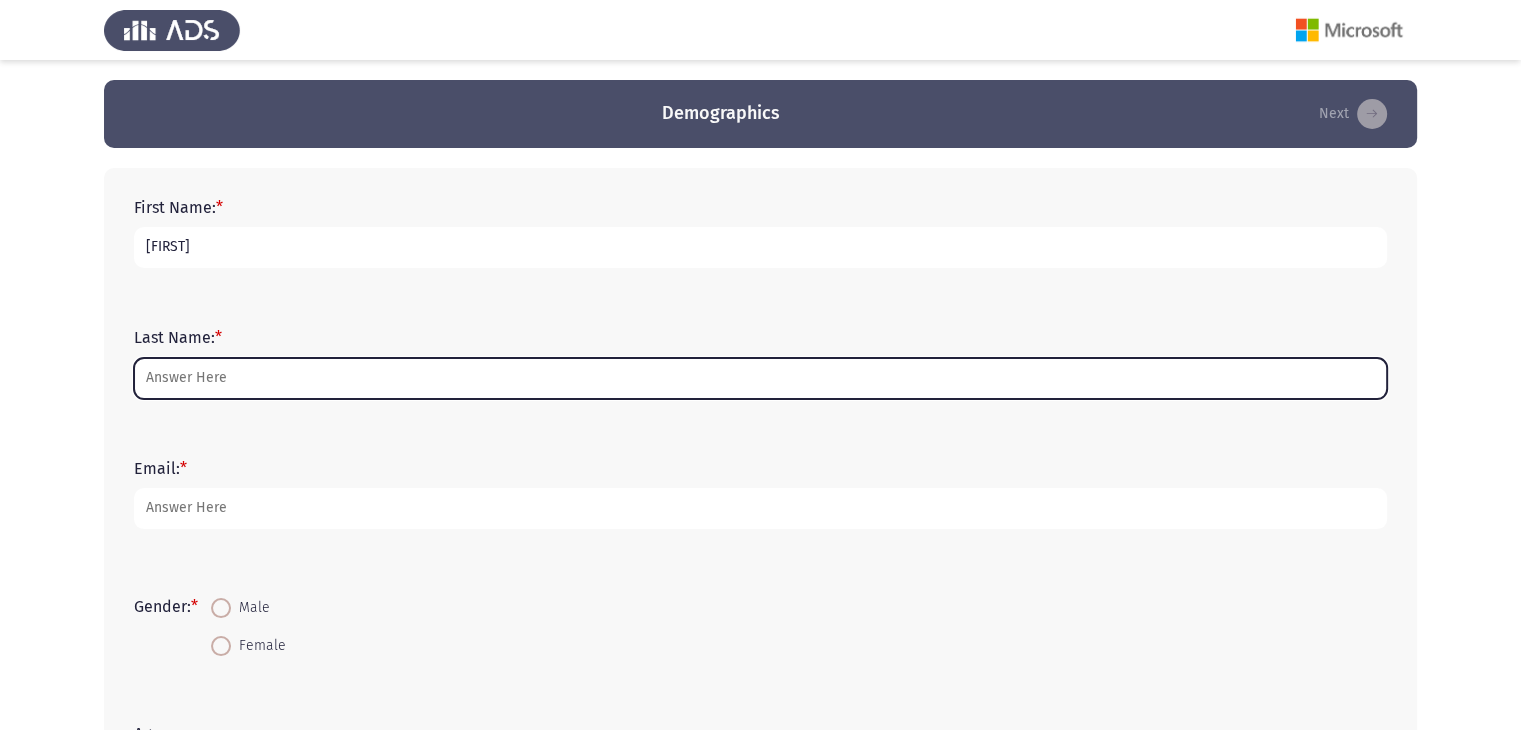 click on "Last Name:   *" at bounding box center [760, 378] 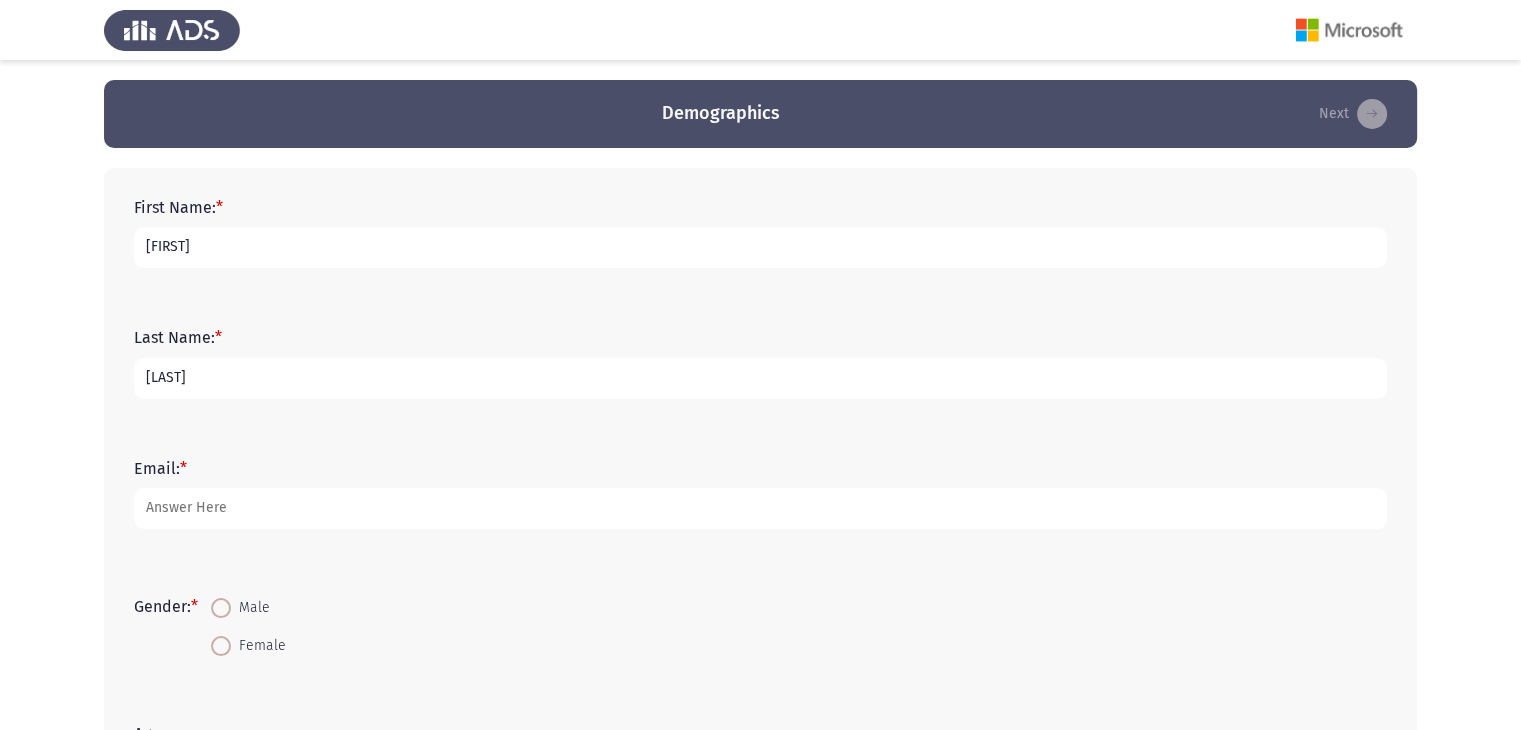 type on "[LAST]" 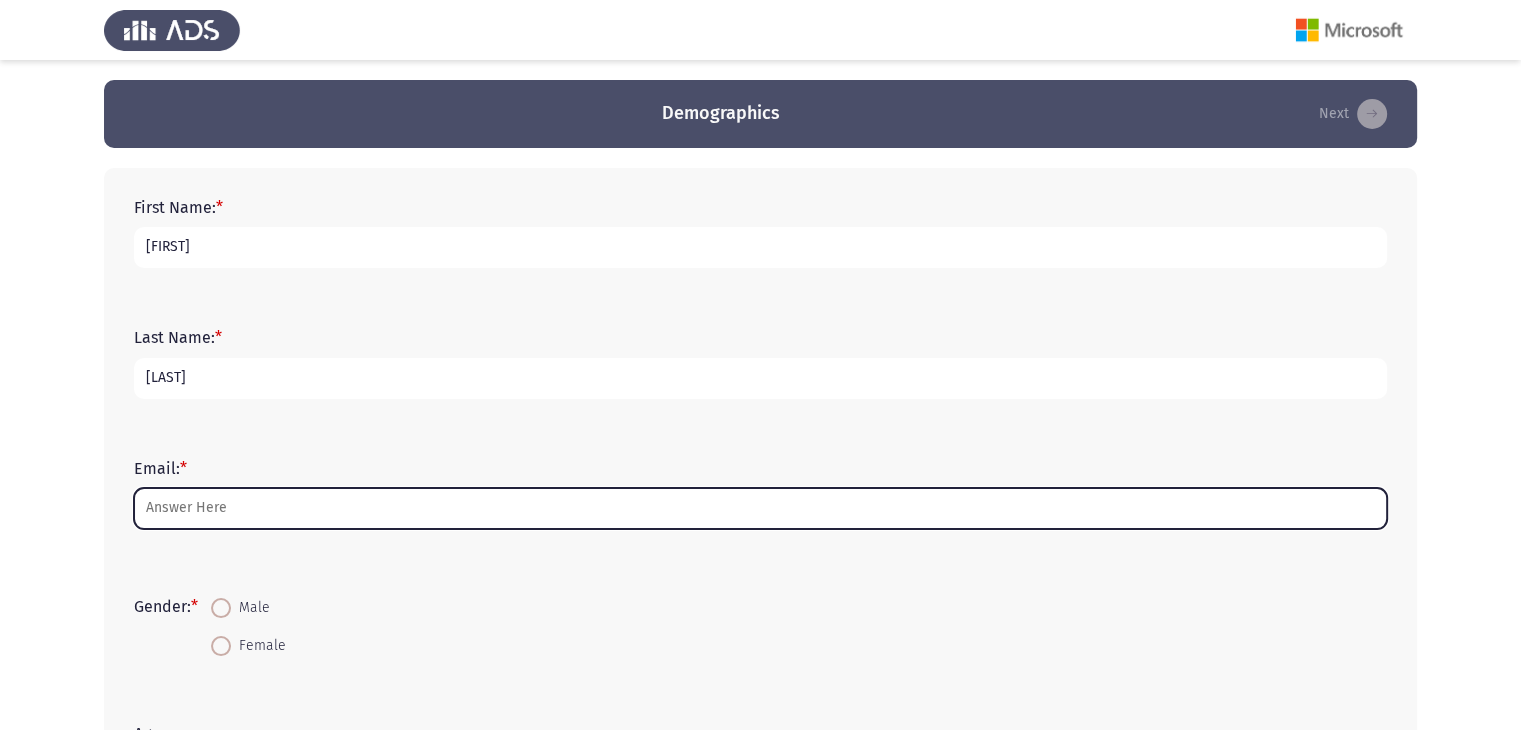 click on "Email:   *" at bounding box center [760, 508] 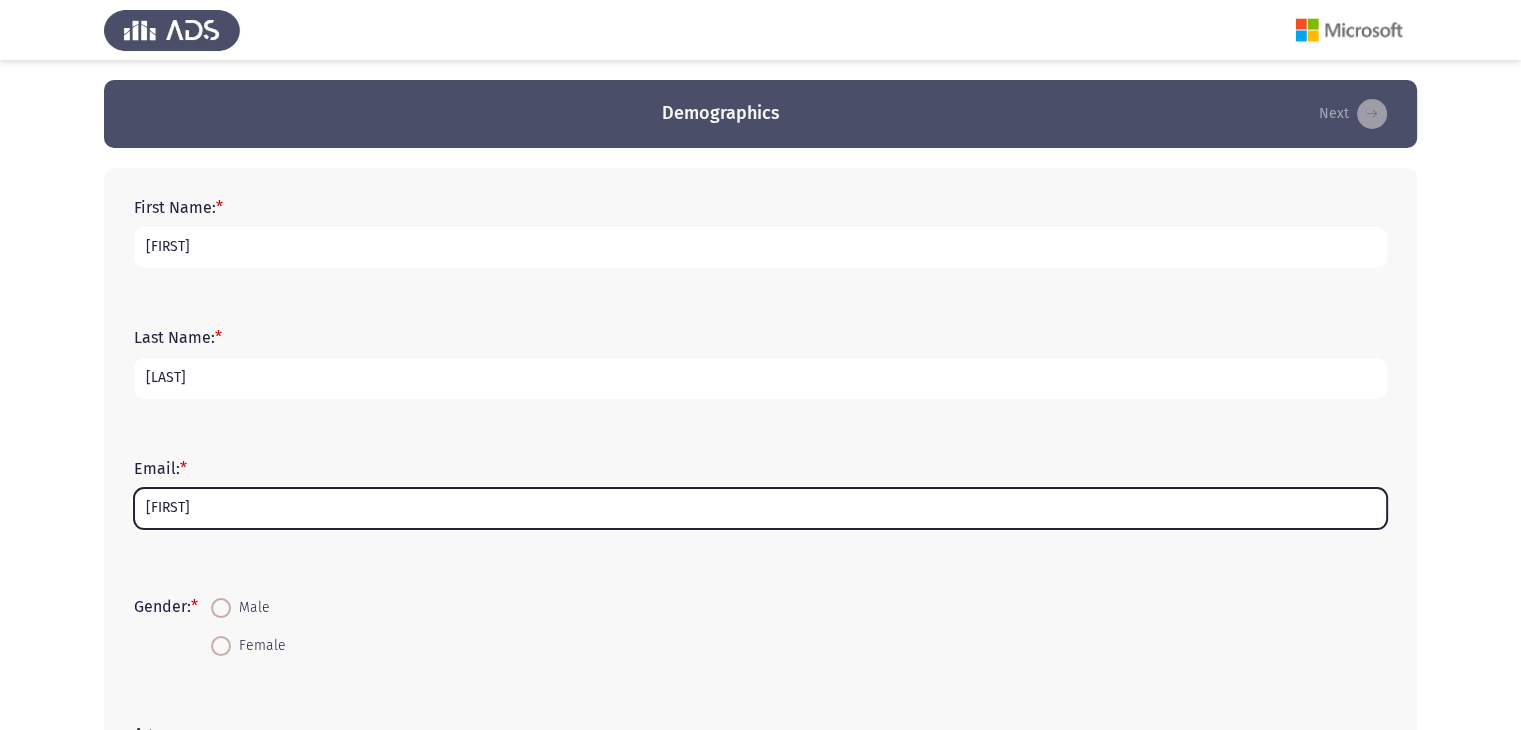click on "[FIRST]" at bounding box center (760, 508) 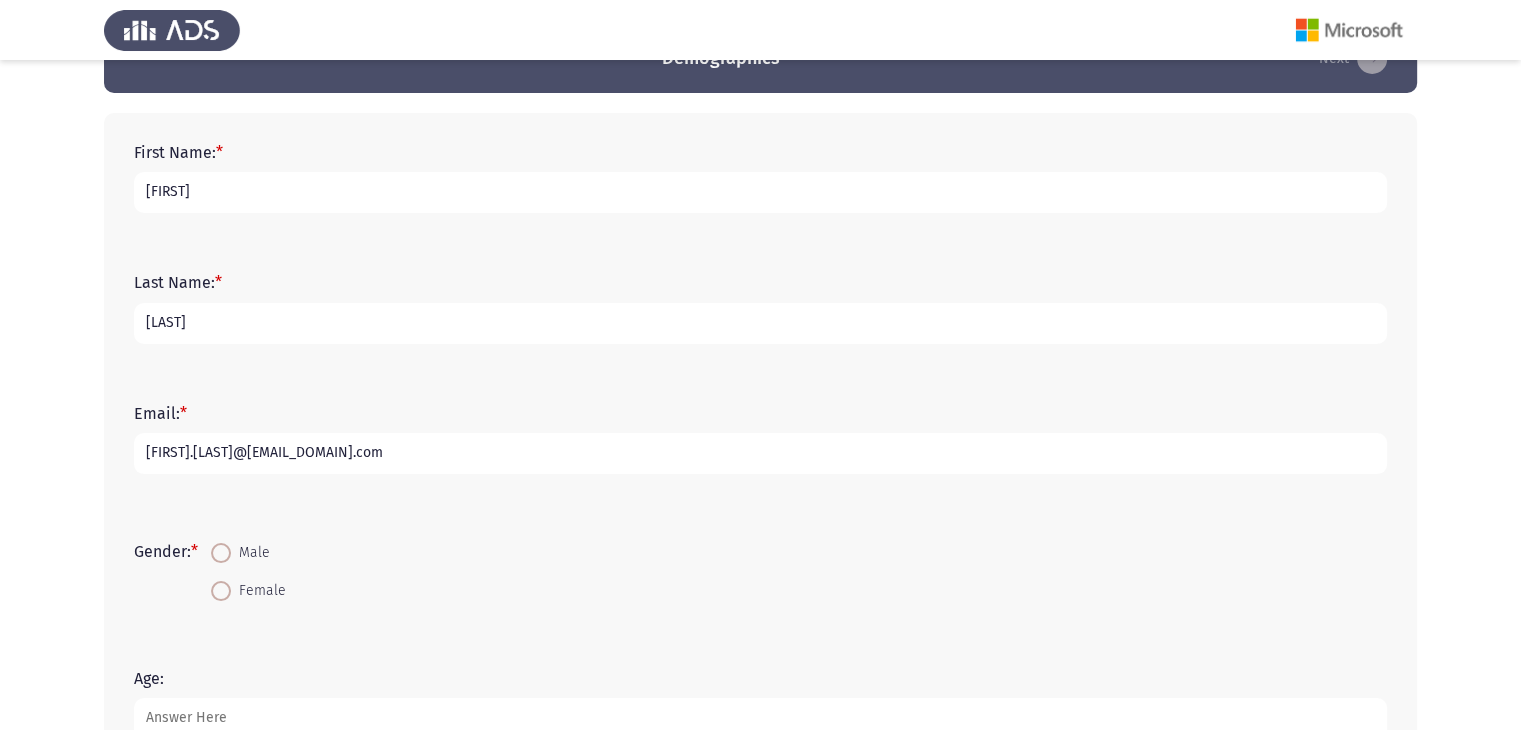 scroll, scrollTop: 100, scrollLeft: 0, axis: vertical 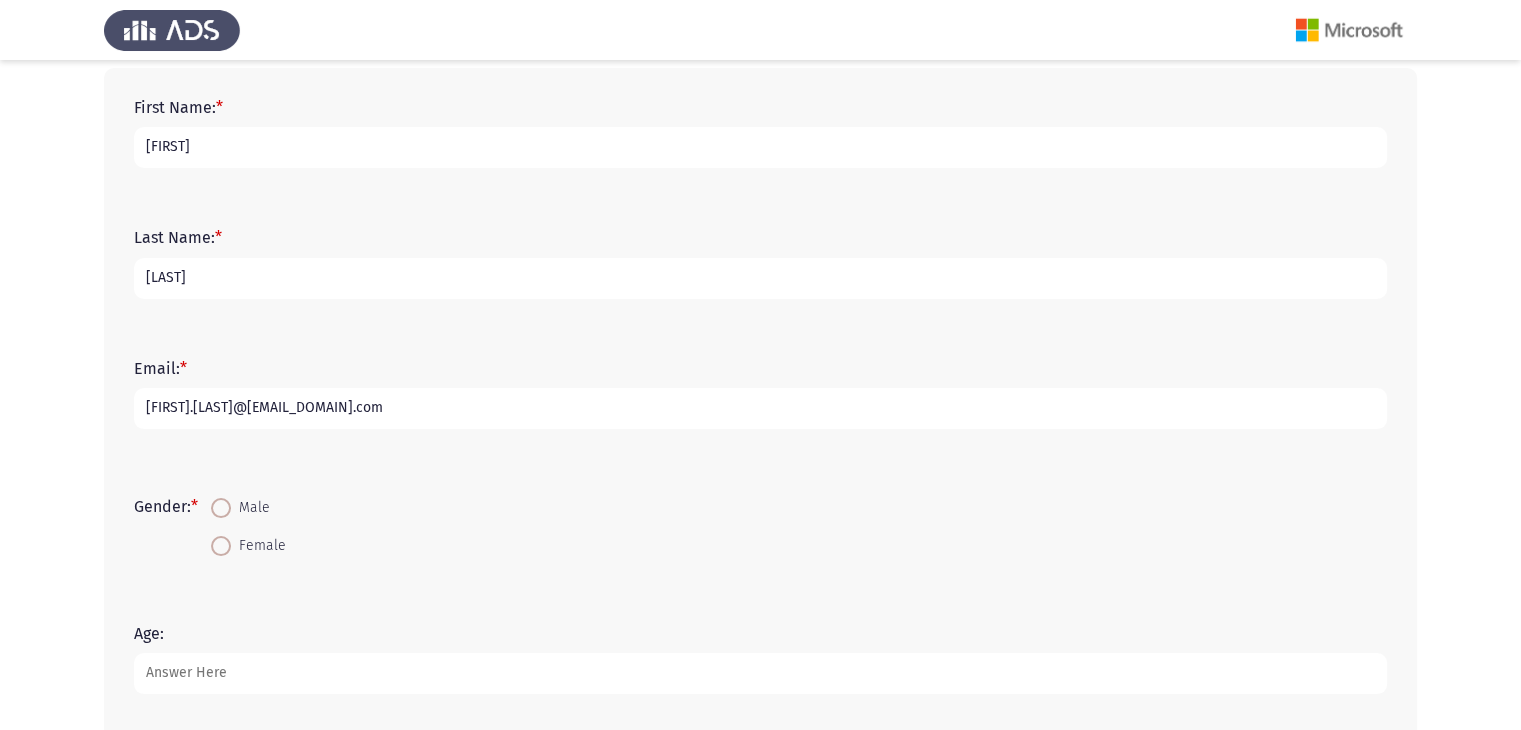 type on "[FIRST].[LAST]@[EMAIL_DOMAIN].com" 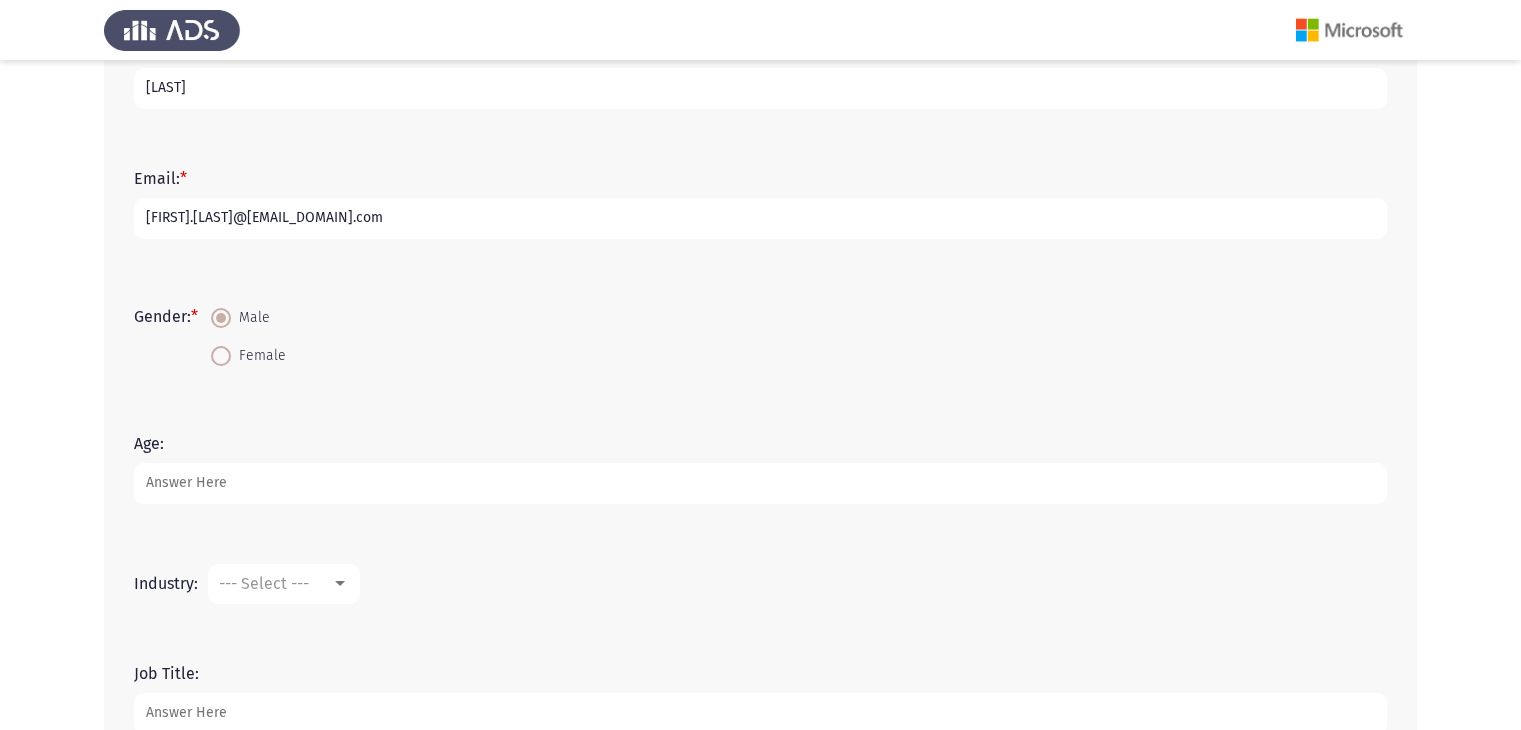 scroll, scrollTop: 300, scrollLeft: 0, axis: vertical 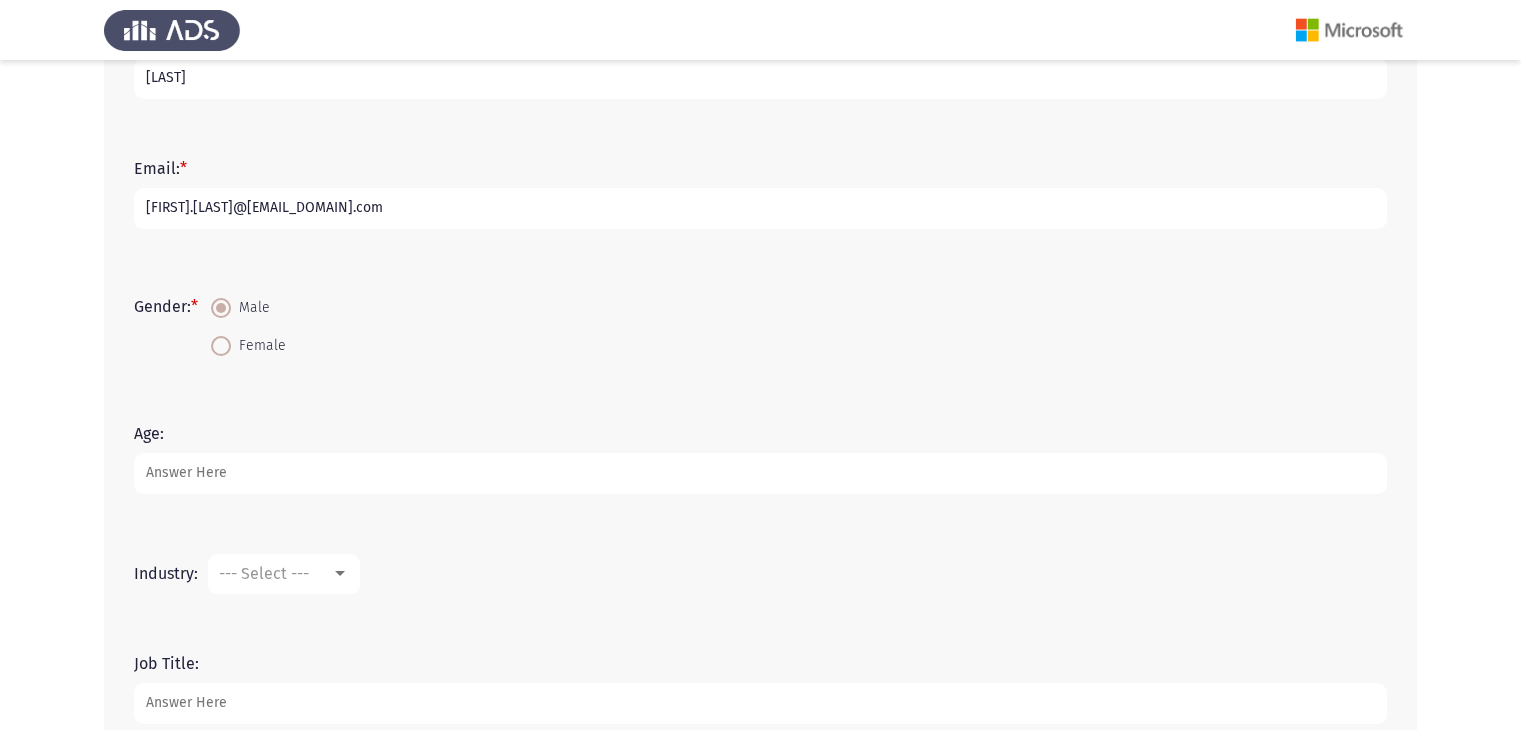 click on "Age:" at bounding box center (760, 473) 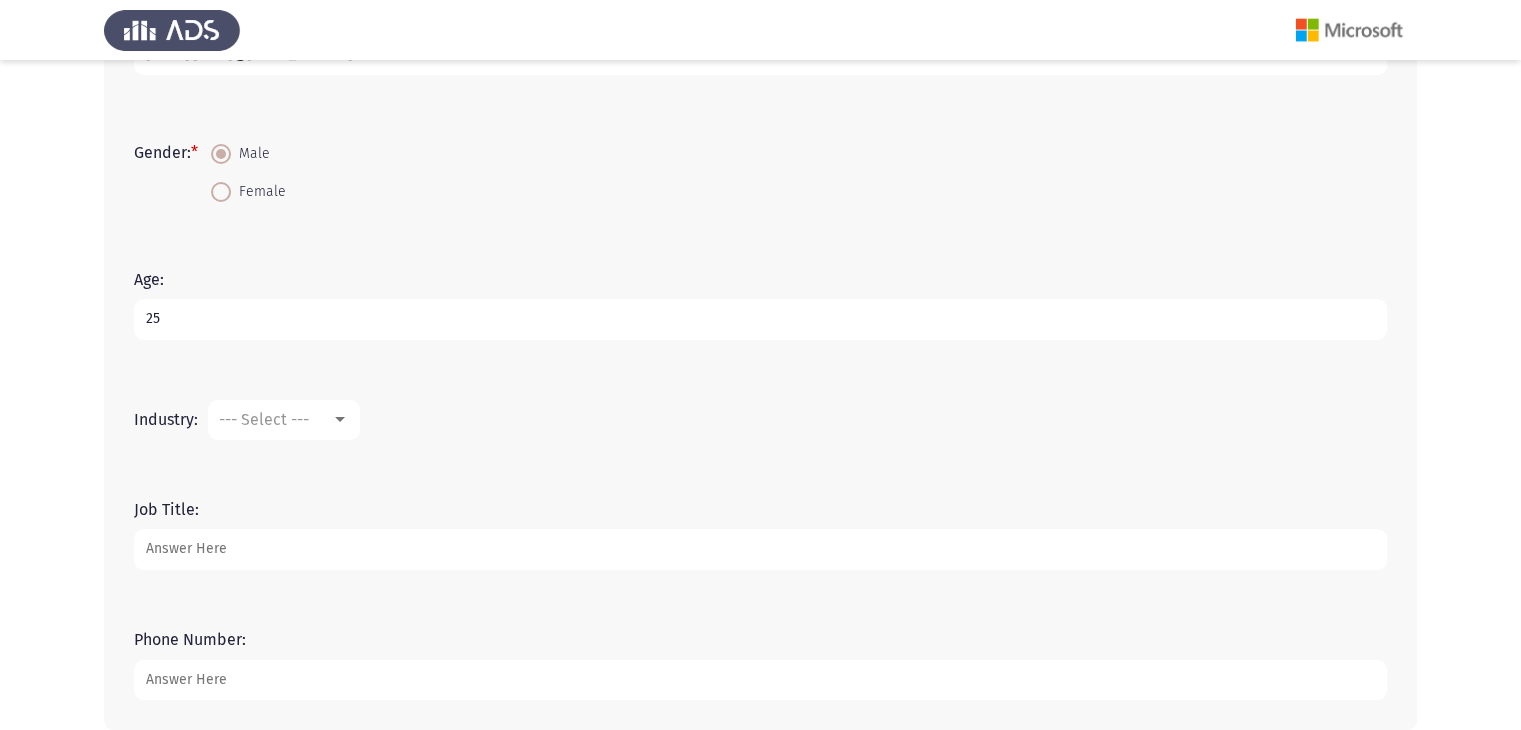 scroll, scrollTop: 500, scrollLeft: 0, axis: vertical 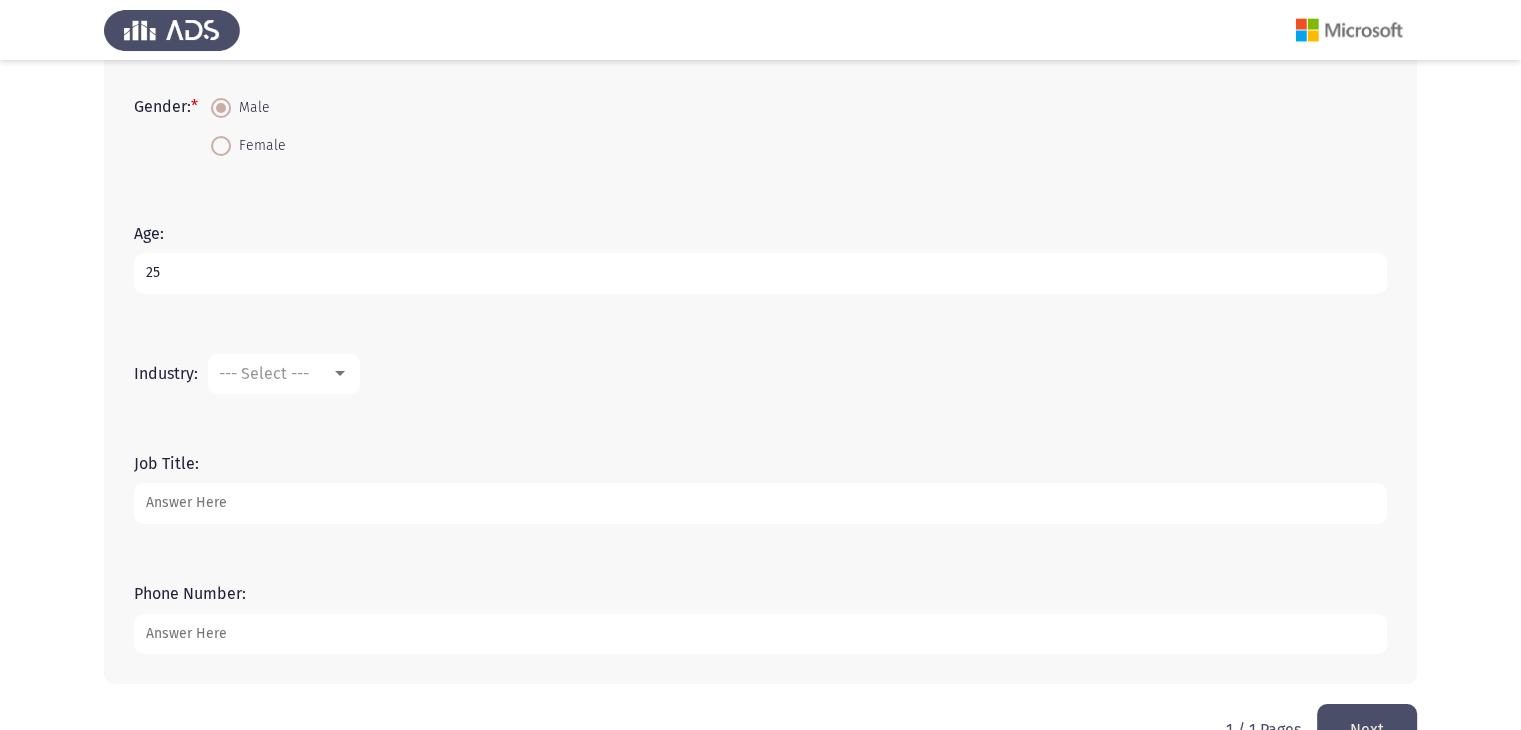 type on "25" 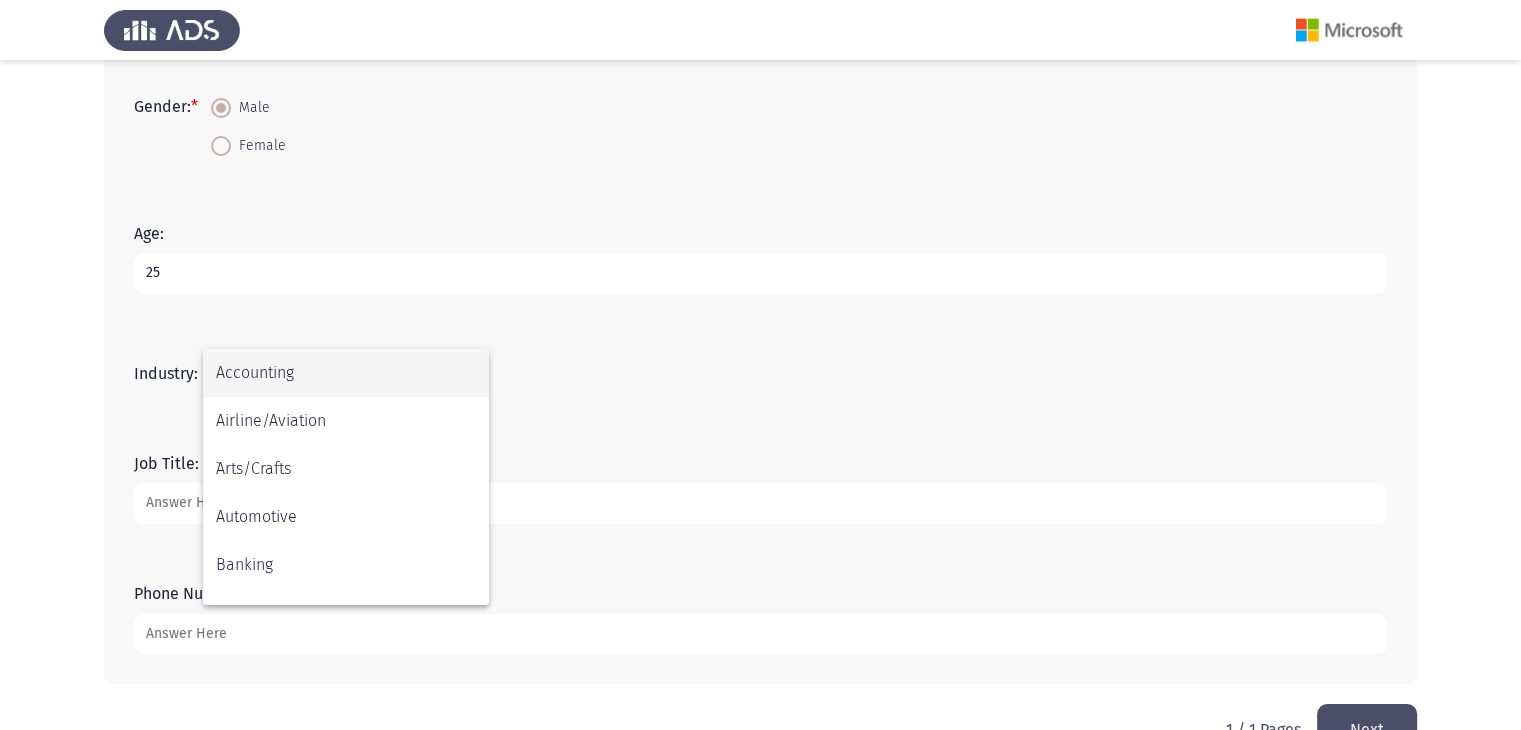 click at bounding box center (760, 365) 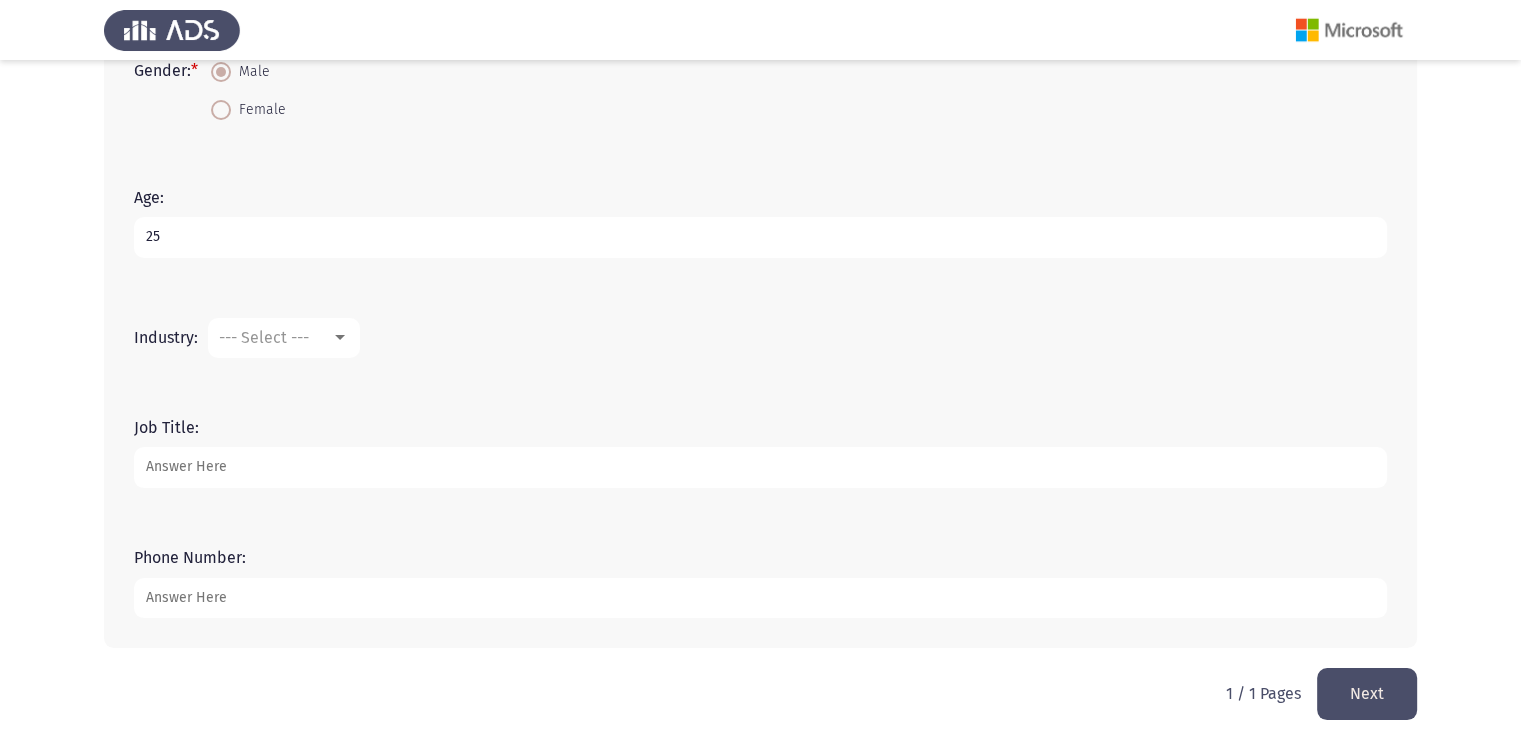 scroll, scrollTop: 554, scrollLeft: 0, axis: vertical 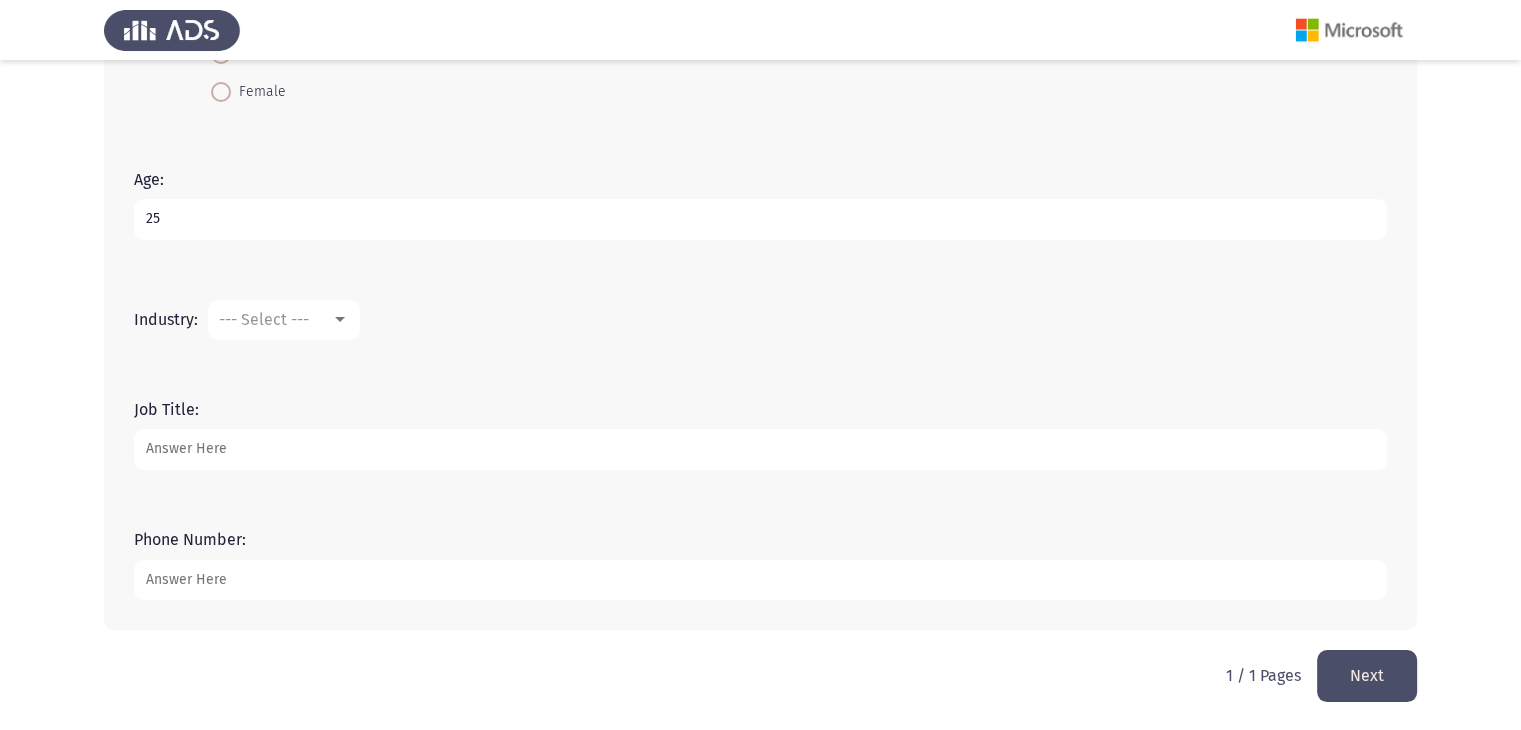 click on "Job Title:" at bounding box center [760, 449] 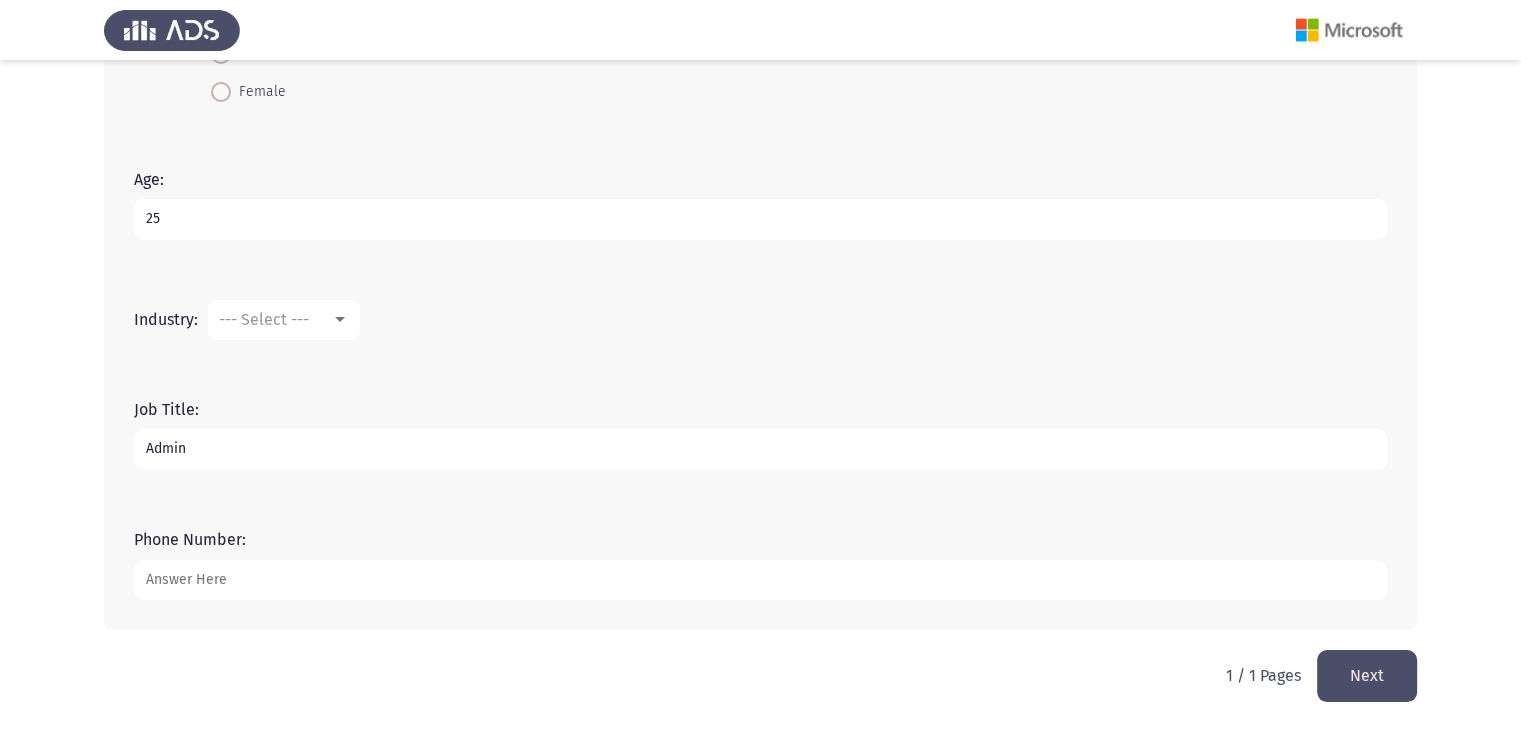 type on "Admin" 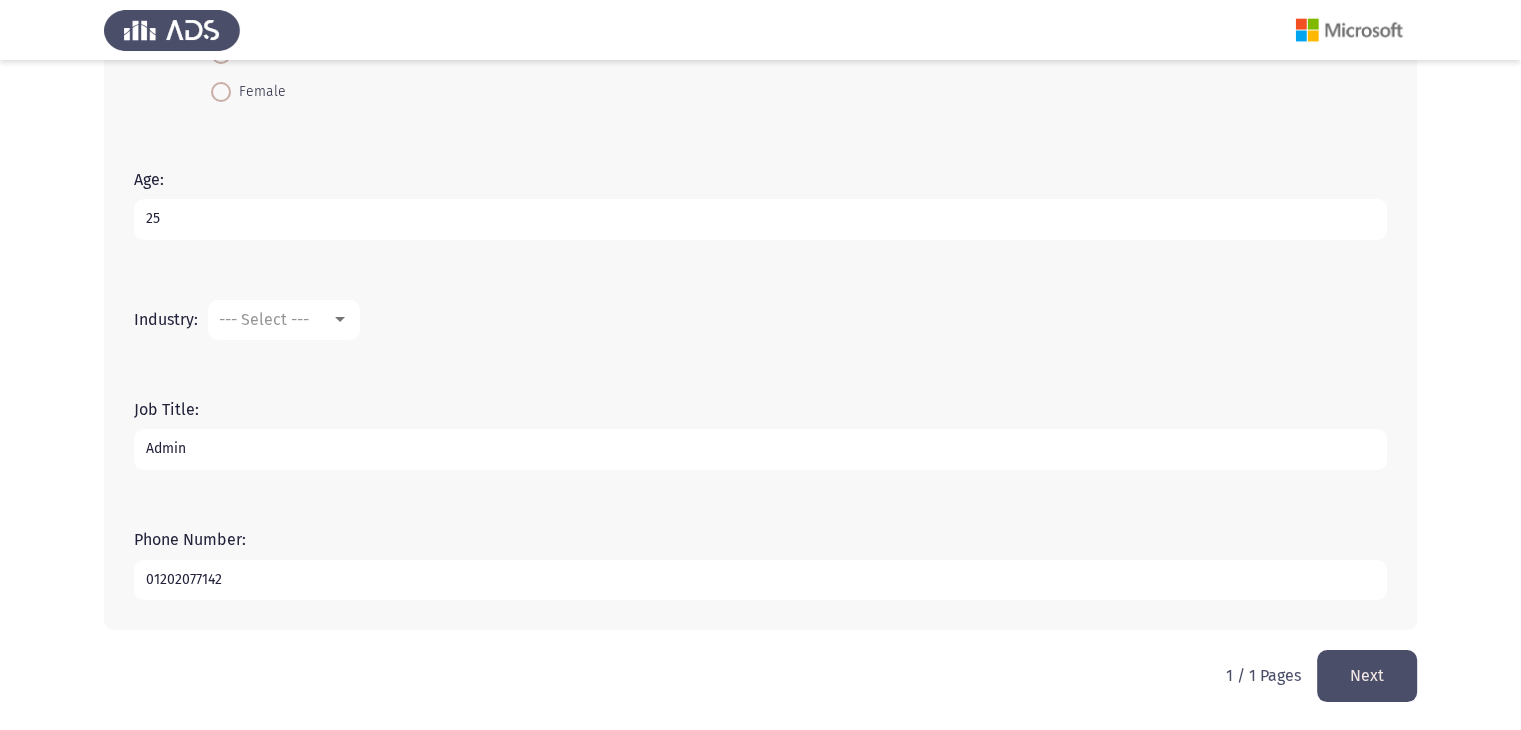 type on "01202077142" 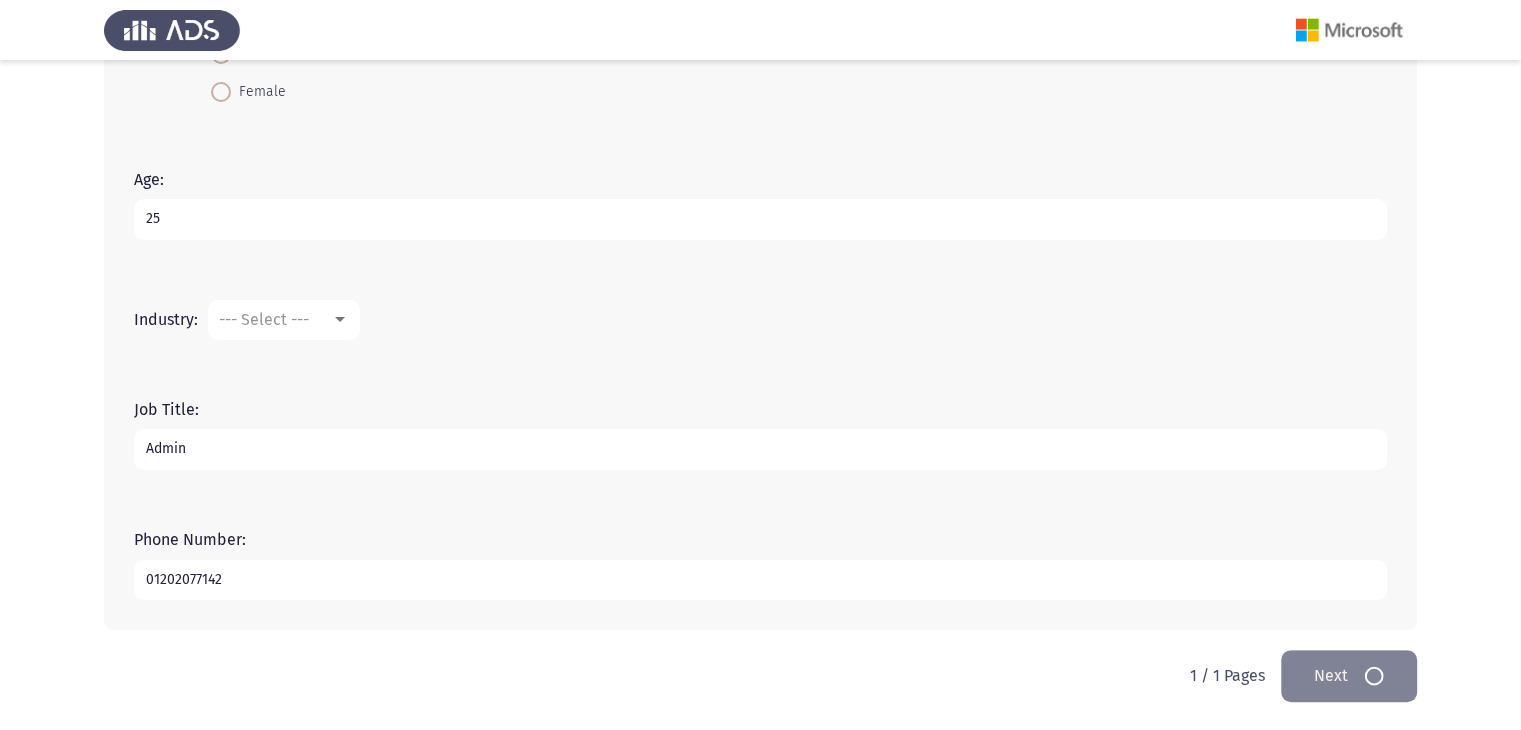 scroll, scrollTop: 0, scrollLeft: 0, axis: both 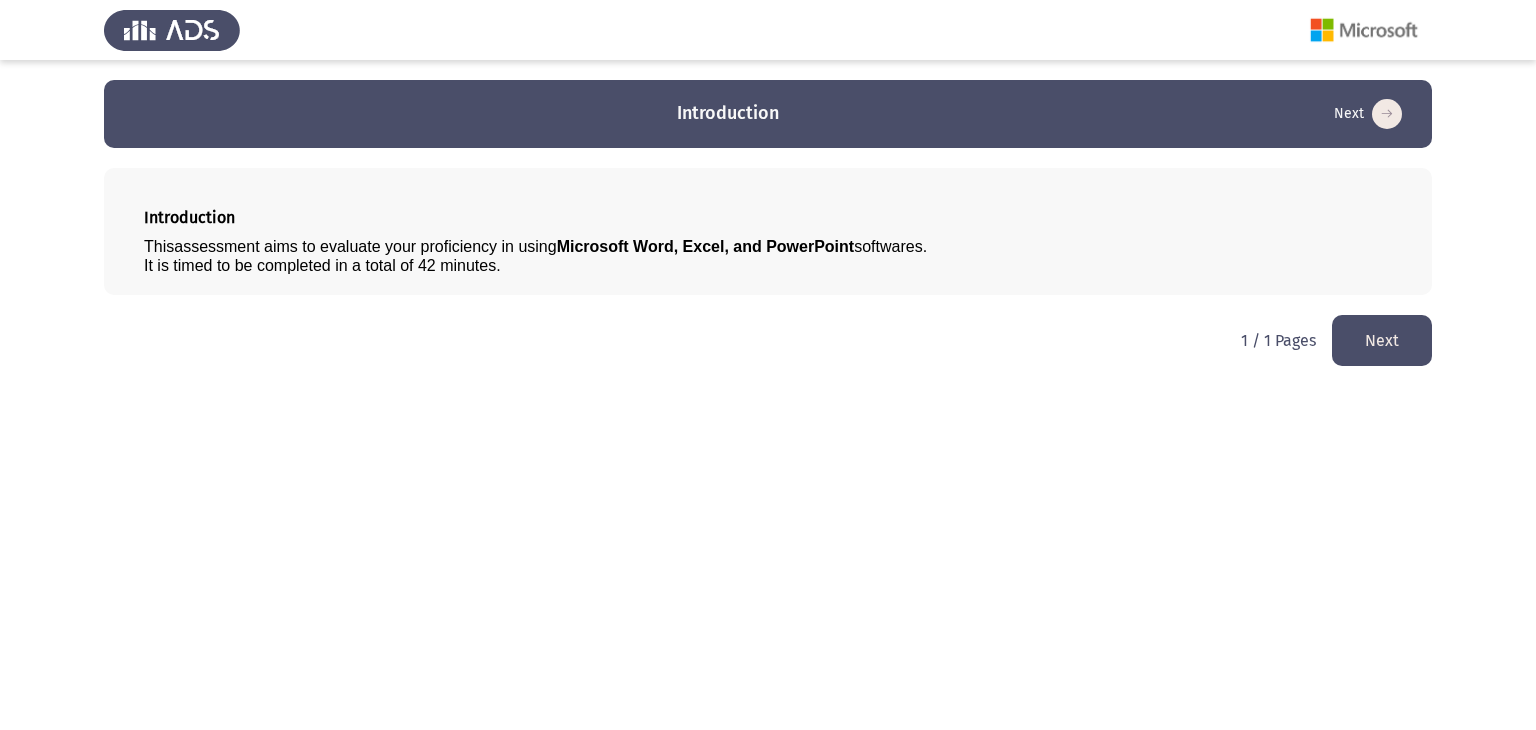 drag, startPoint x: 139, startPoint y: 243, endPoint x: 488, endPoint y: 241, distance: 349.00574 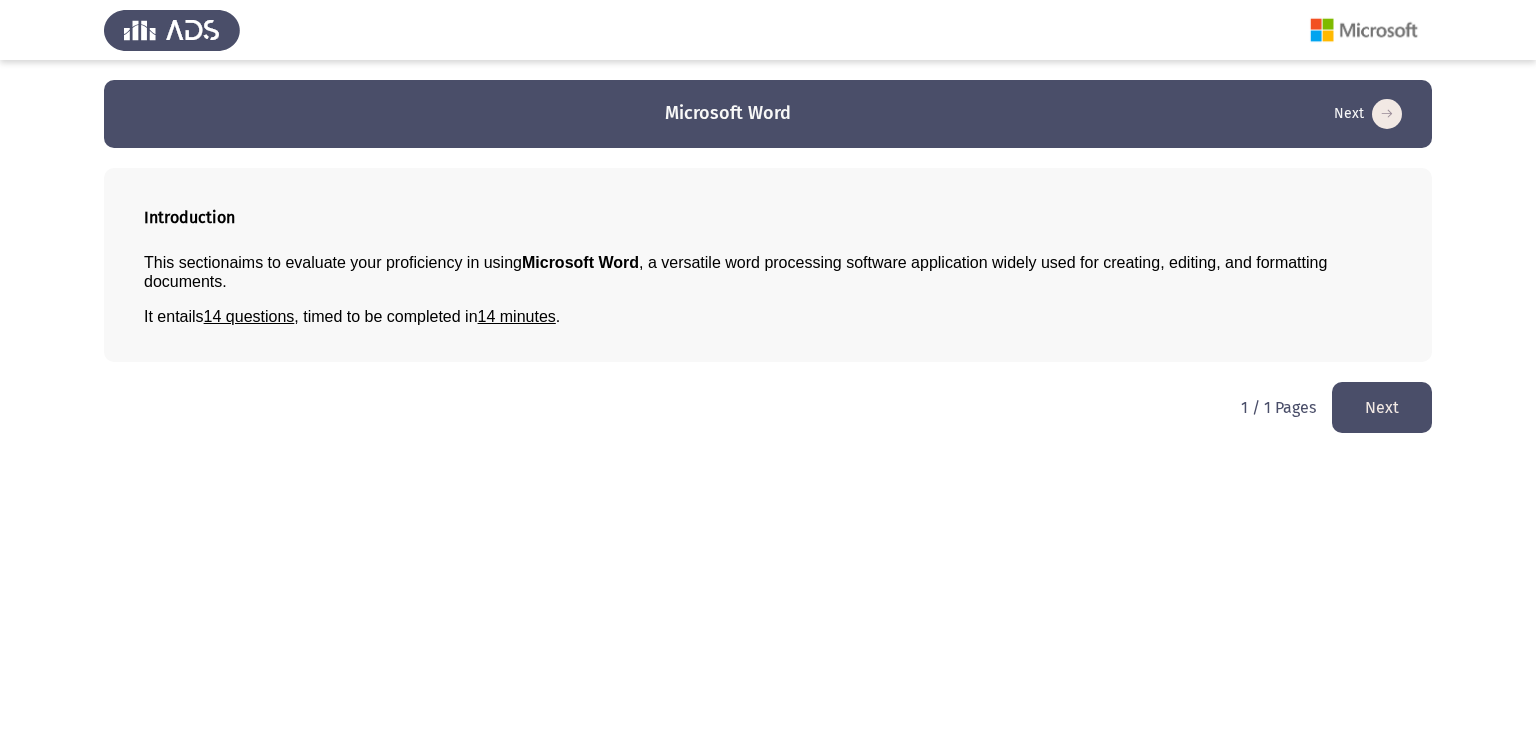 click on "Next" 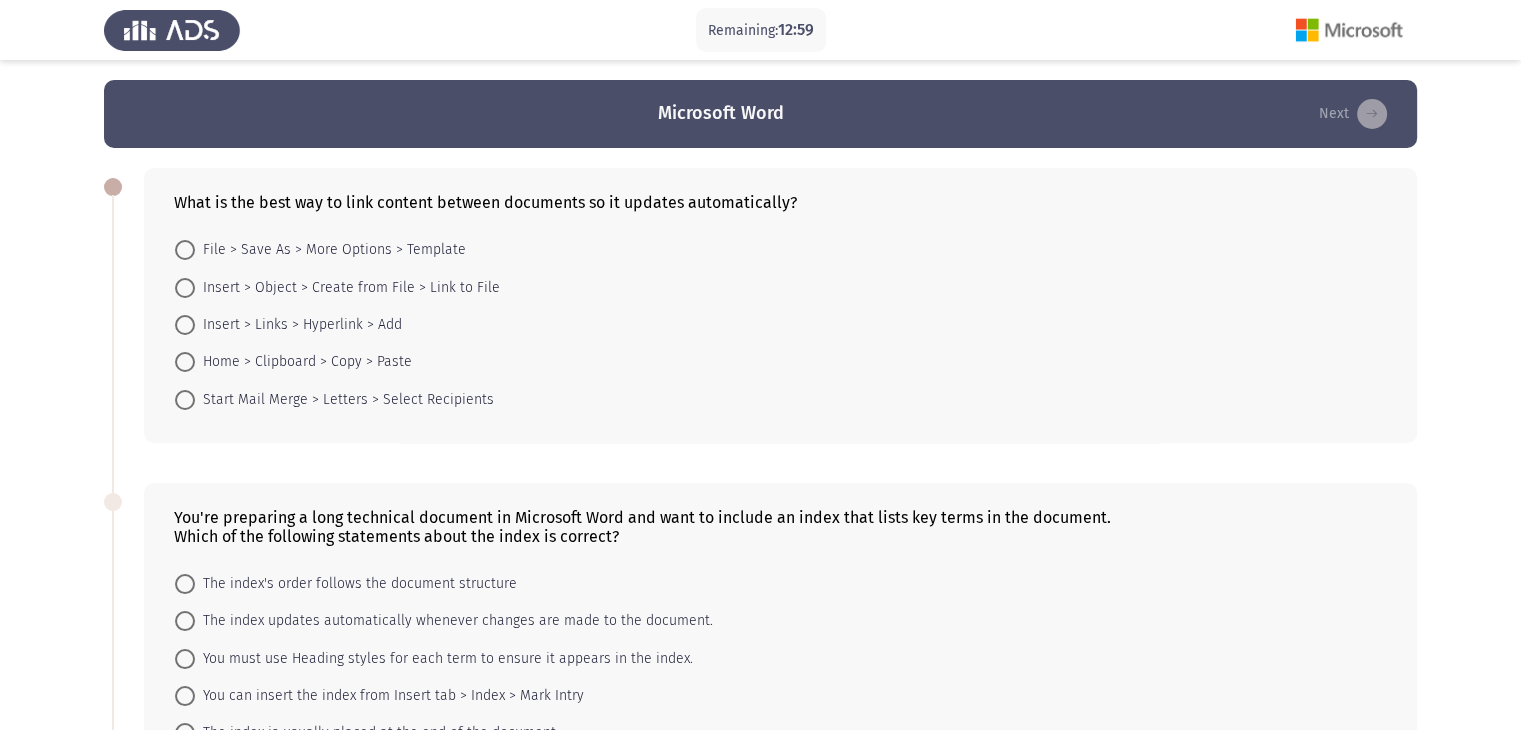 click at bounding box center [185, 400] 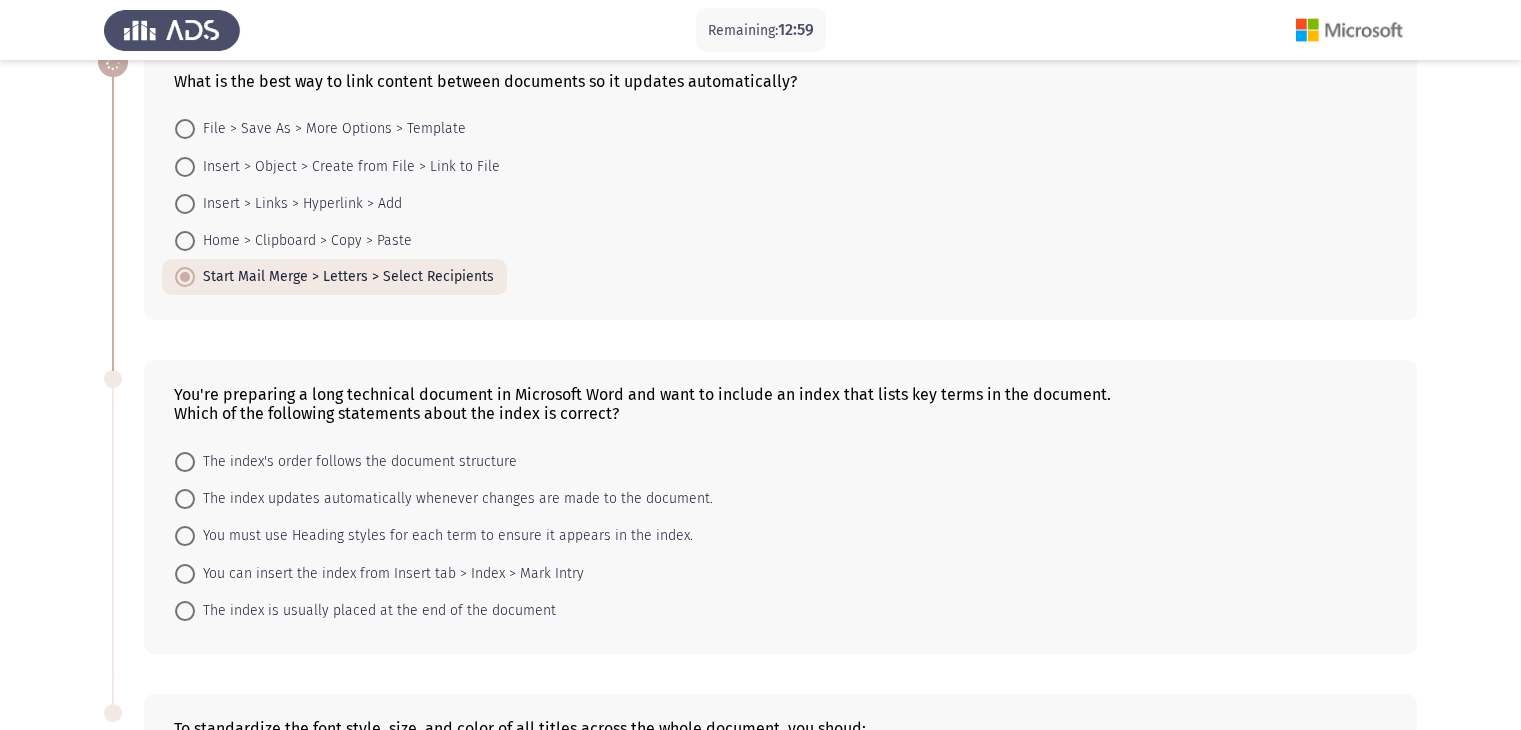 scroll, scrollTop: 200, scrollLeft: 0, axis: vertical 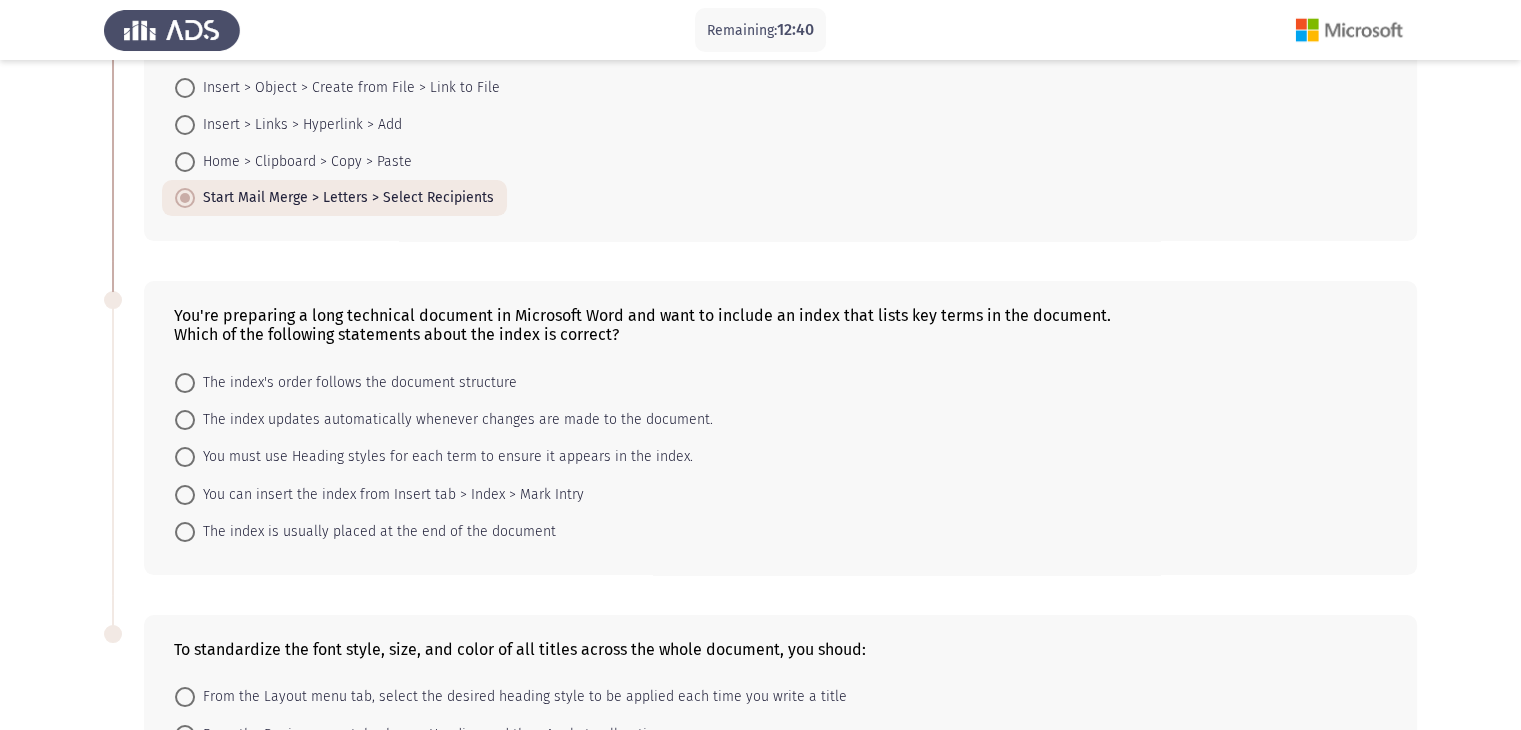 click at bounding box center [185, 495] 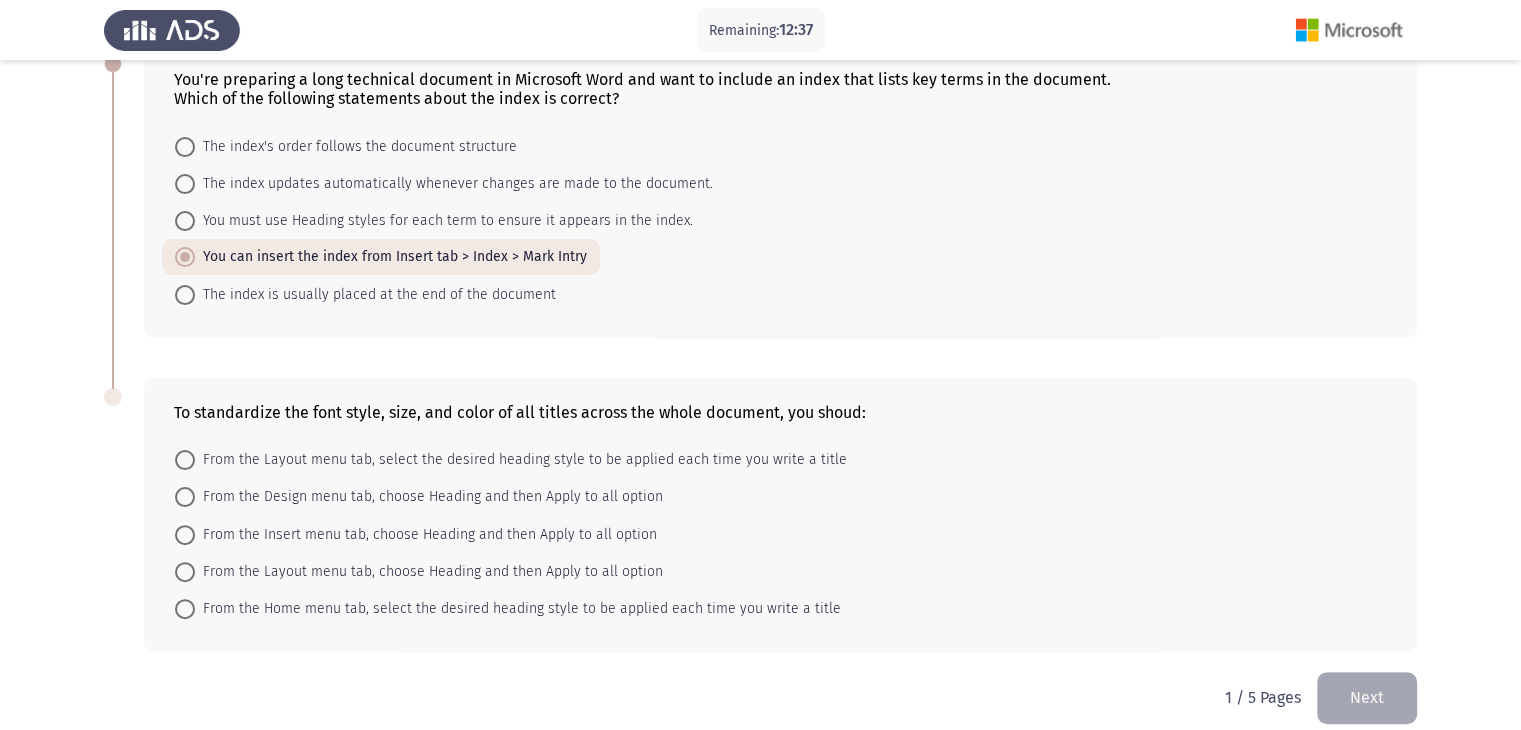 scroll, scrollTop: 457, scrollLeft: 0, axis: vertical 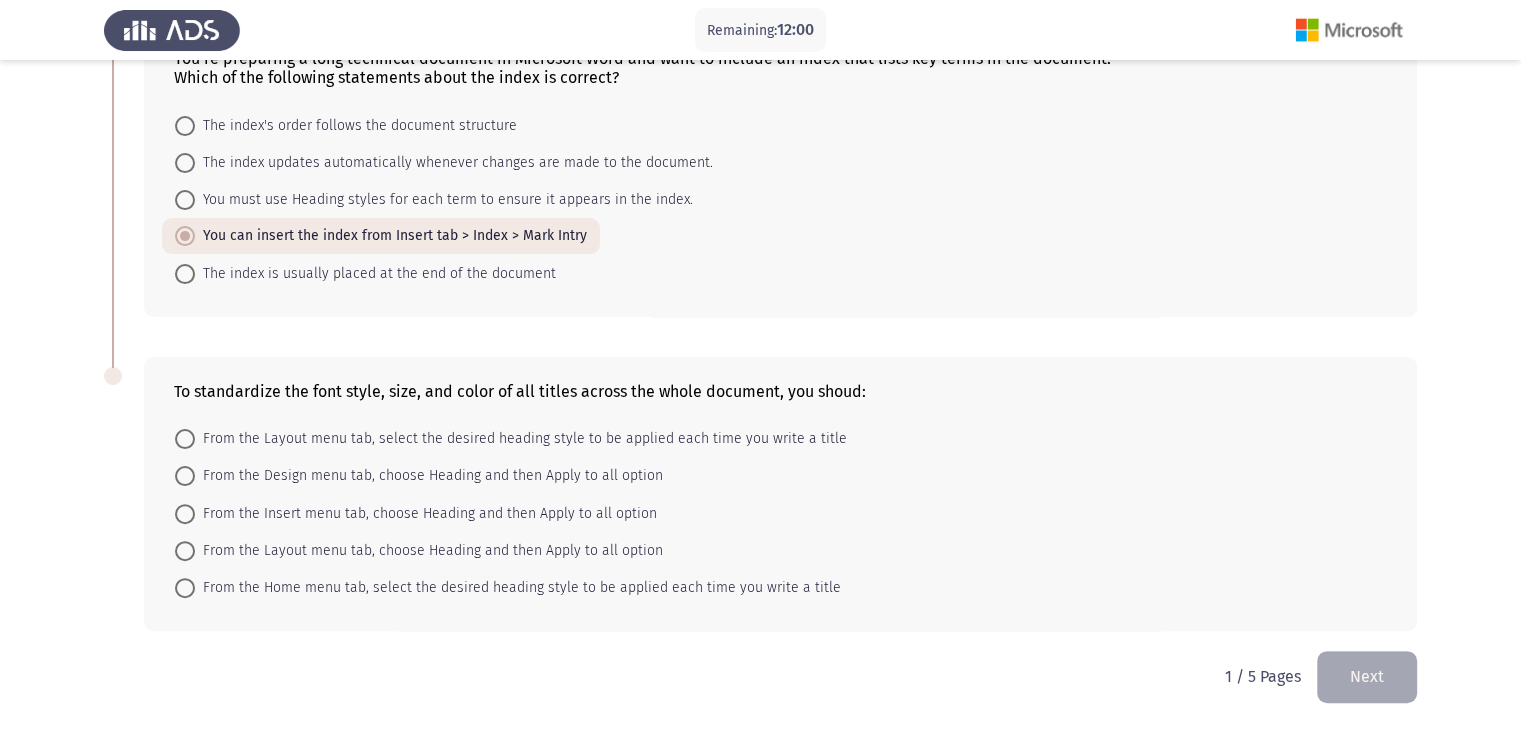 click at bounding box center [185, 551] 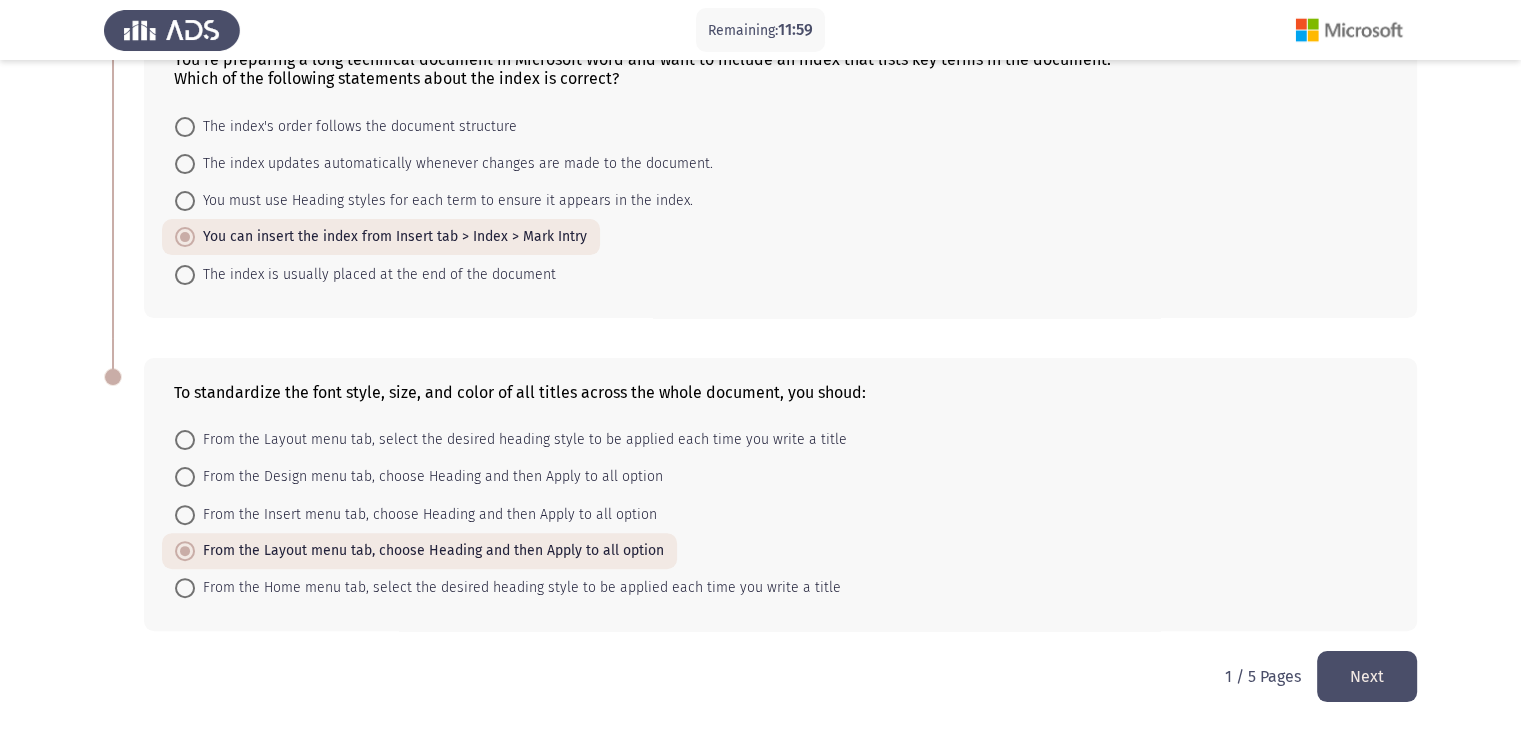 click on "Next" 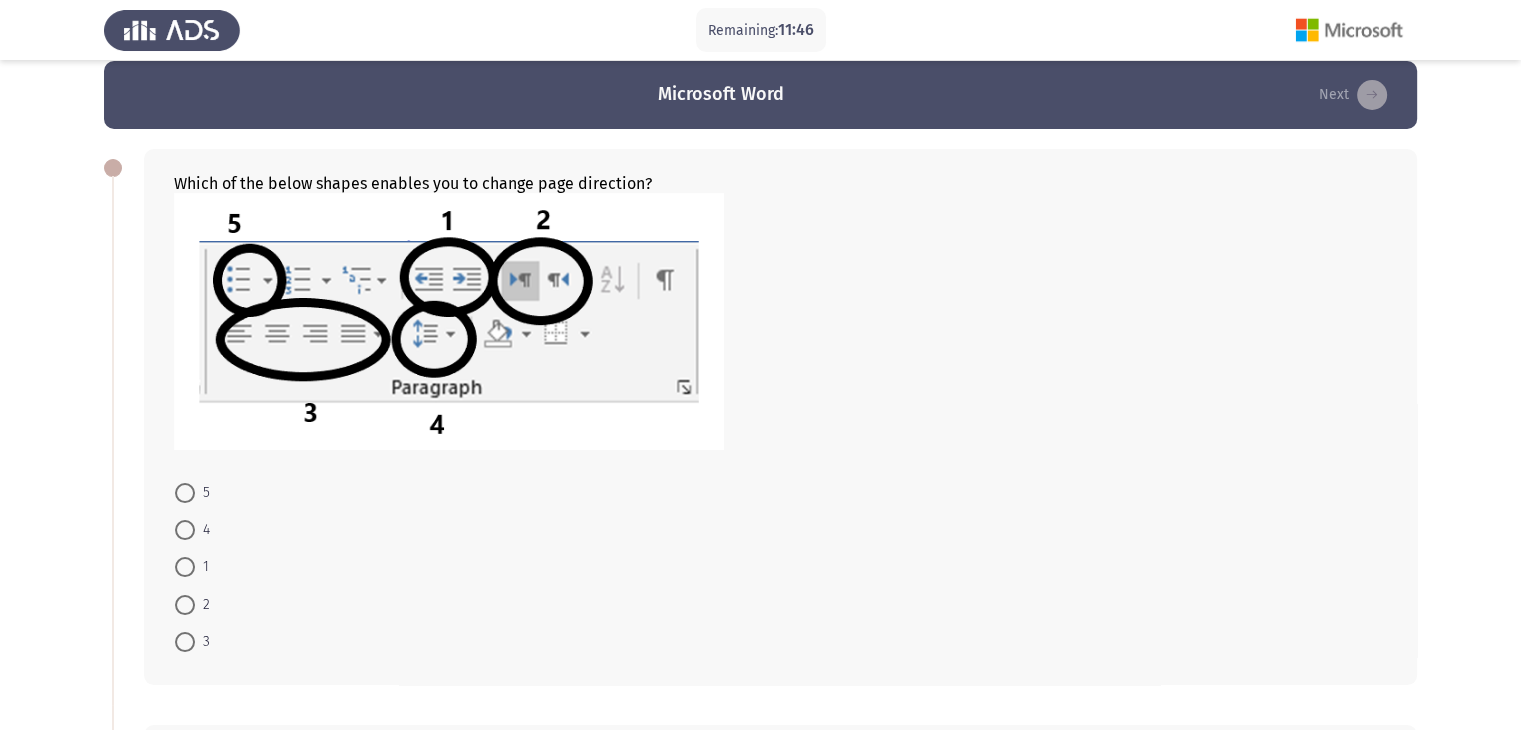 scroll, scrollTop: 0, scrollLeft: 0, axis: both 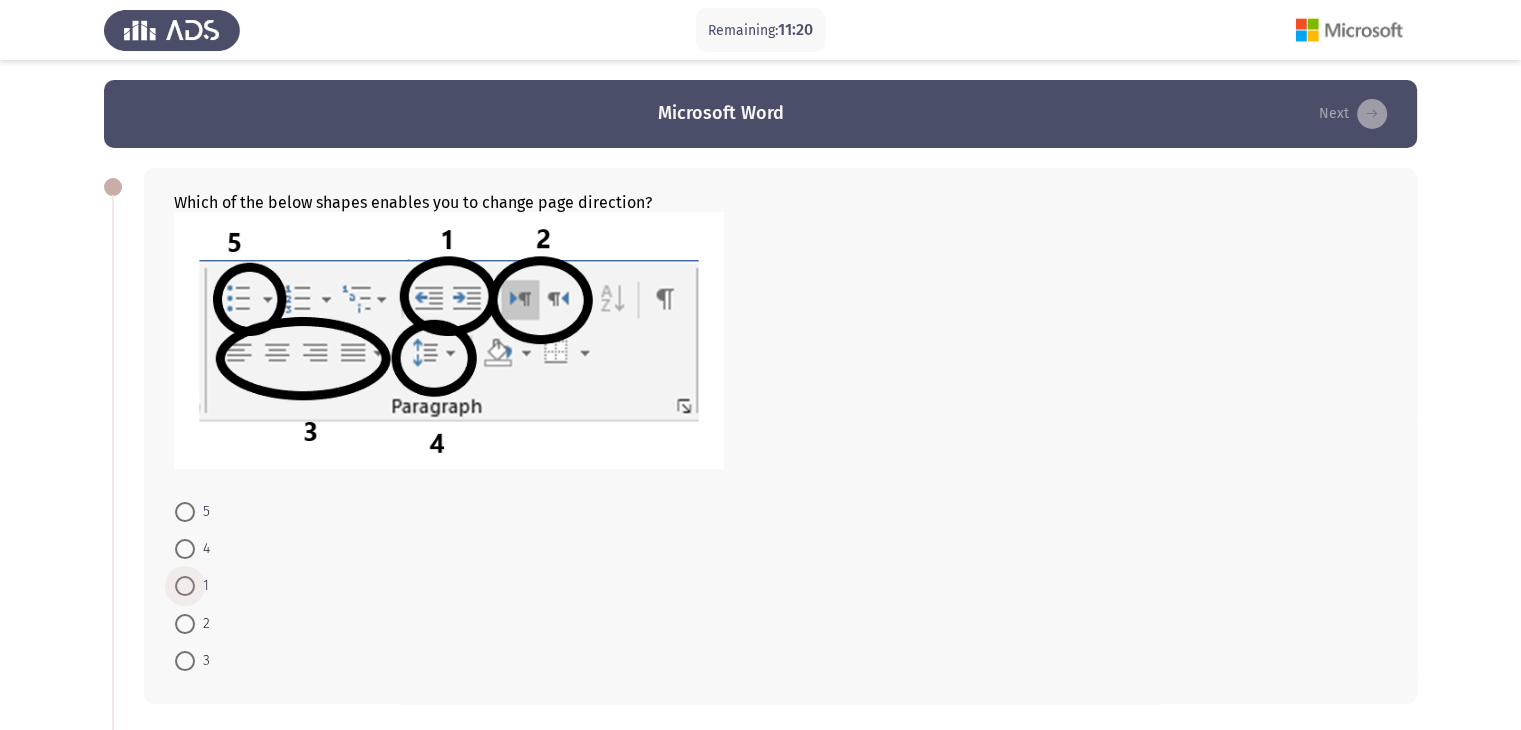 click at bounding box center [185, 586] 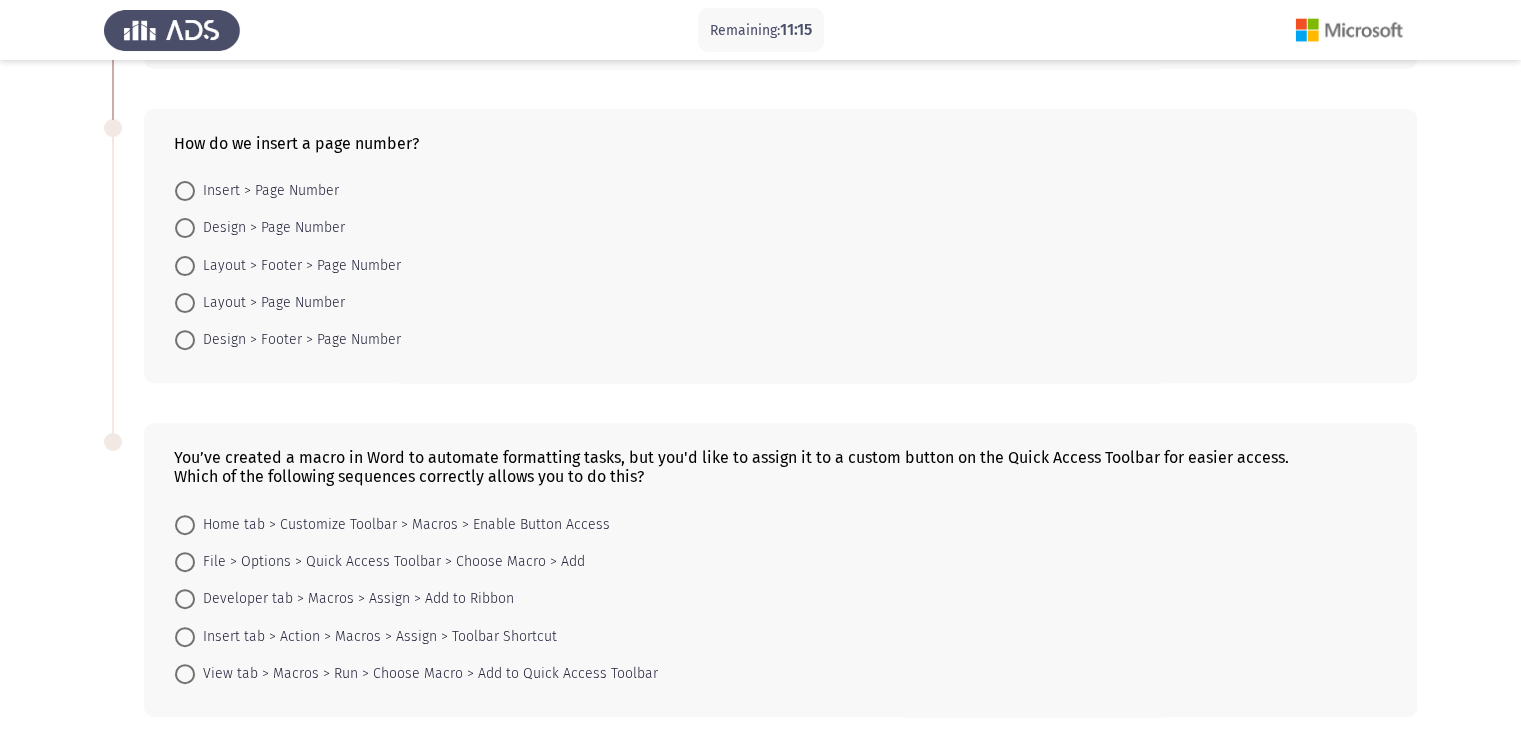 scroll, scrollTop: 600, scrollLeft: 0, axis: vertical 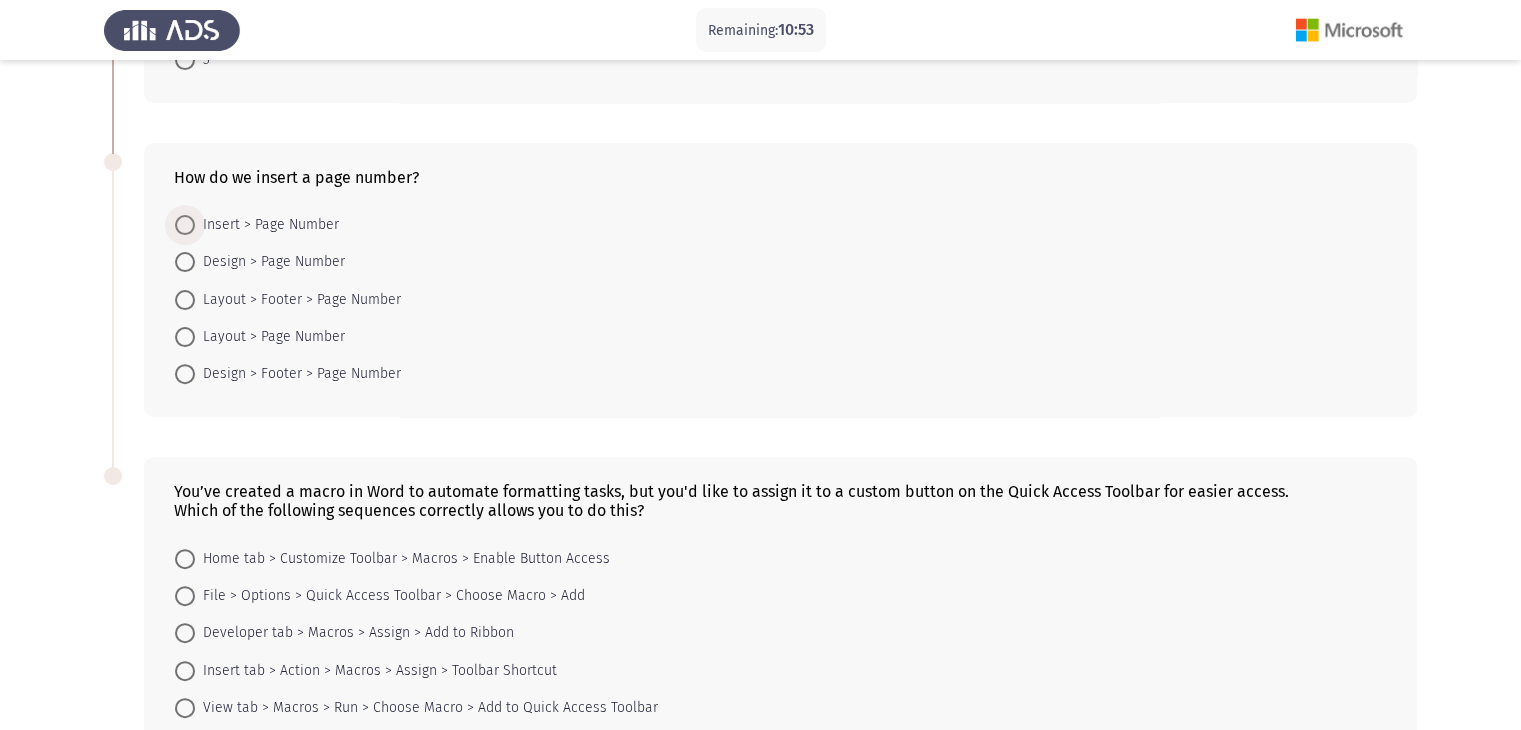 click at bounding box center [185, 225] 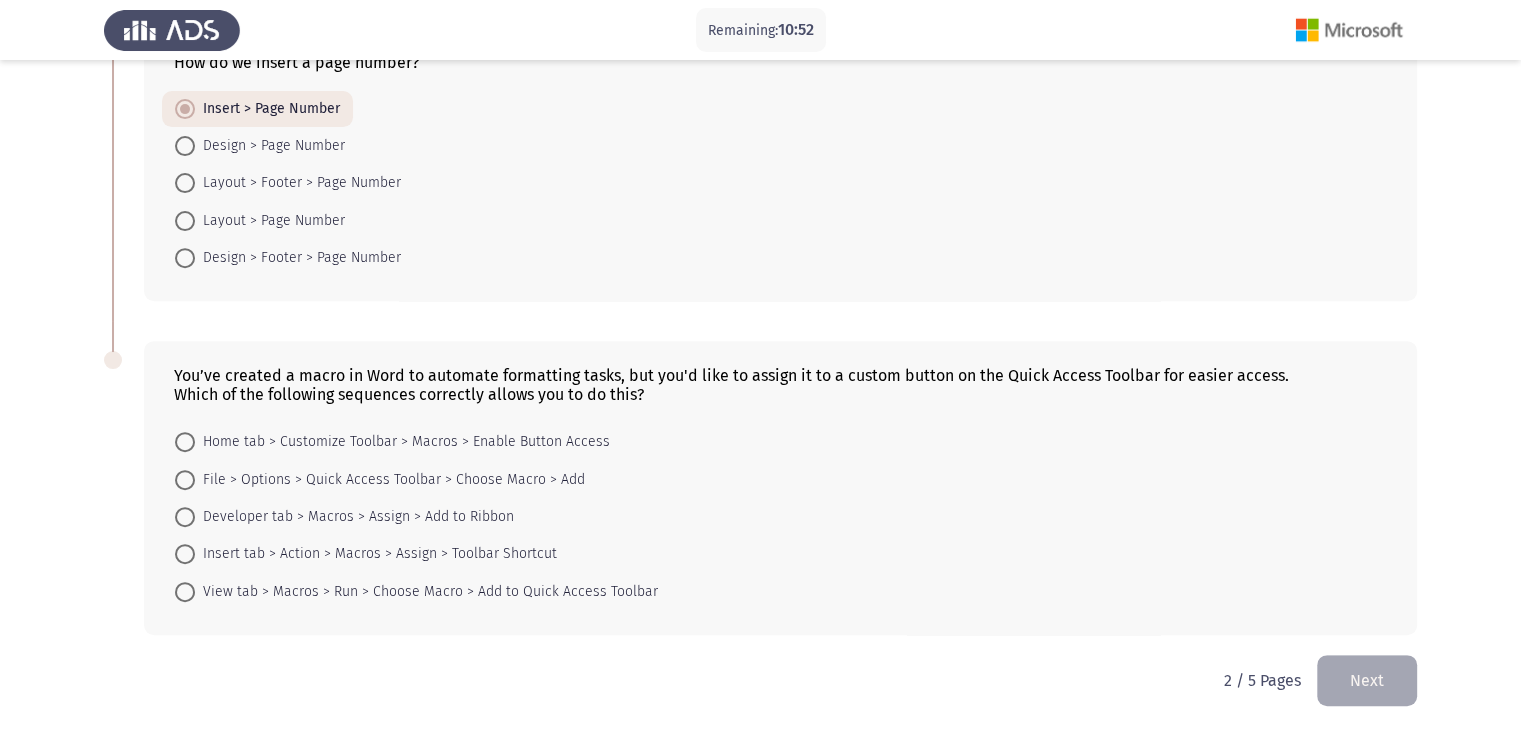 scroll, scrollTop: 719, scrollLeft: 0, axis: vertical 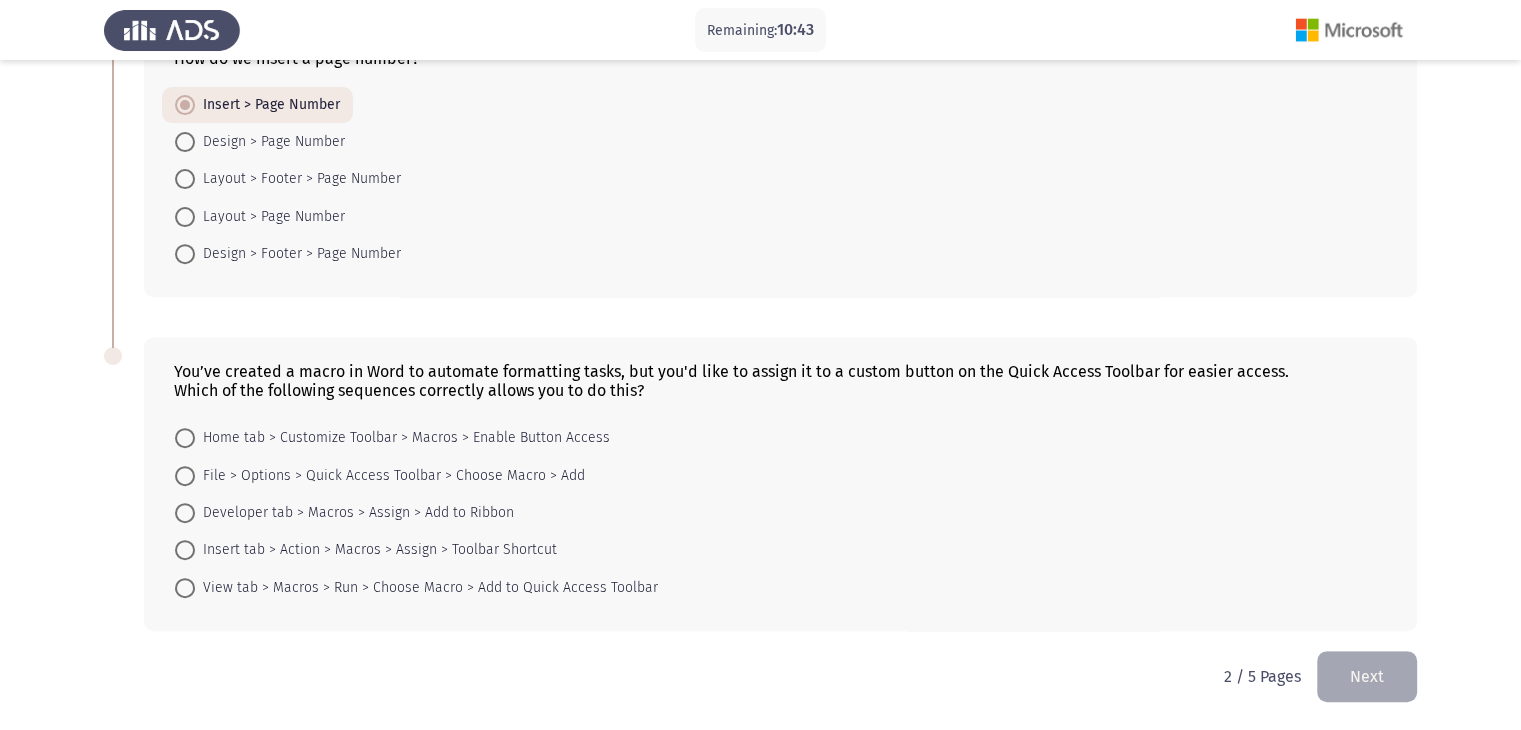 click at bounding box center (185, 438) 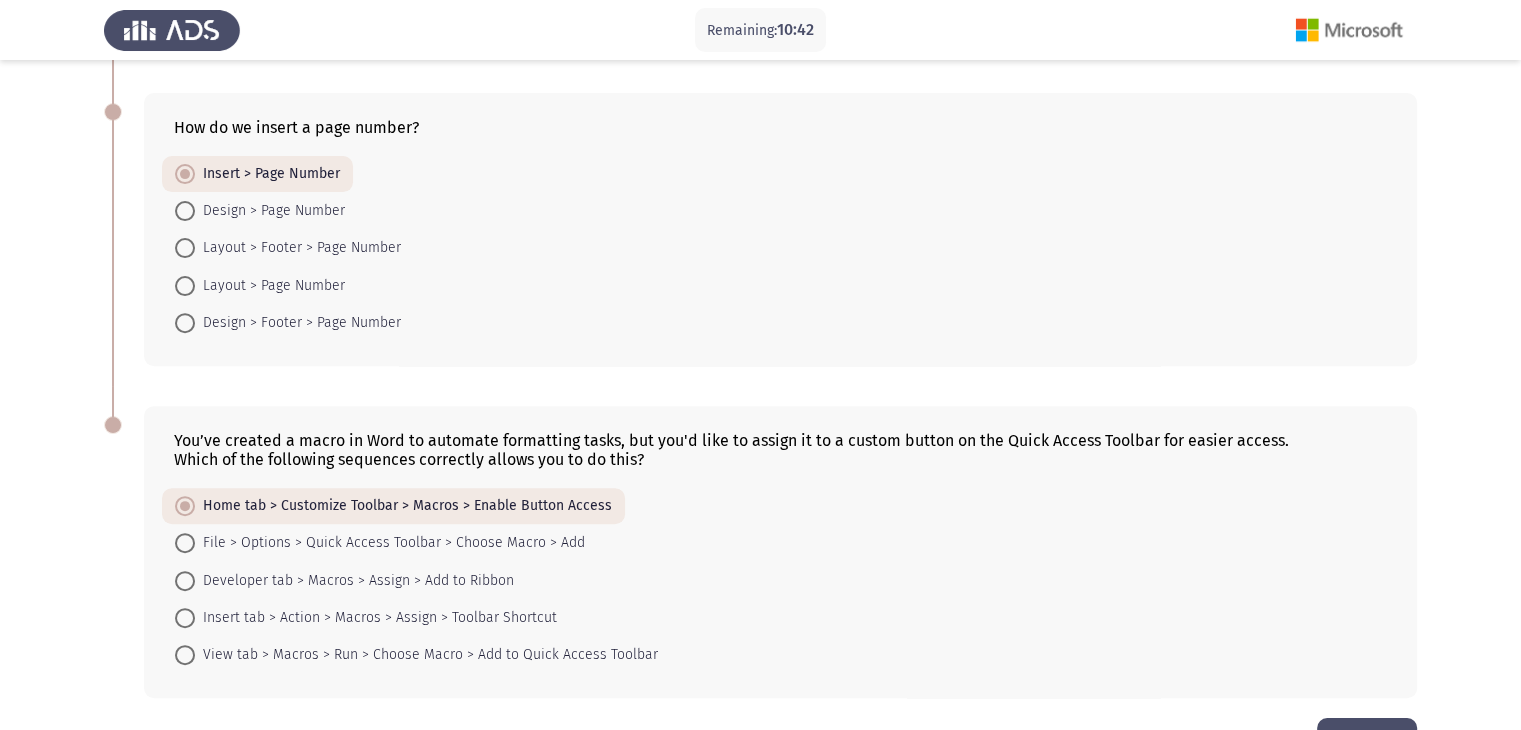 scroll, scrollTop: 617, scrollLeft: 0, axis: vertical 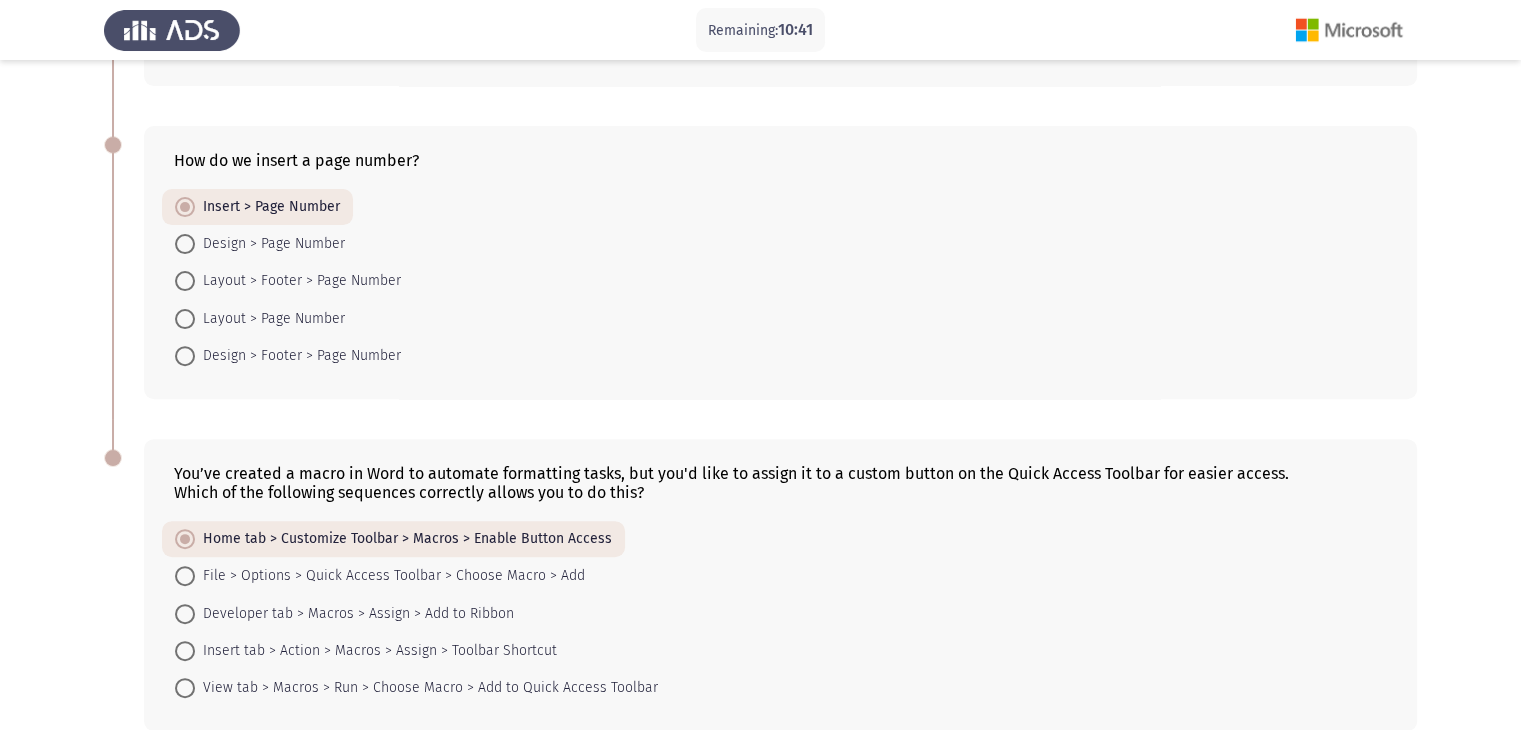 click at bounding box center (185, 576) 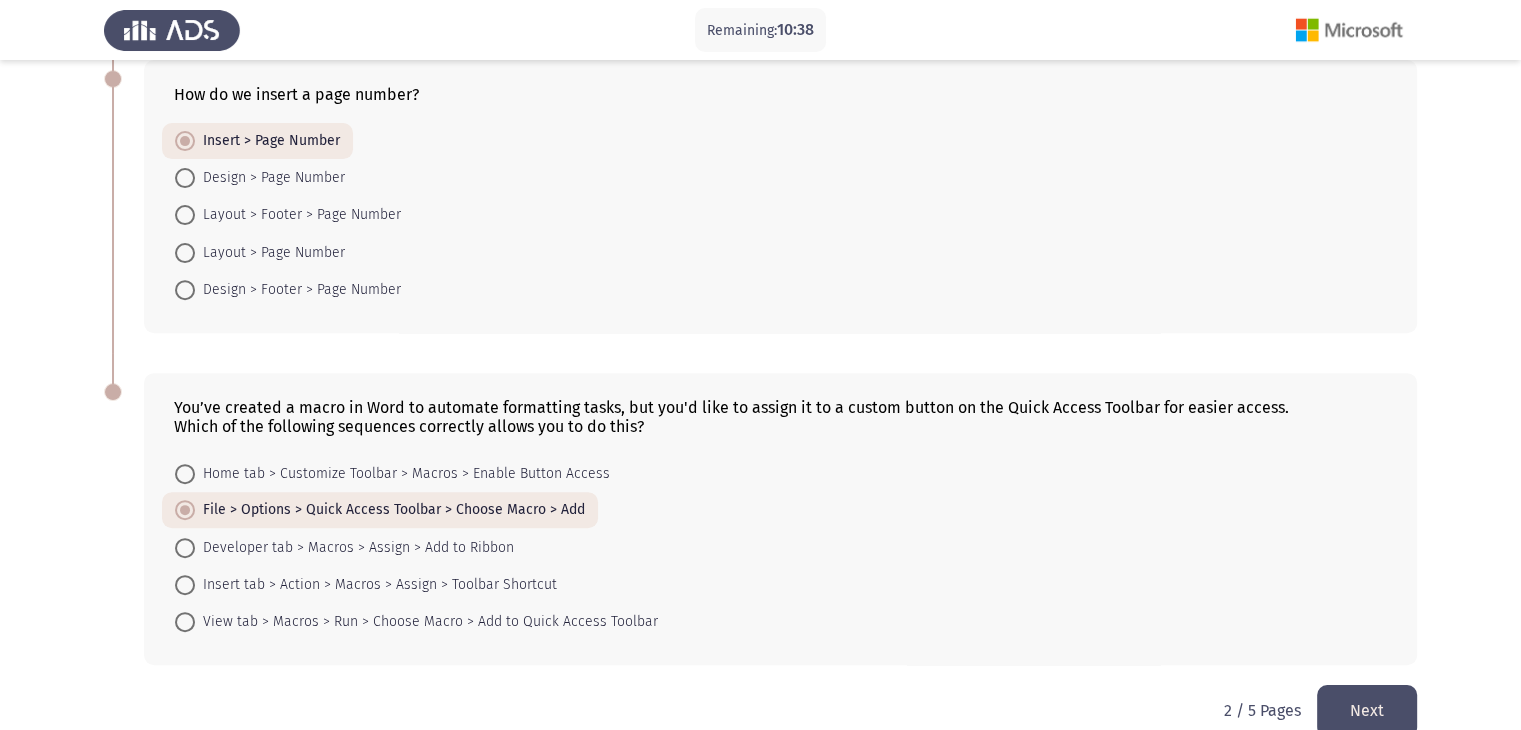scroll, scrollTop: 717, scrollLeft: 0, axis: vertical 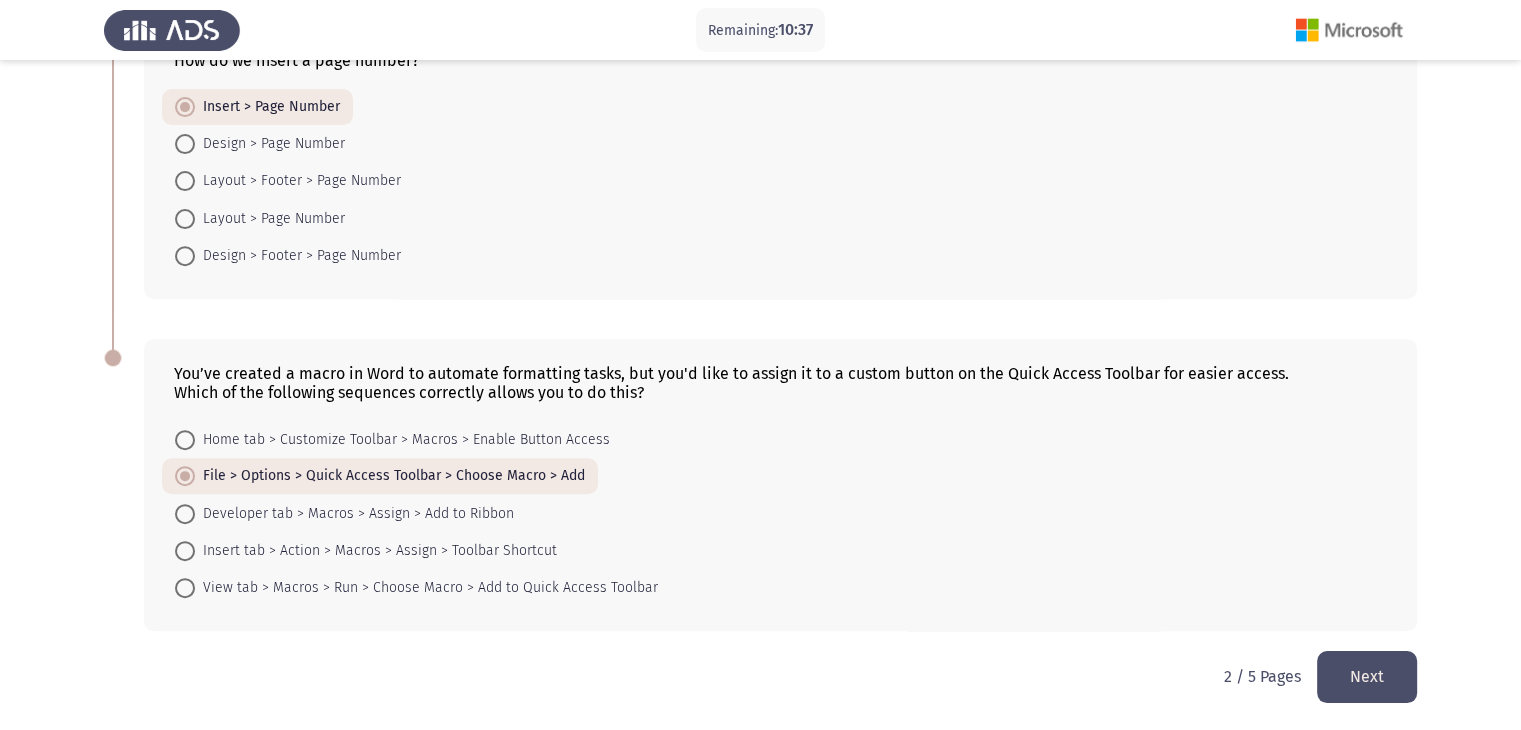 click on "Next" 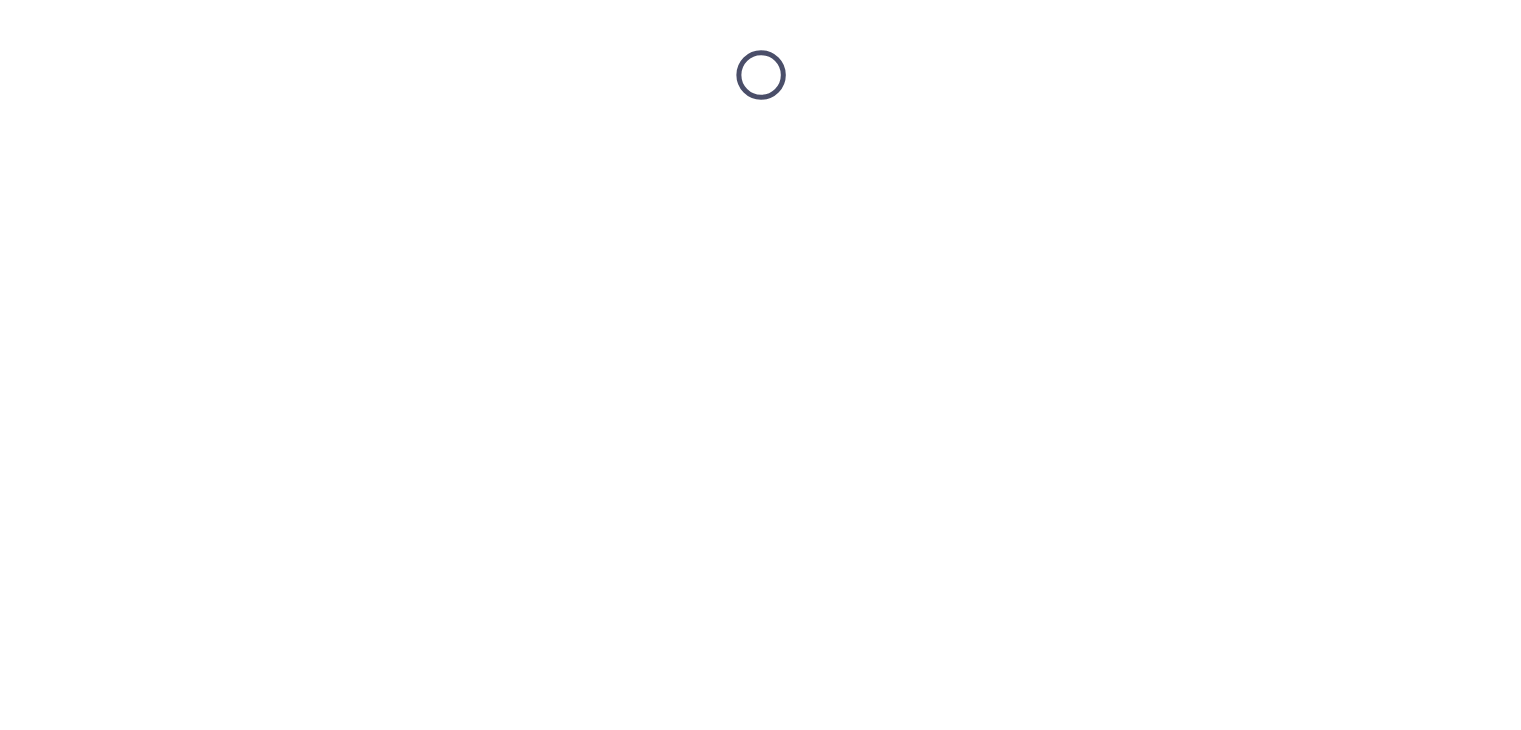 scroll, scrollTop: 0, scrollLeft: 0, axis: both 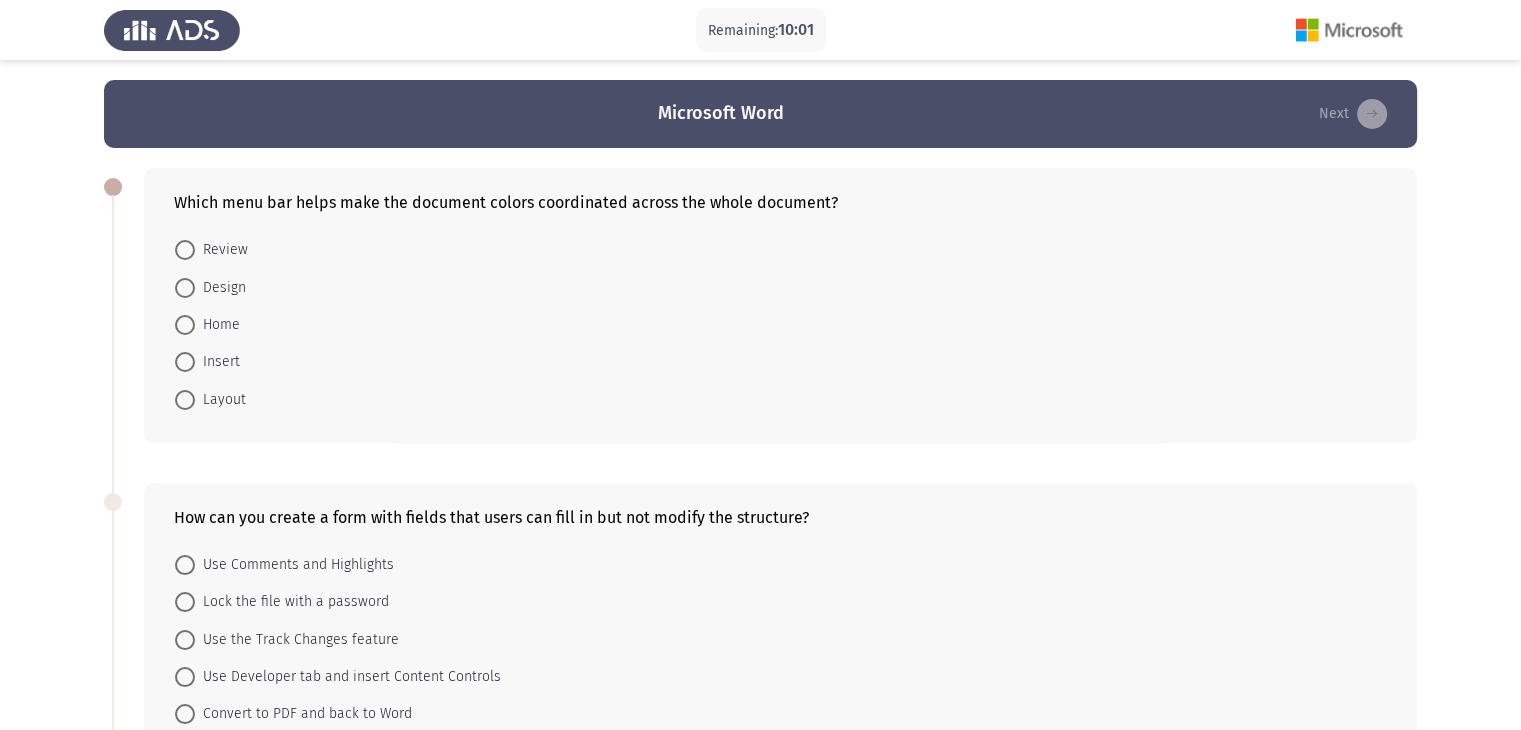 click at bounding box center [185, 362] 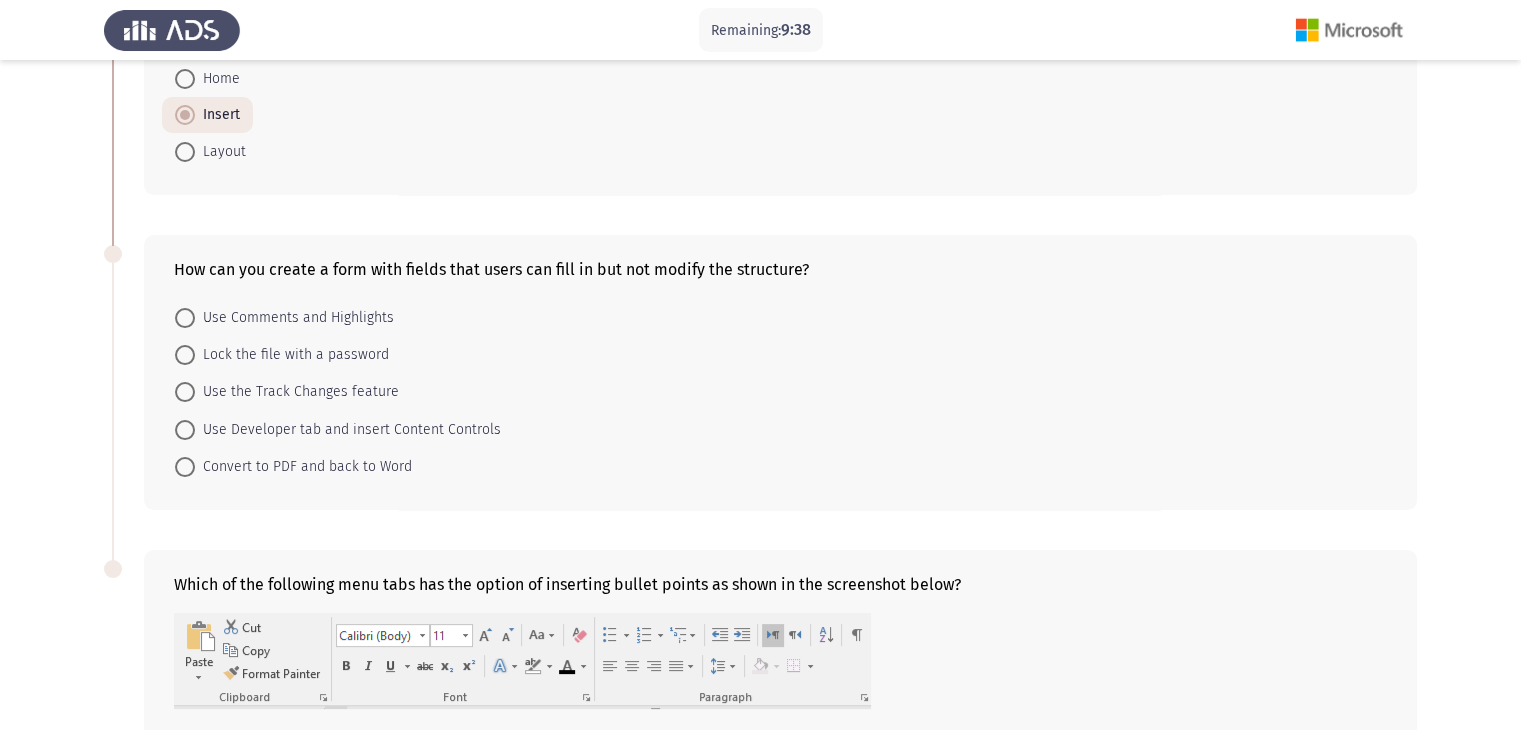 scroll, scrollTop: 200, scrollLeft: 0, axis: vertical 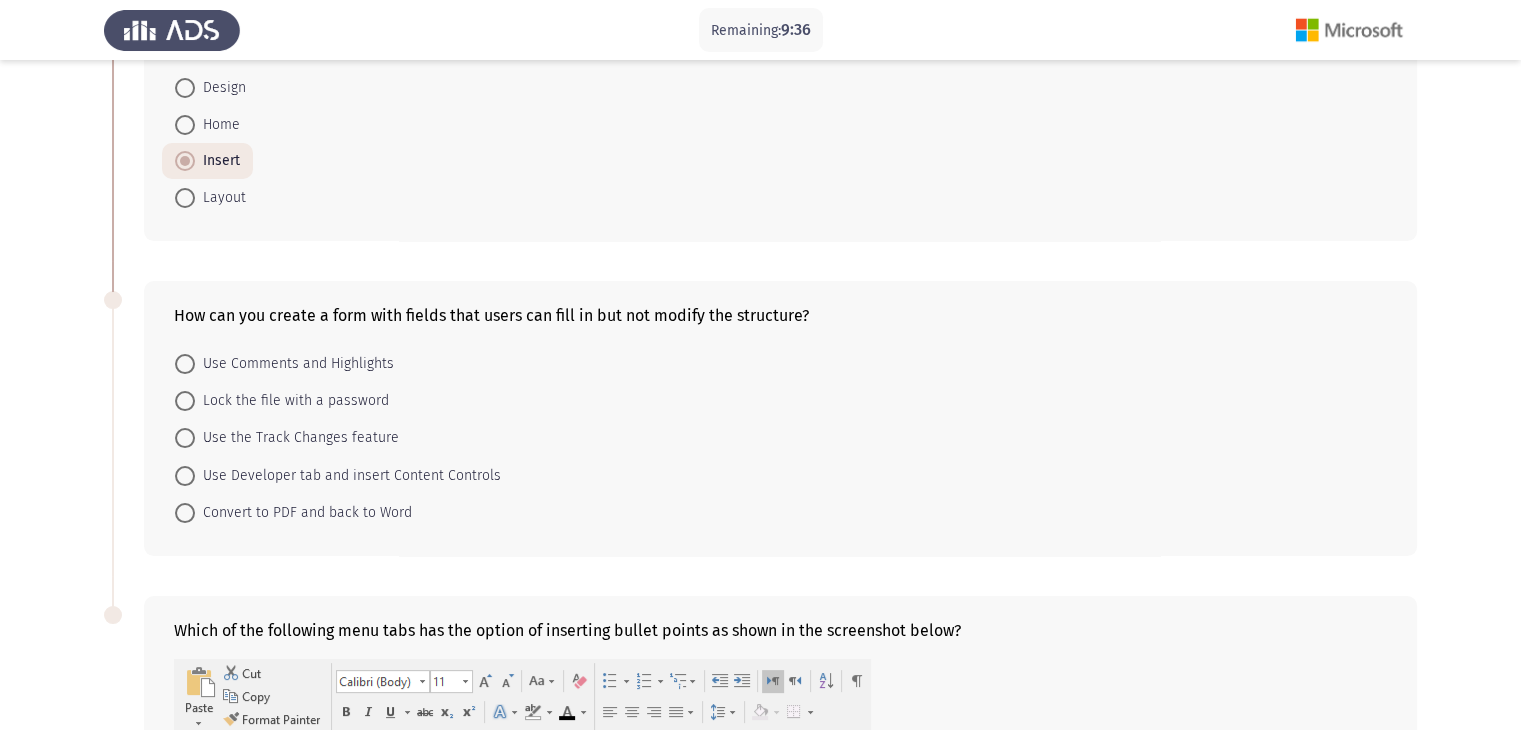 click at bounding box center (185, 513) 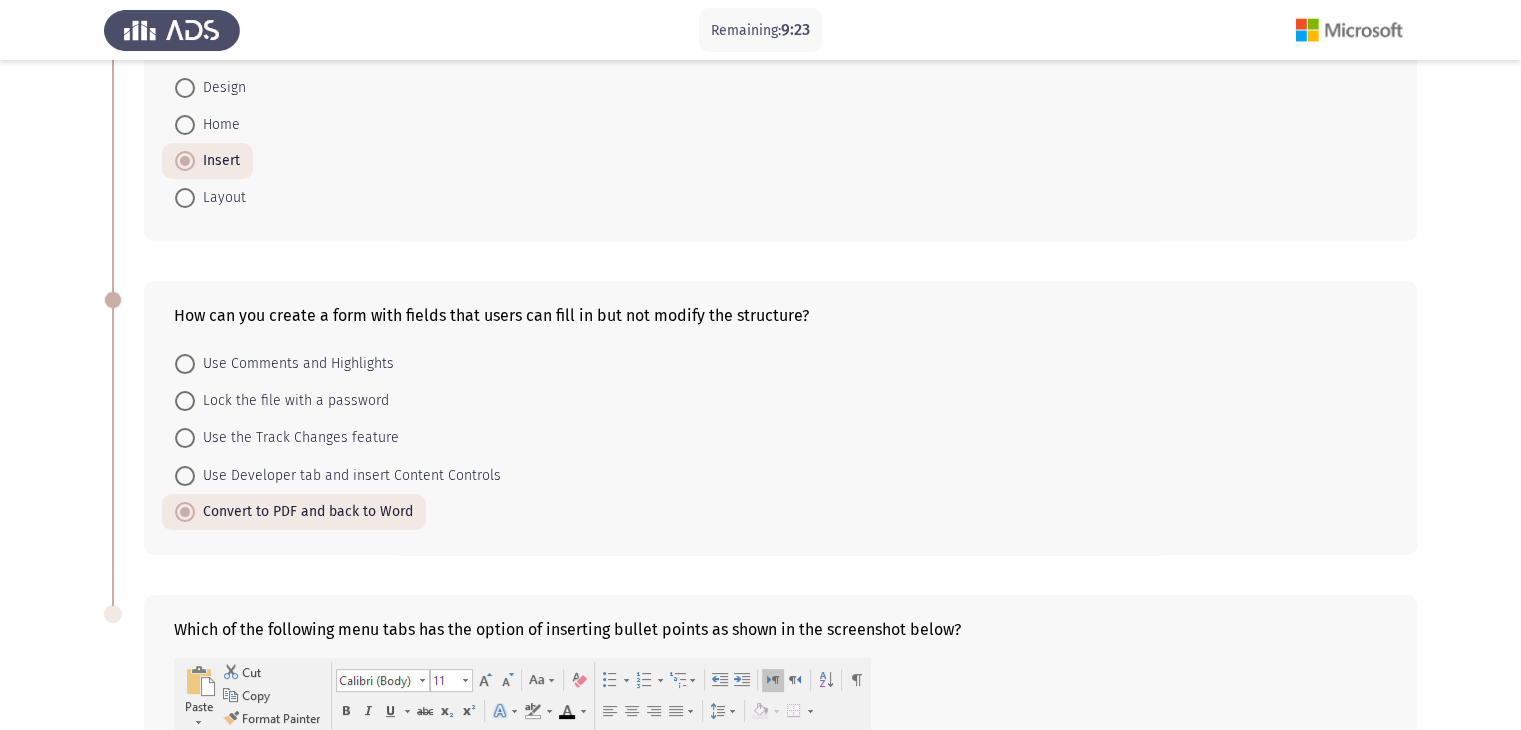 click at bounding box center [185, 438] 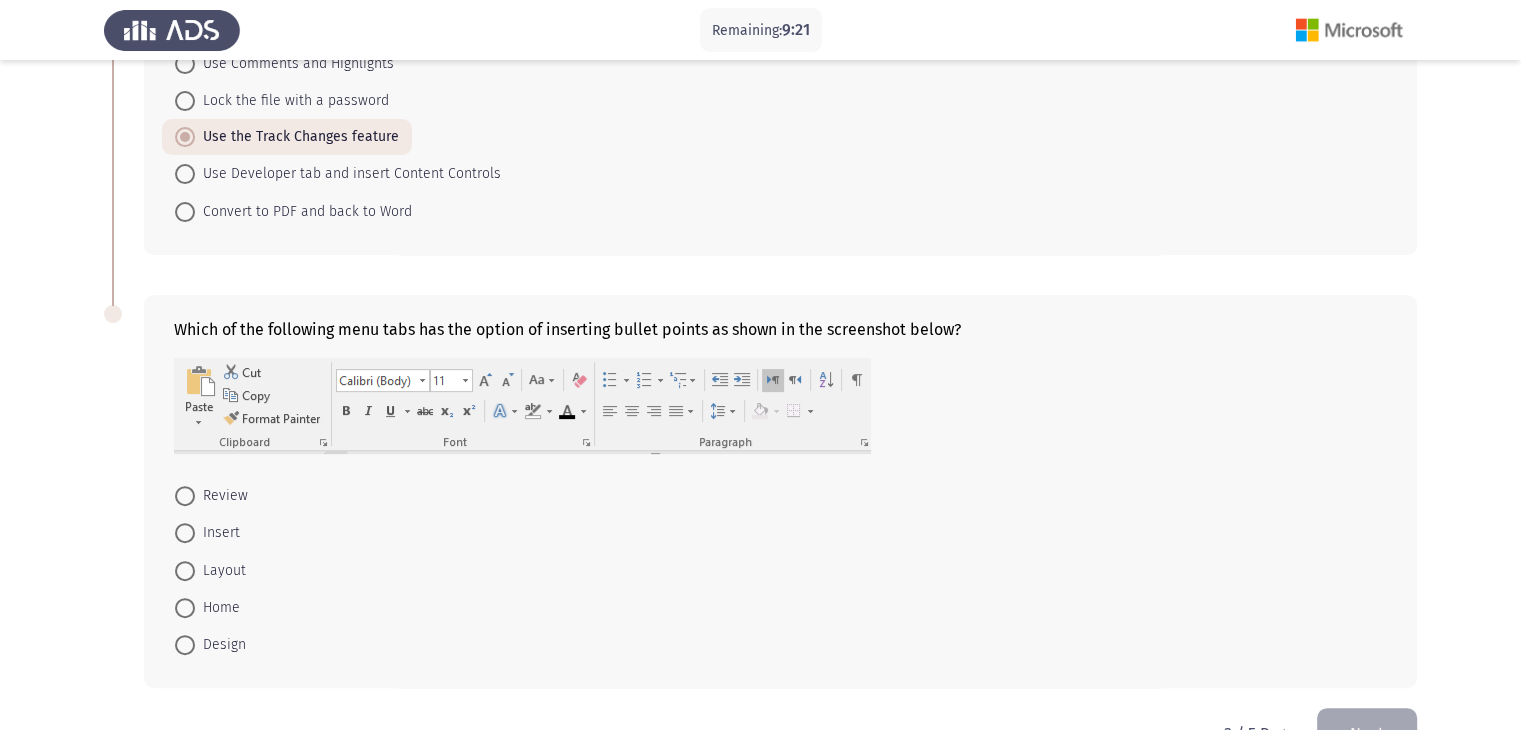 scroll, scrollTop: 557, scrollLeft: 0, axis: vertical 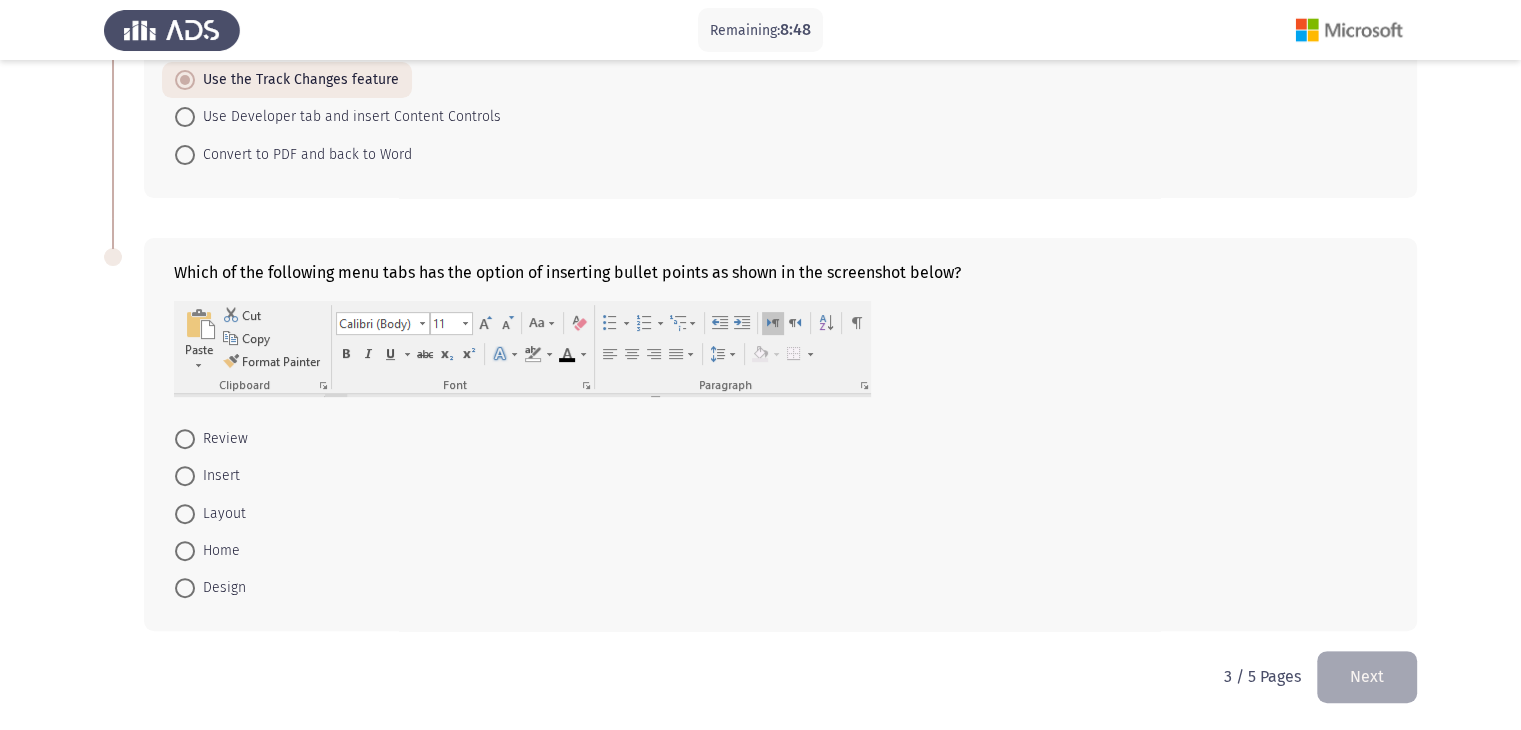 click at bounding box center (185, 551) 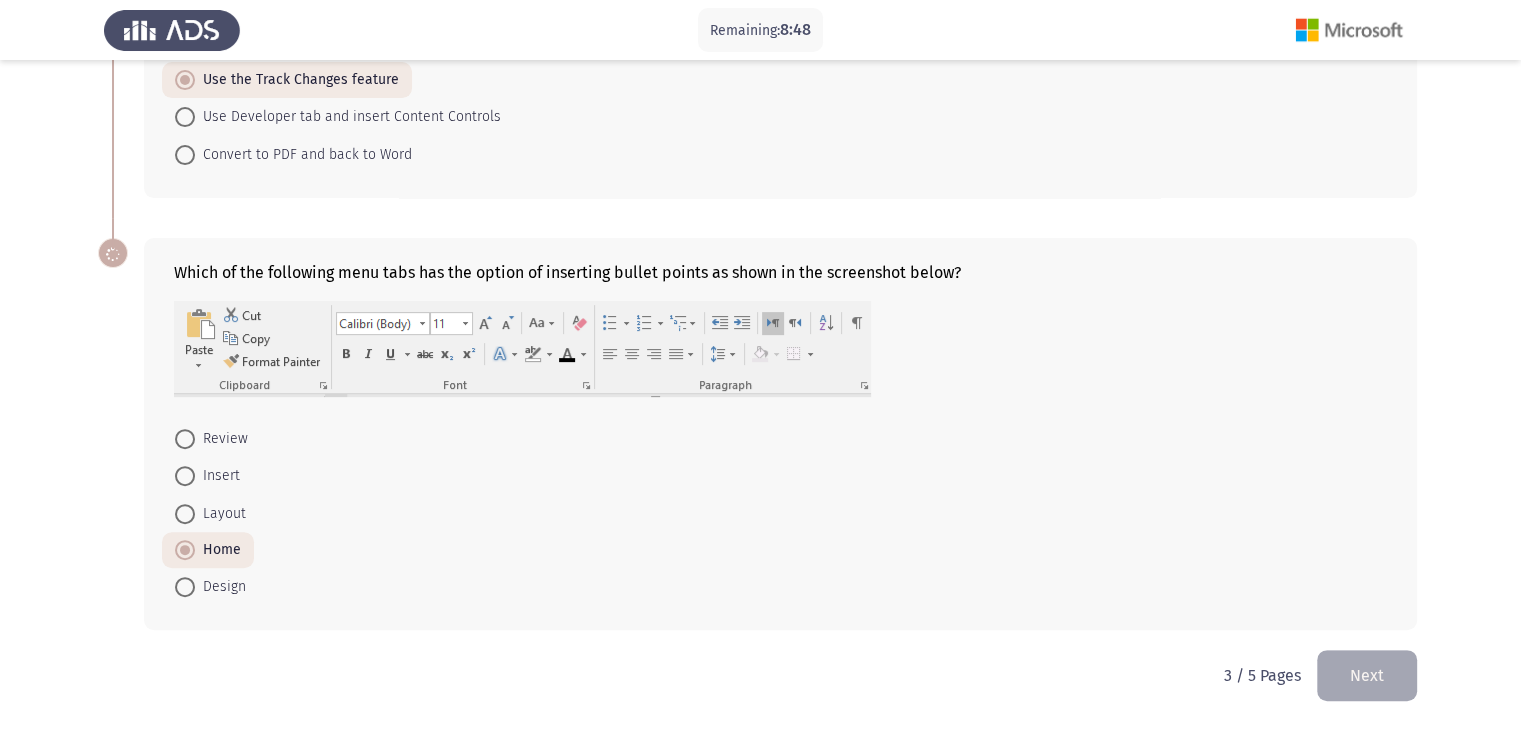 scroll, scrollTop: 556, scrollLeft: 0, axis: vertical 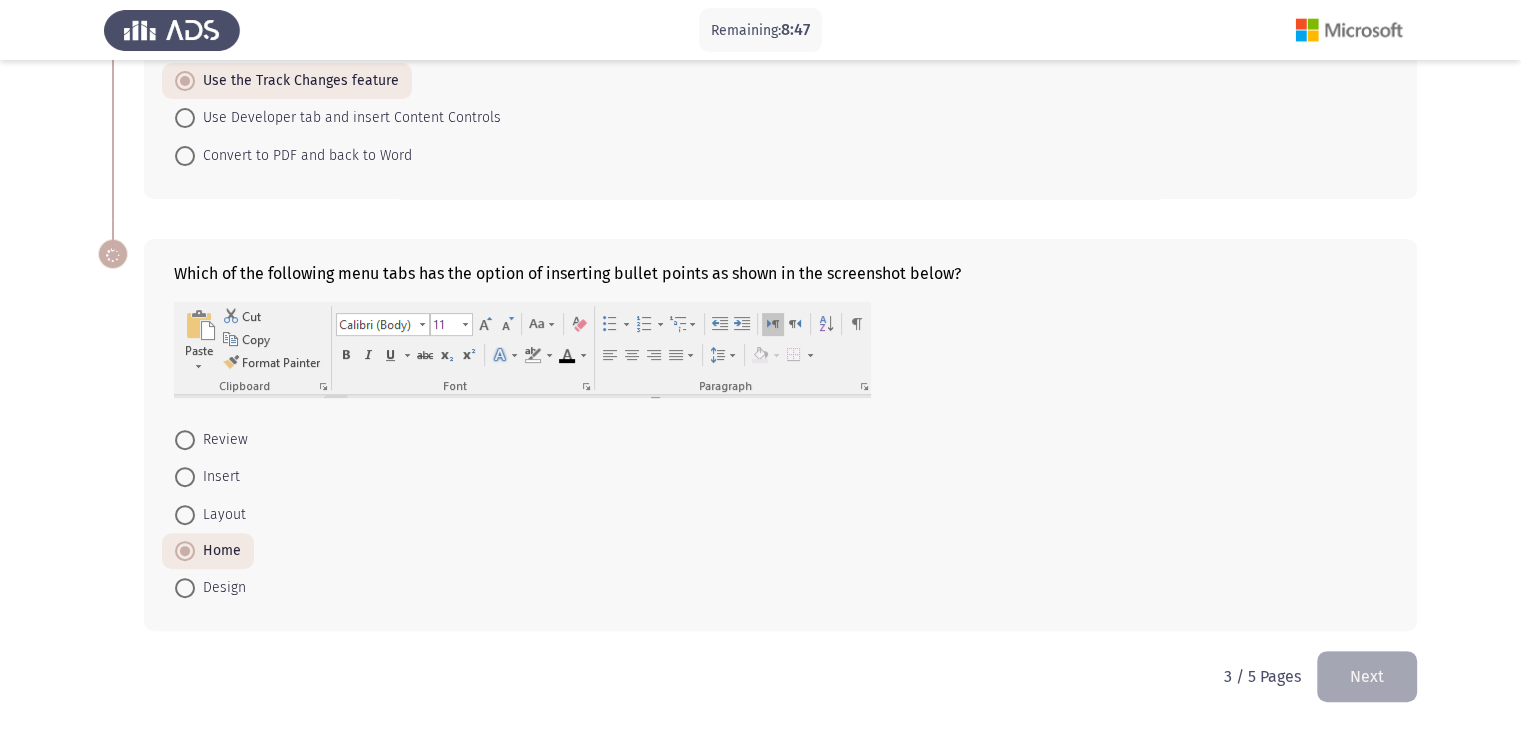 click on "Next" 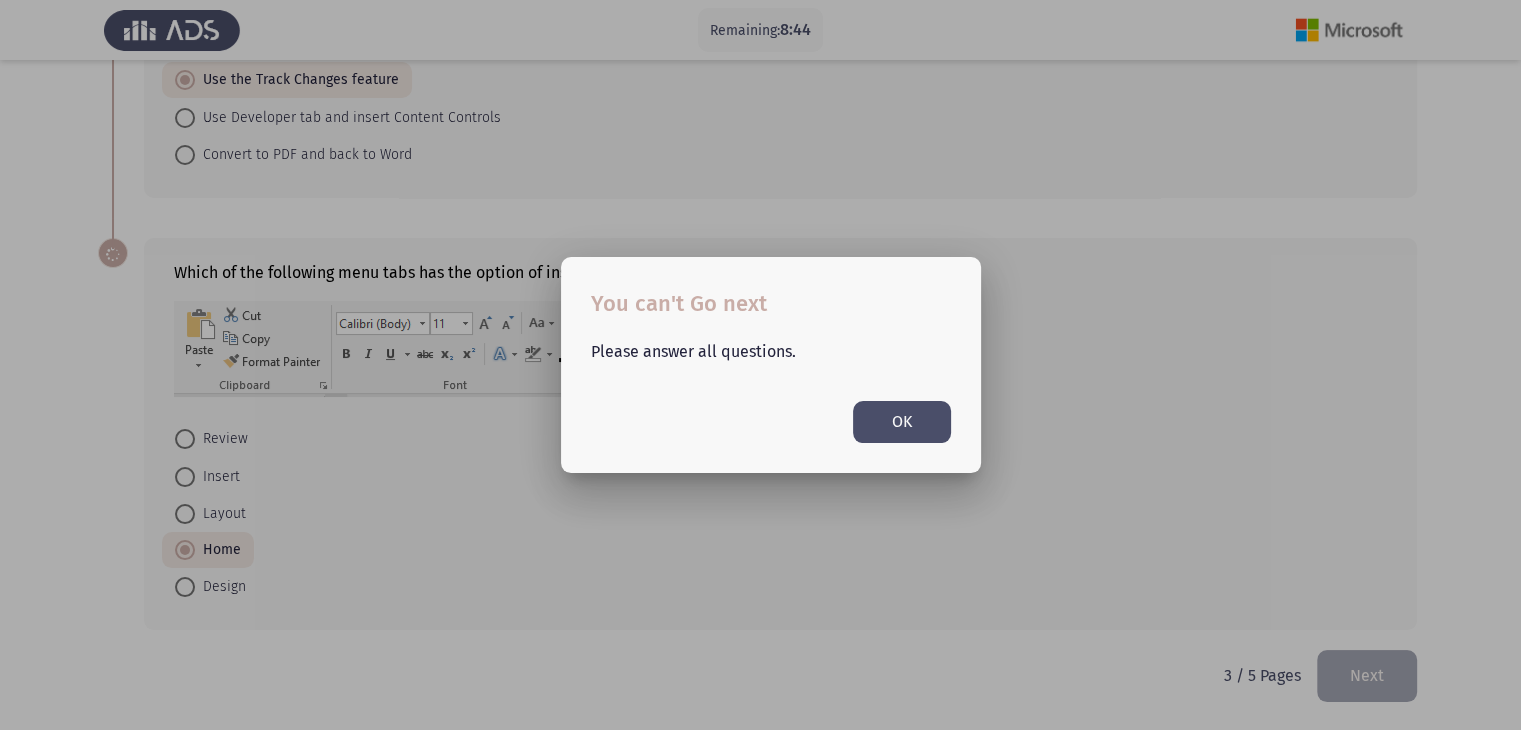 click on "OK" at bounding box center (902, 421) 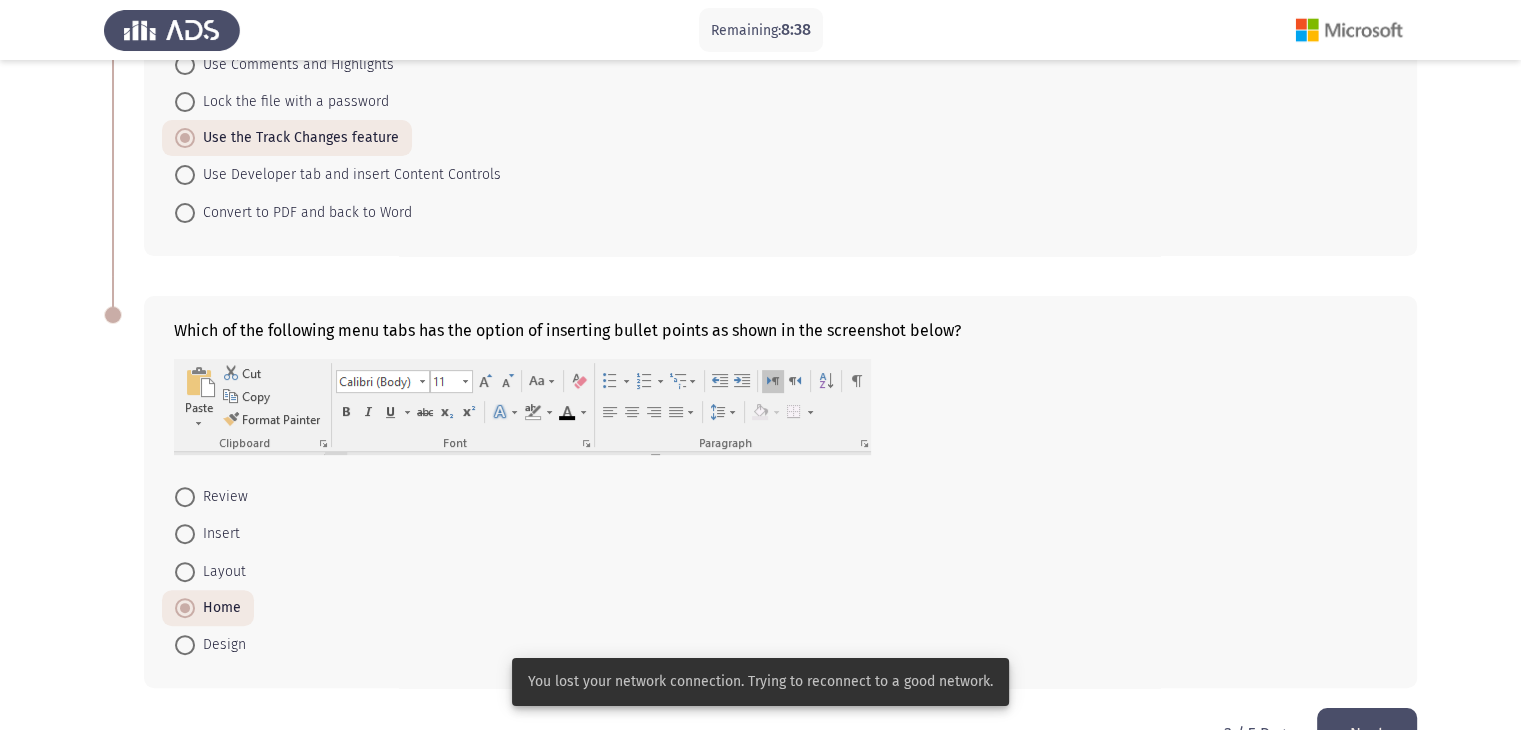 scroll, scrollTop: 556, scrollLeft: 0, axis: vertical 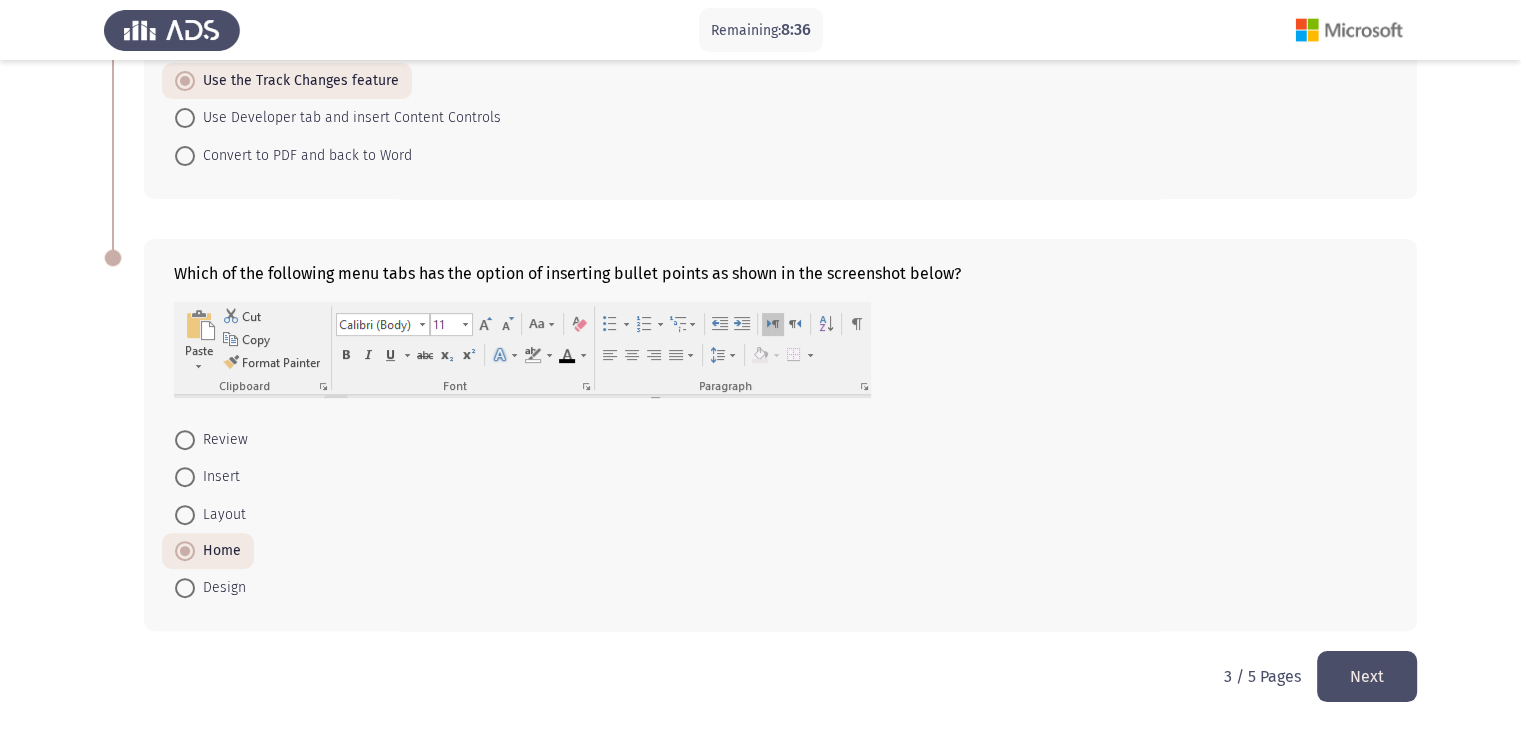 click at bounding box center (185, 551) 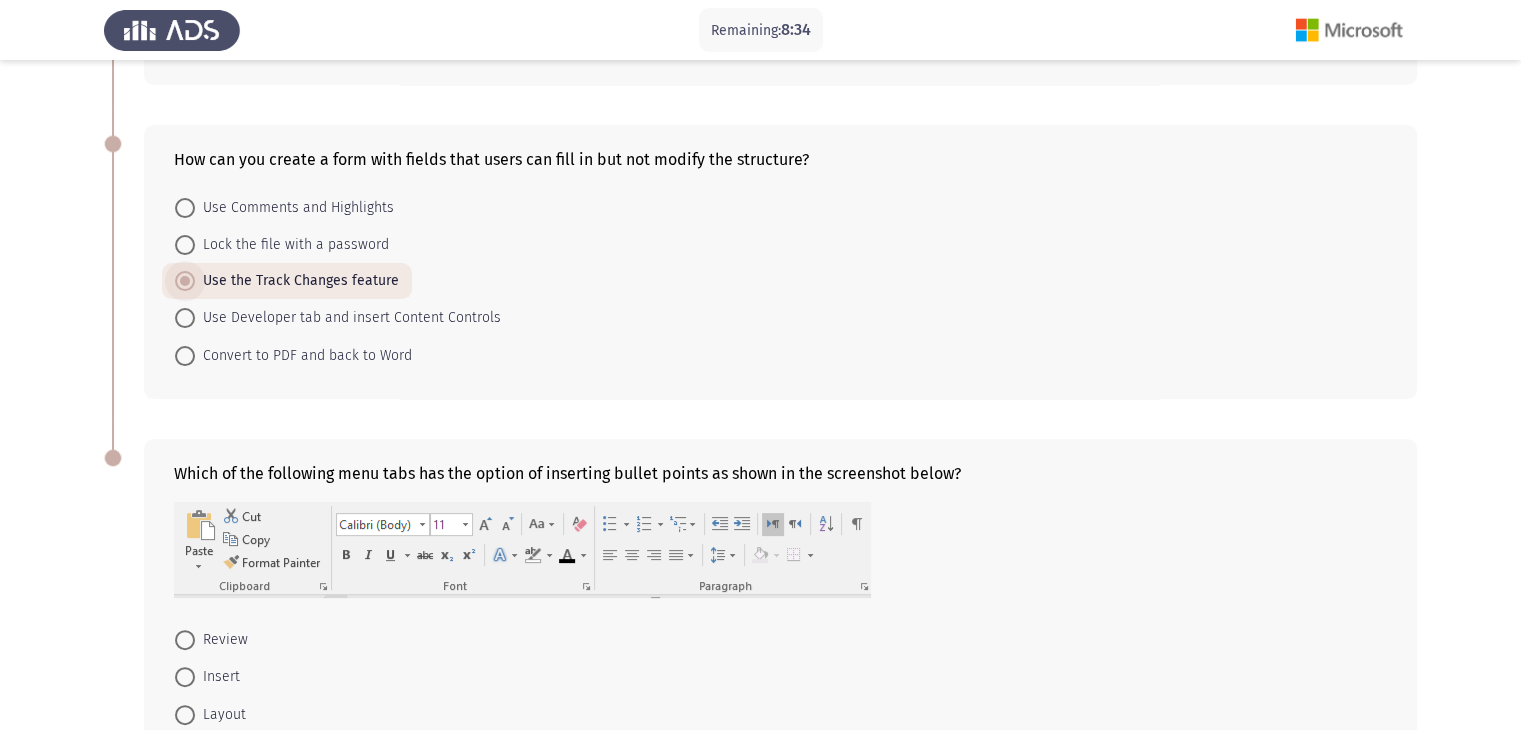 click at bounding box center [185, 281] 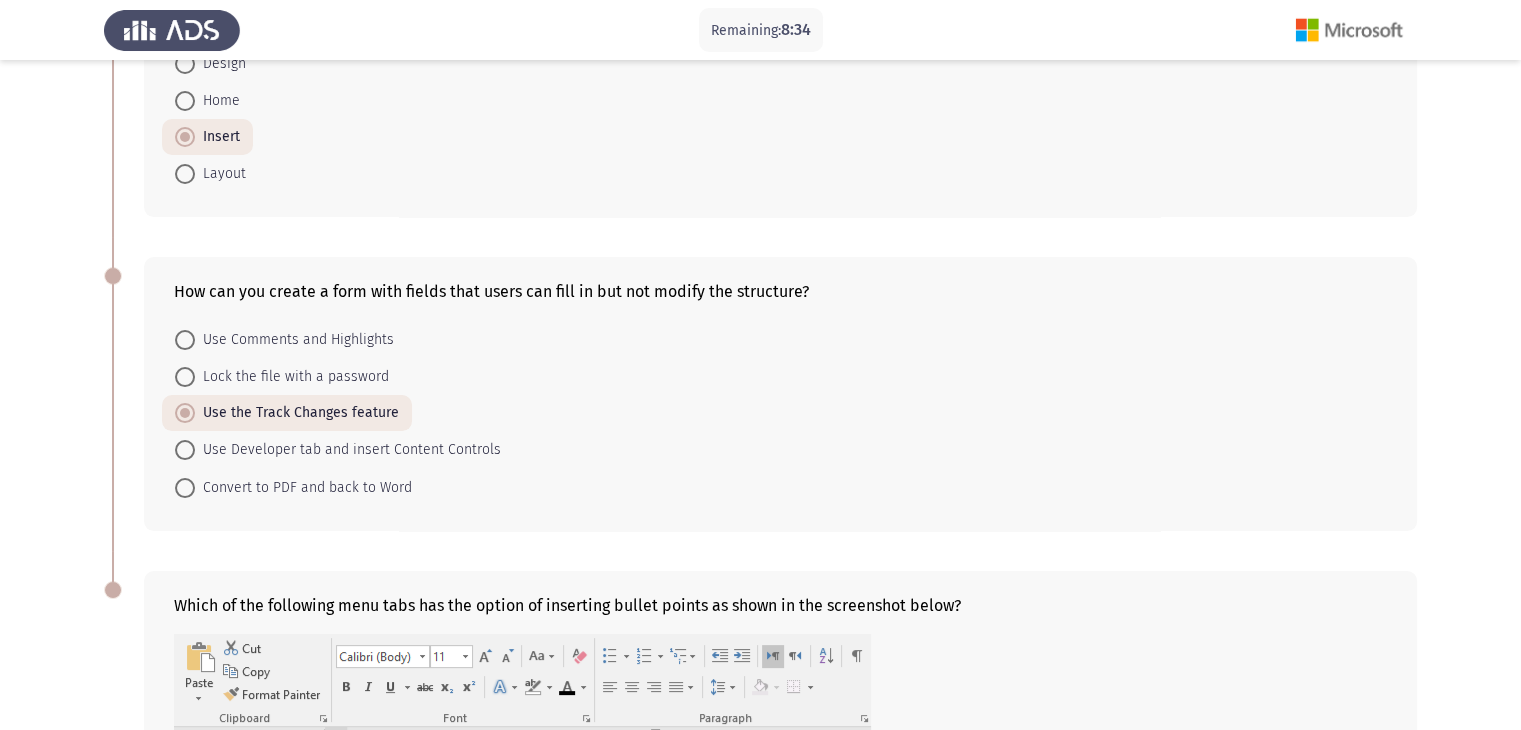 scroll, scrollTop: 0, scrollLeft: 0, axis: both 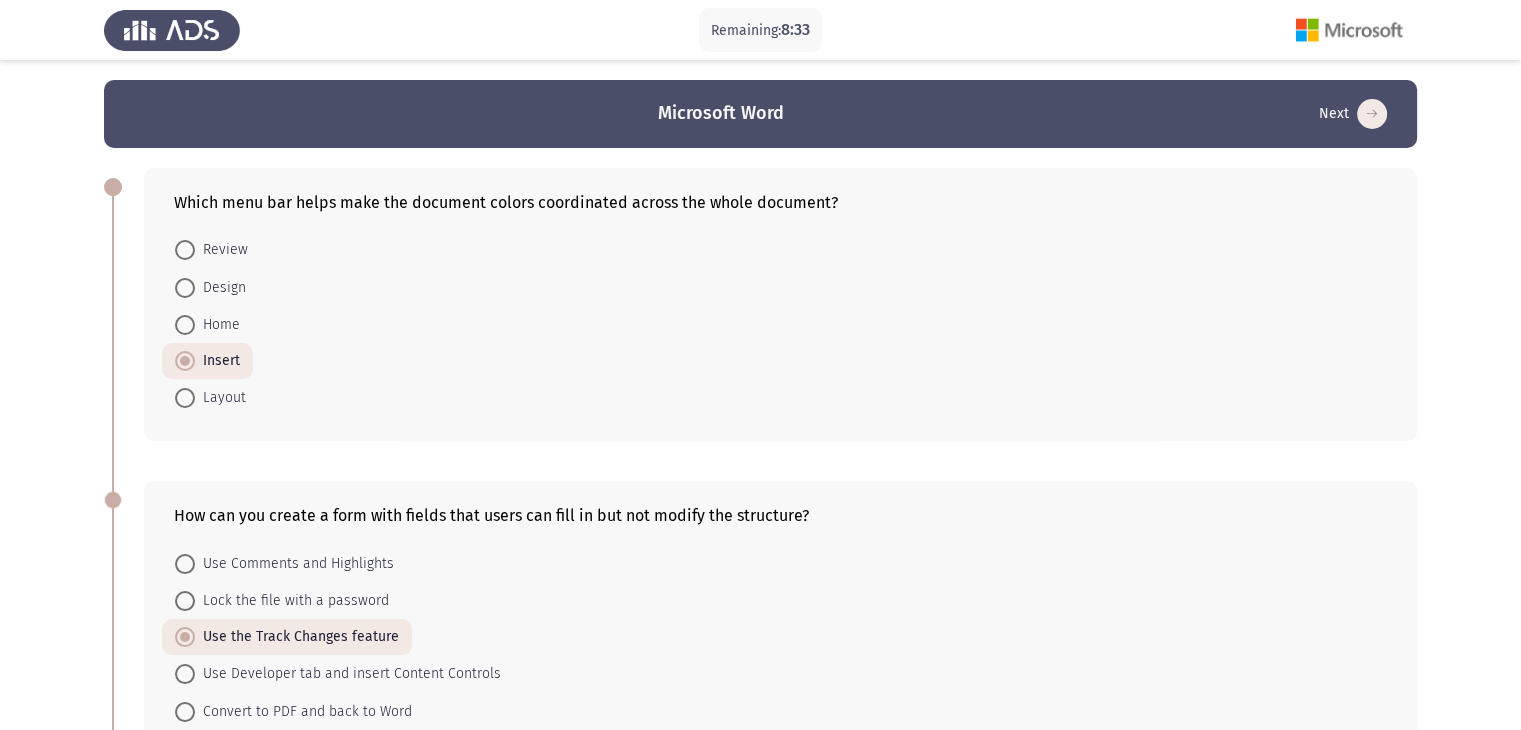 click at bounding box center [185, 361] 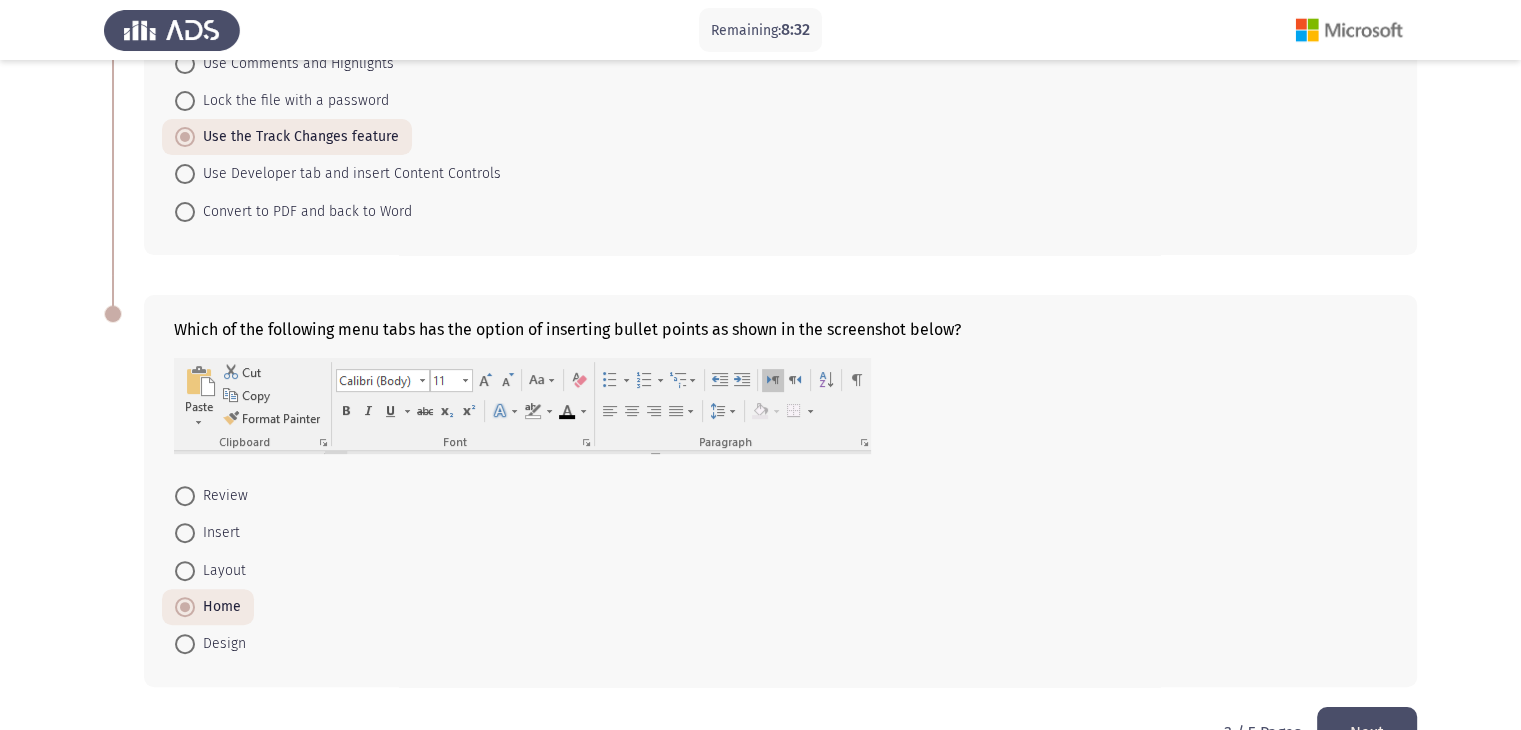 scroll, scrollTop: 556, scrollLeft: 0, axis: vertical 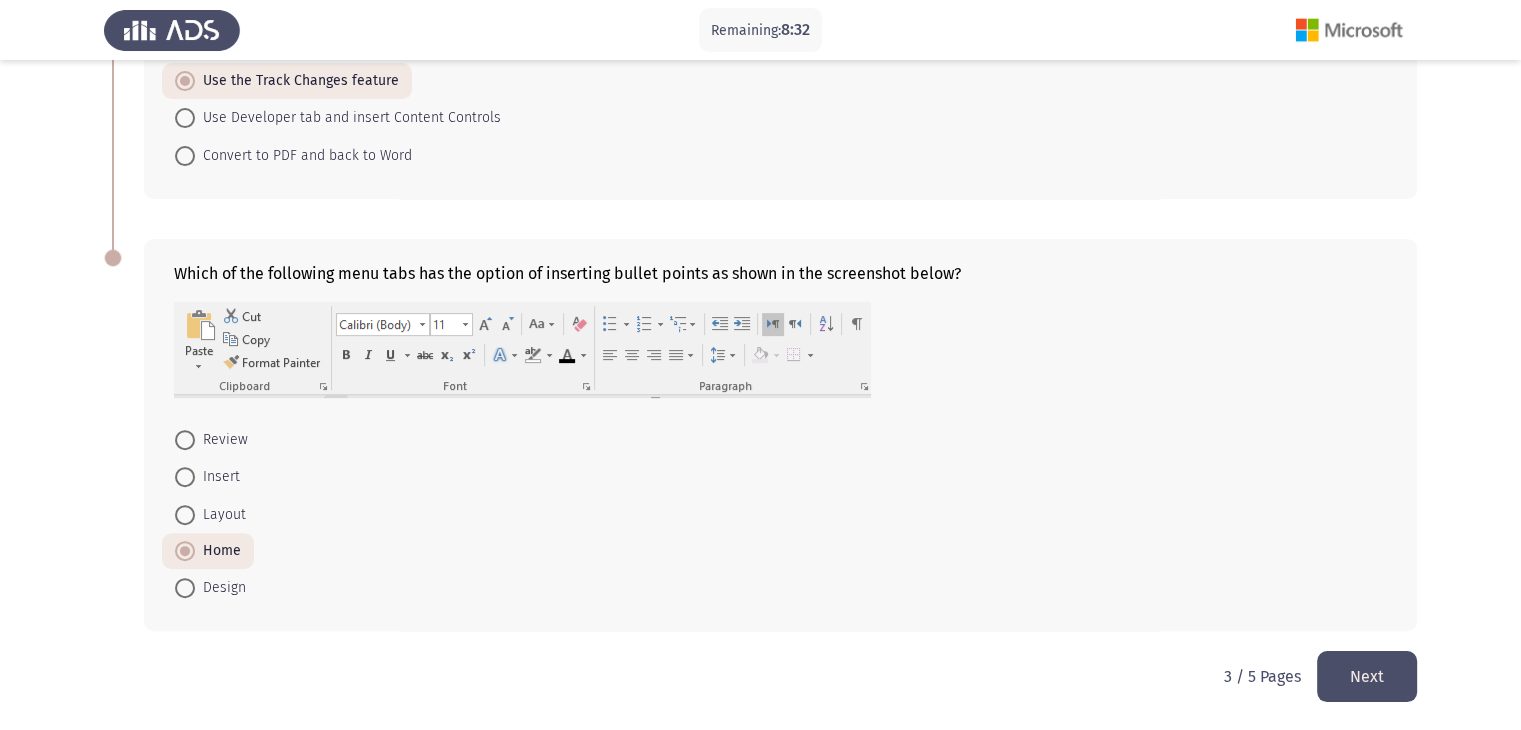 click on "Next" 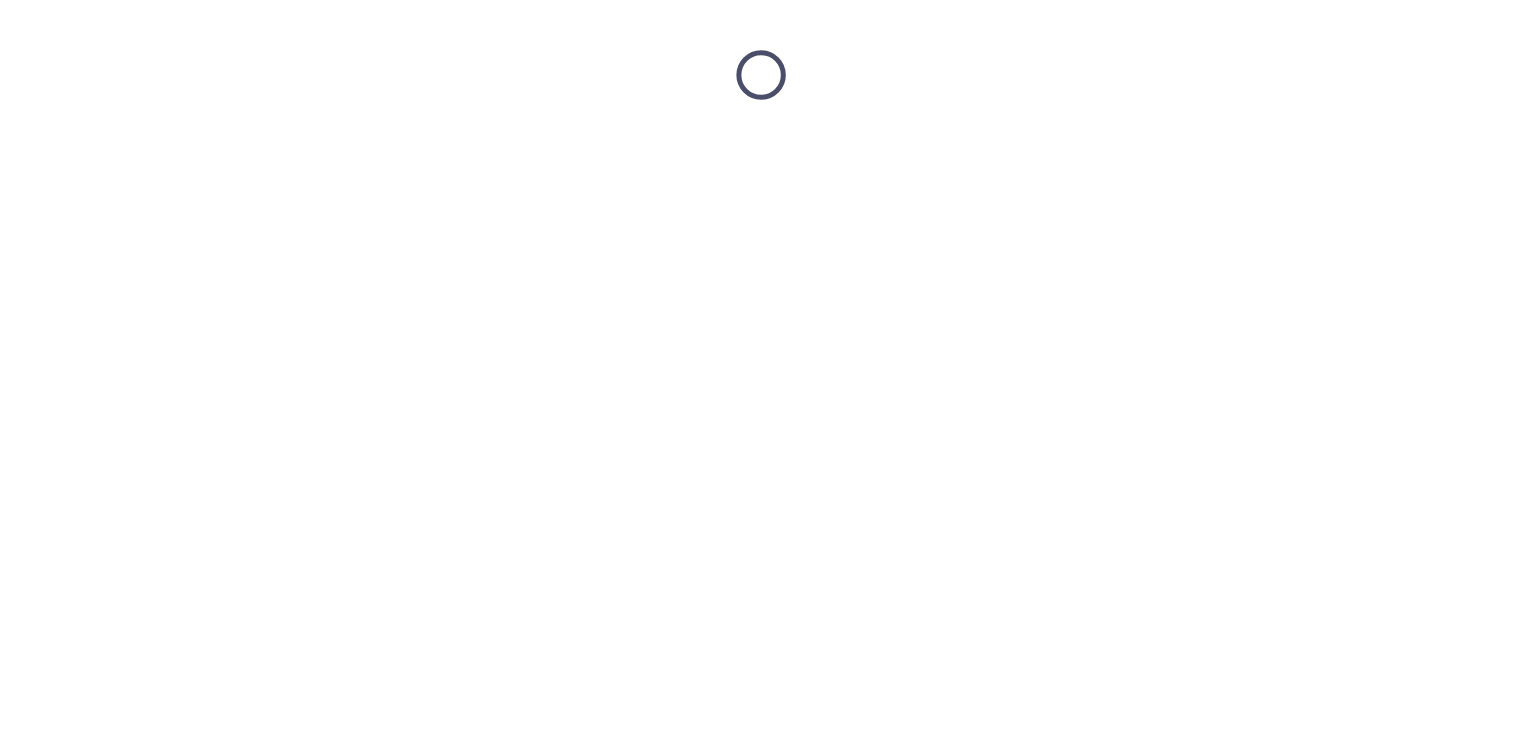 scroll, scrollTop: 0, scrollLeft: 0, axis: both 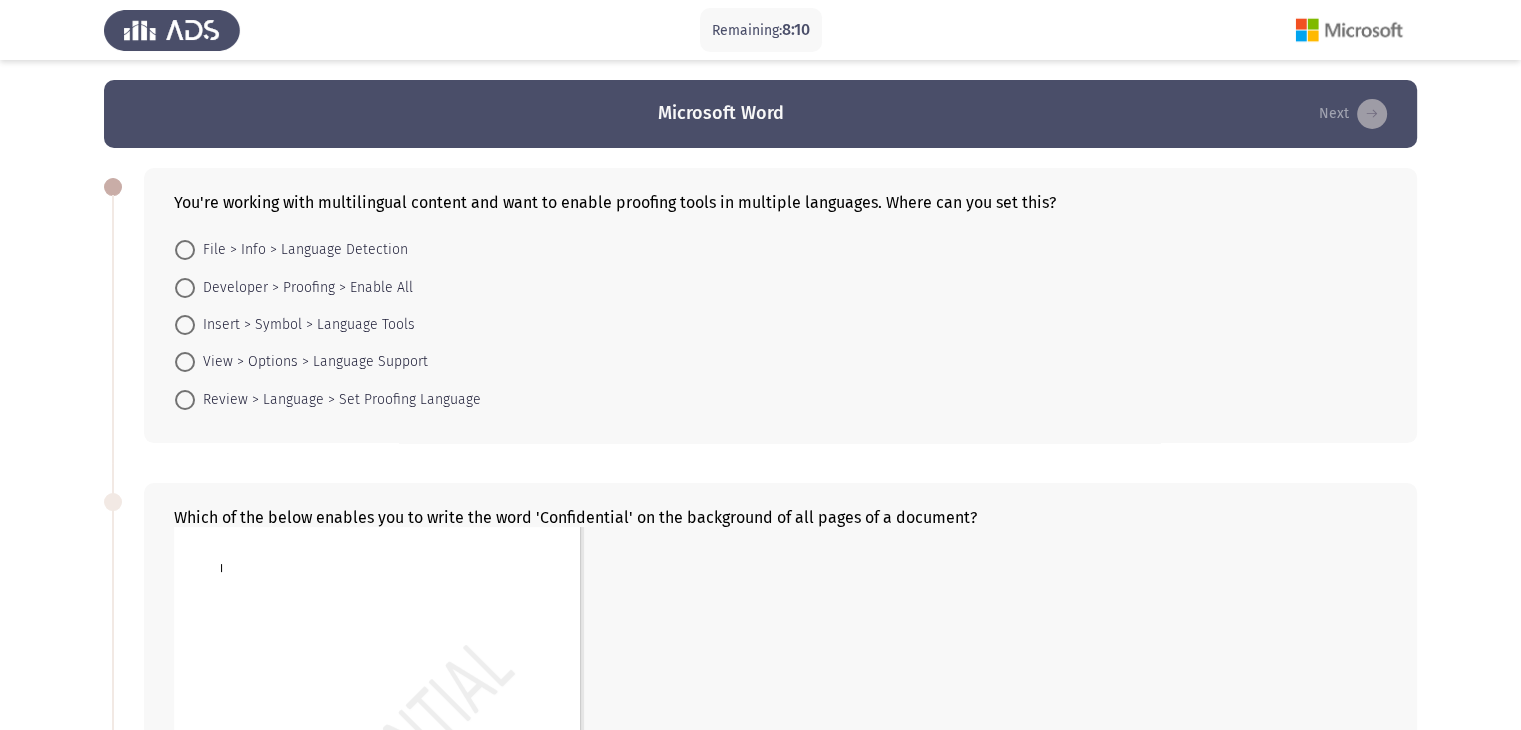 click at bounding box center (185, 288) 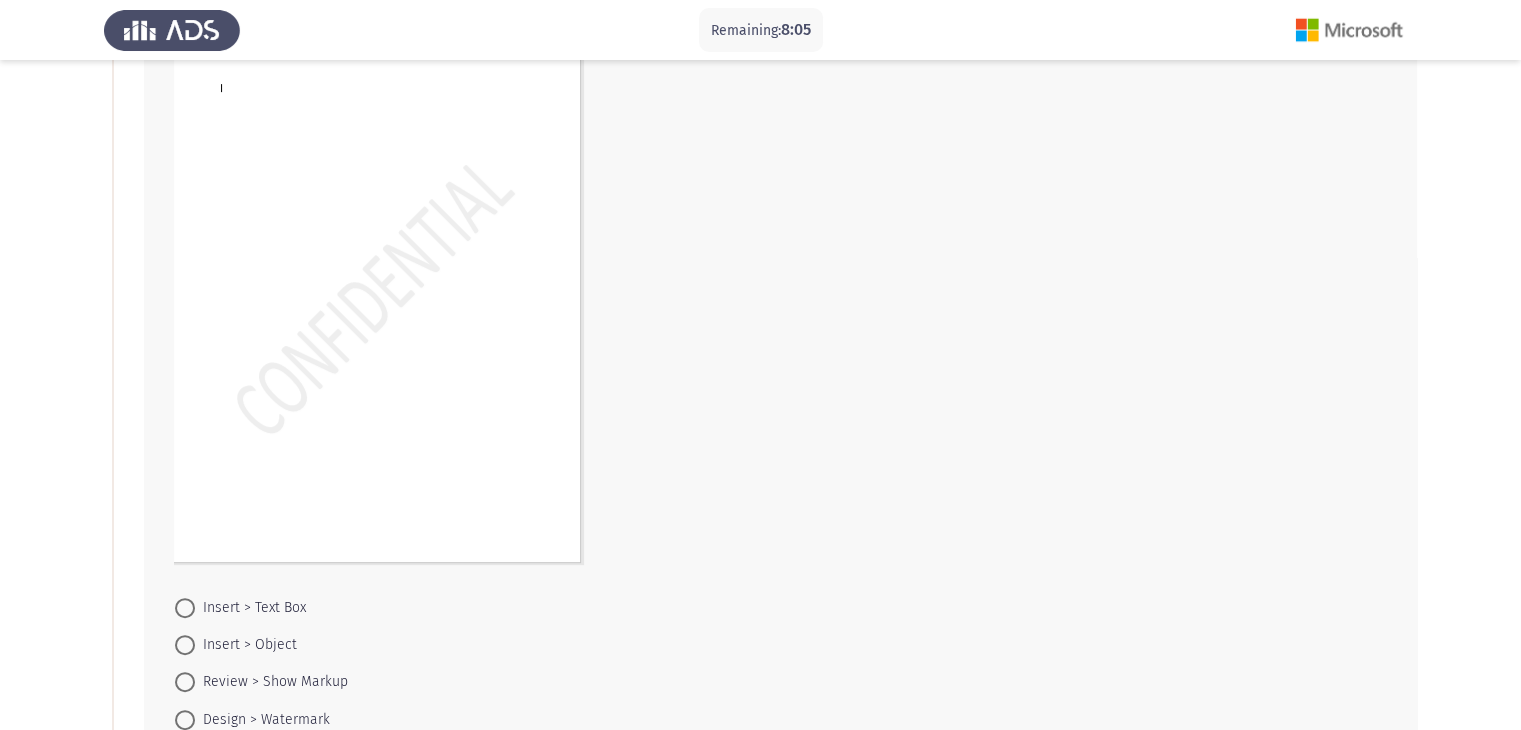 scroll, scrollTop: 600, scrollLeft: 0, axis: vertical 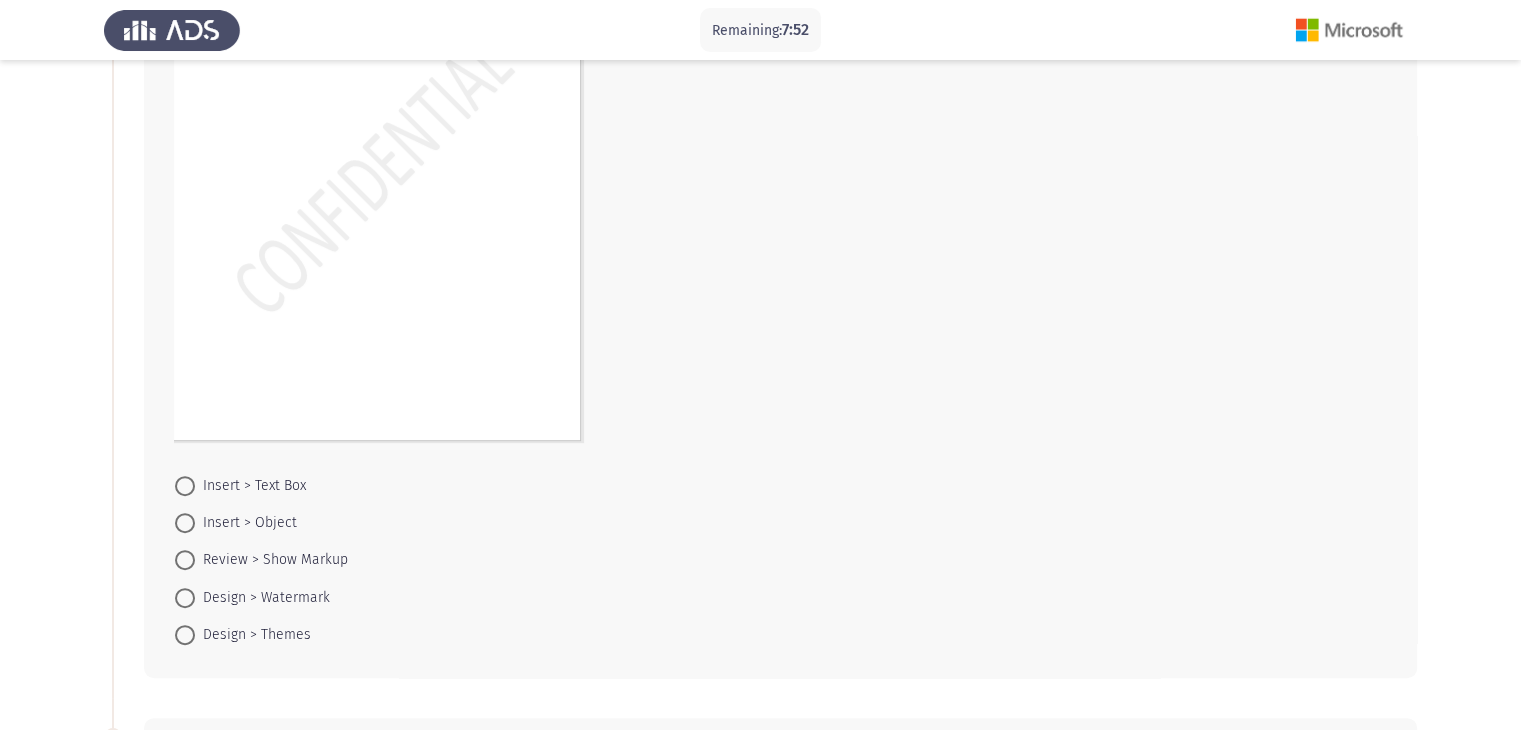 click on "Design > Watermark" at bounding box center [262, 598] 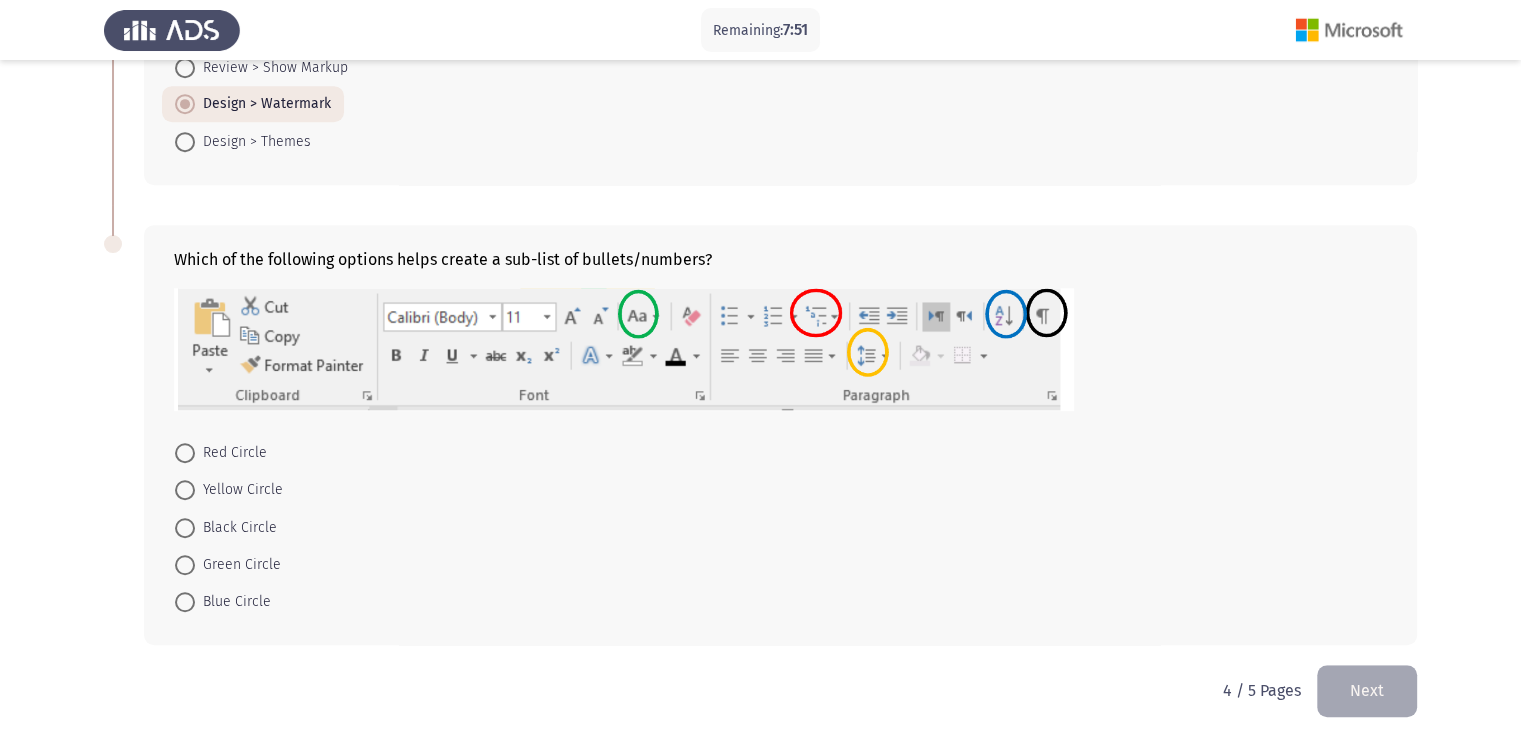 scroll, scrollTop: 1106, scrollLeft: 0, axis: vertical 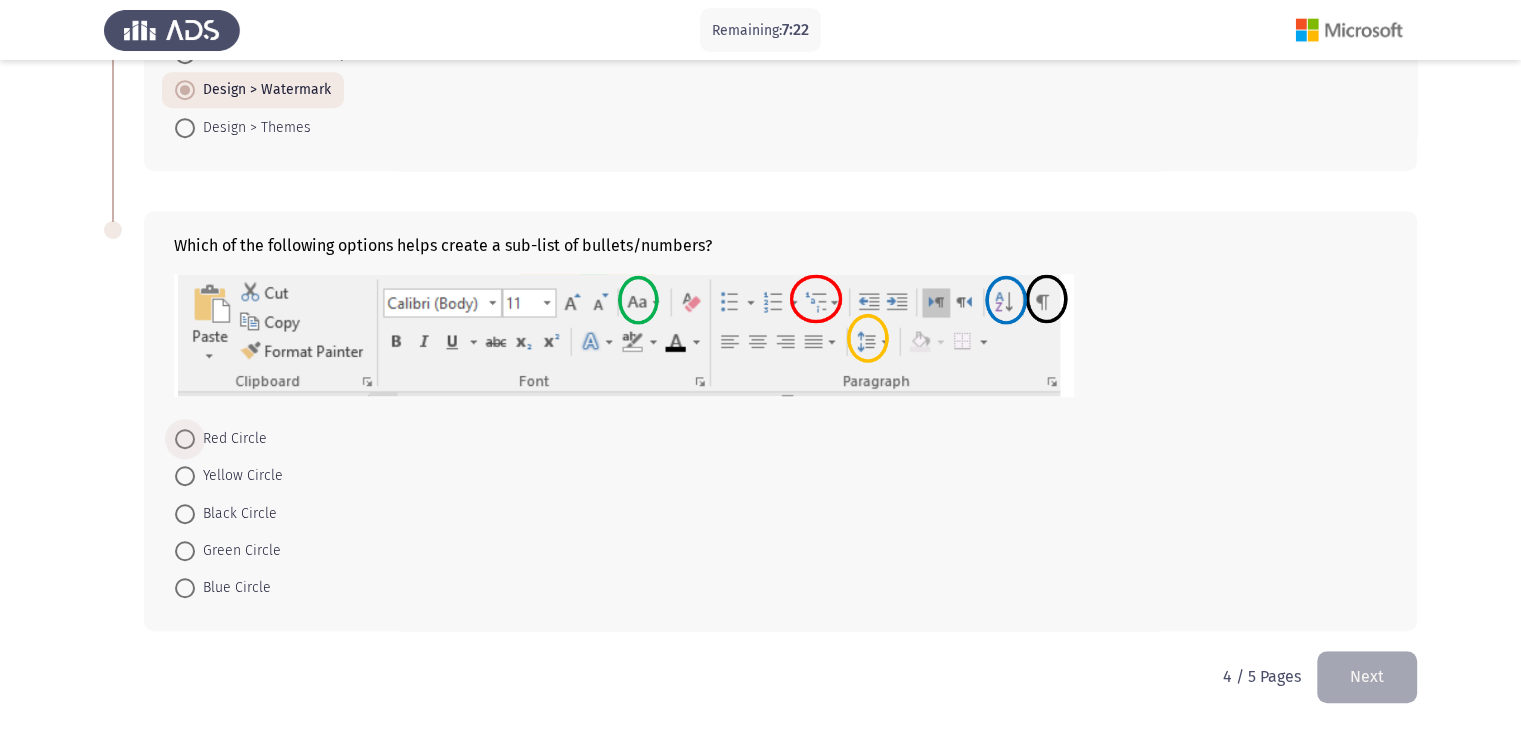 click at bounding box center [185, 439] 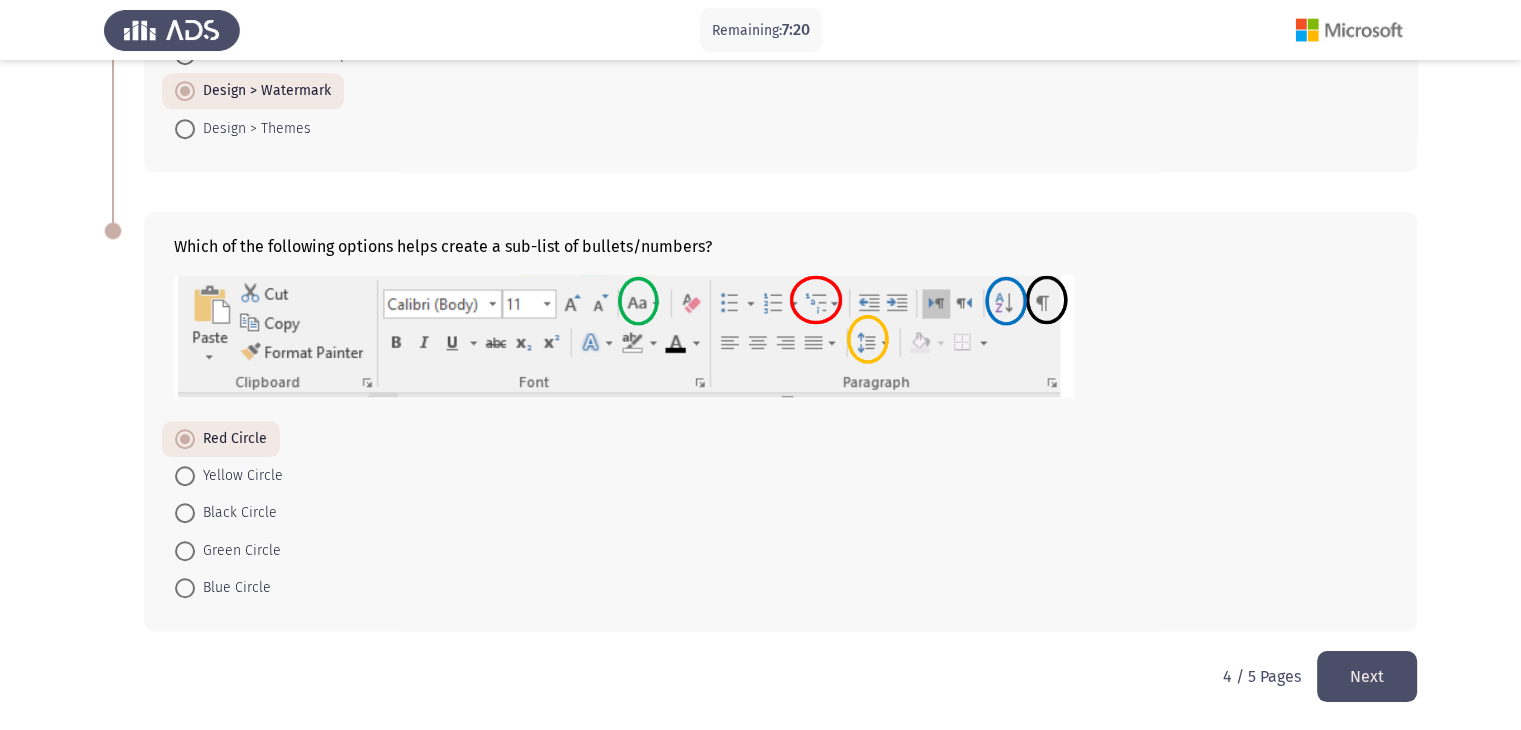 click on "Next" 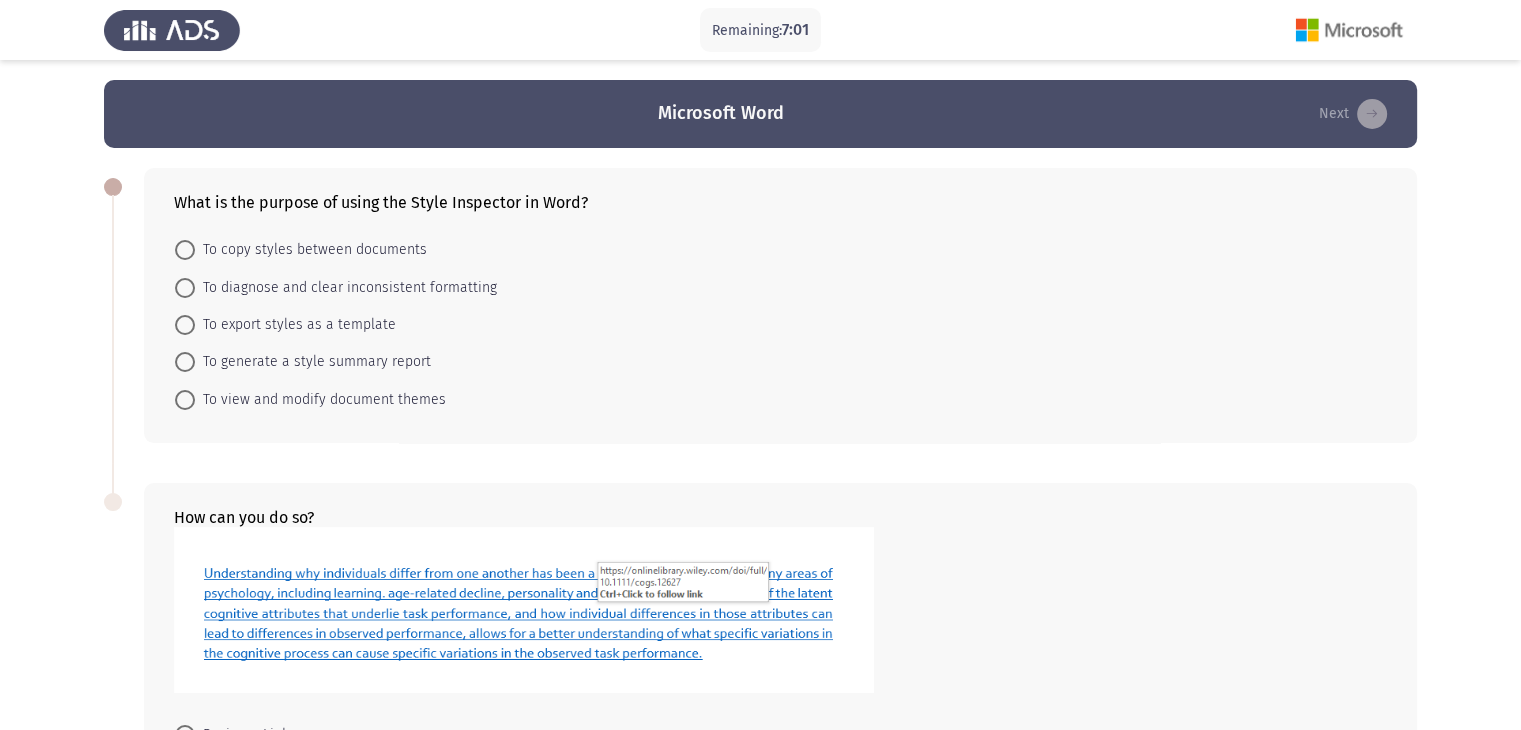 click at bounding box center (185, 362) 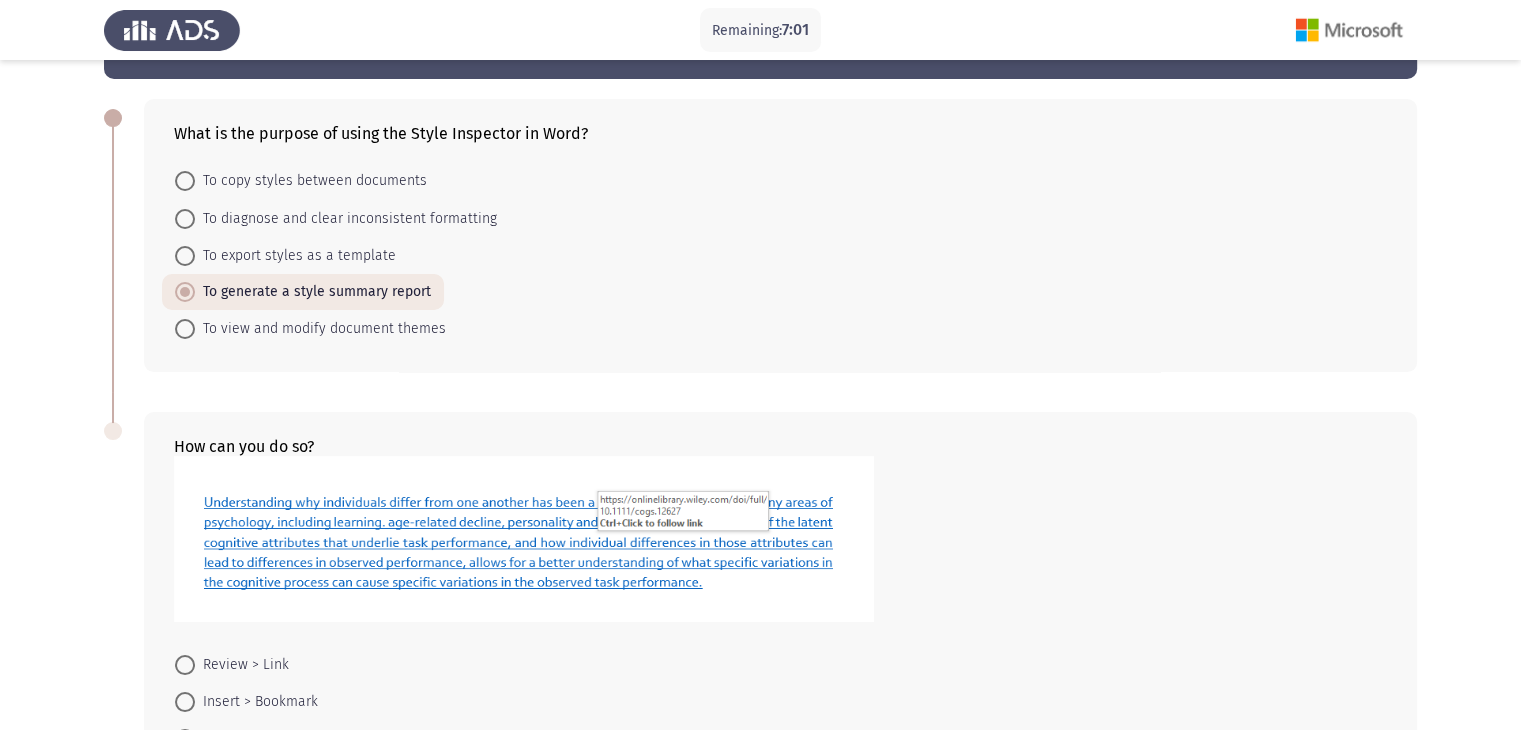 scroll, scrollTop: 295, scrollLeft: 0, axis: vertical 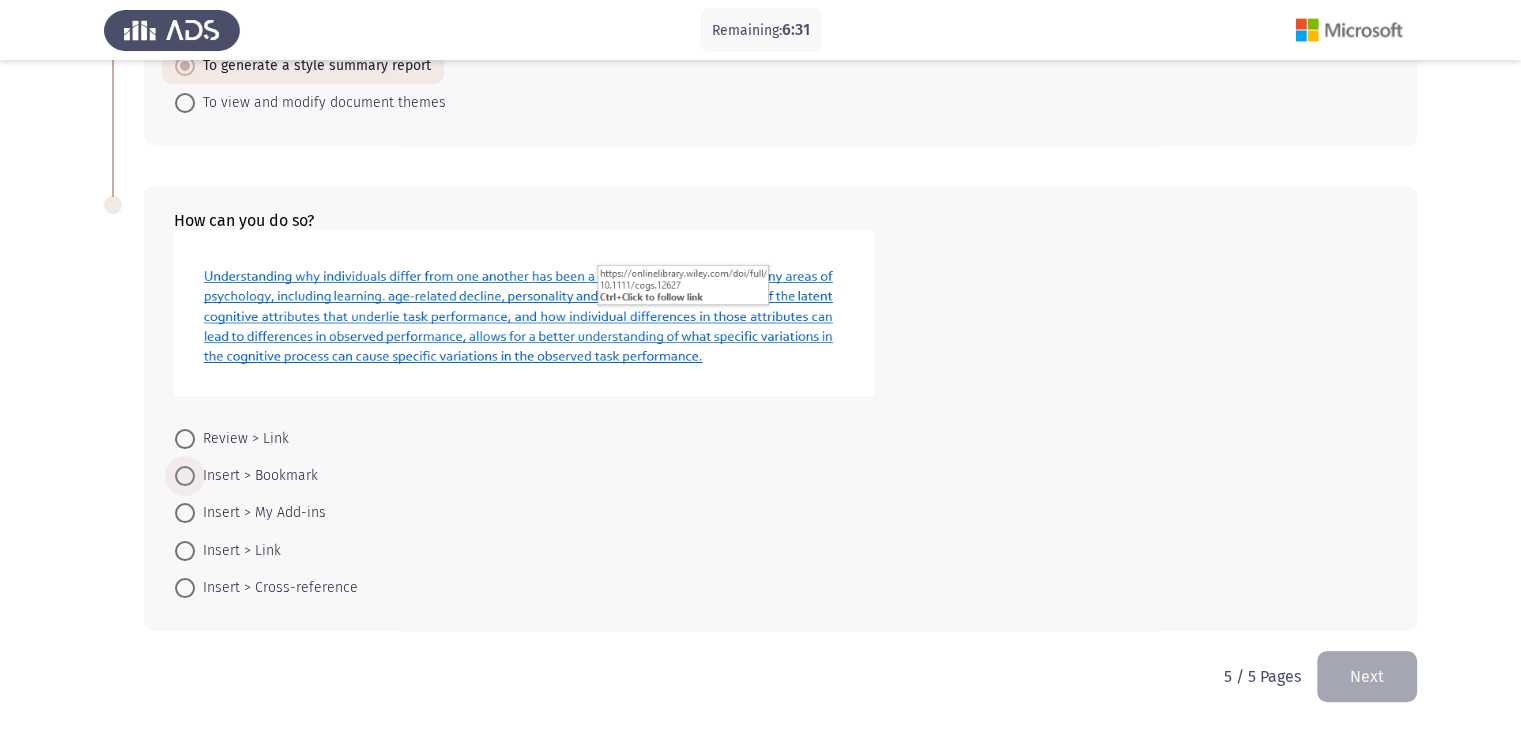 click at bounding box center [185, 476] 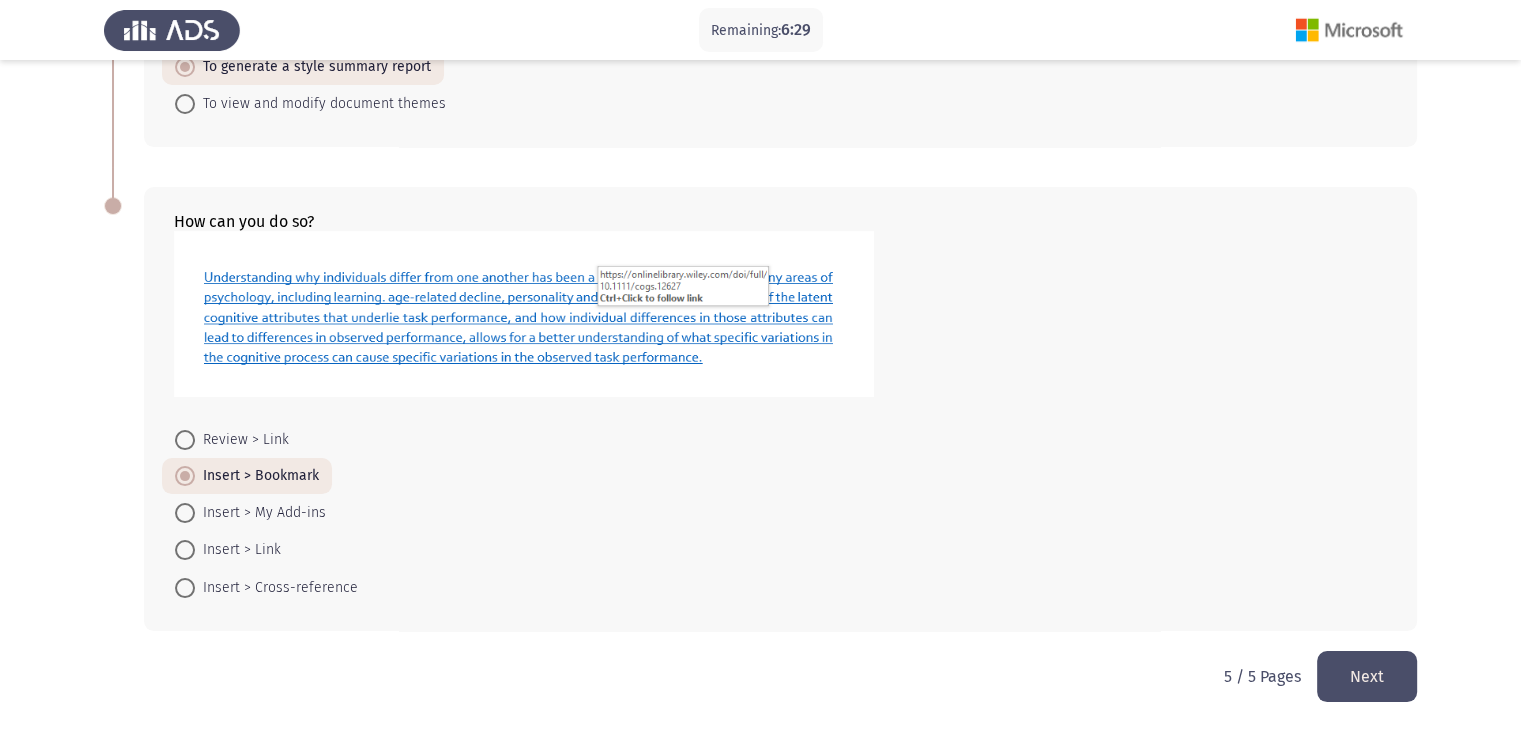 click on "Next" 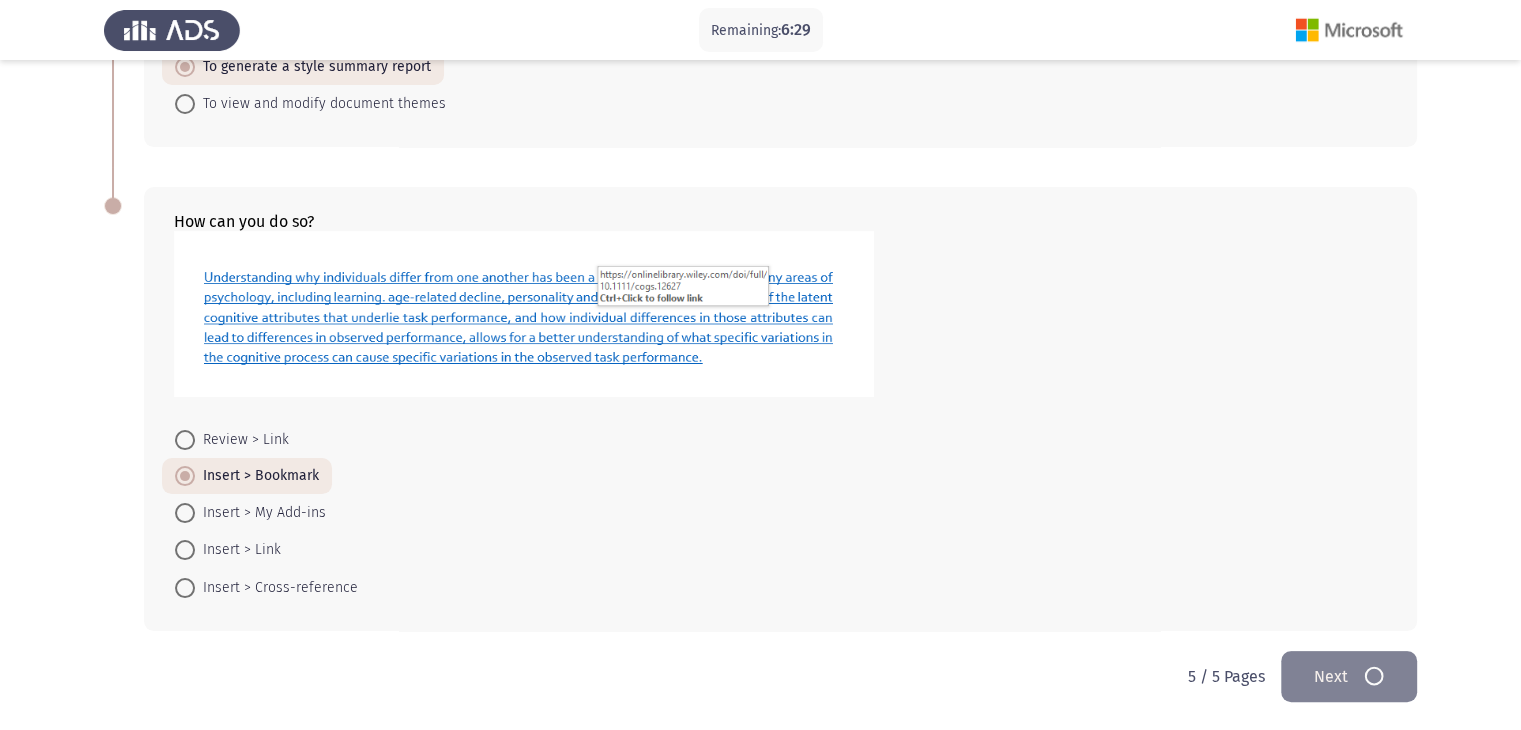 scroll, scrollTop: 0, scrollLeft: 0, axis: both 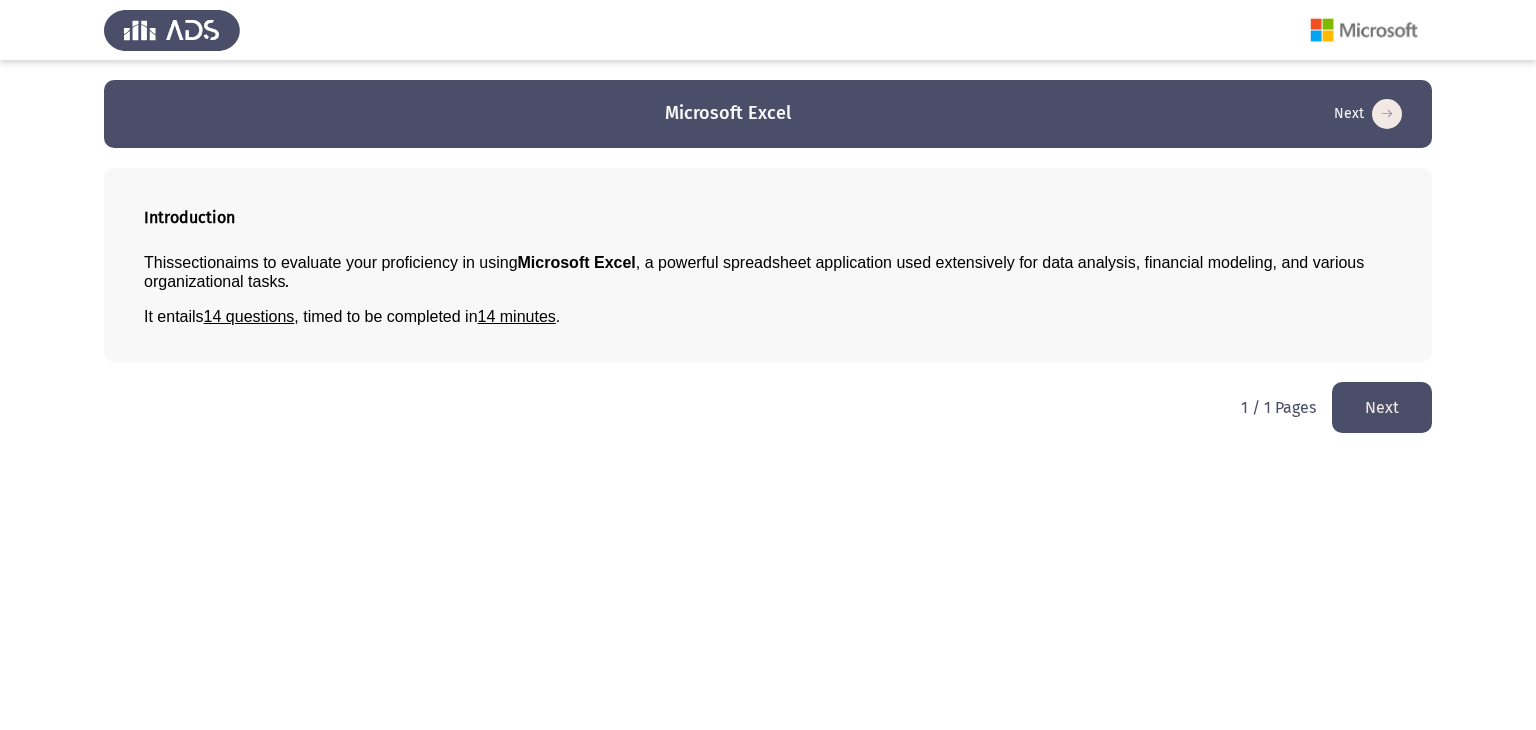 click on "Next" 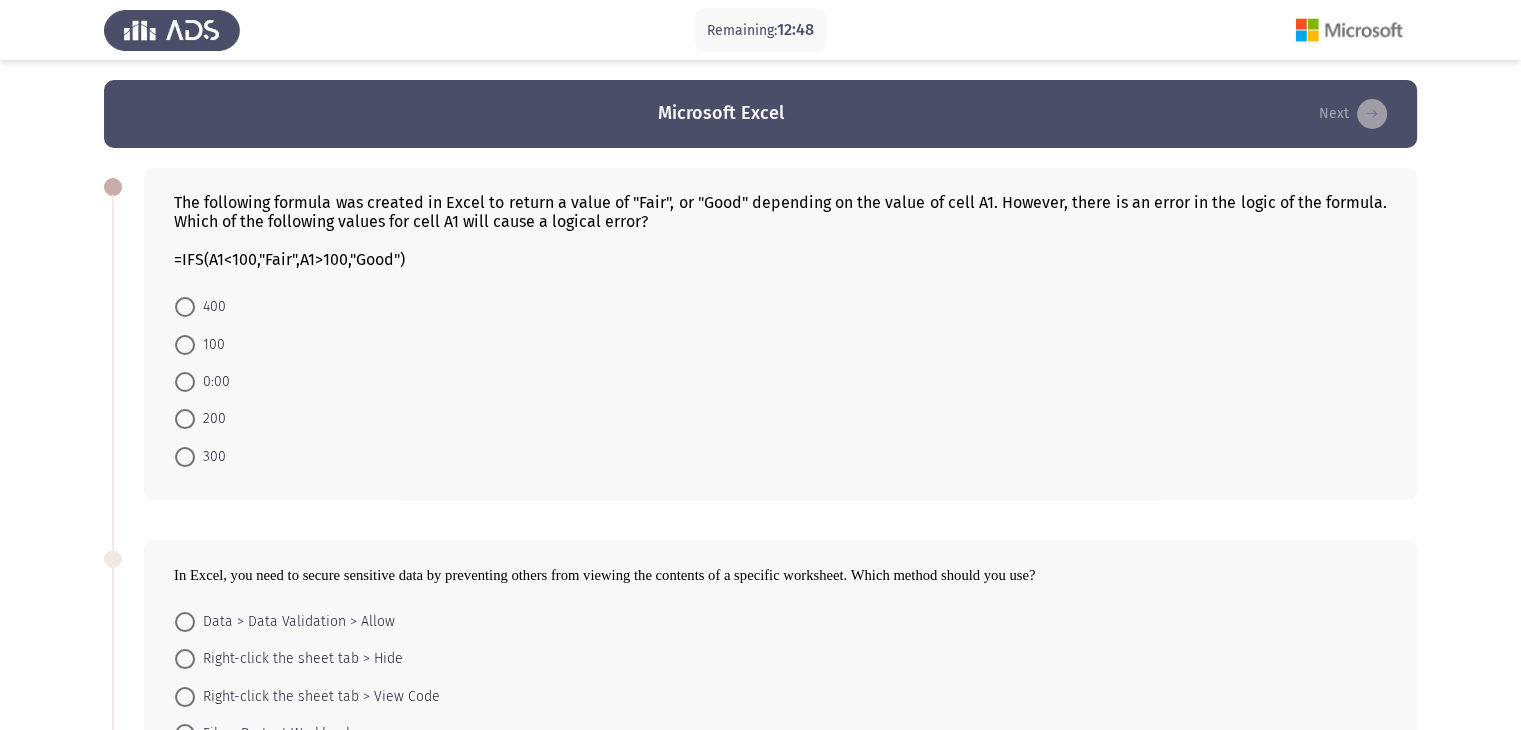 click at bounding box center (185, 419) 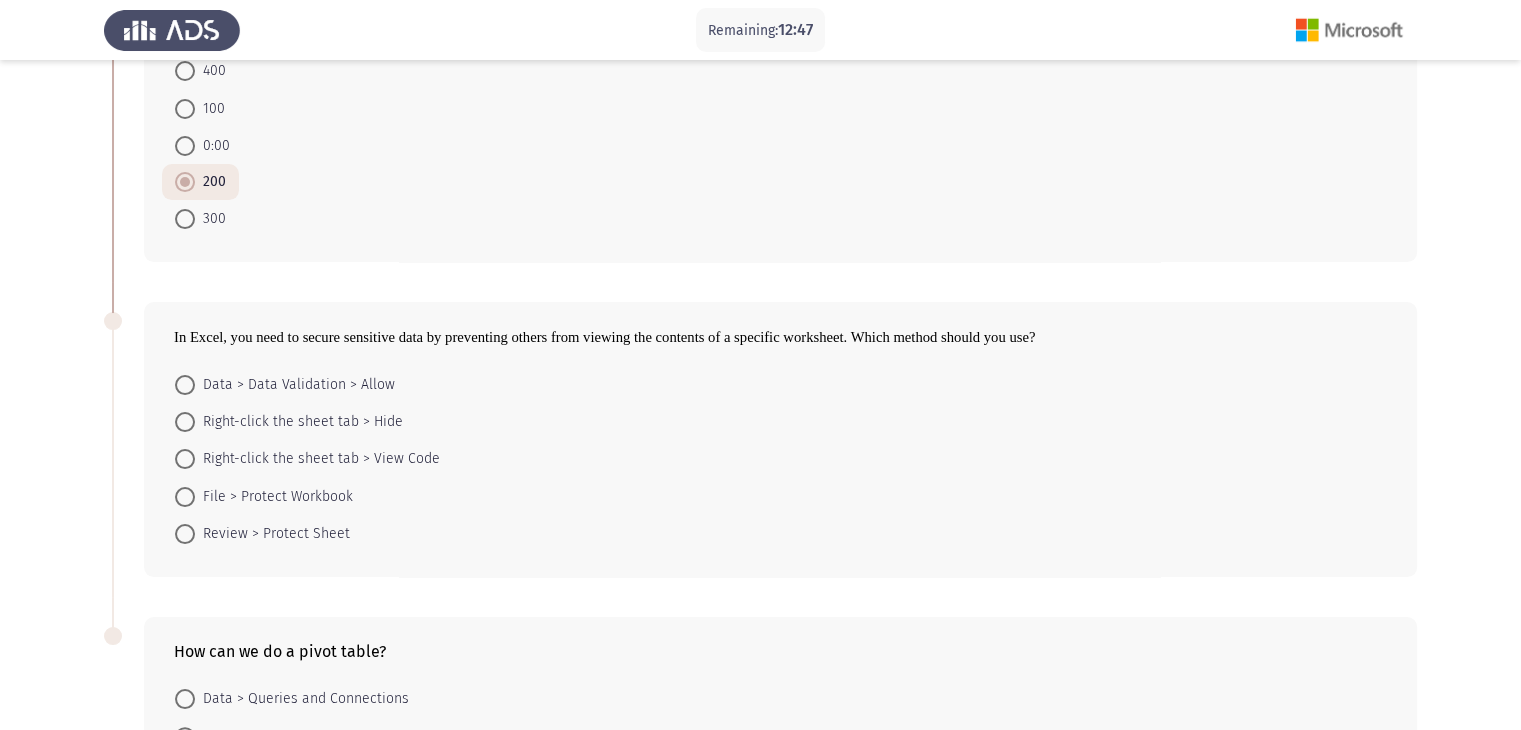 scroll, scrollTop: 300, scrollLeft: 0, axis: vertical 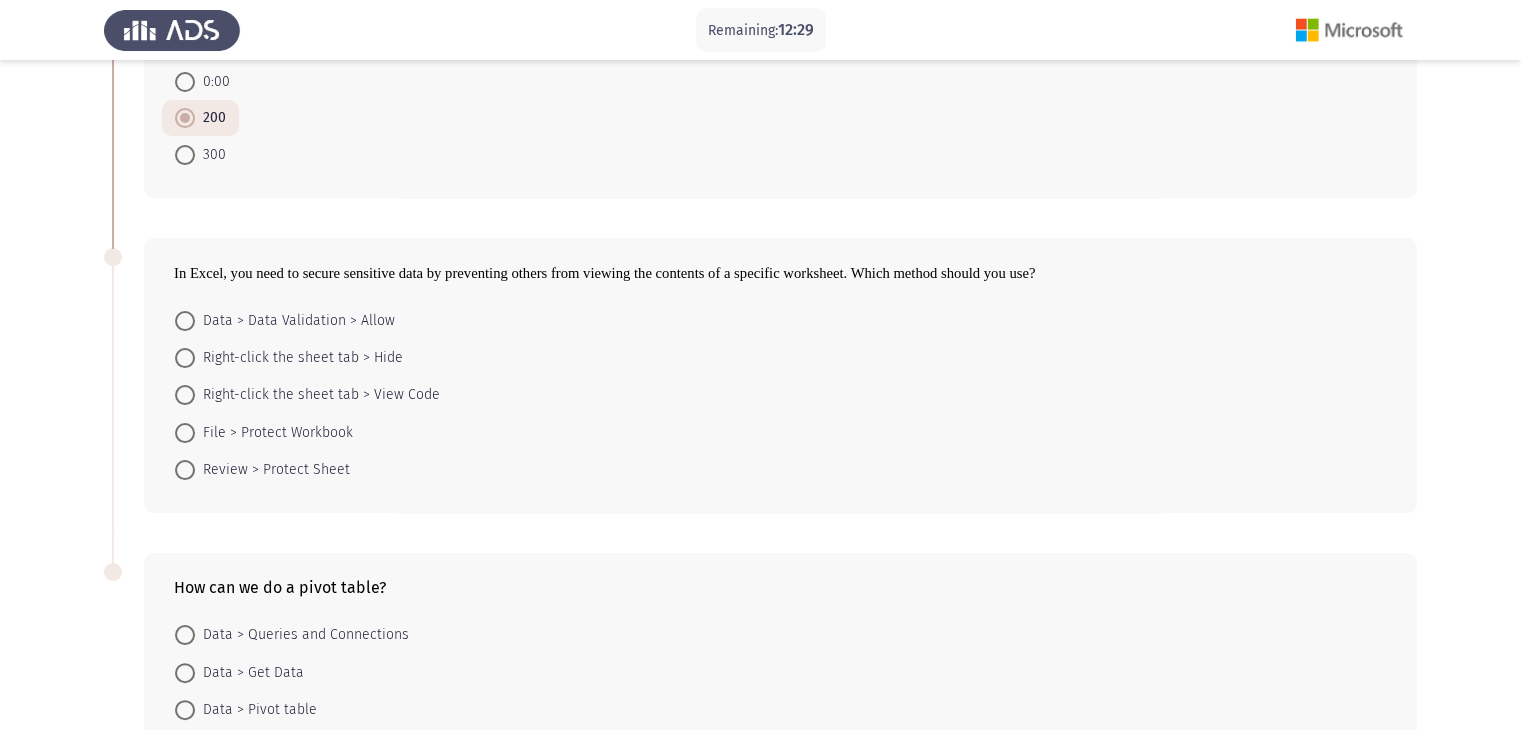 click on "Data > Data Validation > Allow" at bounding box center (285, 321) 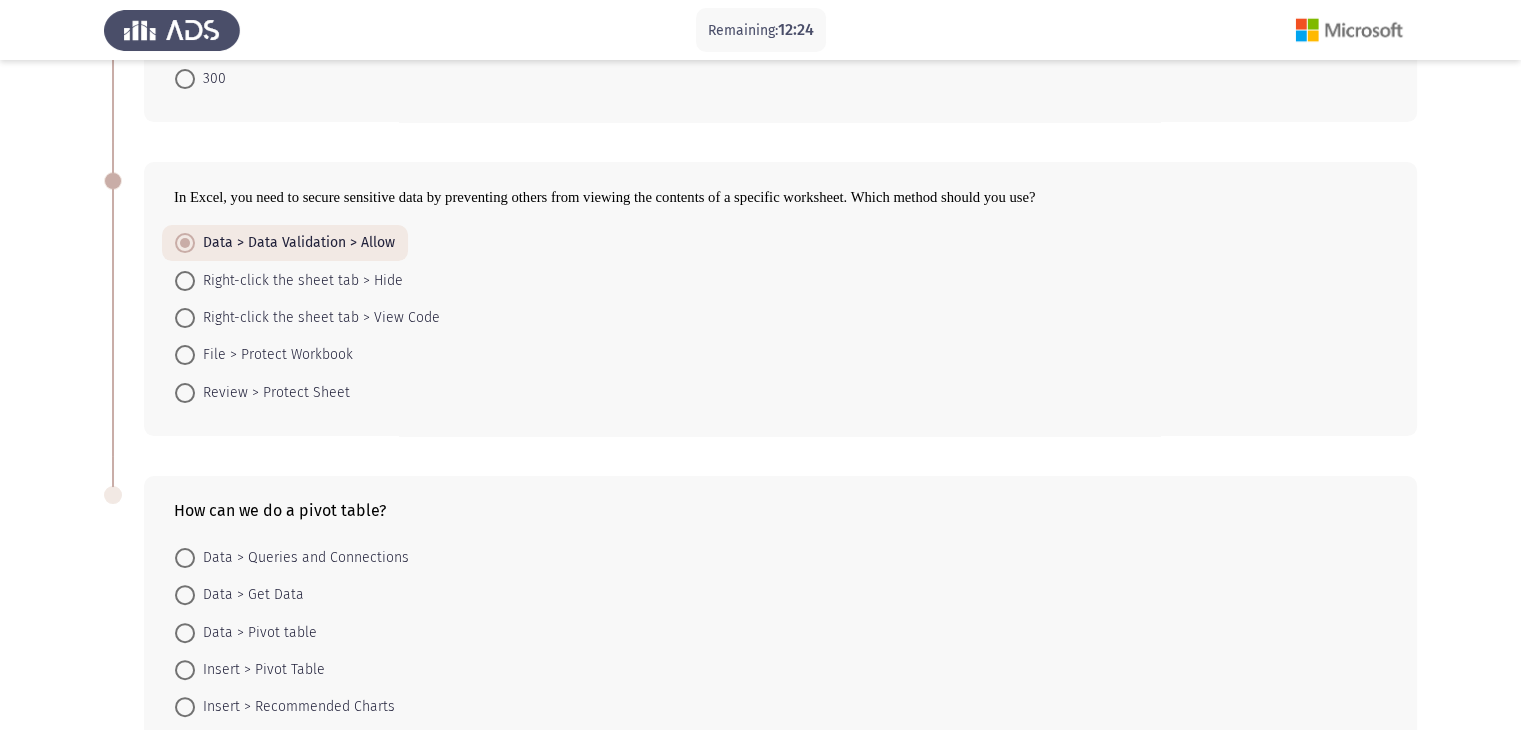 scroll, scrollTop: 496, scrollLeft: 0, axis: vertical 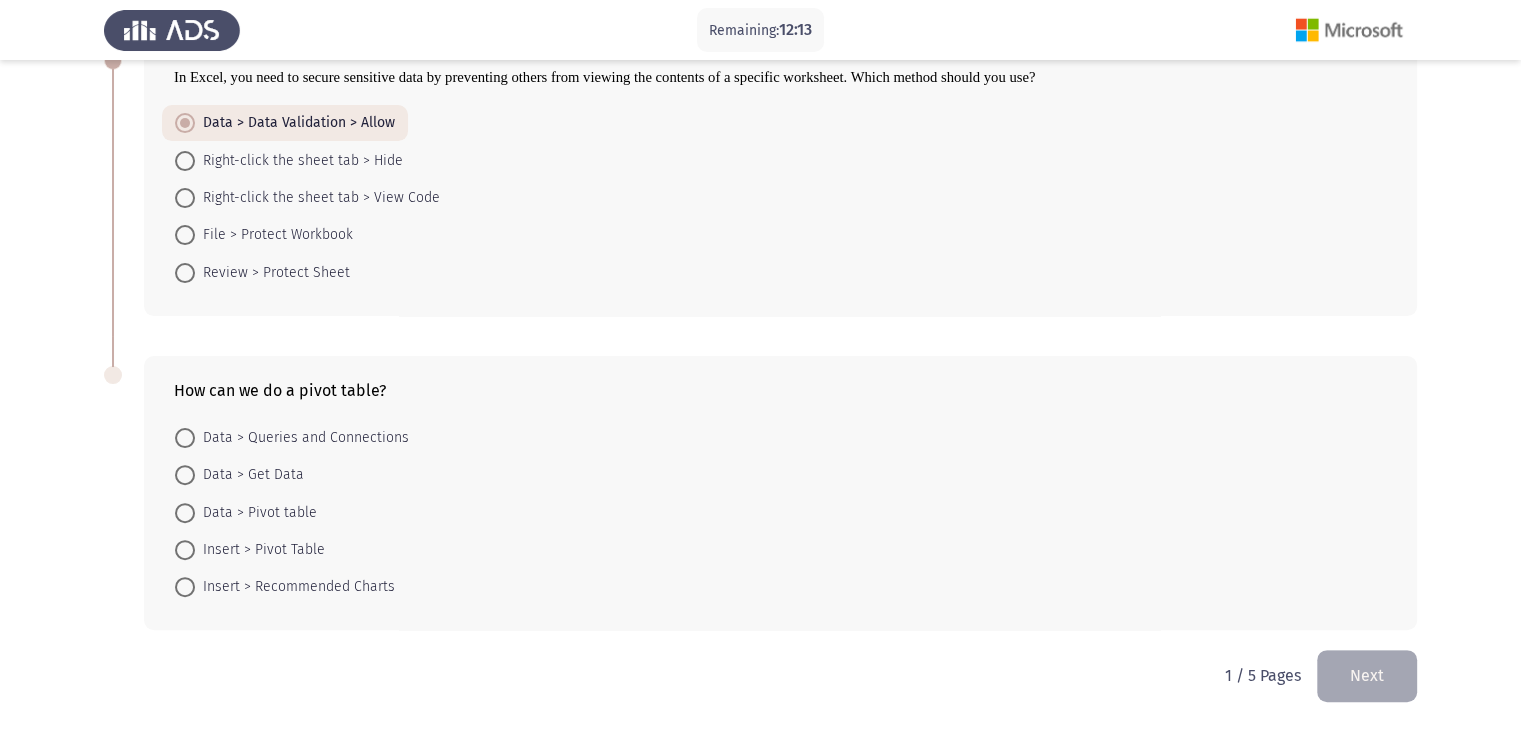 click at bounding box center [185, 550] 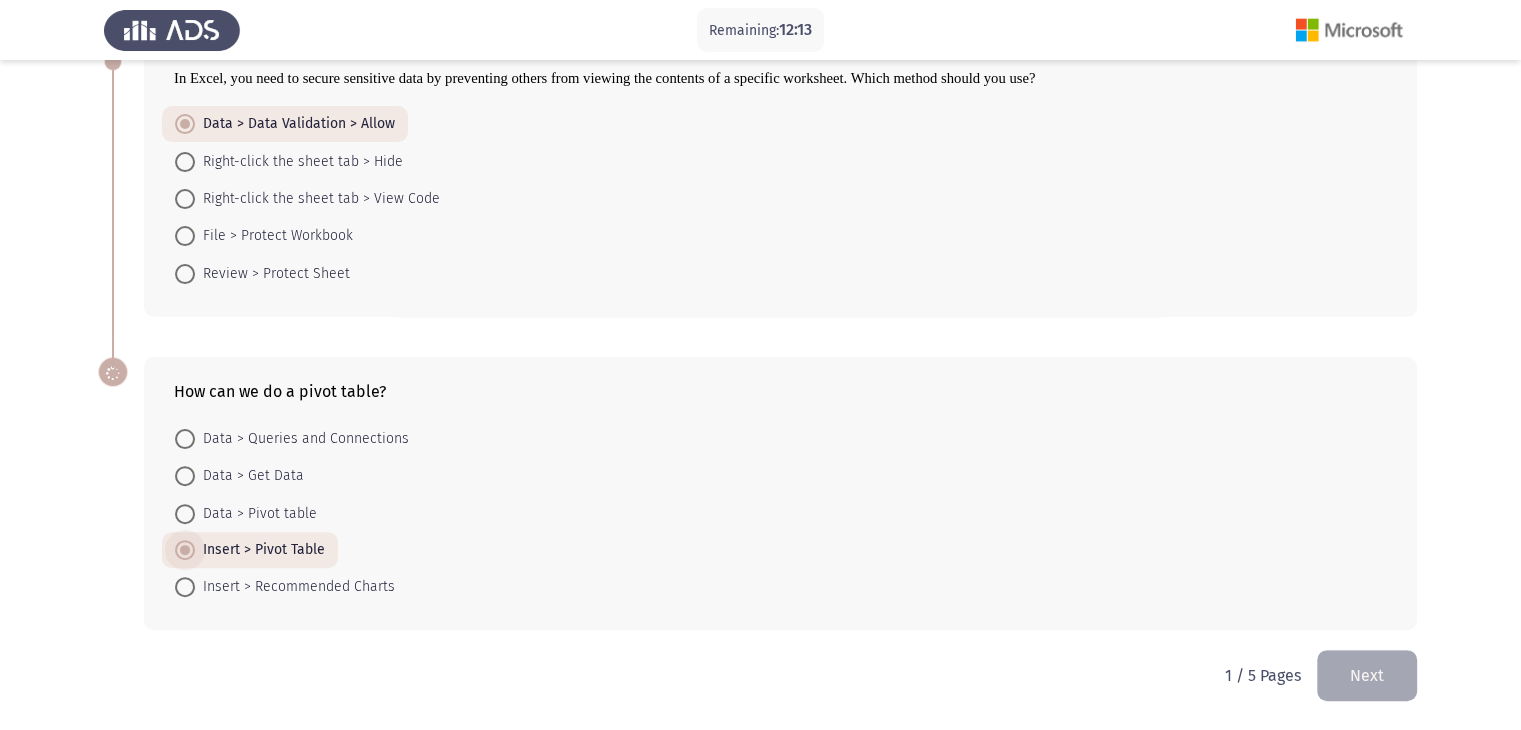 scroll, scrollTop: 495, scrollLeft: 0, axis: vertical 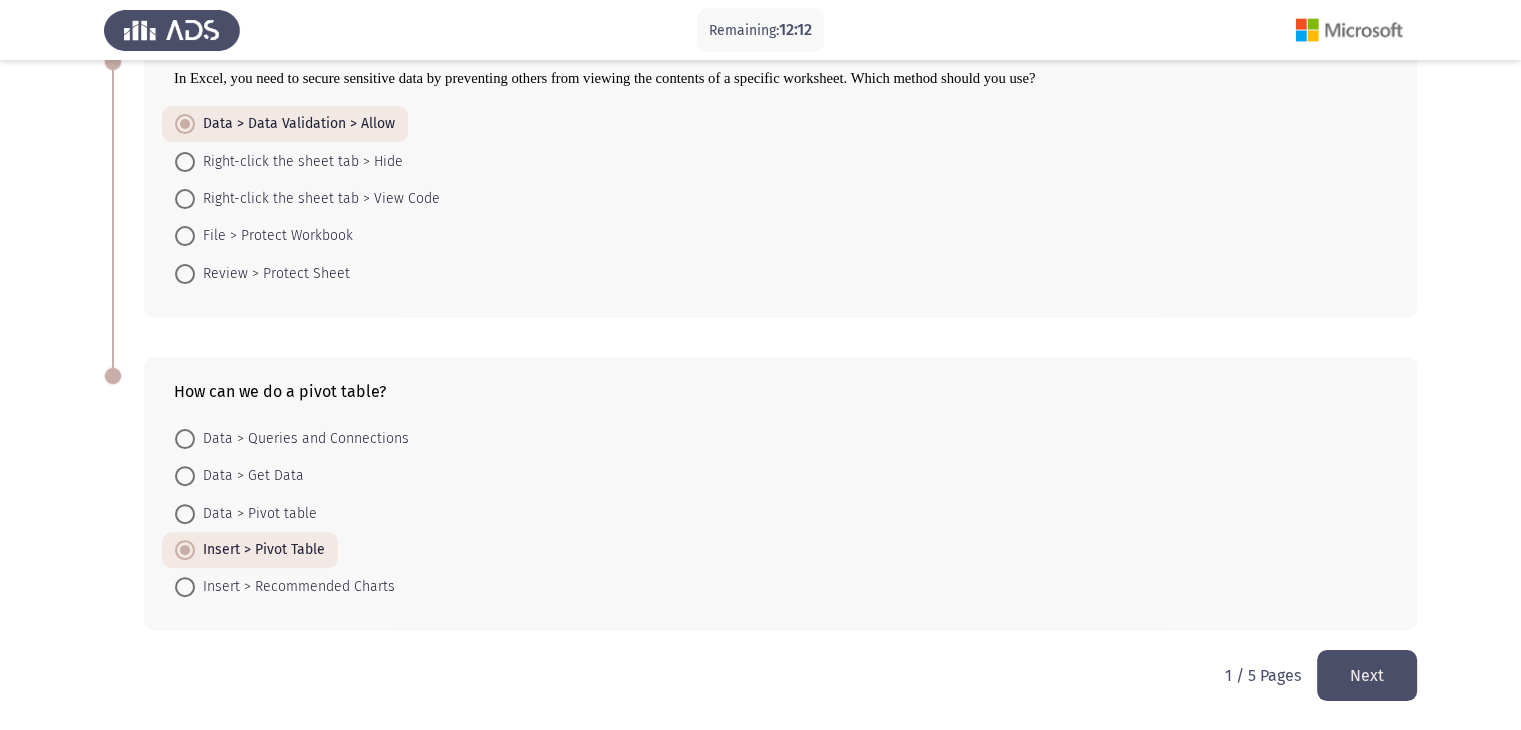 click on "Next" 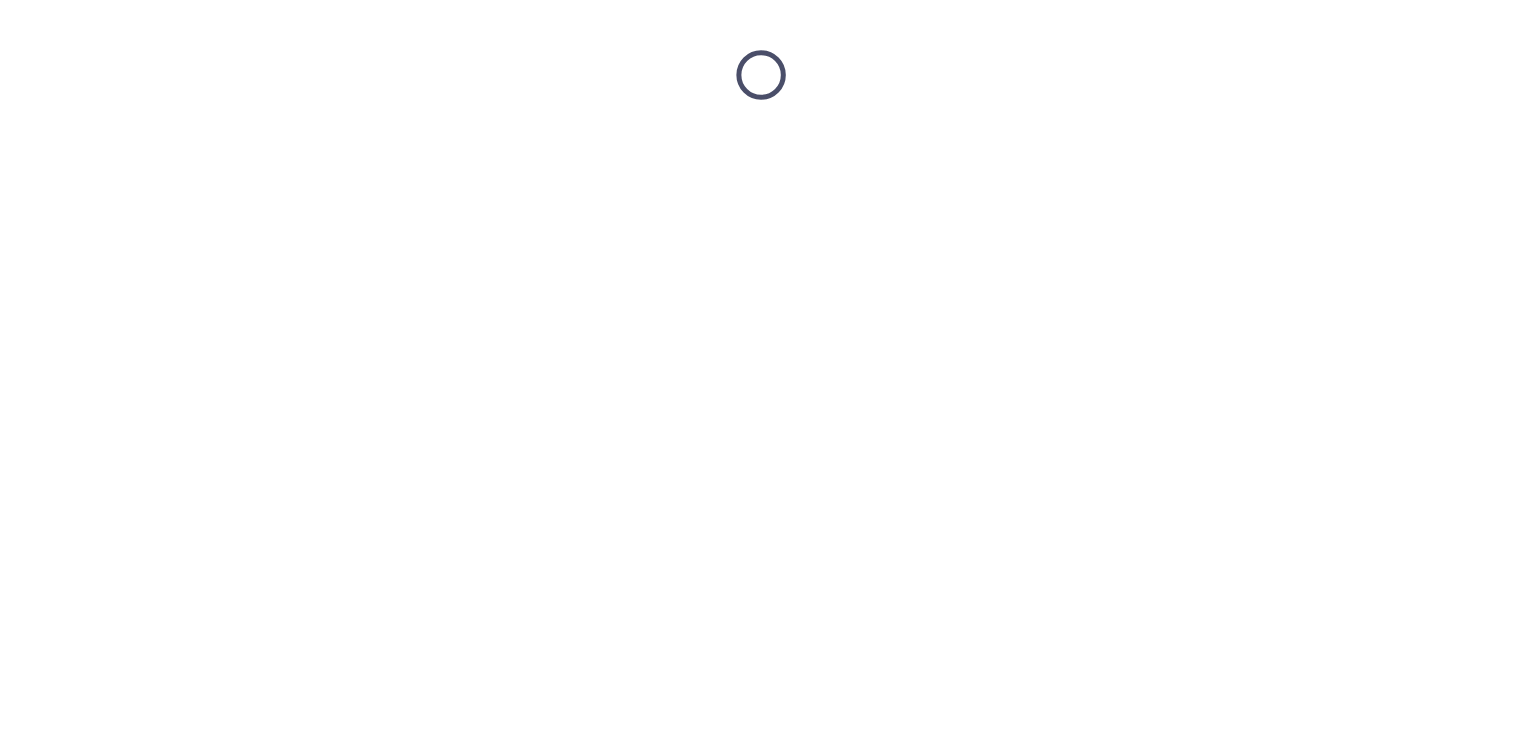 scroll, scrollTop: 0, scrollLeft: 0, axis: both 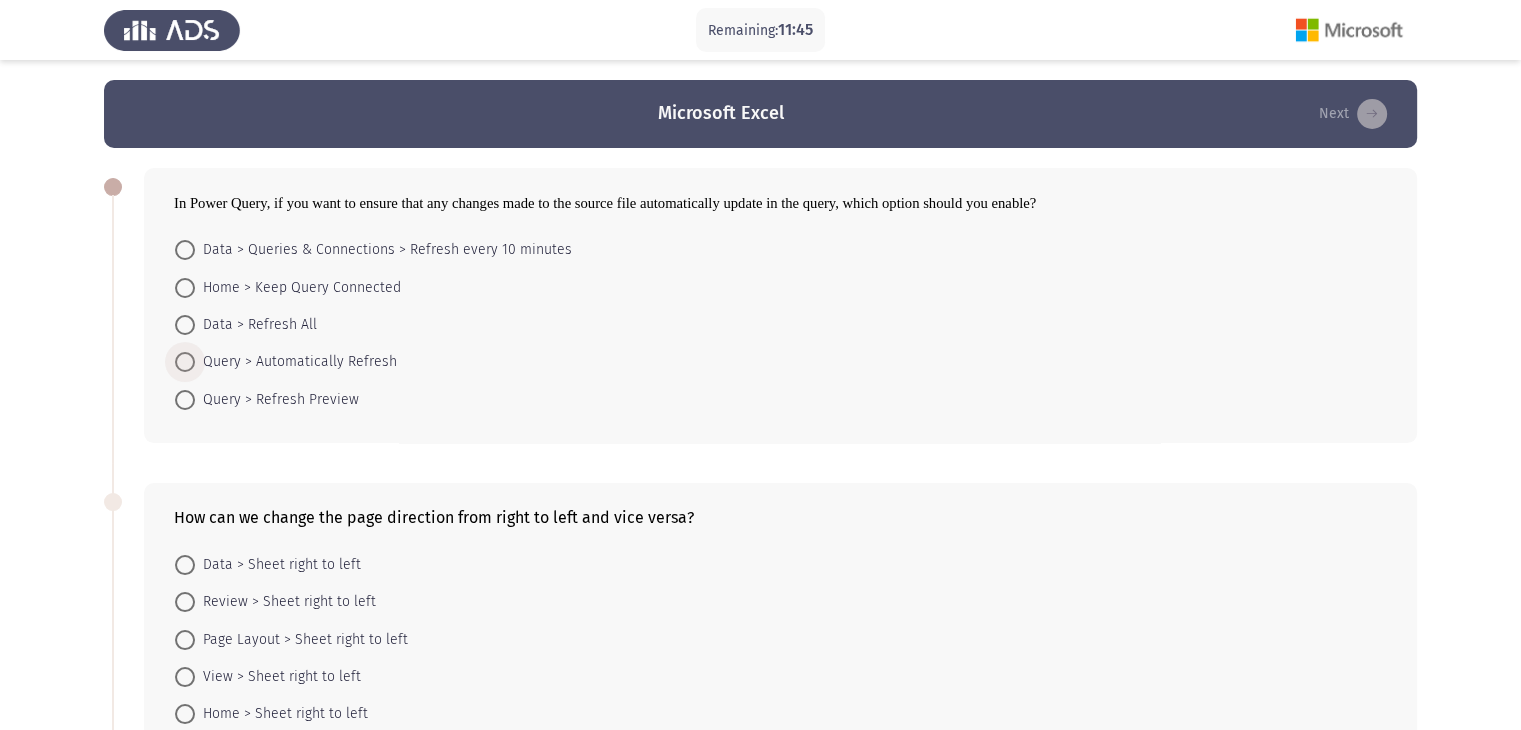 click at bounding box center [185, 362] 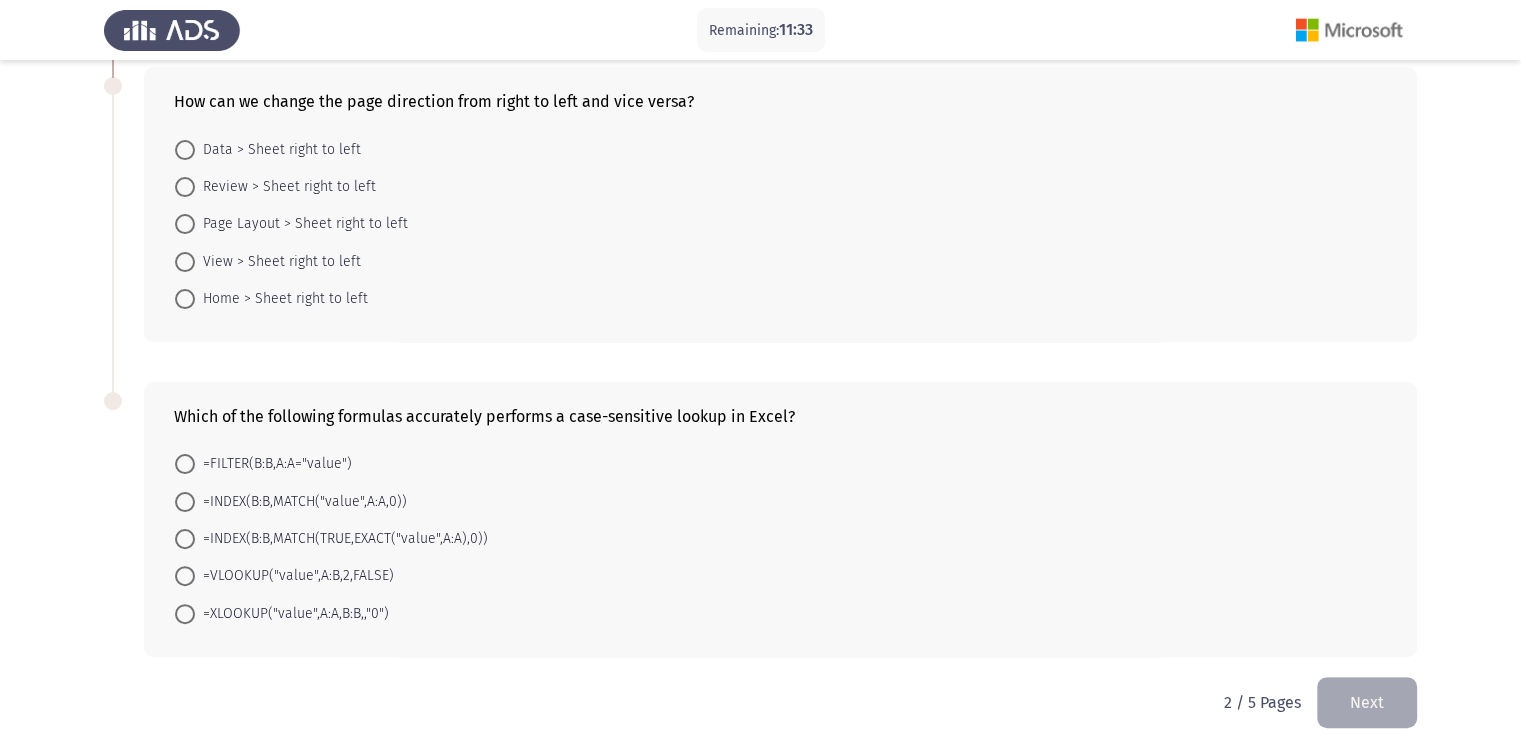 scroll, scrollTop: 439, scrollLeft: 0, axis: vertical 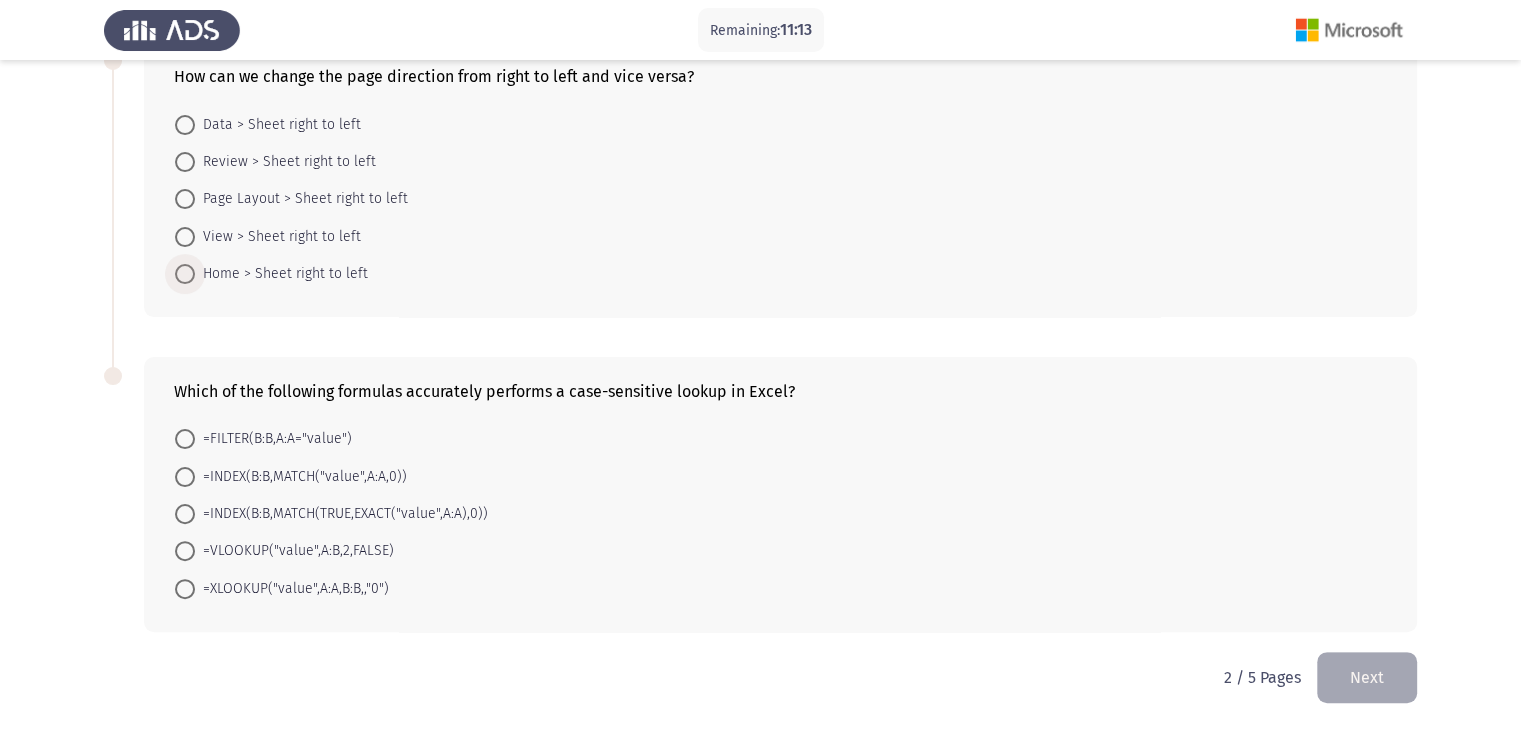 click at bounding box center [185, 274] 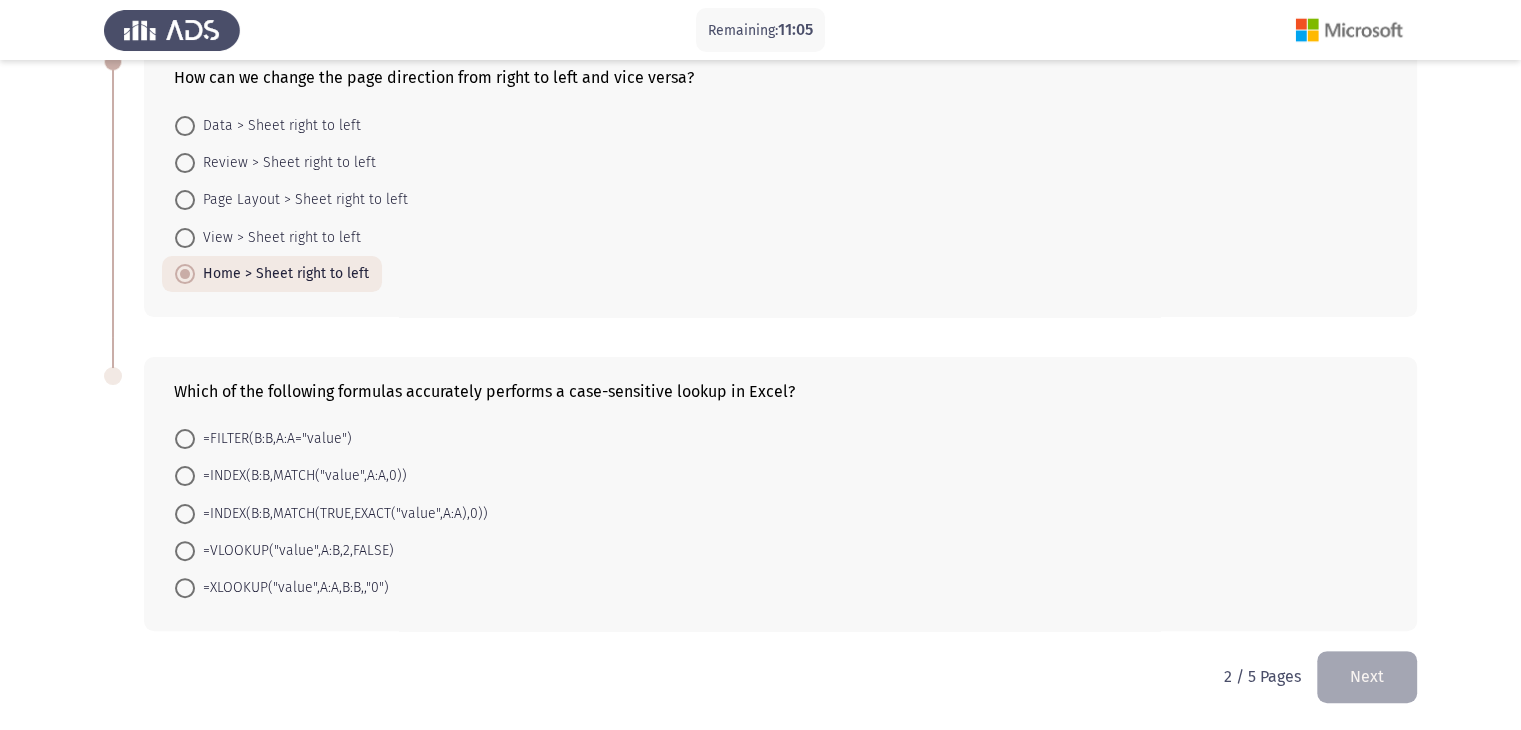 click at bounding box center (185, 551) 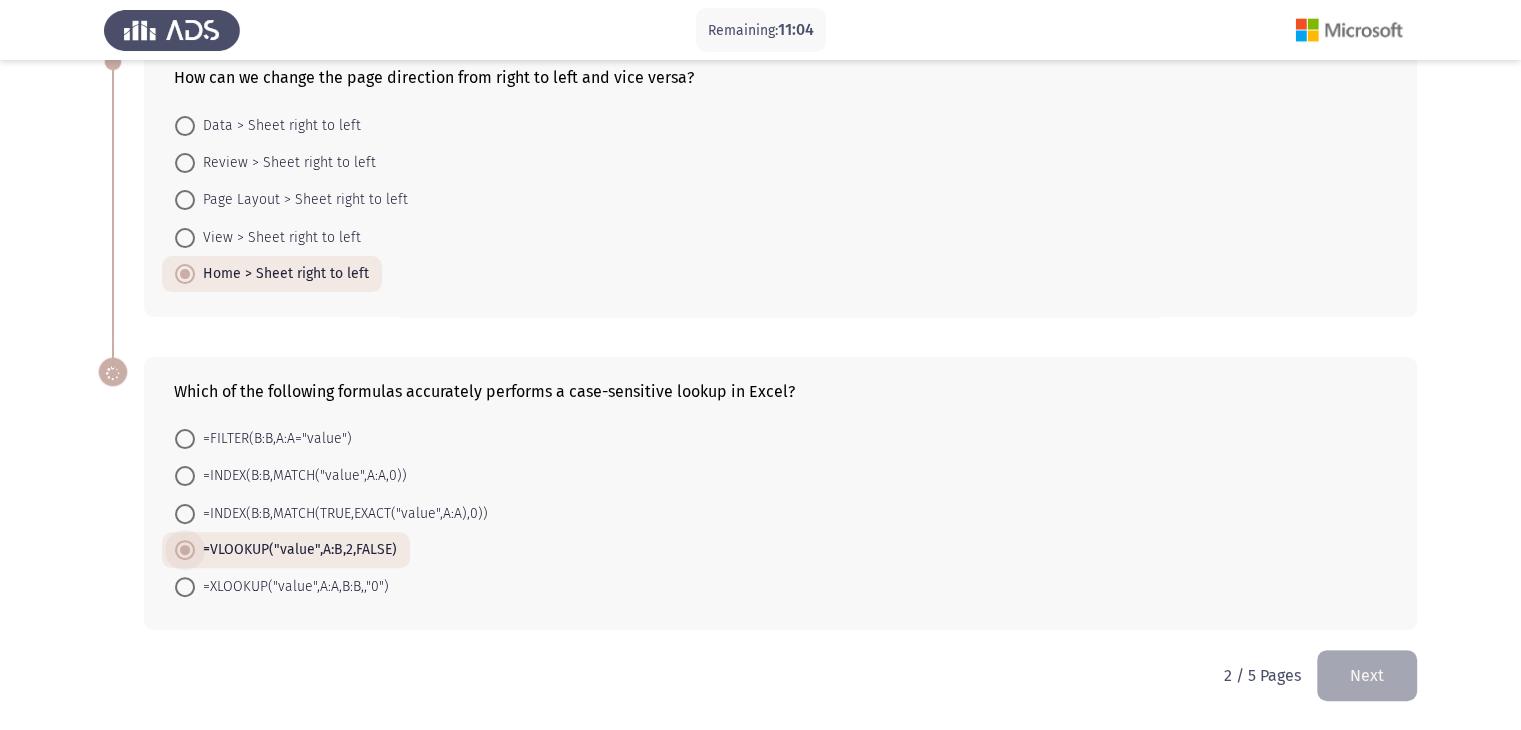 scroll, scrollTop: 437, scrollLeft: 0, axis: vertical 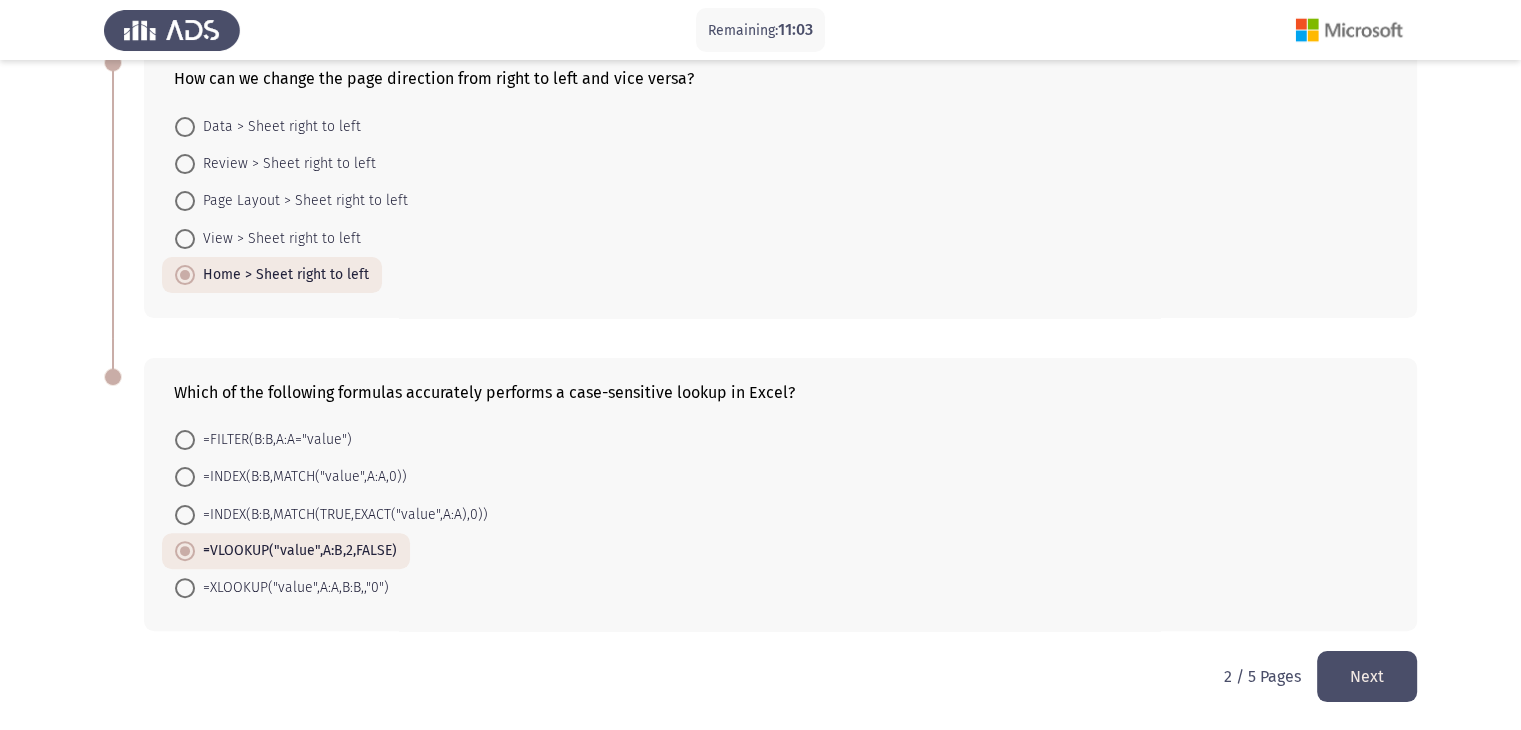 click on "Next" 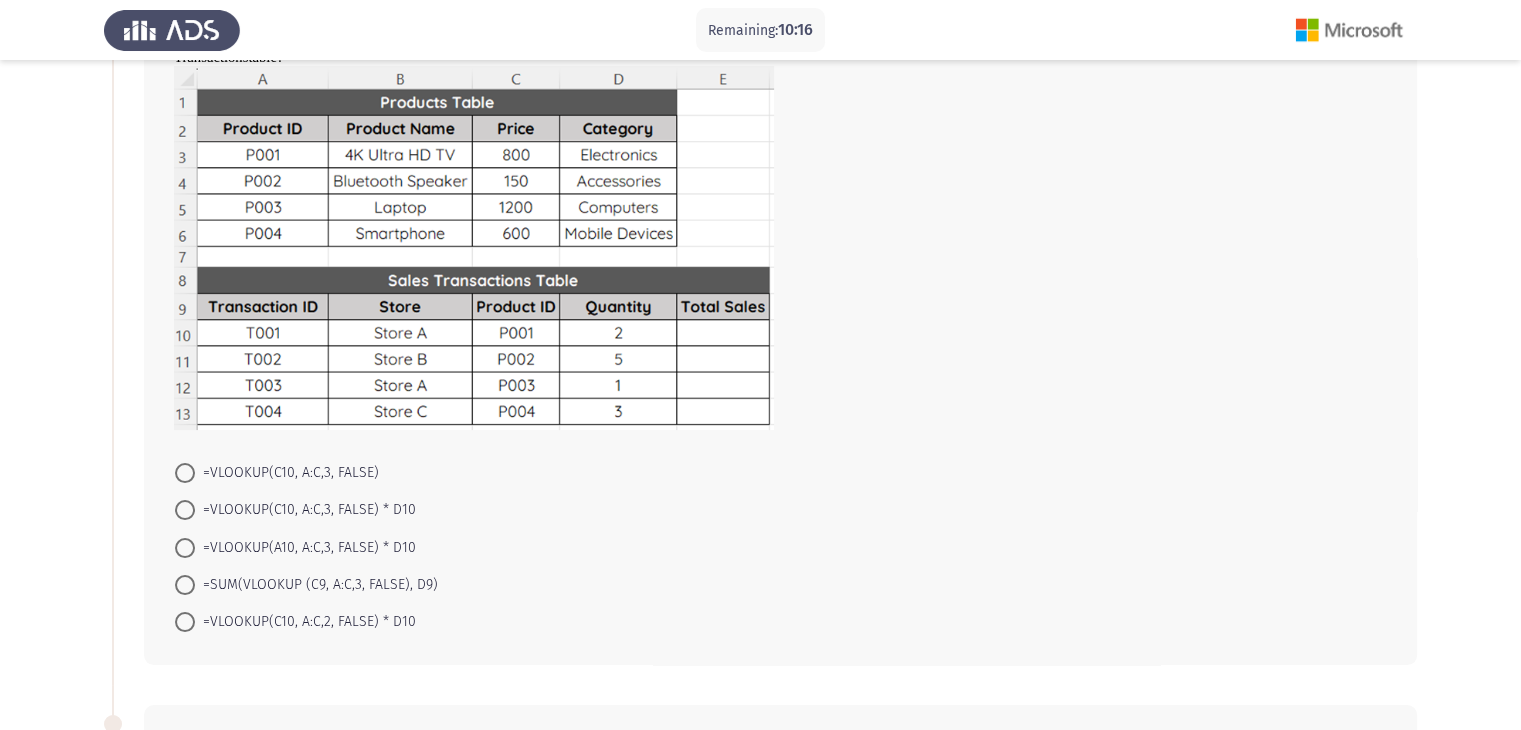 scroll, scrollTop: 200, scrollLeft: 0, axis: vertical 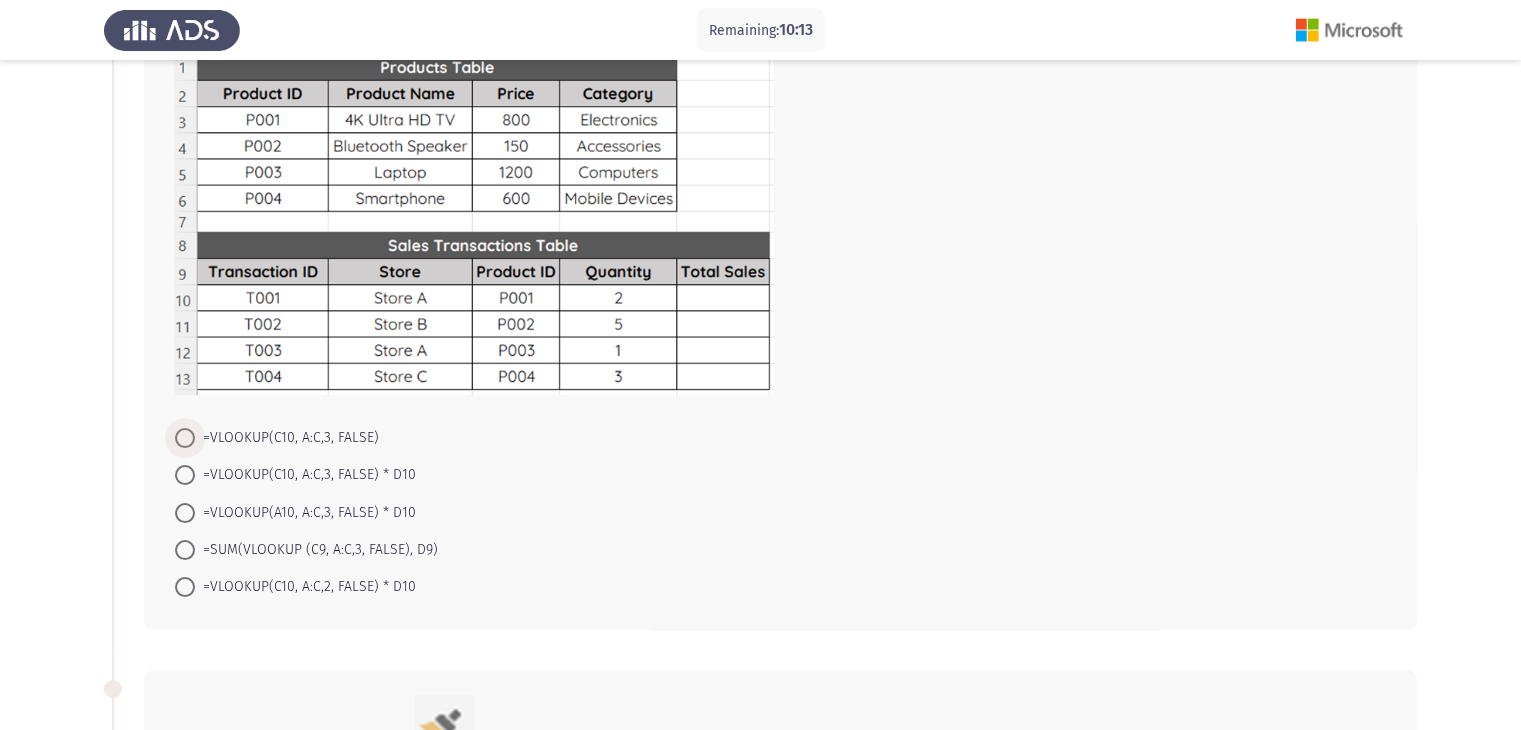 click at bounding box center (185, 438) 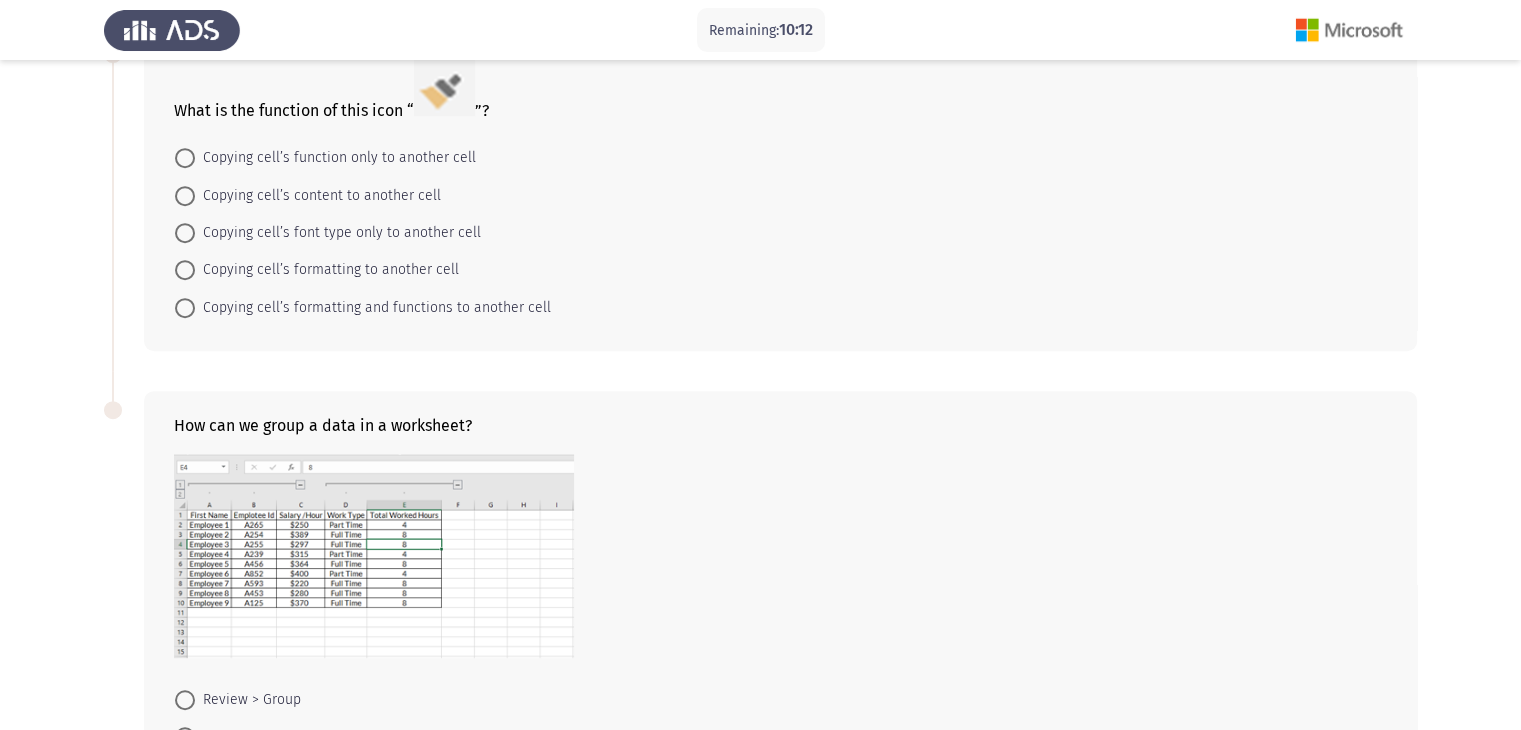 scroll, scrollTop: 800, scrollLeft: 0, axis: vertical 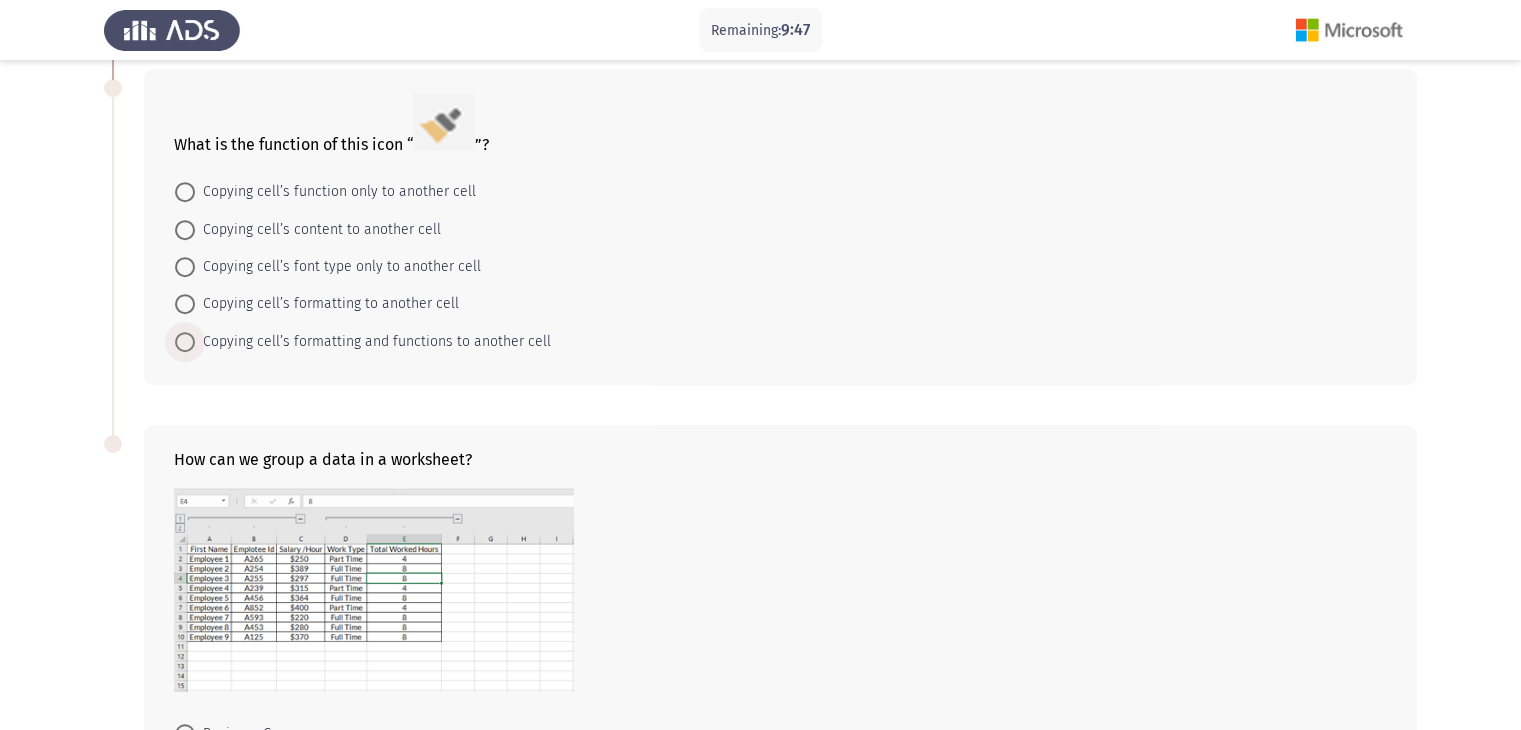 click at bounding box center [185, 342] 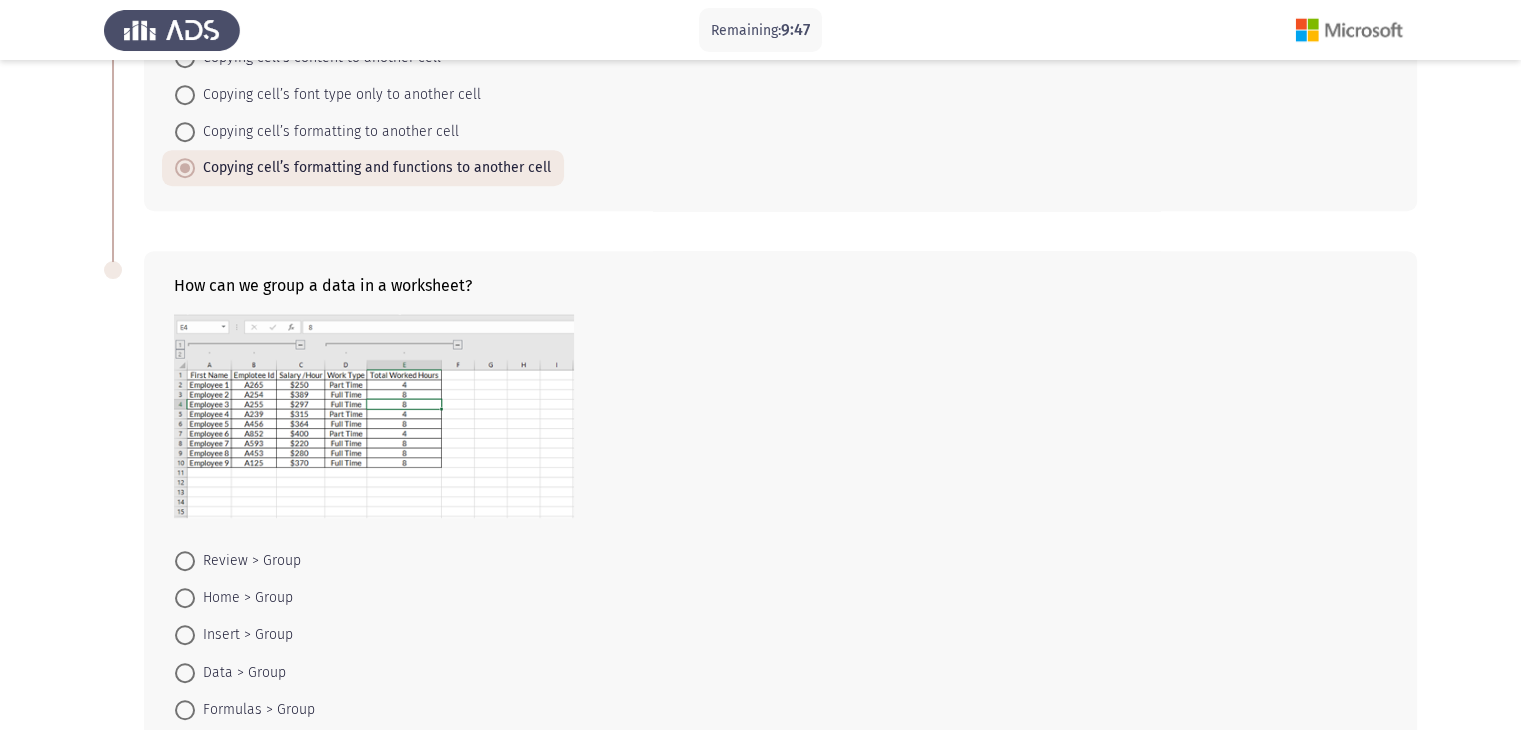 scroll, scrollTop: 1094, scrollLeft: 0, axis: vertical 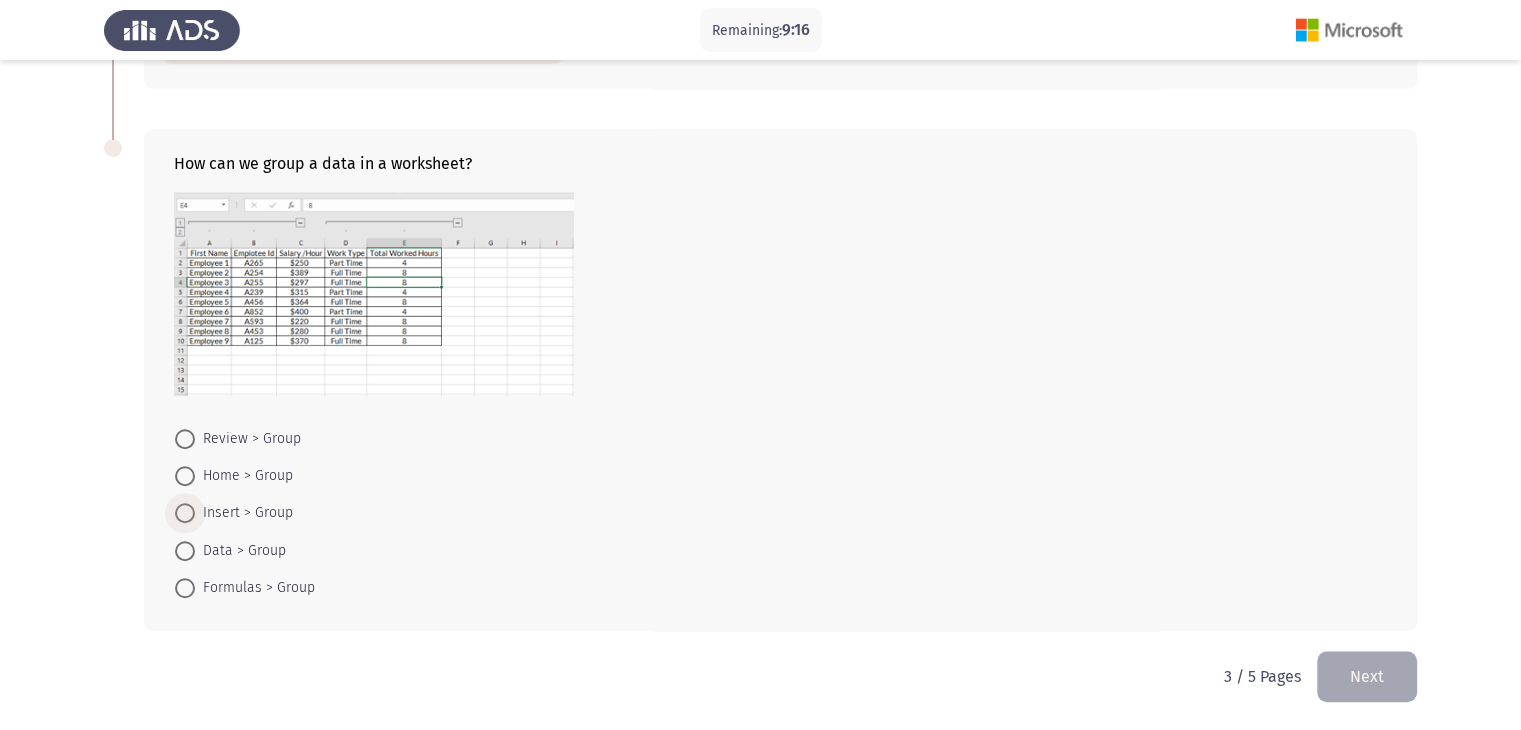 click at bounding box center [185, 513] 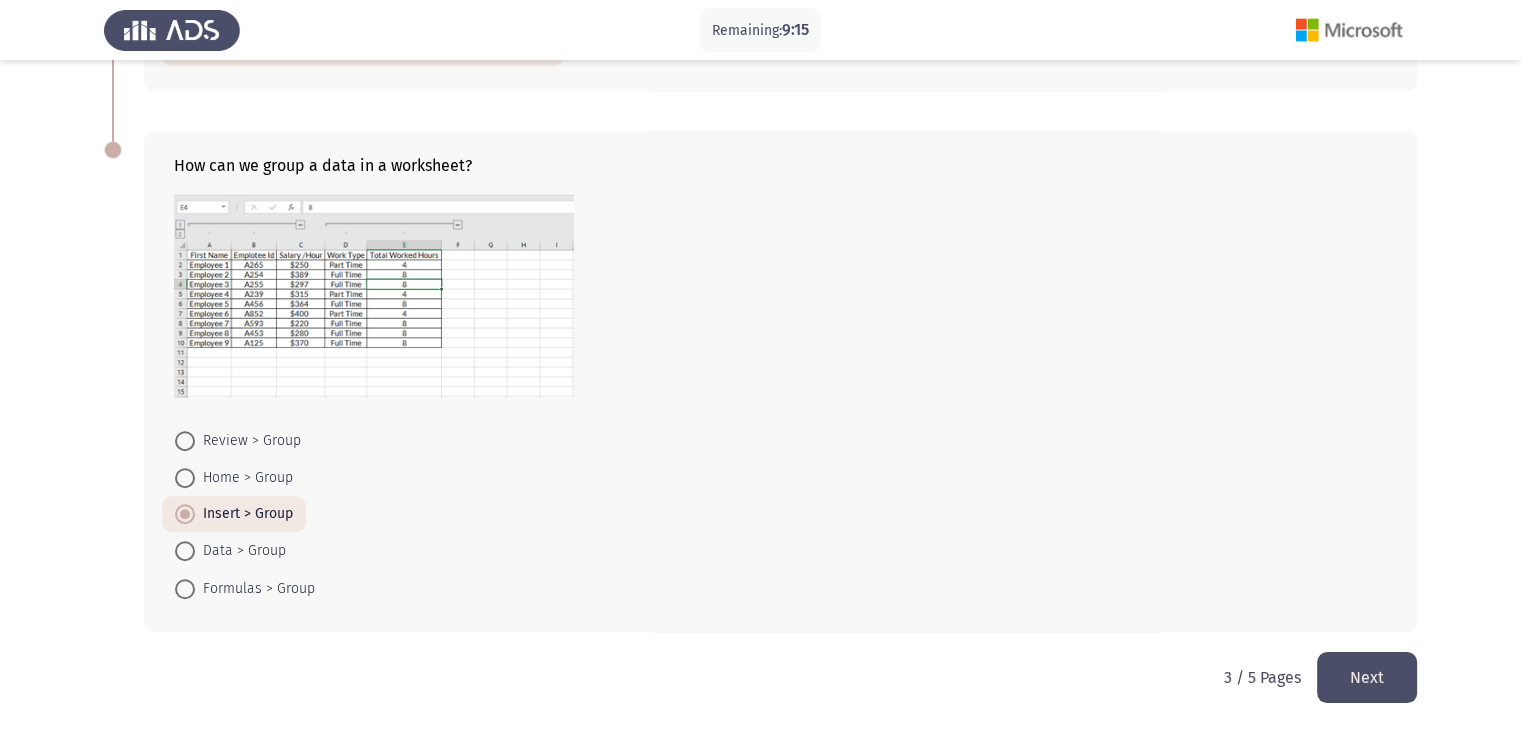 click on "Next" 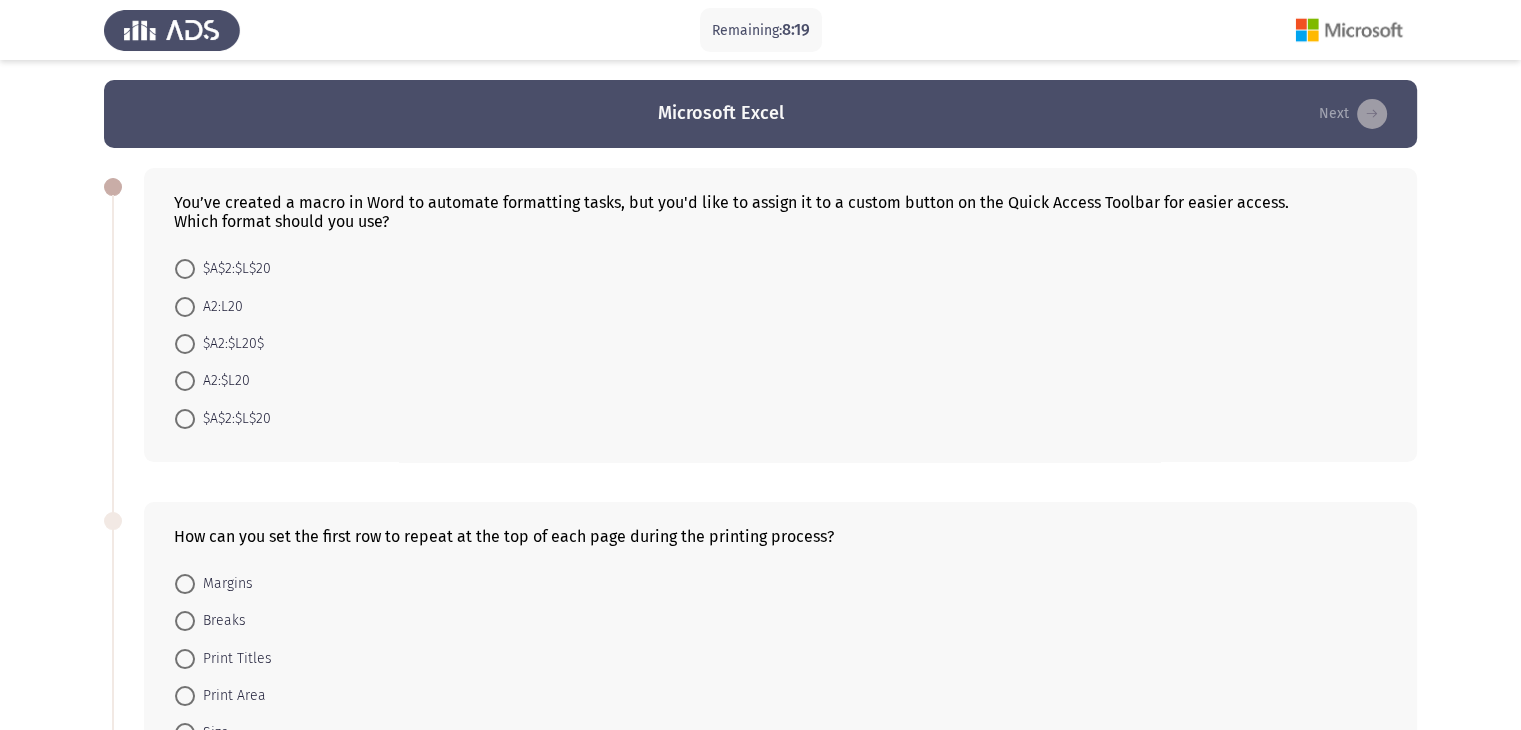 click at bounding box center (185, 307) 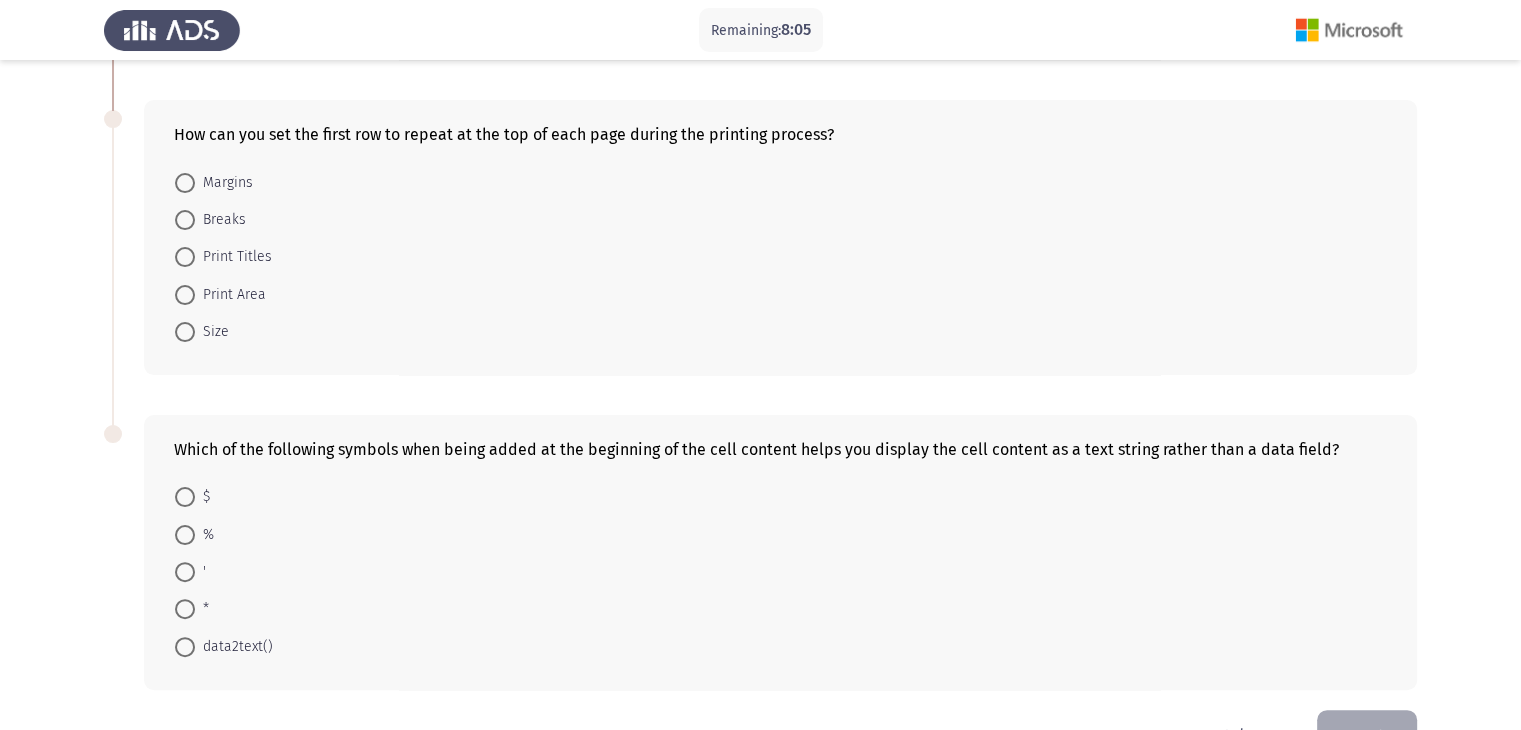 scroll, scrollTop: 477, scrollLeft: 0, axis: vertical 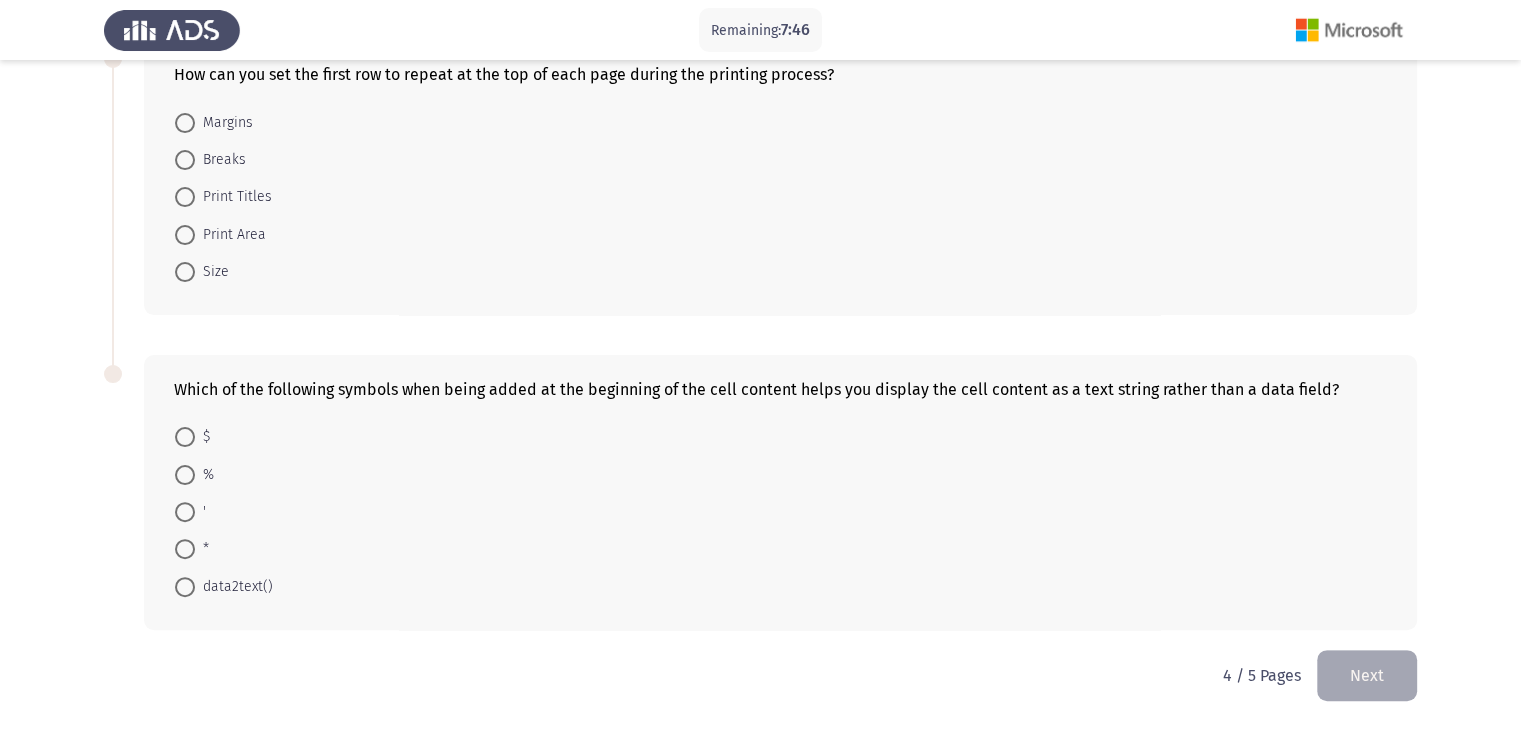 click at bounding box center (185, 272) 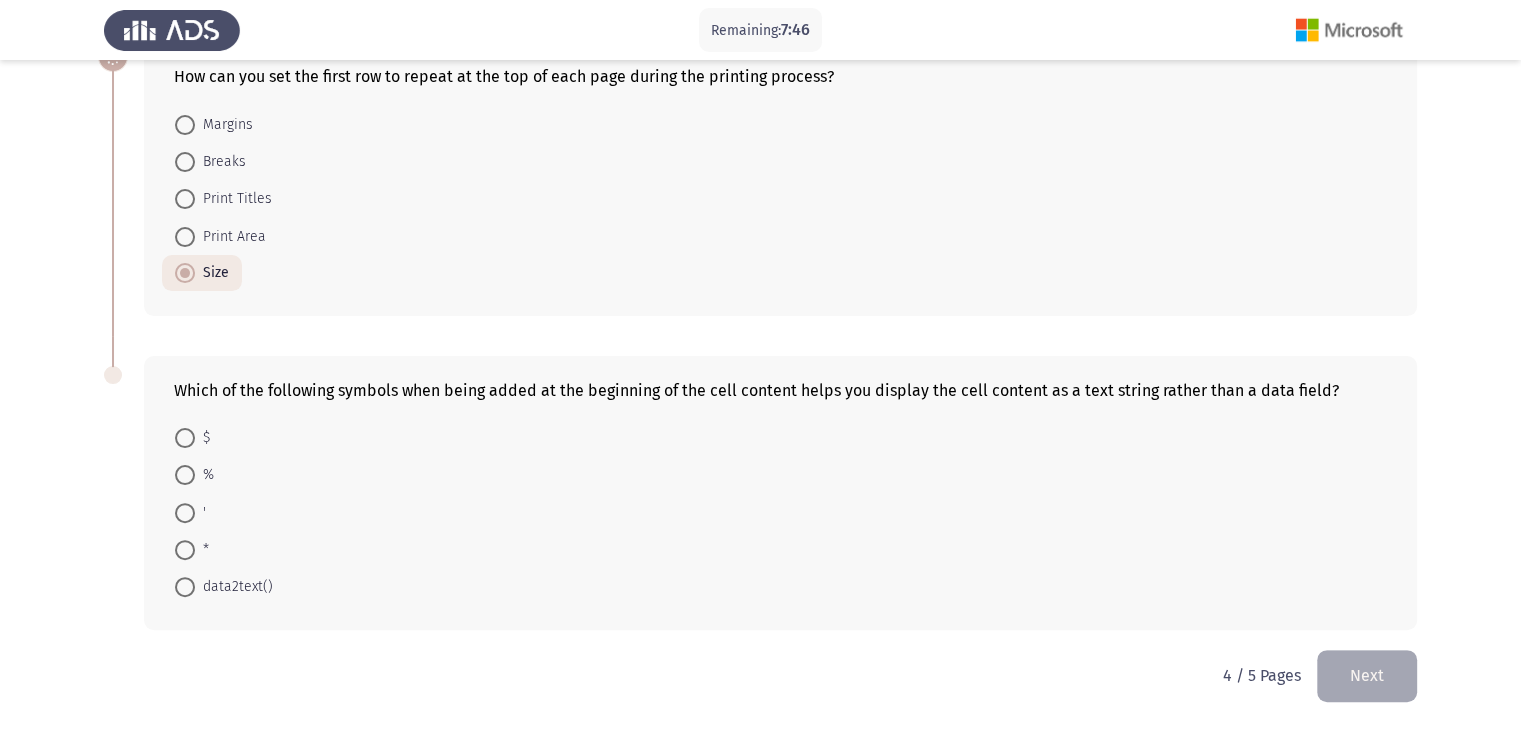 scroll, scrollTop: 476, scrollLeft: 0, axis: vertical 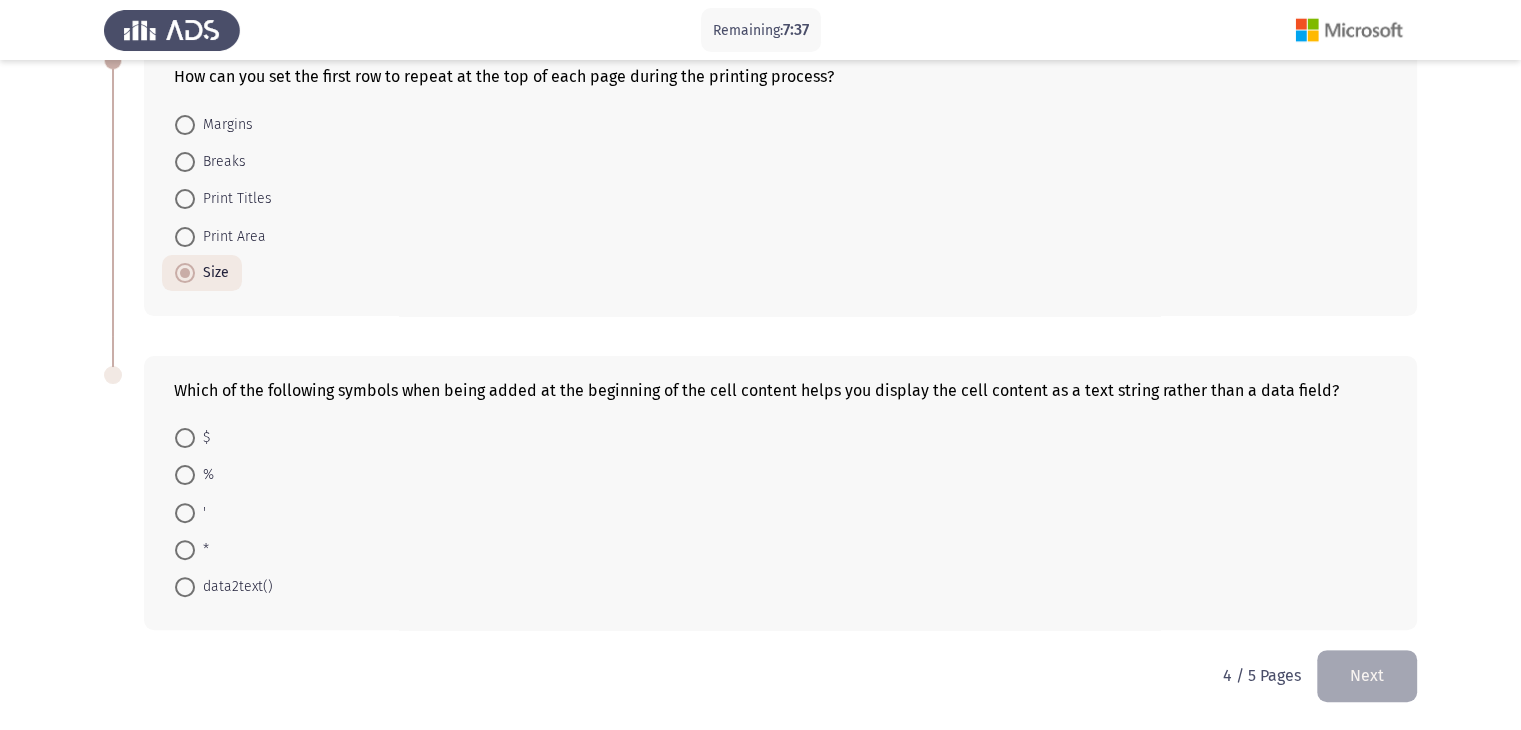 click at bounding box center (185, 438) 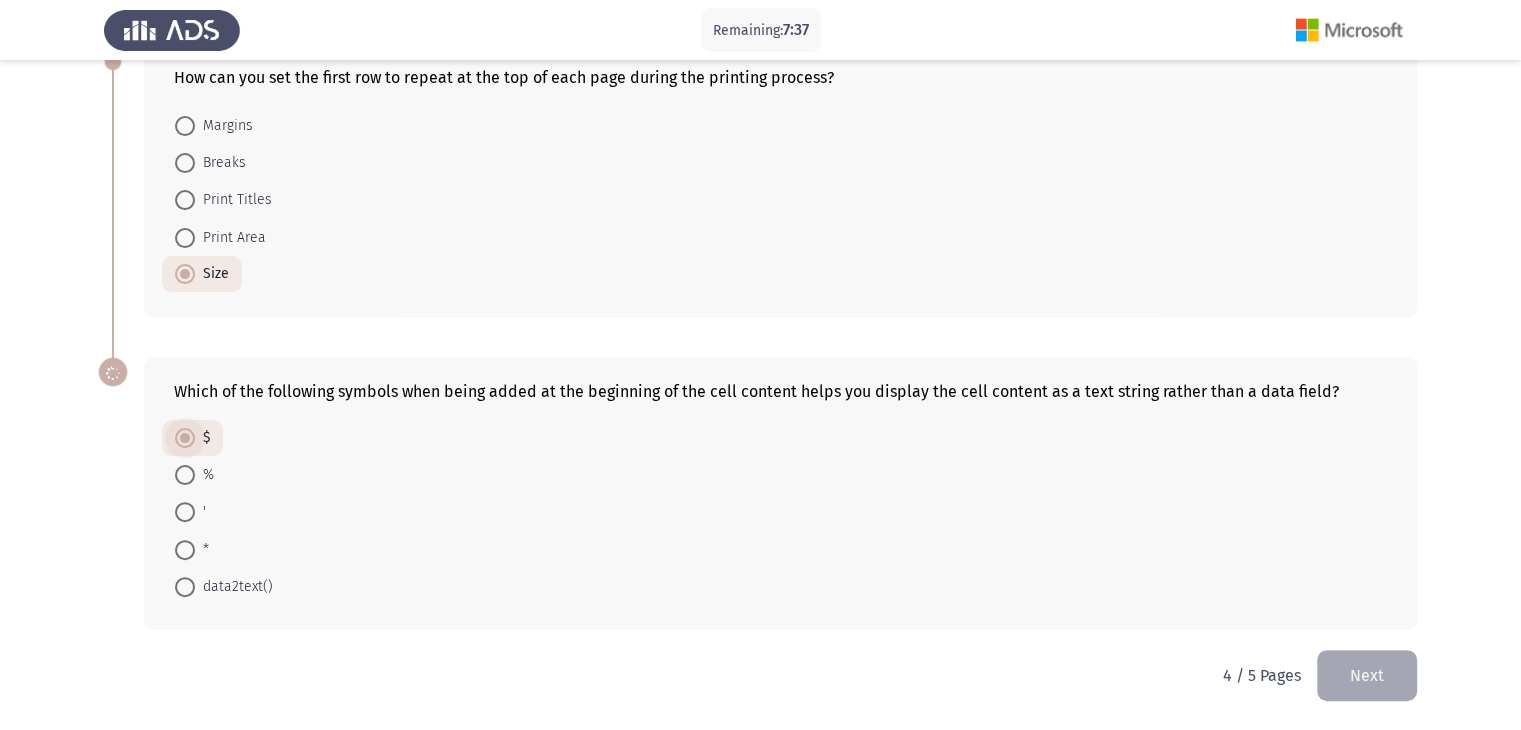 scroll, scrollTop: 476, scrollLeft: 0, axis: vertical 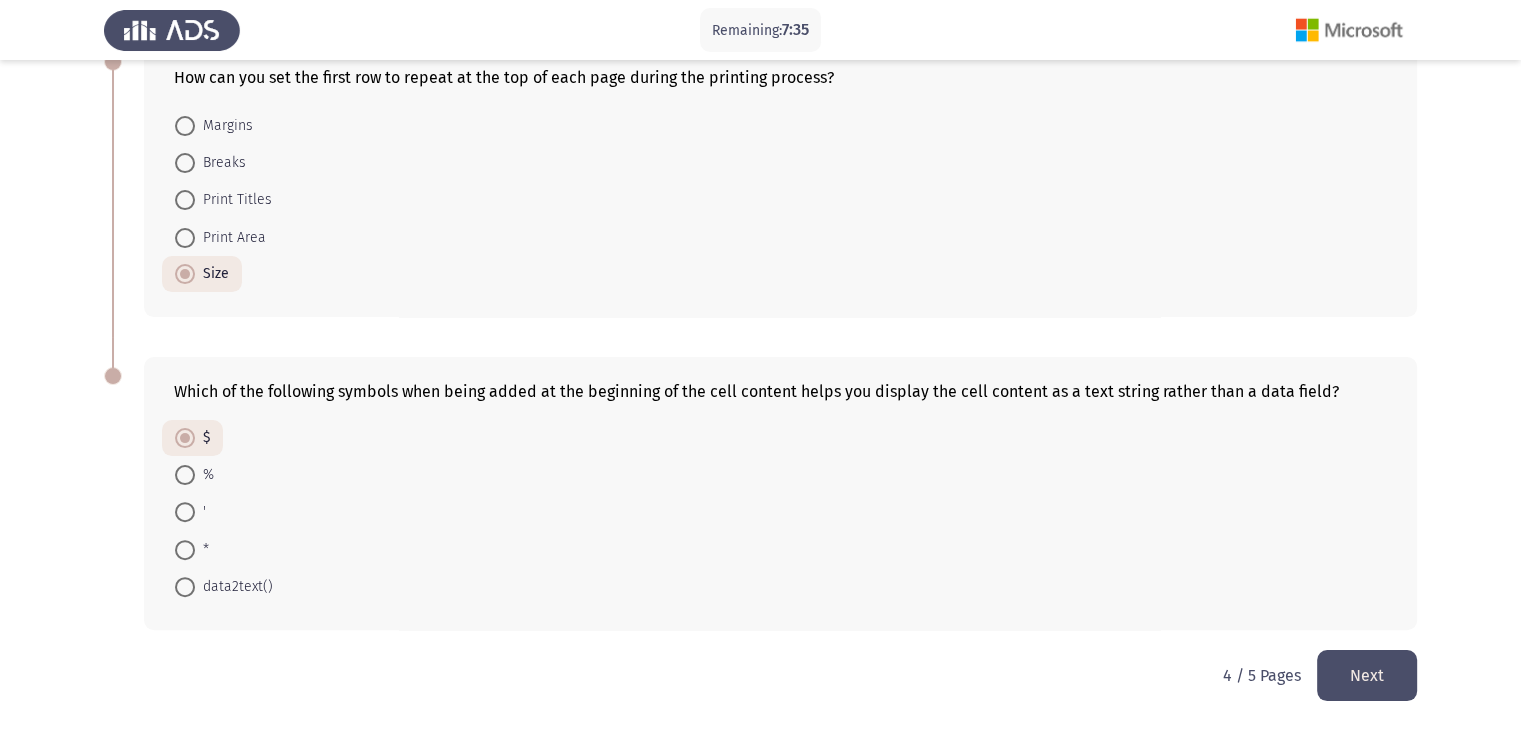 click on "Next" 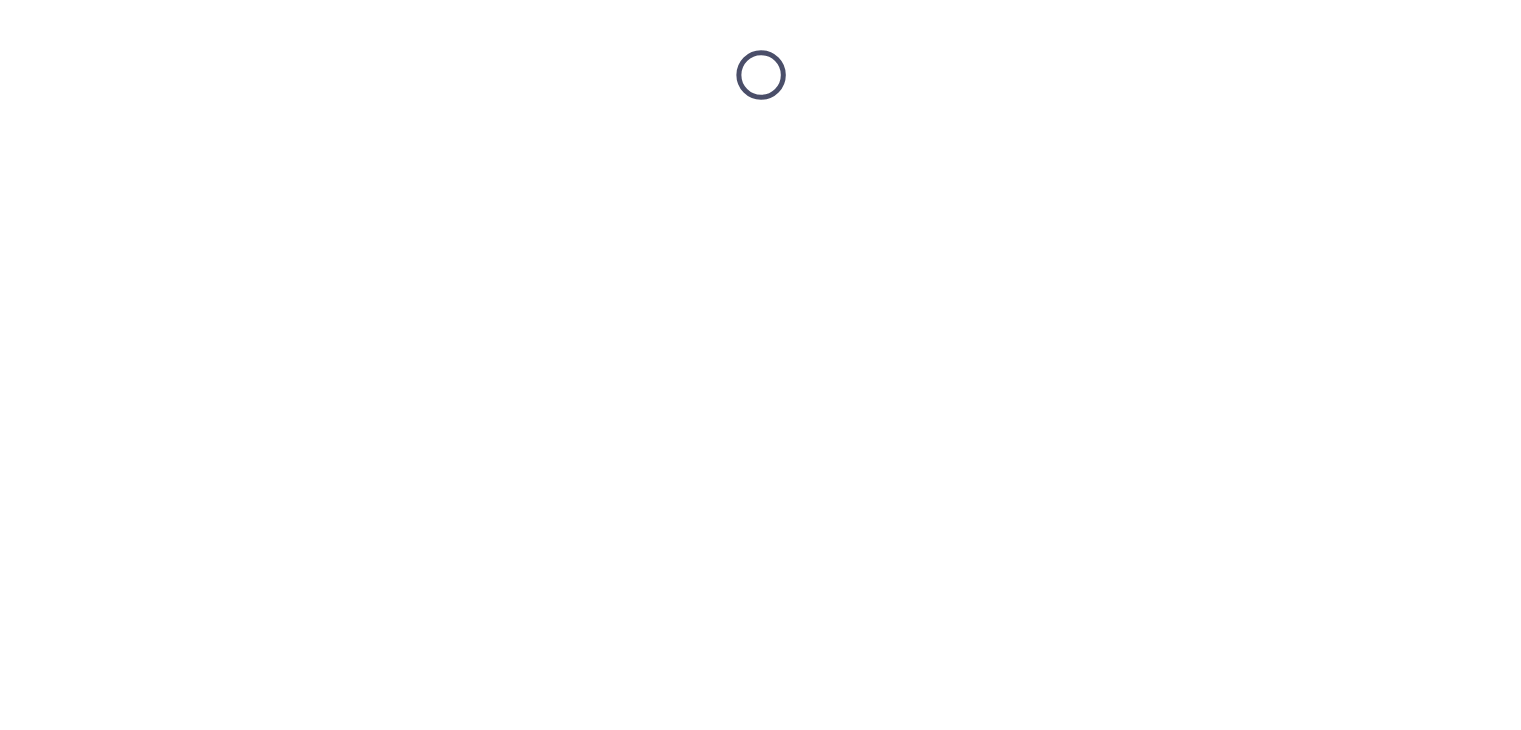 scroll, scrollTop: 0, scrollLeft: 0, axis: both 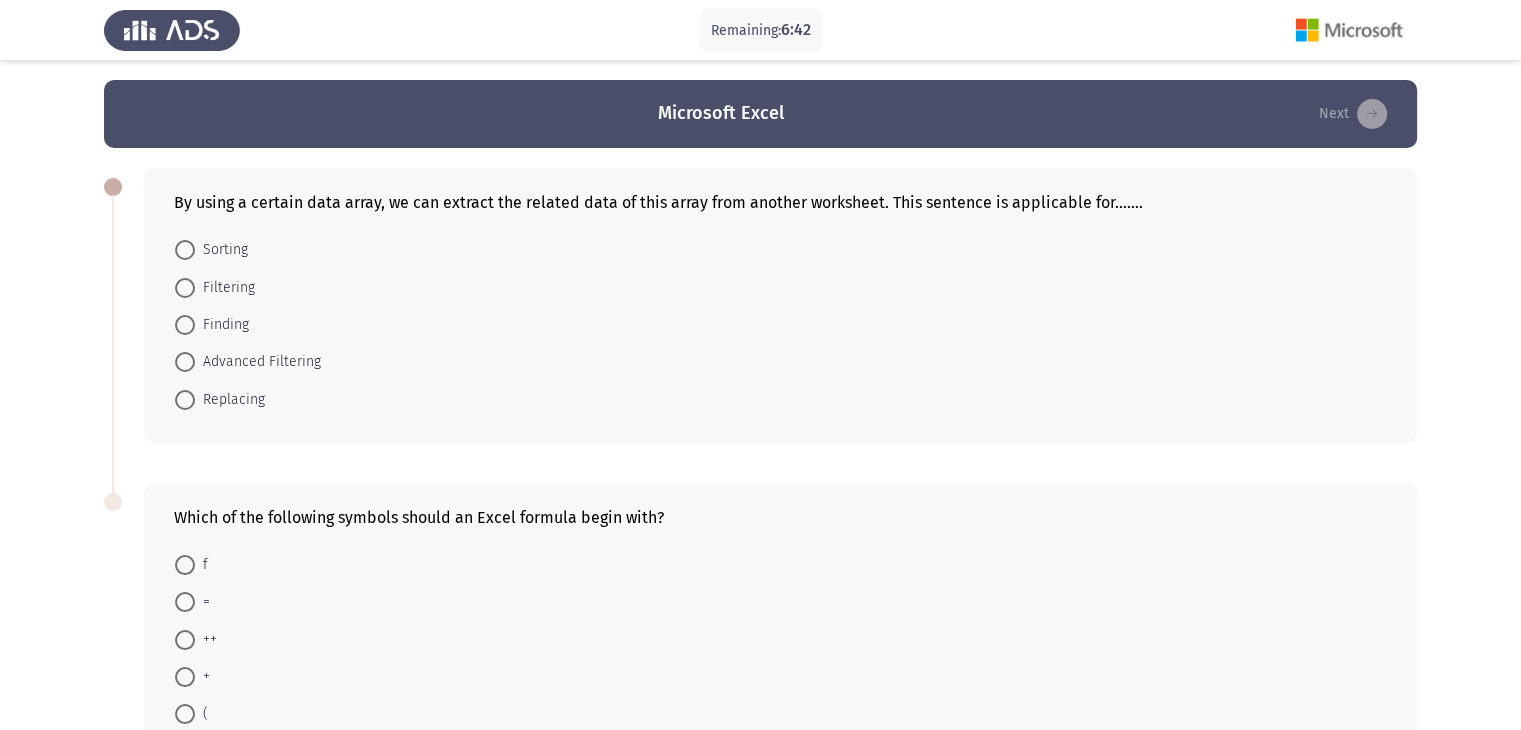 click at bounding box center [185, 400] 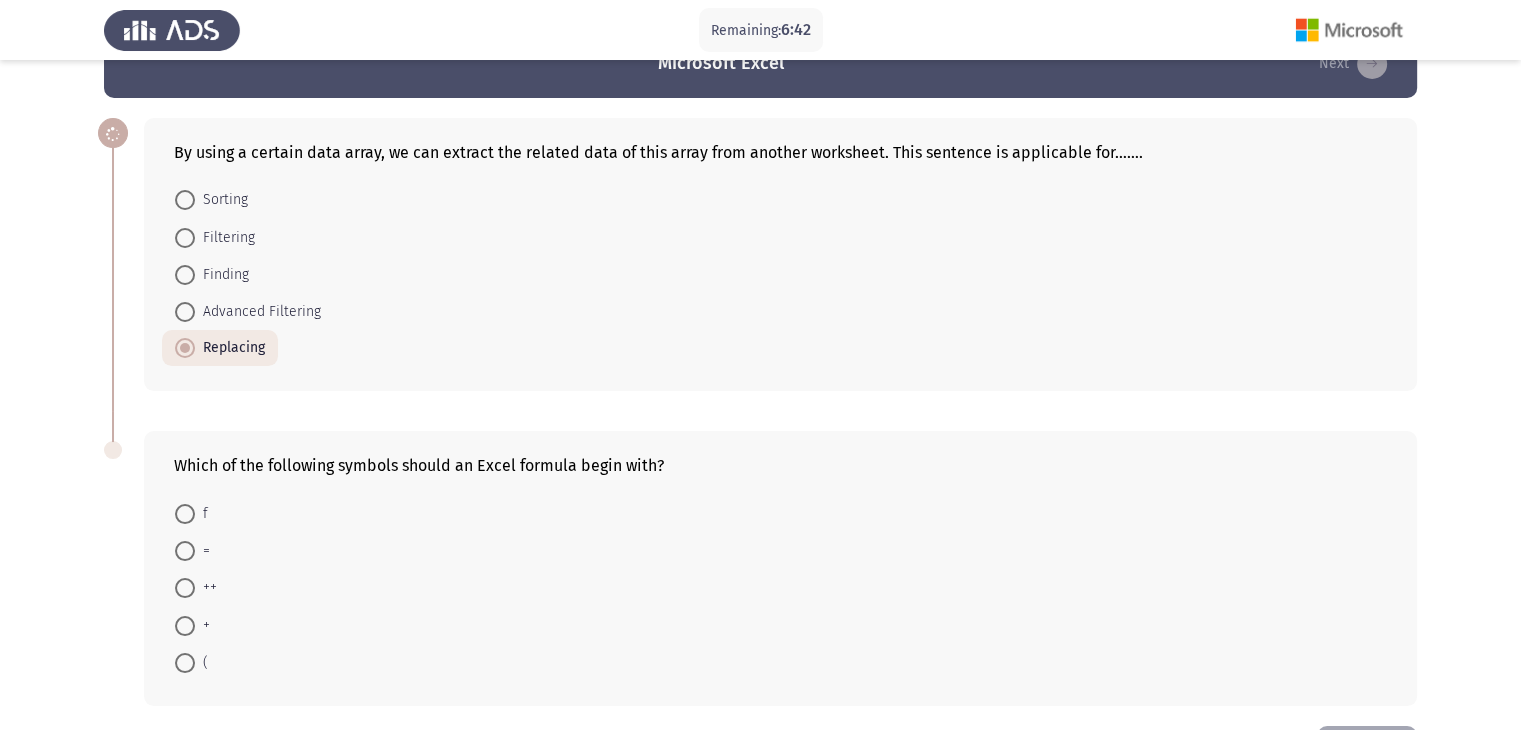 scroll, scrollTop: 125, scrollLeft: 0, axis: vertical 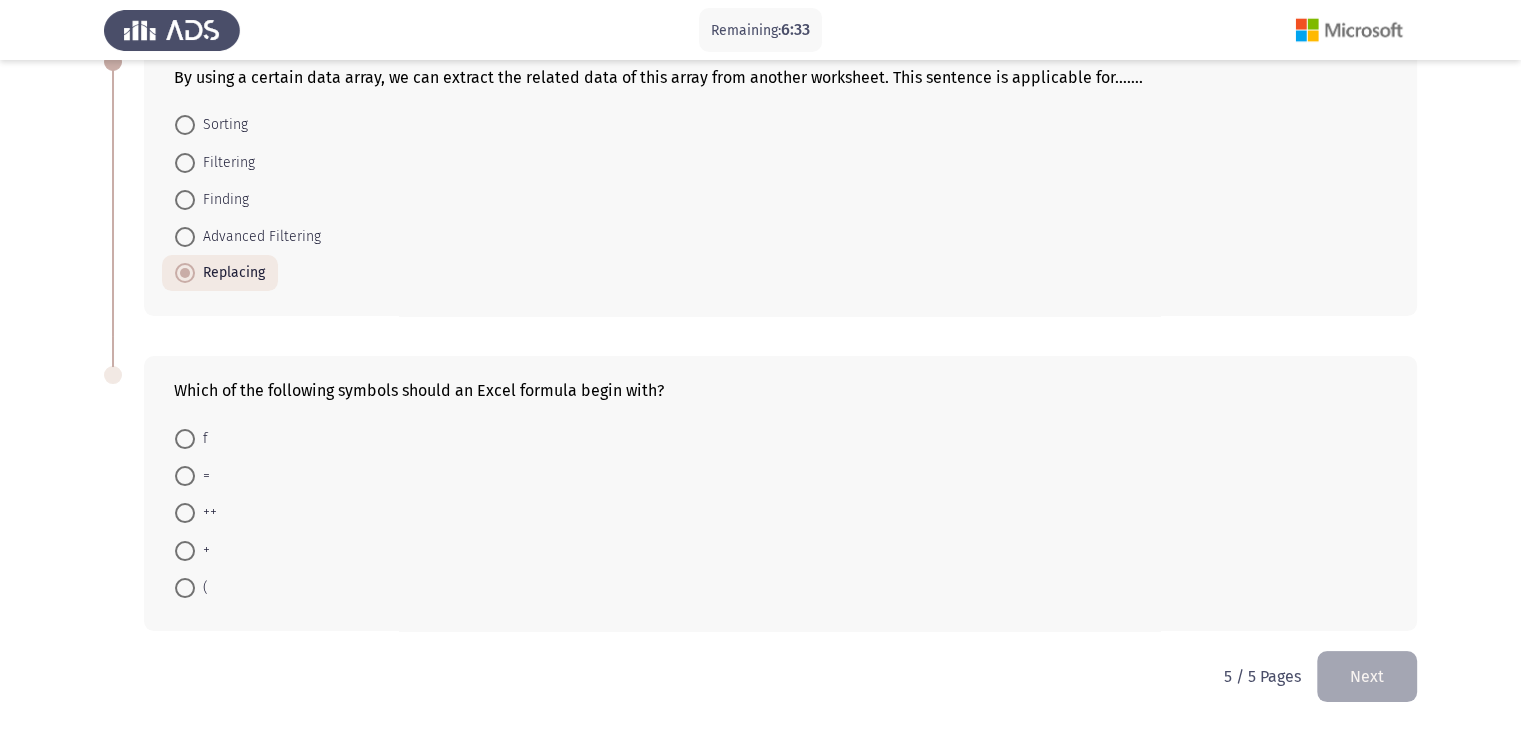 click at bounding box center (185, 476) 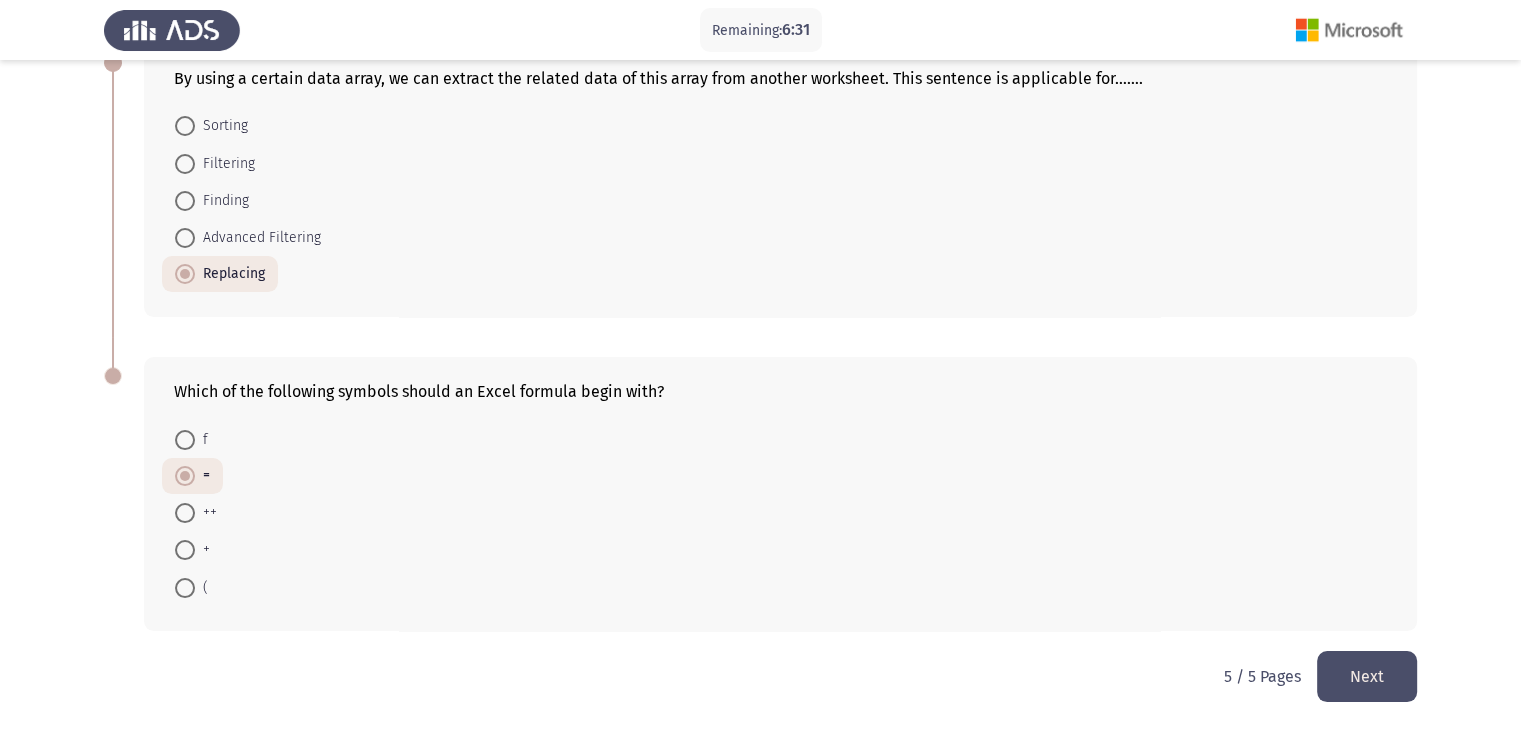 click on "Next" 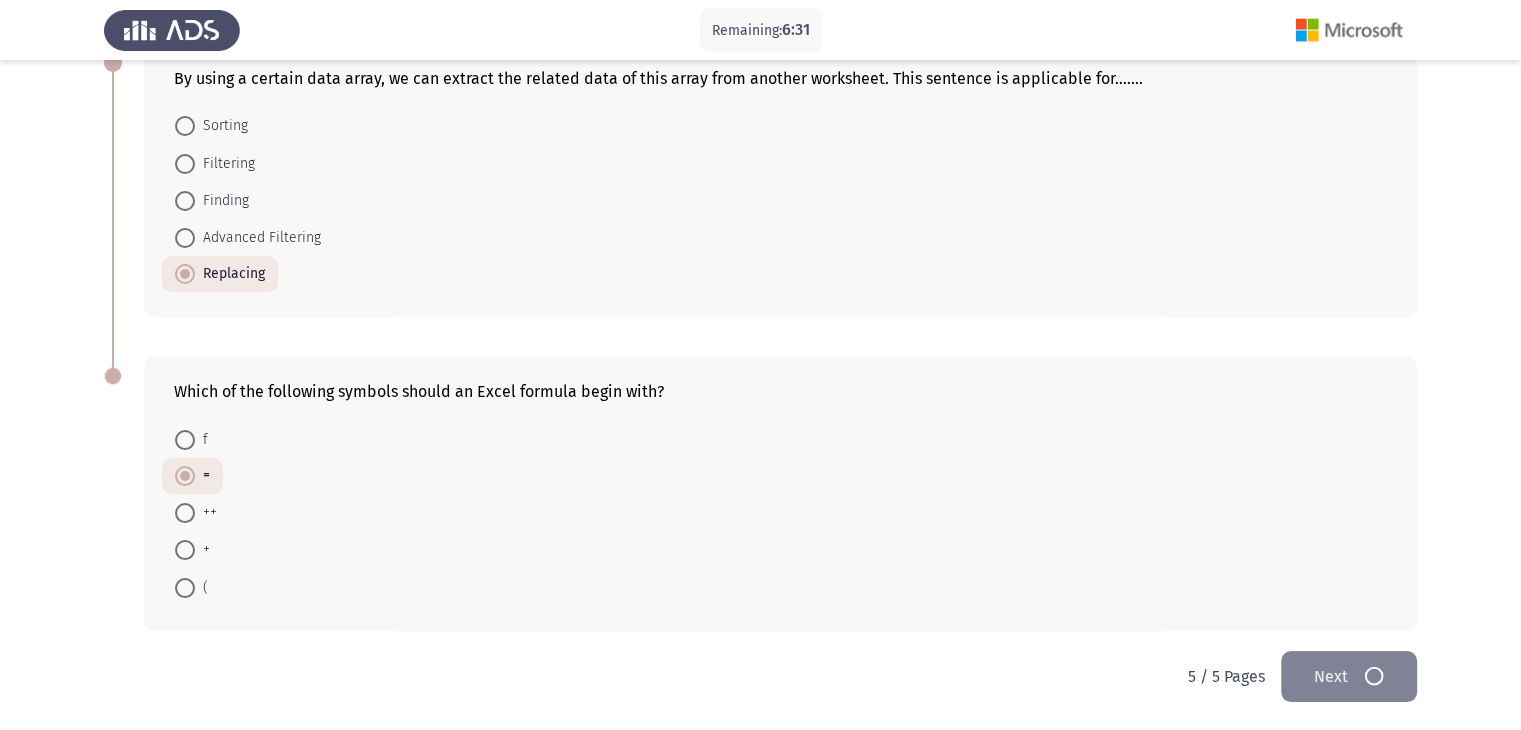 scroll, scrollTop: 0, scrollLeft: 0, axis: both 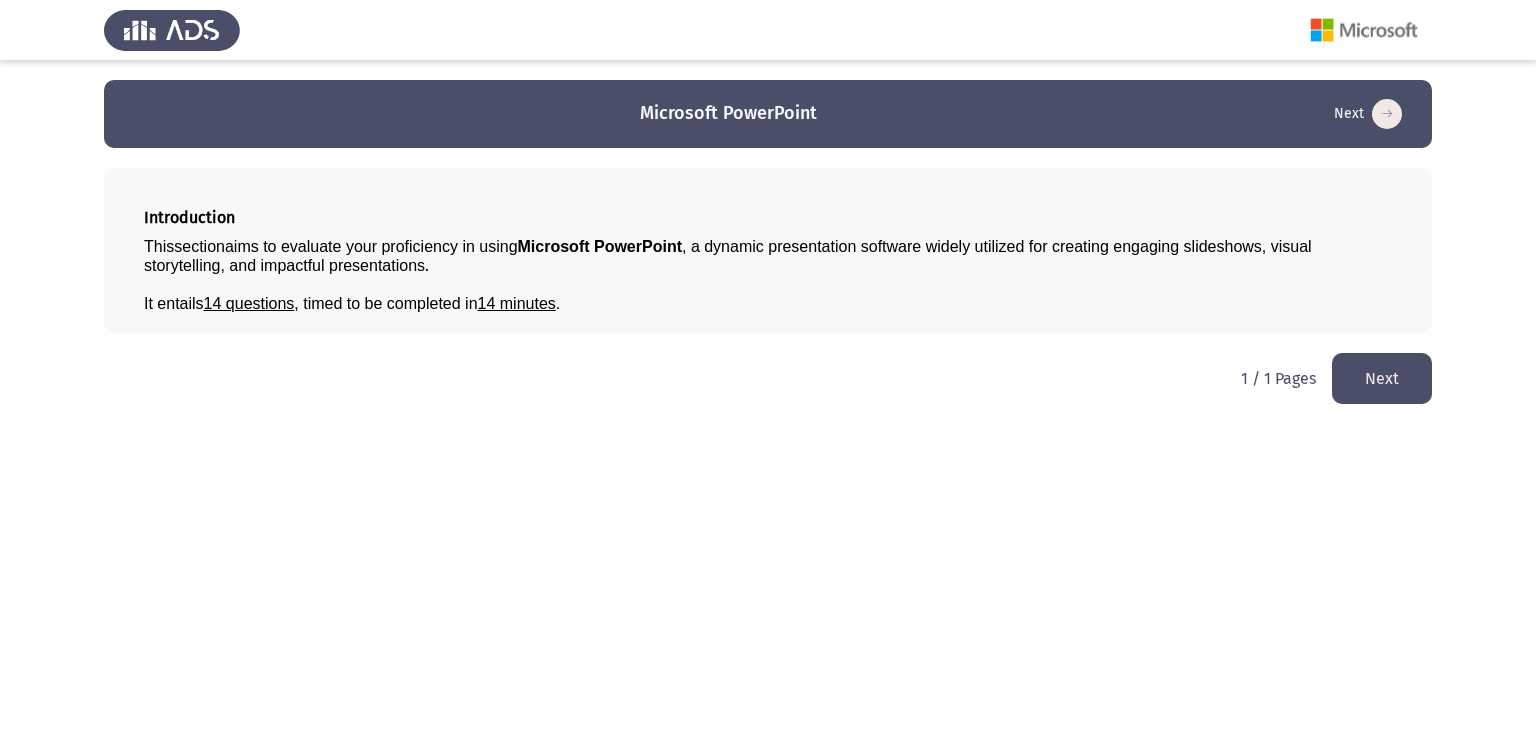 click on "Next" 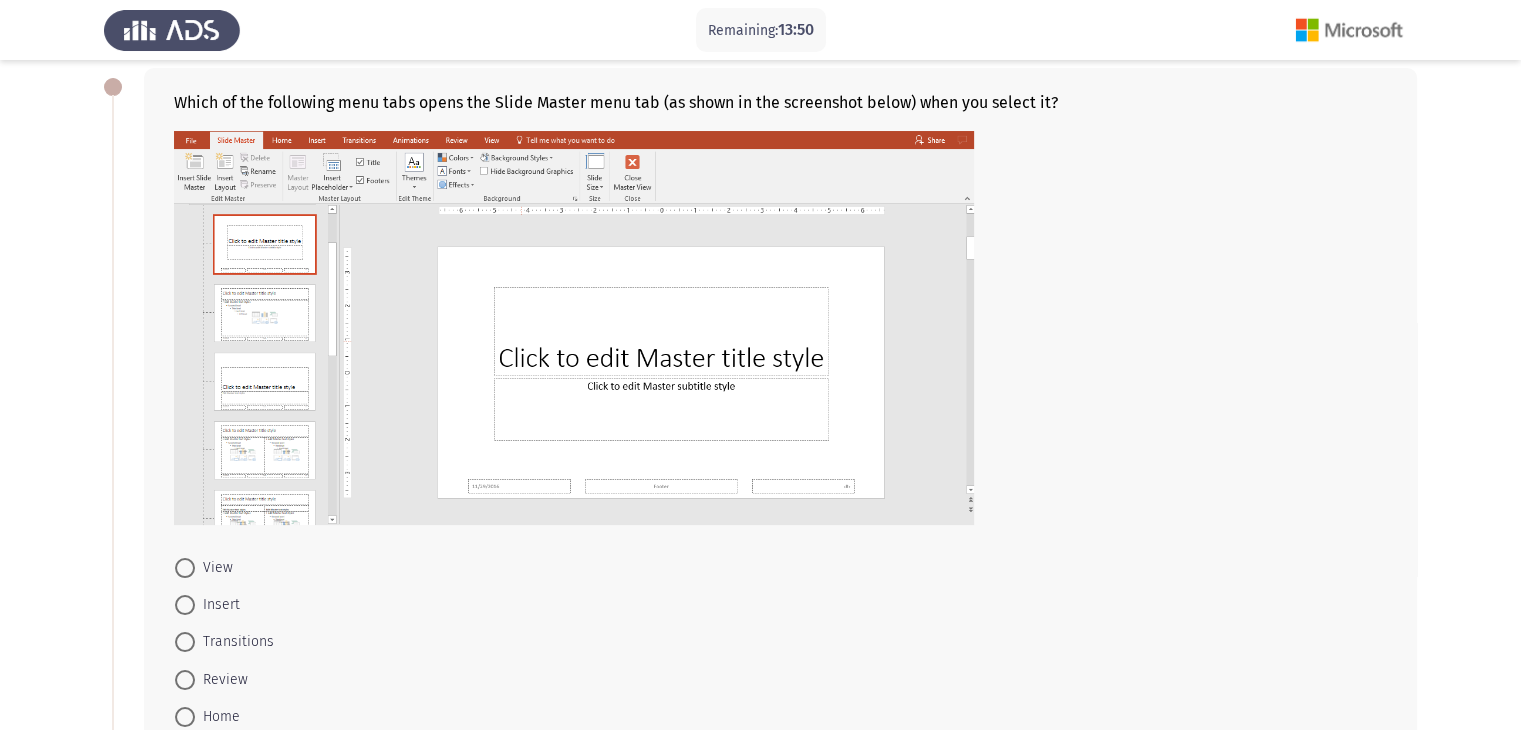 scroll, scrollTop: 200, scrollLeft: 0, axis: vertical 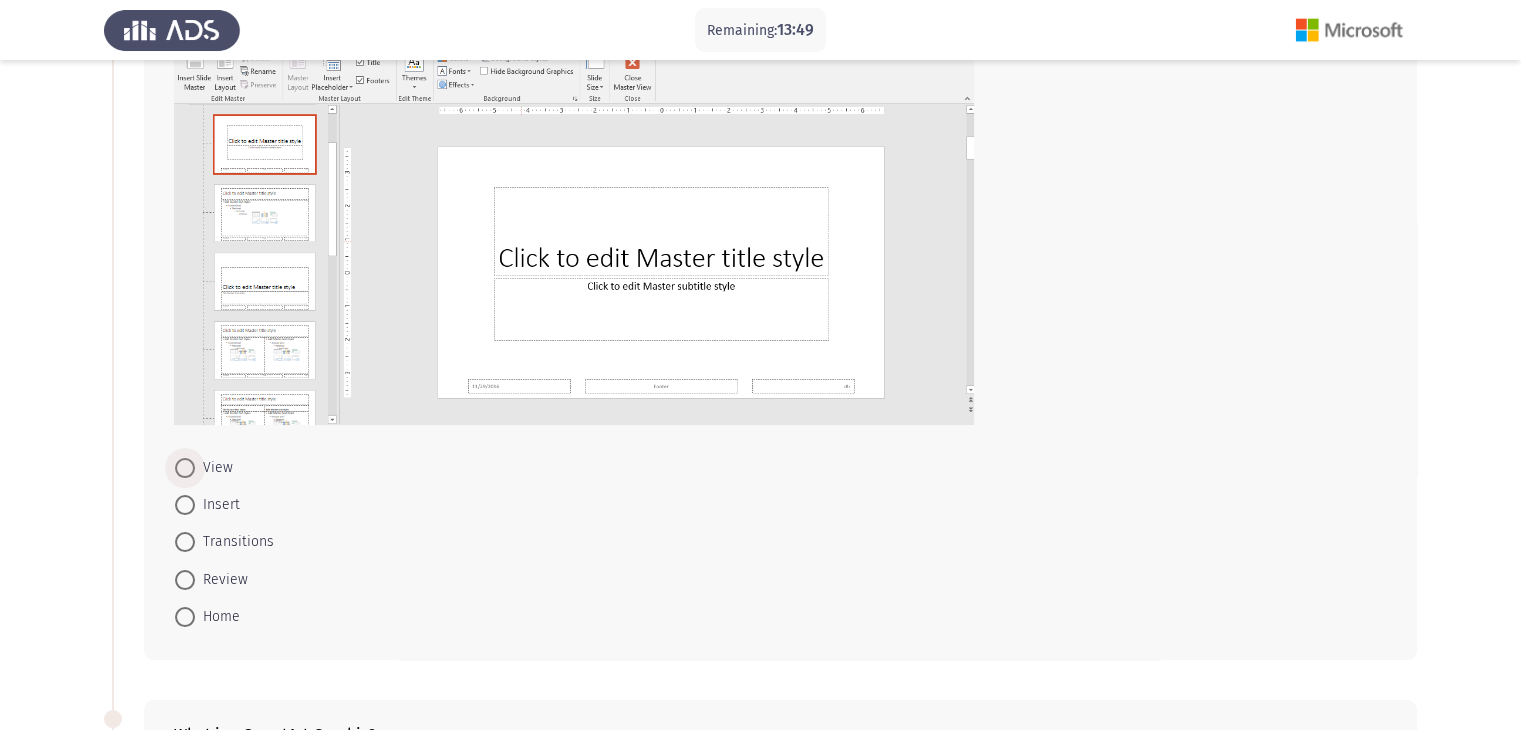 click at bounding box center [185, 468] 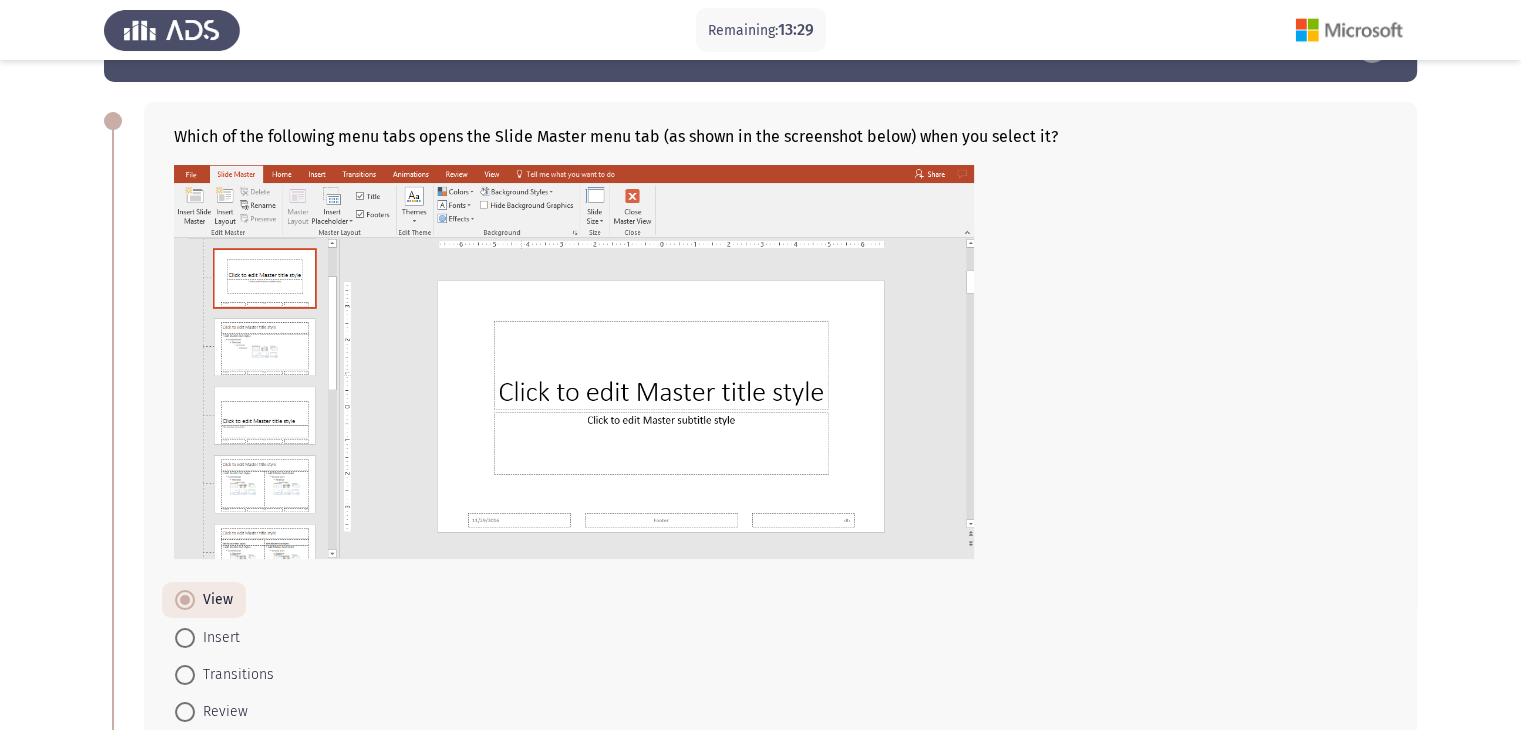 scroll, scrollTop: 100, scrollLeft: 0, axis: vertical 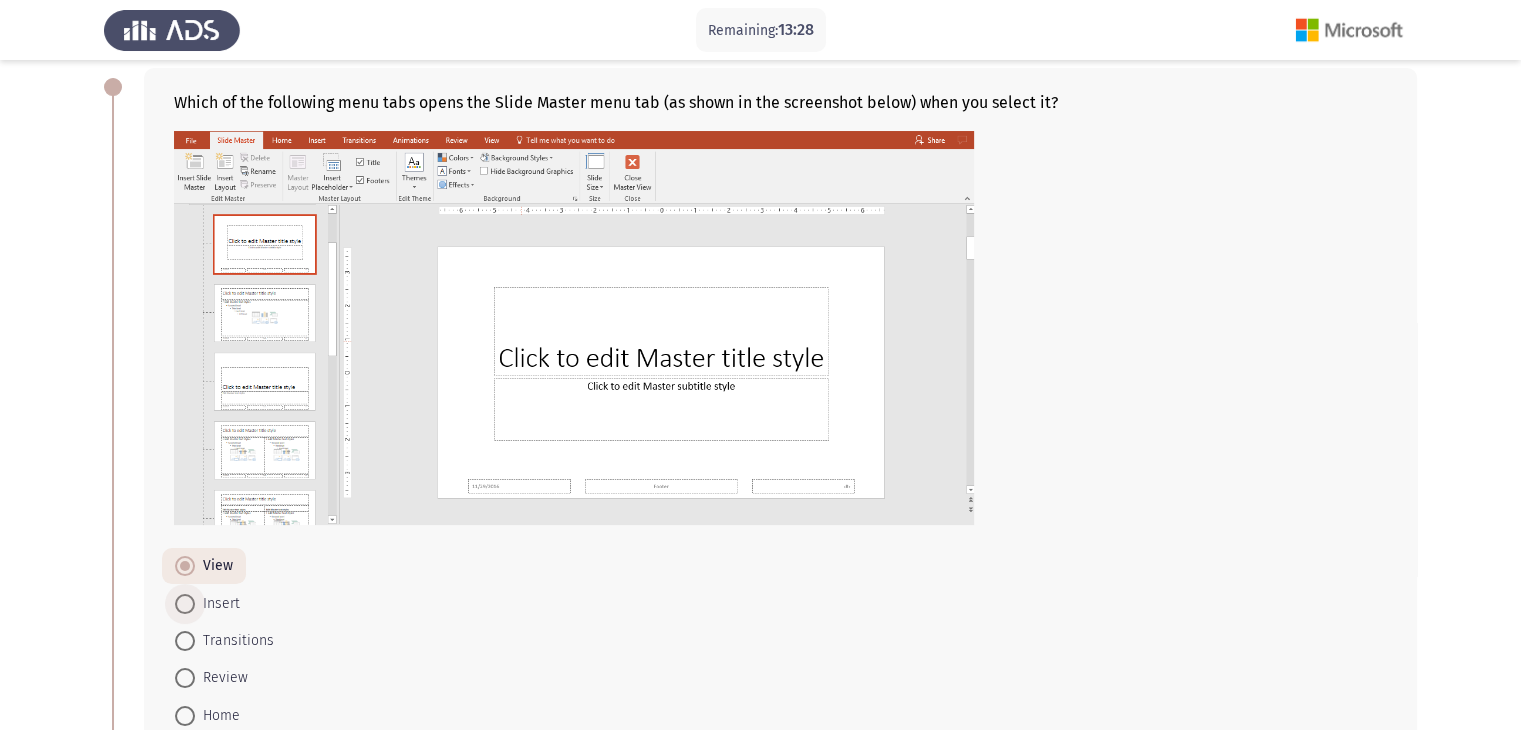click at bounding box center (185, 604) 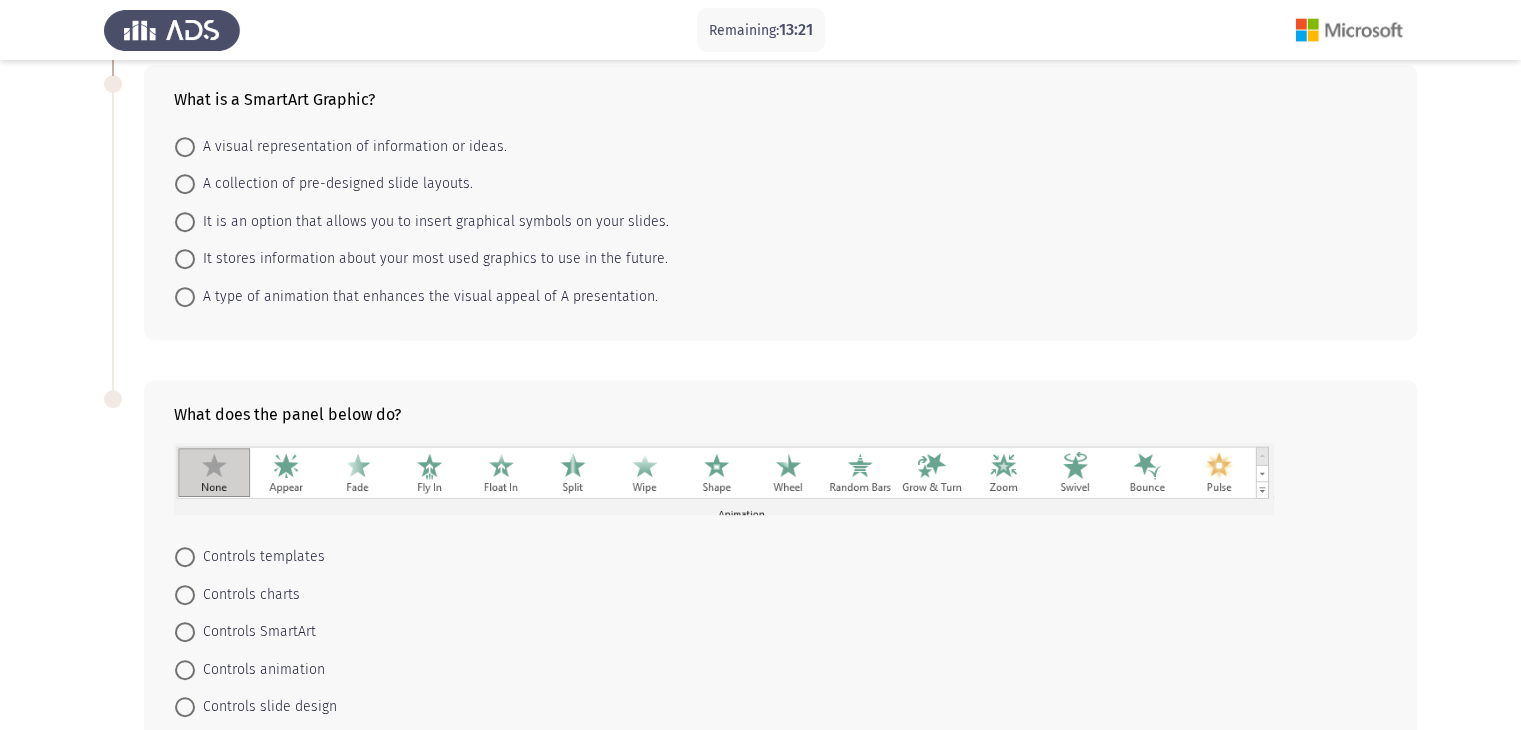 scroll, scrollTop: 800, scrollLeft: 0, axis: vertical 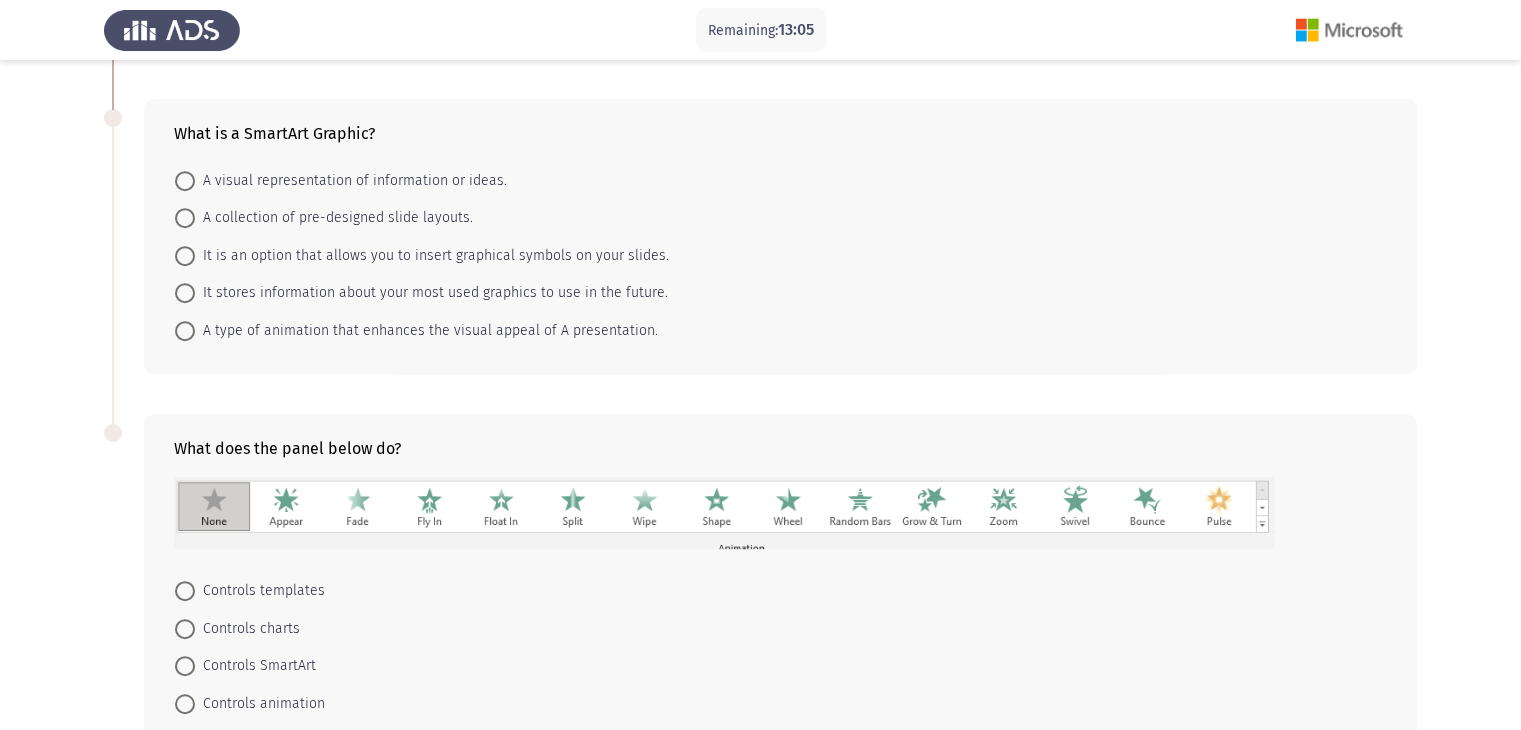 click on "It stores information about your most used graphics to use in the future." at bounding box center [421, 292] 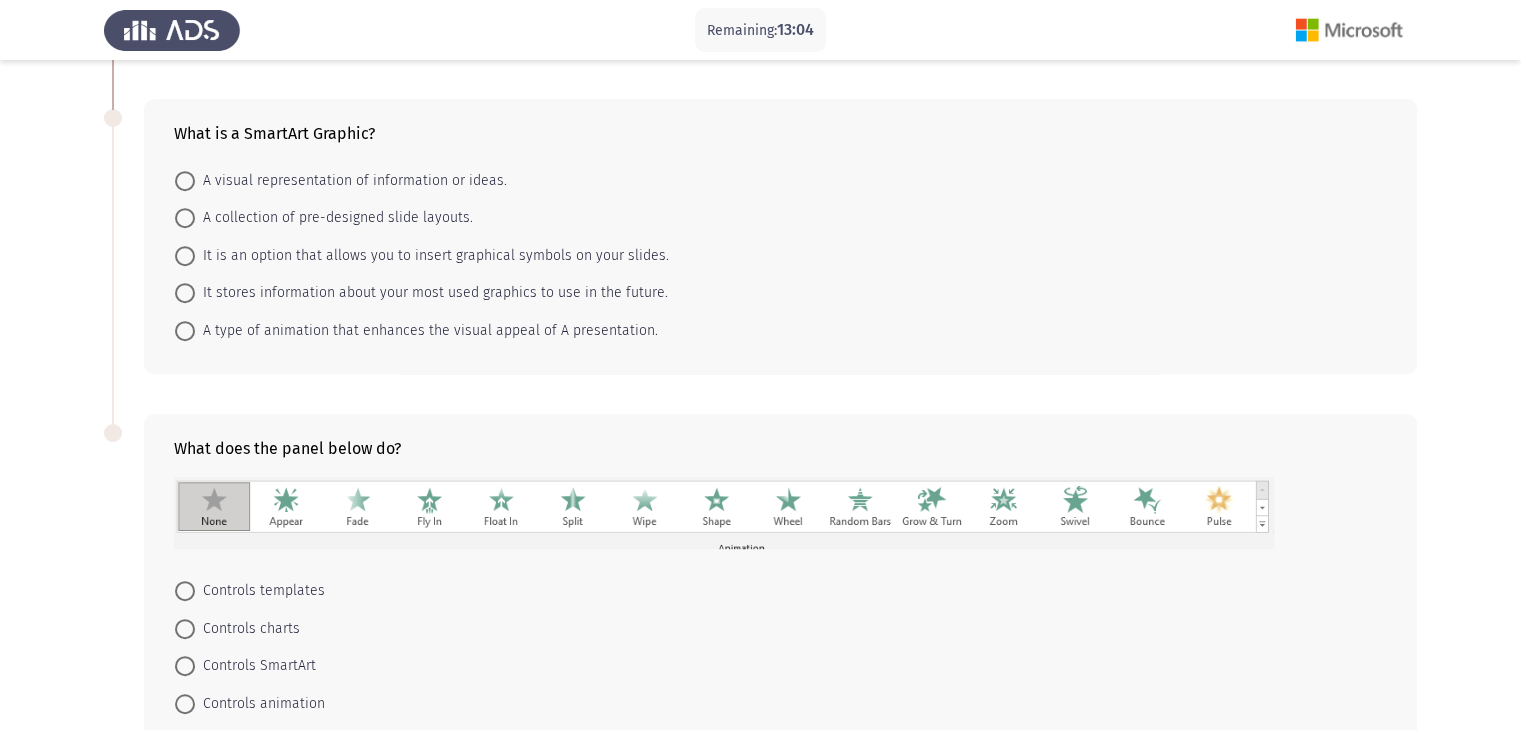 click at bounding box center (185, 293) 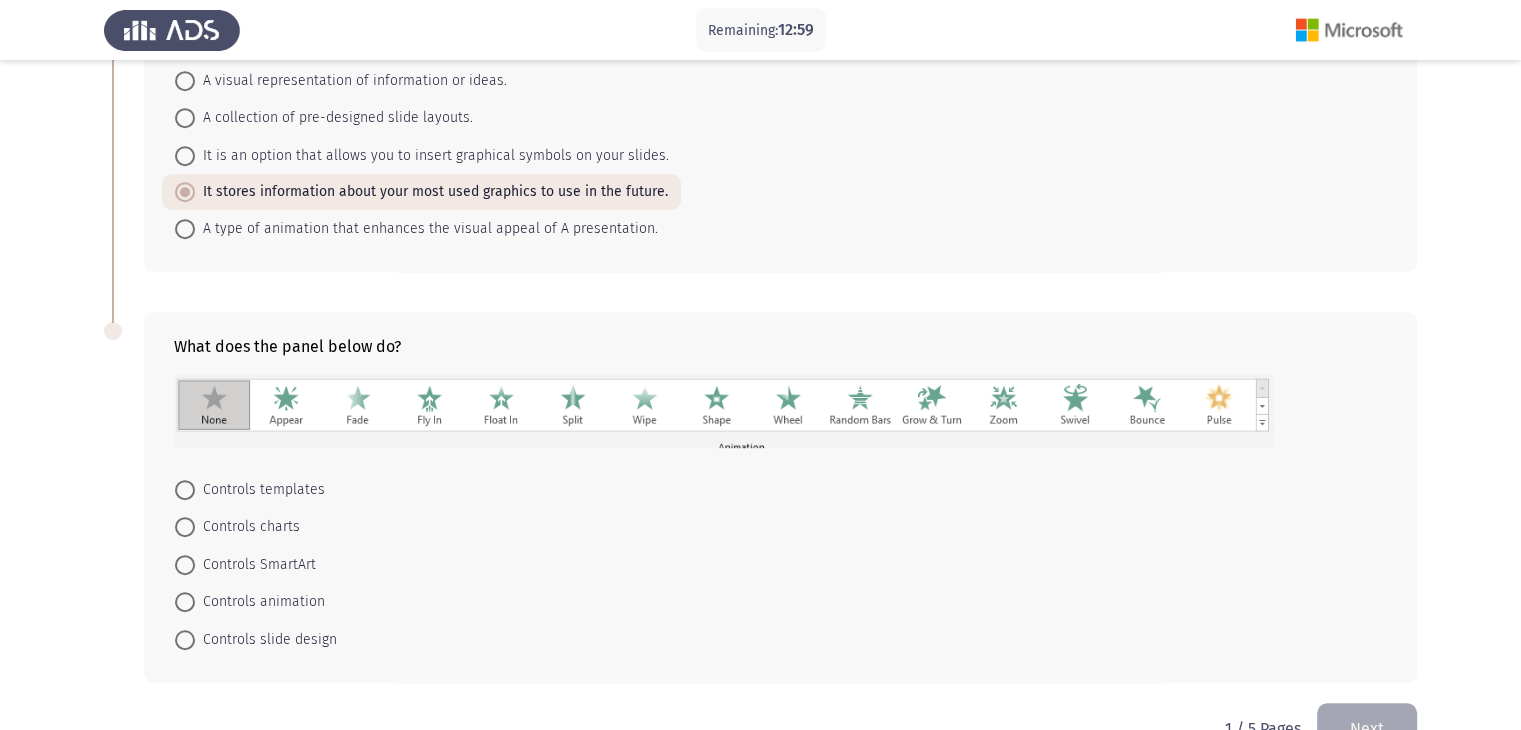 scroll, scrollTop: 952, scrollLeft: 0, axis: vertical 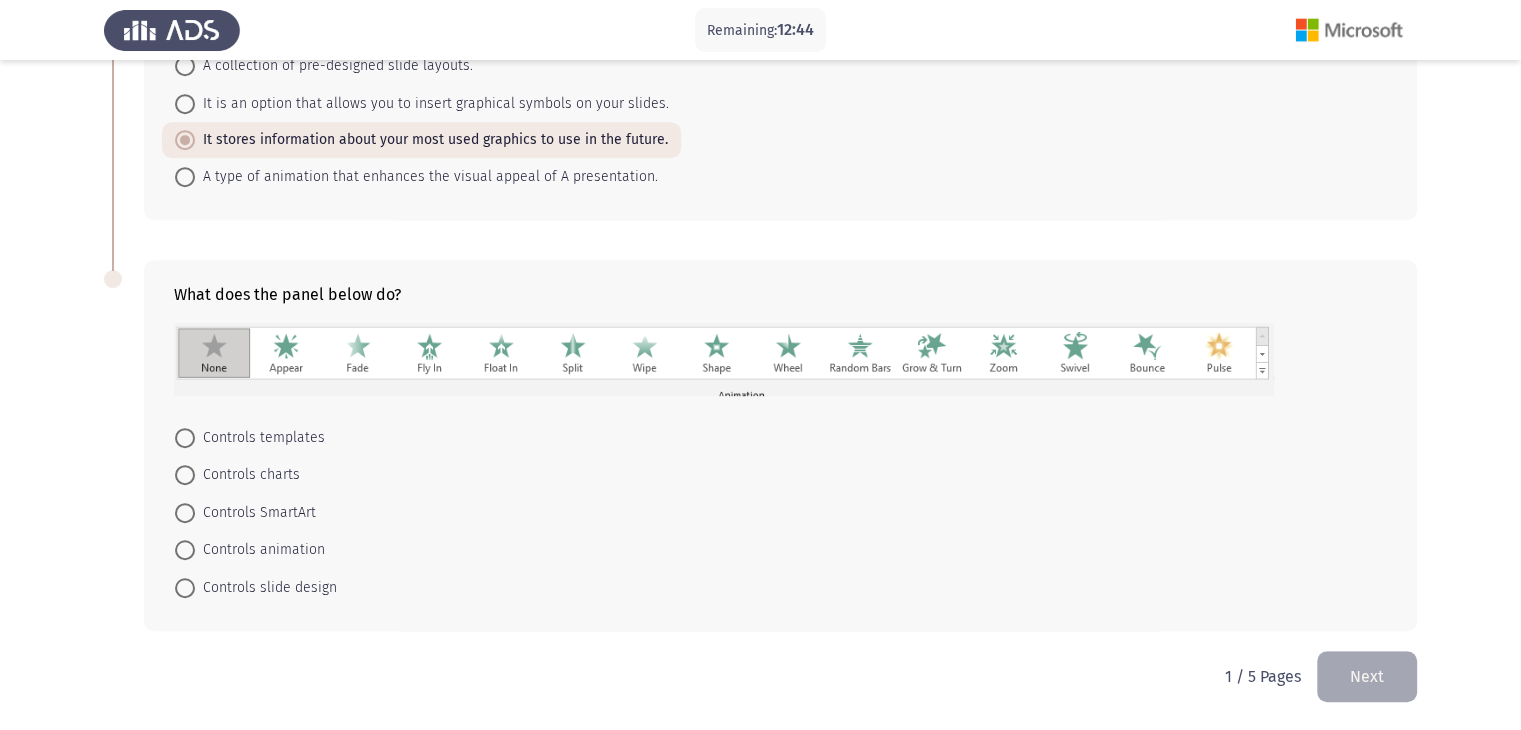 click at bounding box center (185, 588) 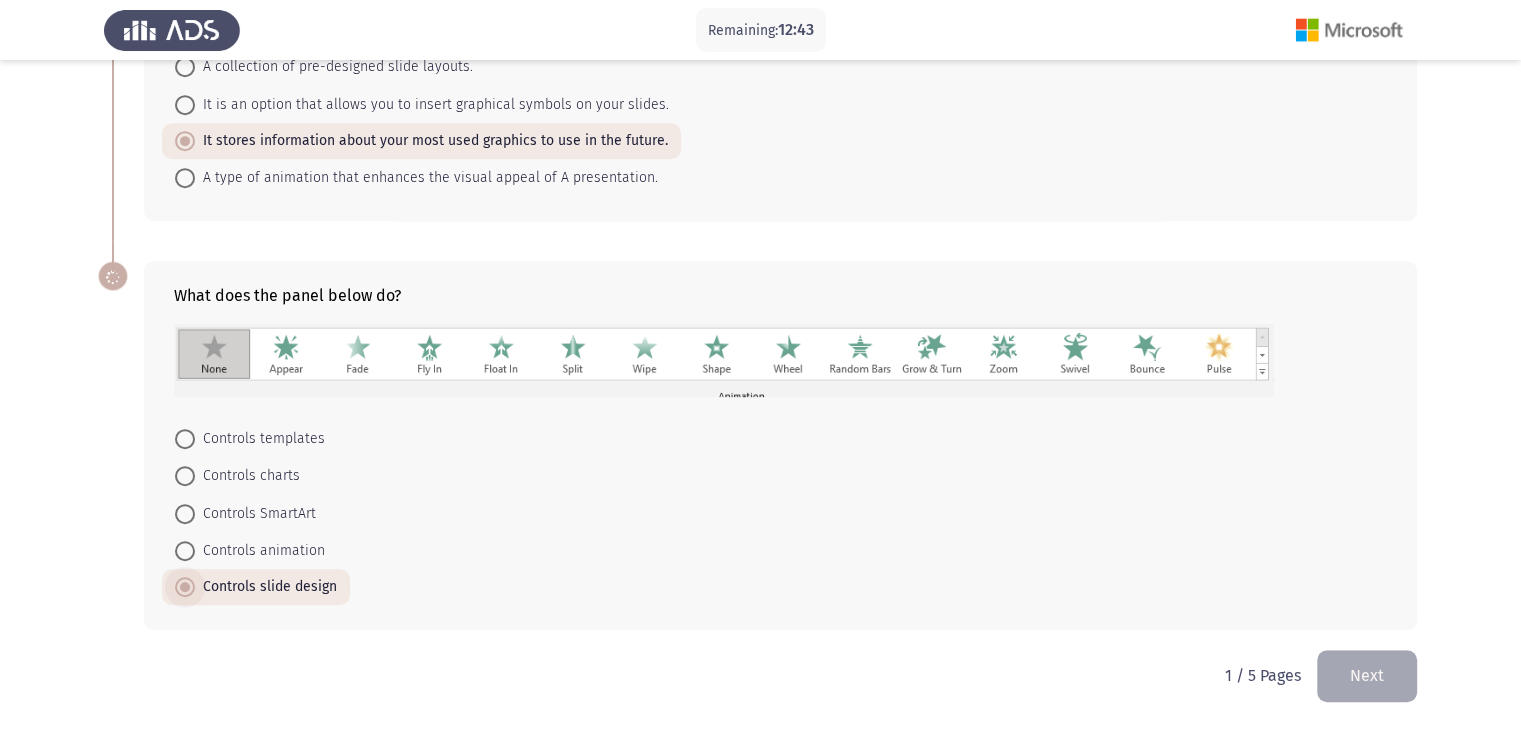 scroll, scrollTop: 950, scrollLeft: 0, axis: vertical 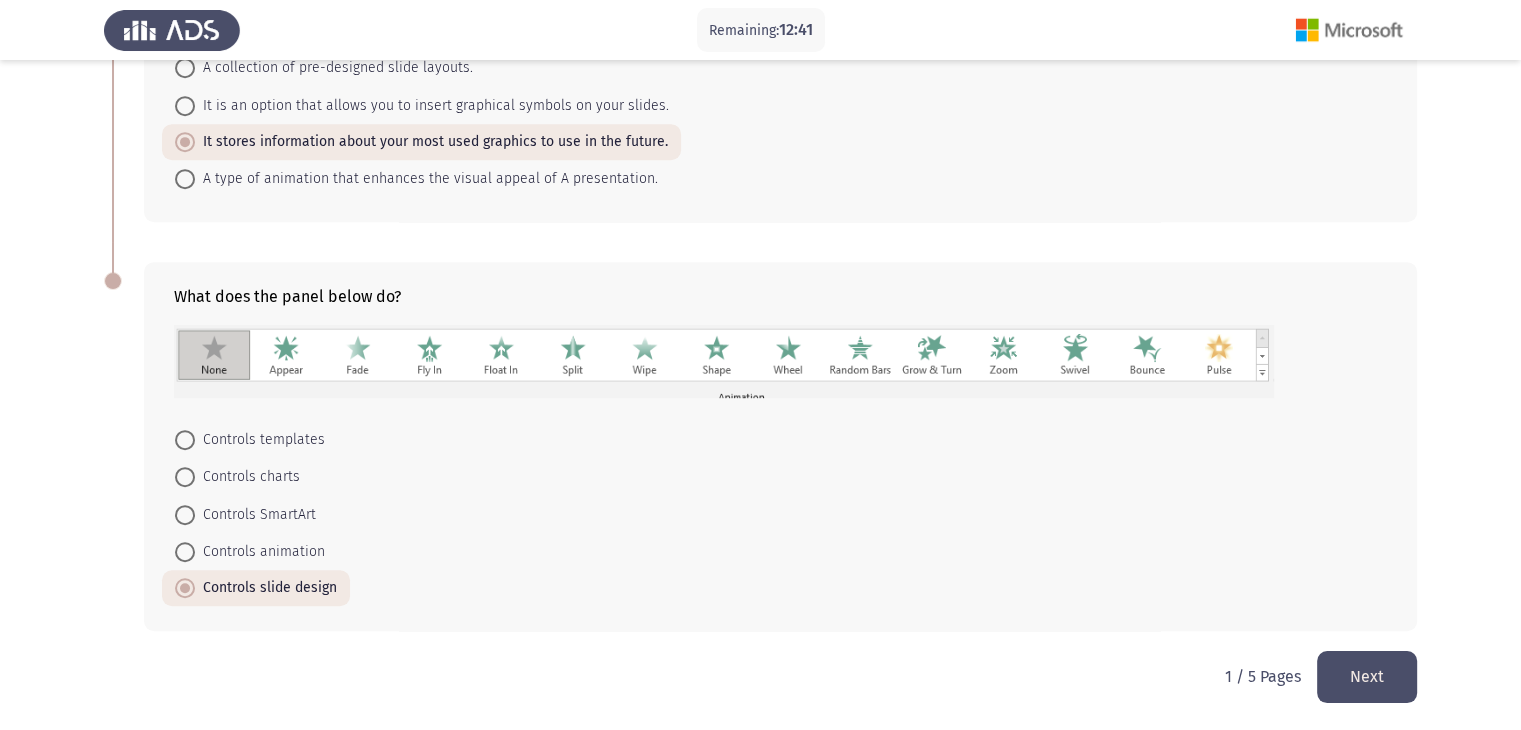click on "Next" 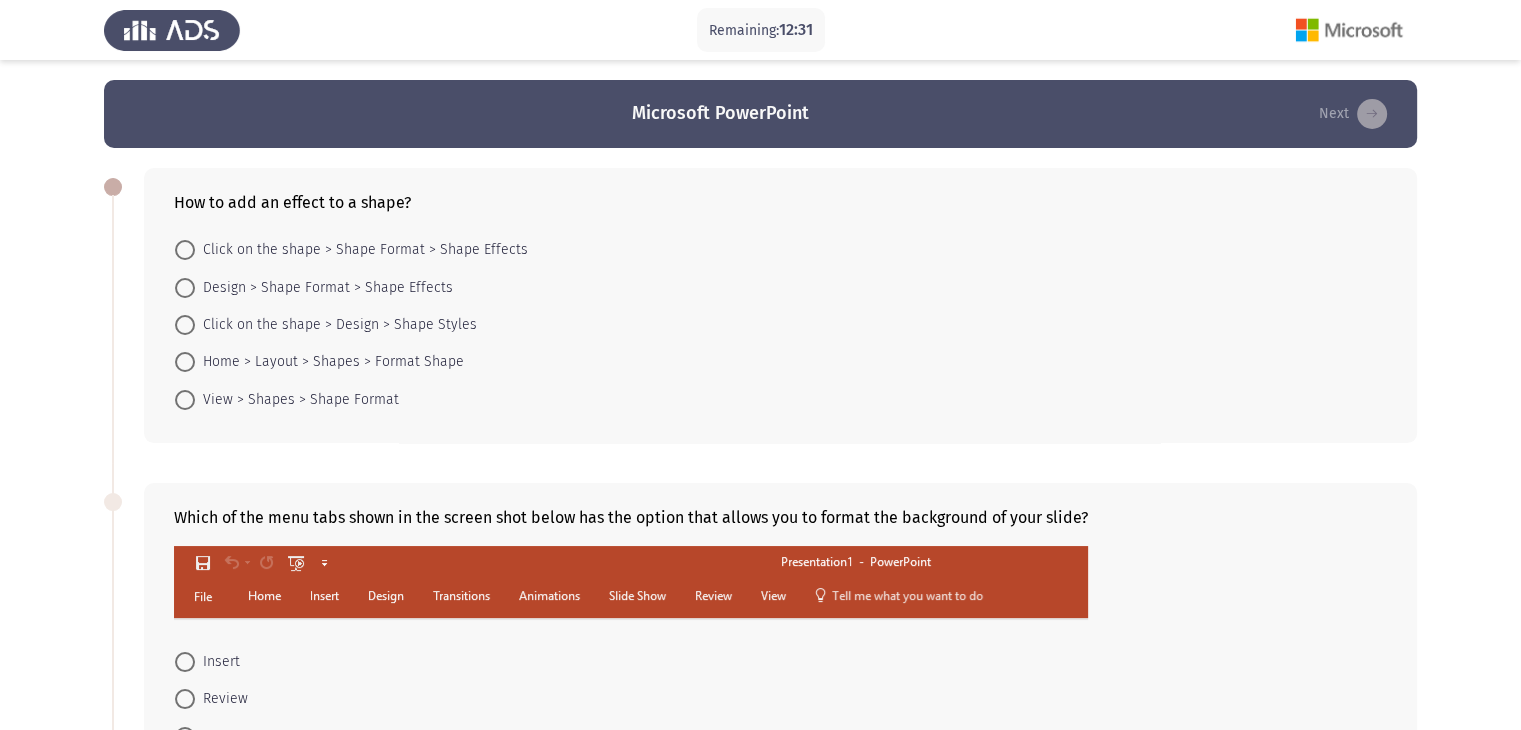 scroll, scrollTop: 100, scrollLeft: 0, axis: vertical 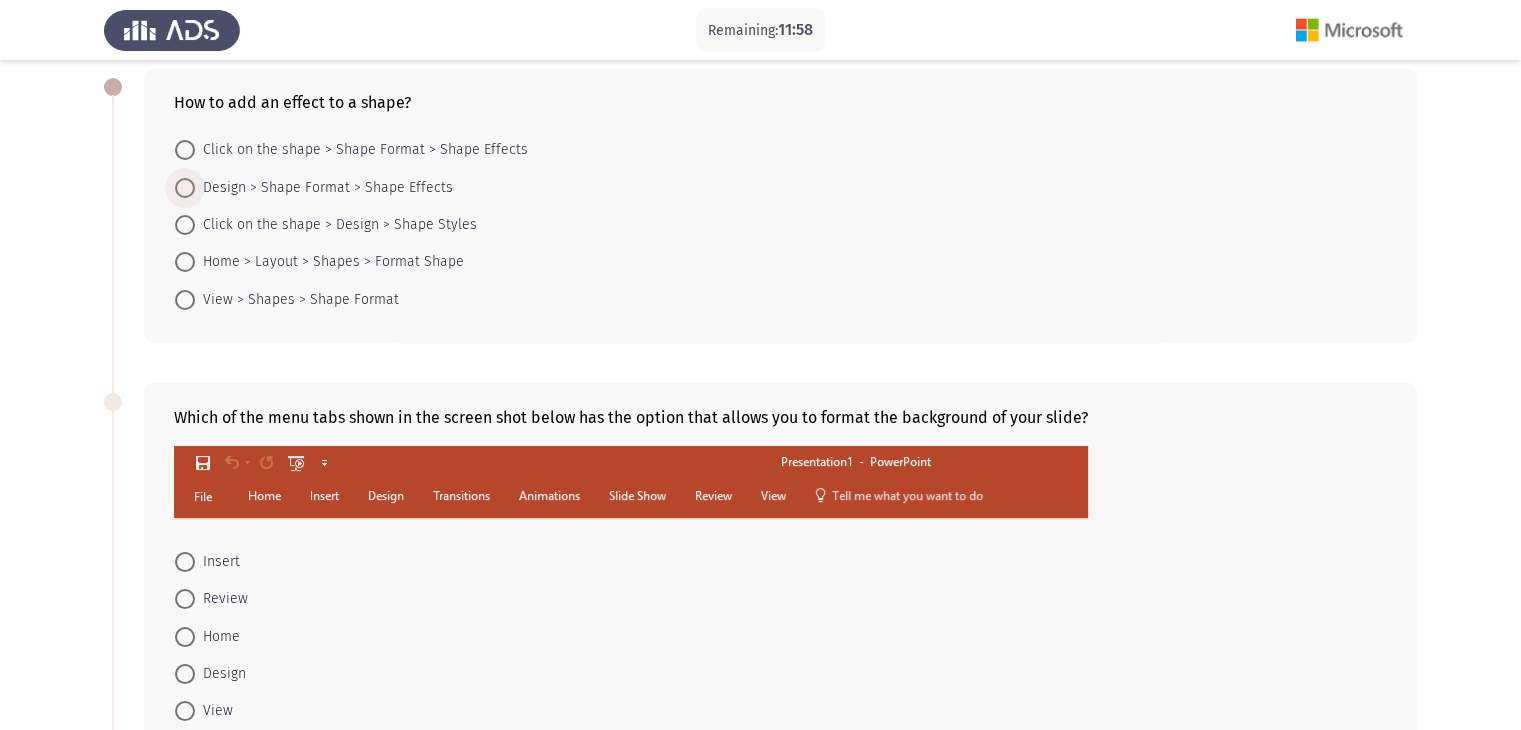 click at bounding box center (185, 188) 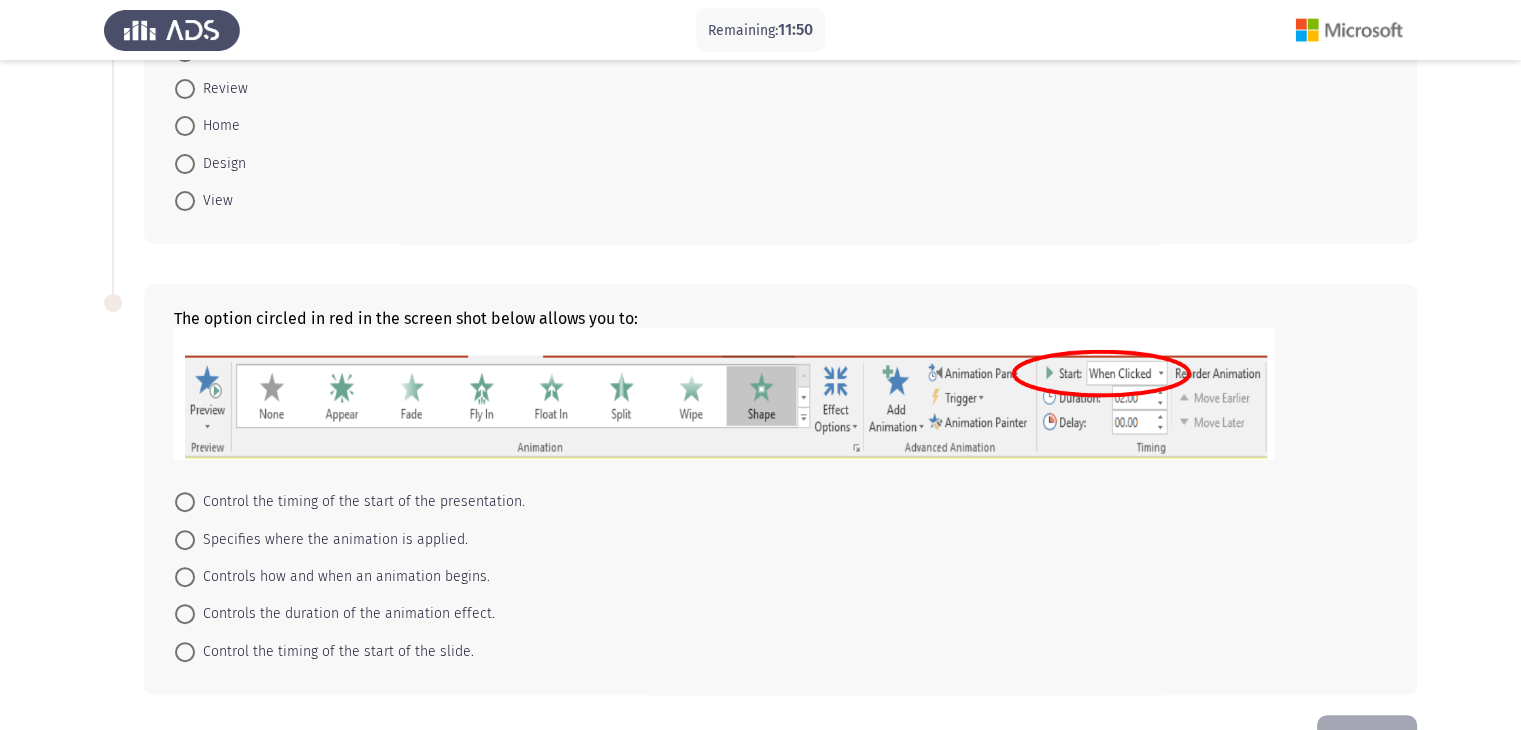 scroll, scrollTop: 672, scrollLeft: 0, axis: vertical 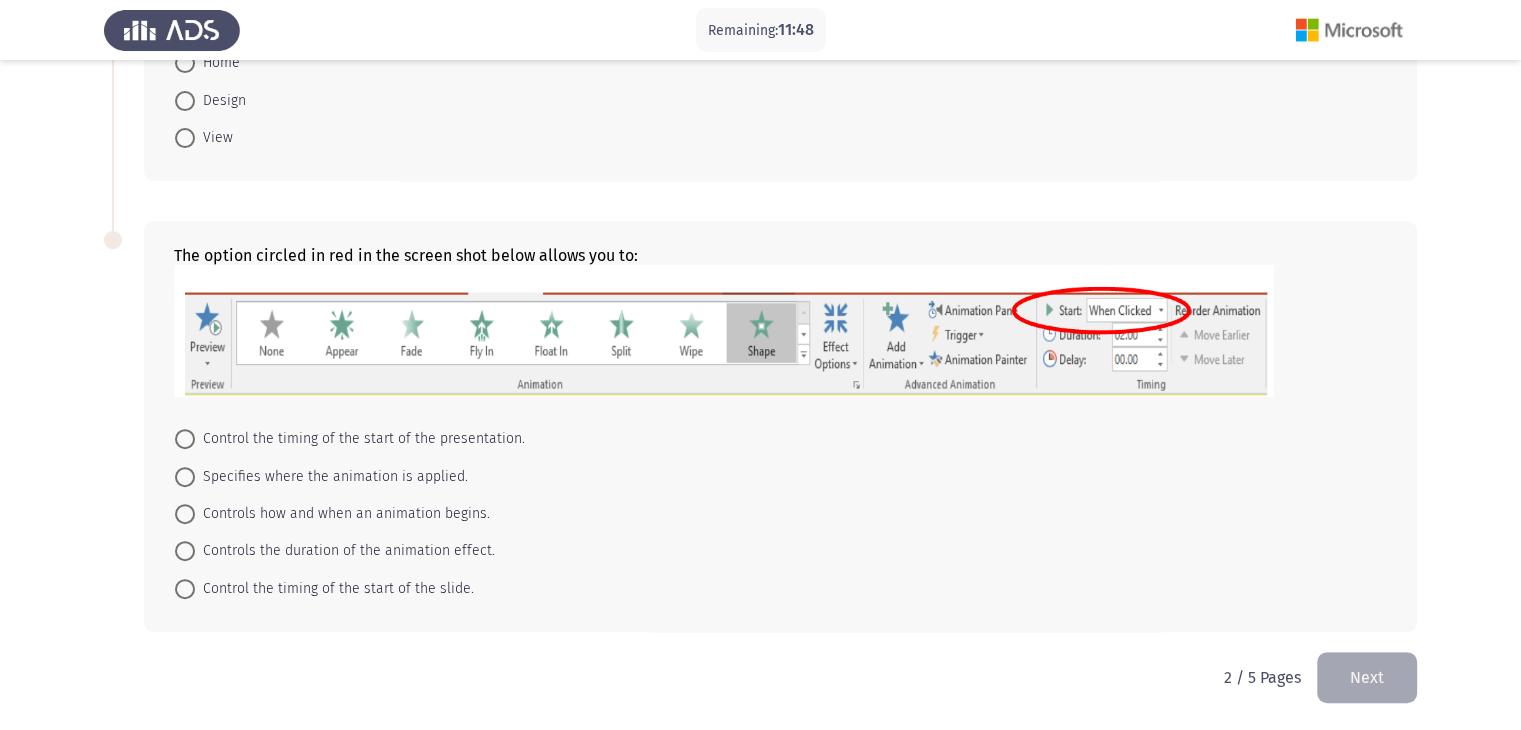 click on "Control the timing of the start of the presentation." at bounding box center (360, 439) 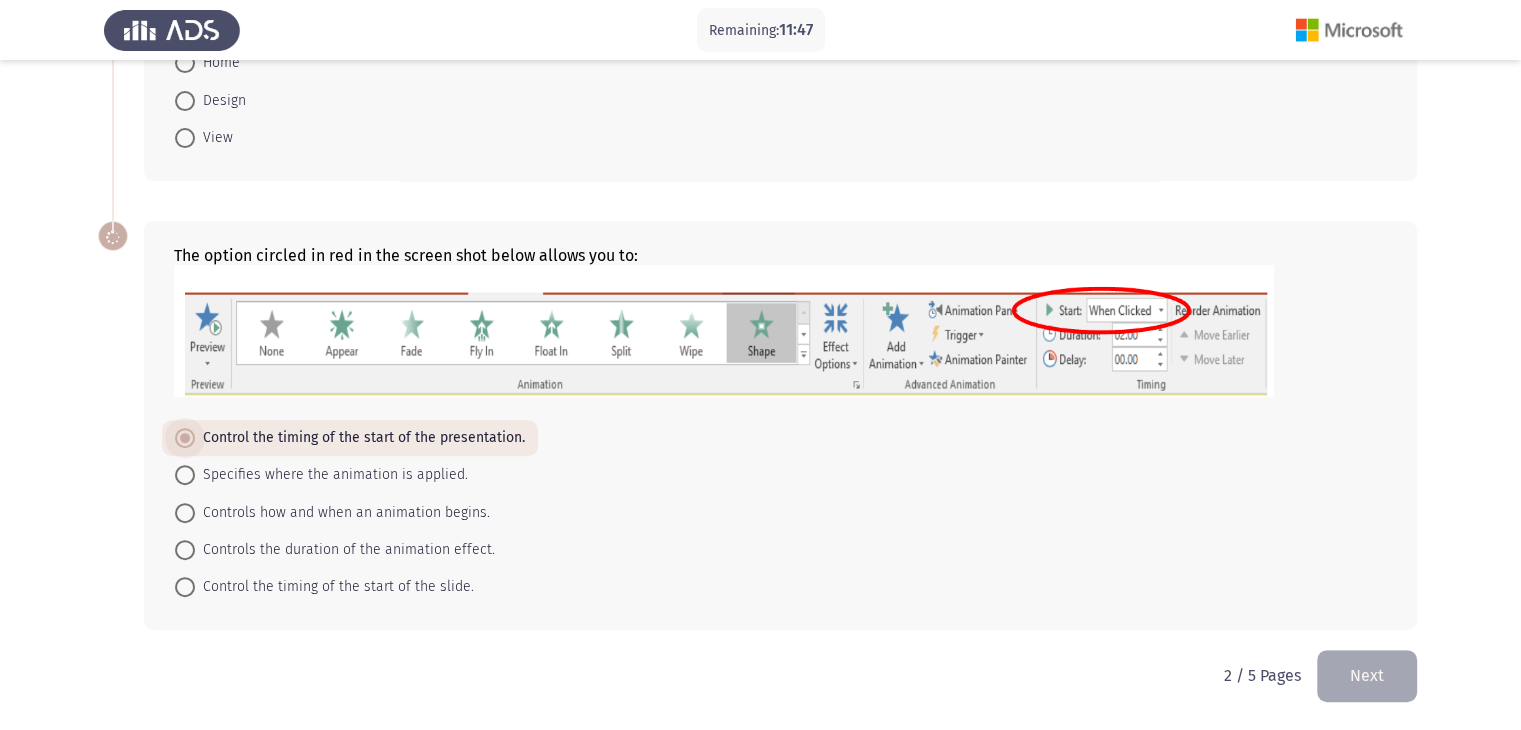 scroll, scrollTop: 671, scrollLeft: 0, axis: vertical 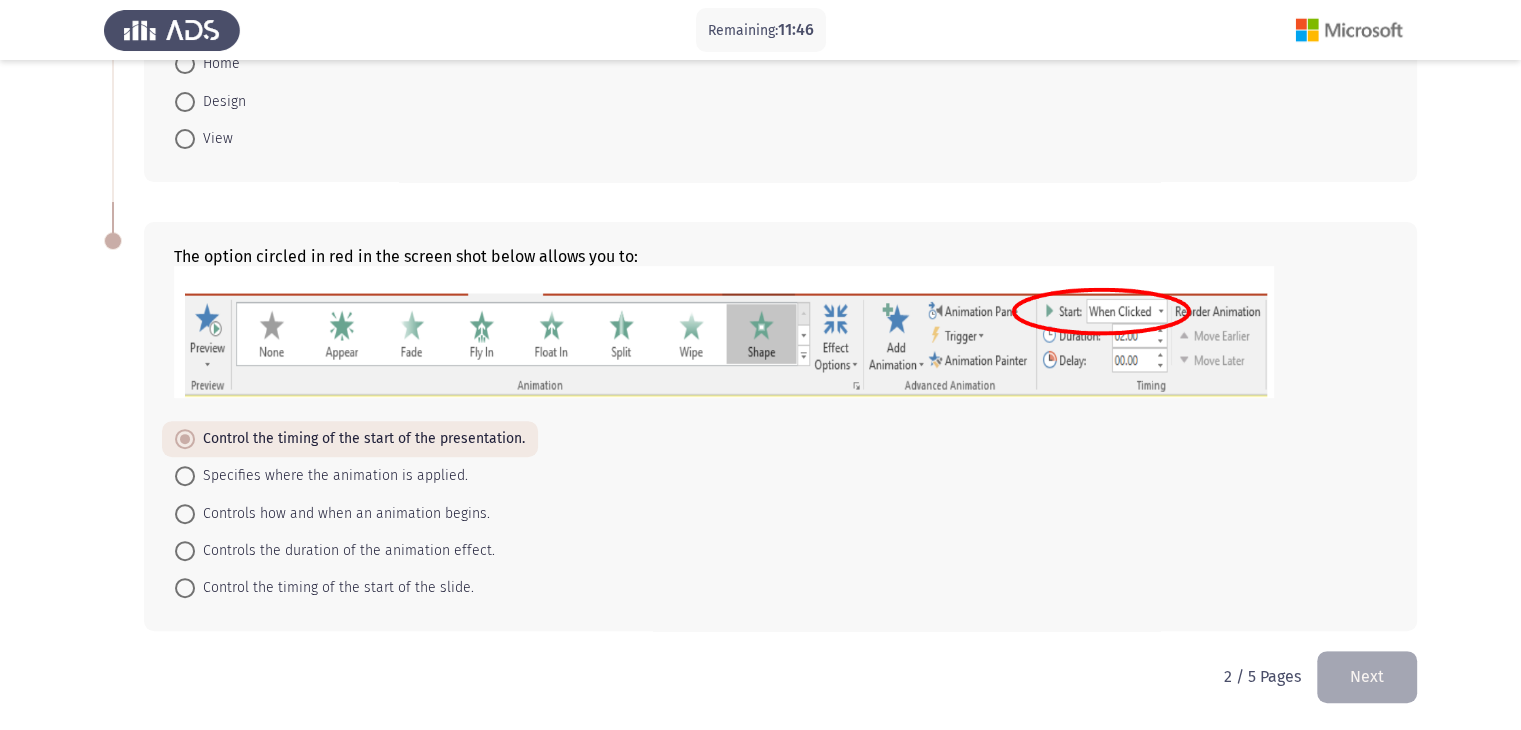 click on "Next" 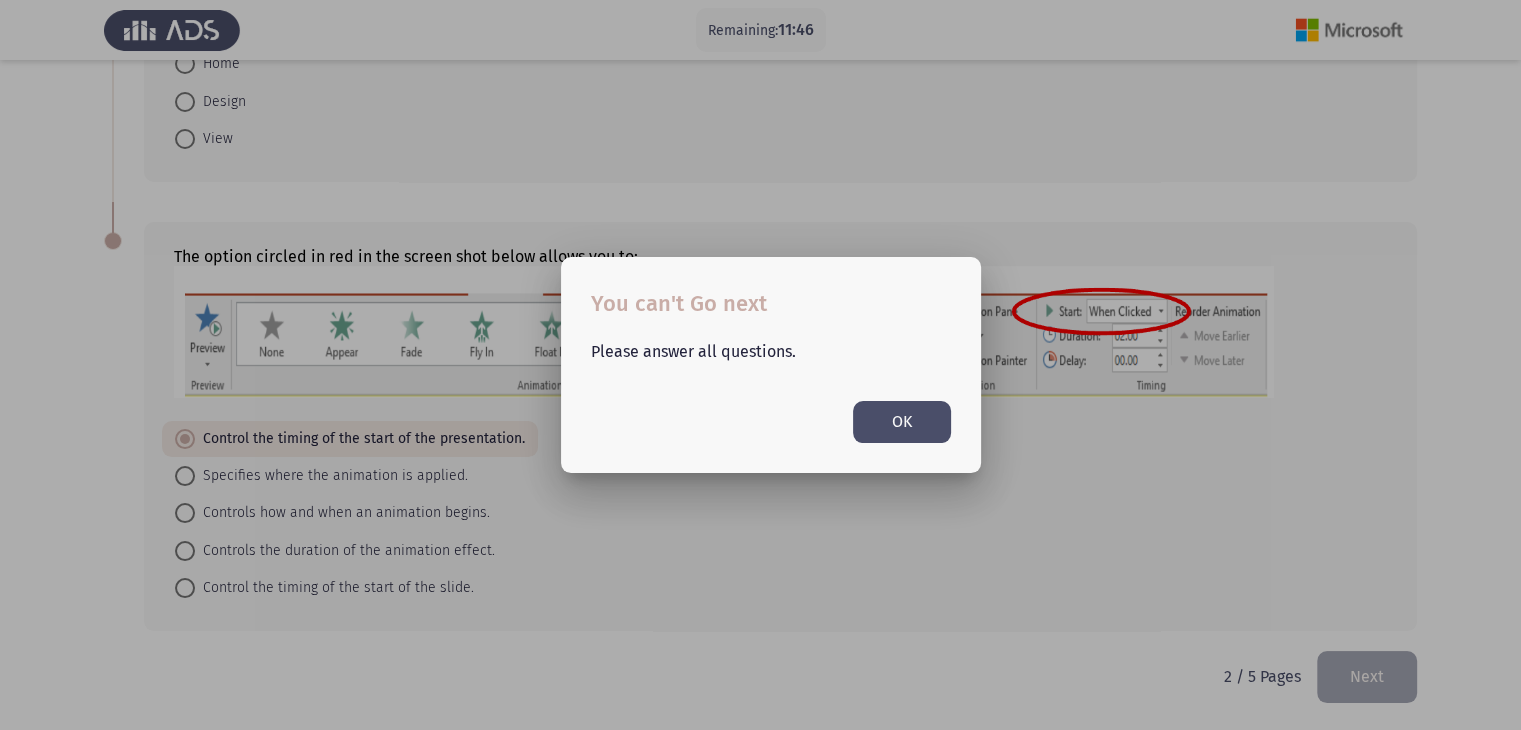 scroll, scrollTop: 0, scrollLeft: 0, axis: both 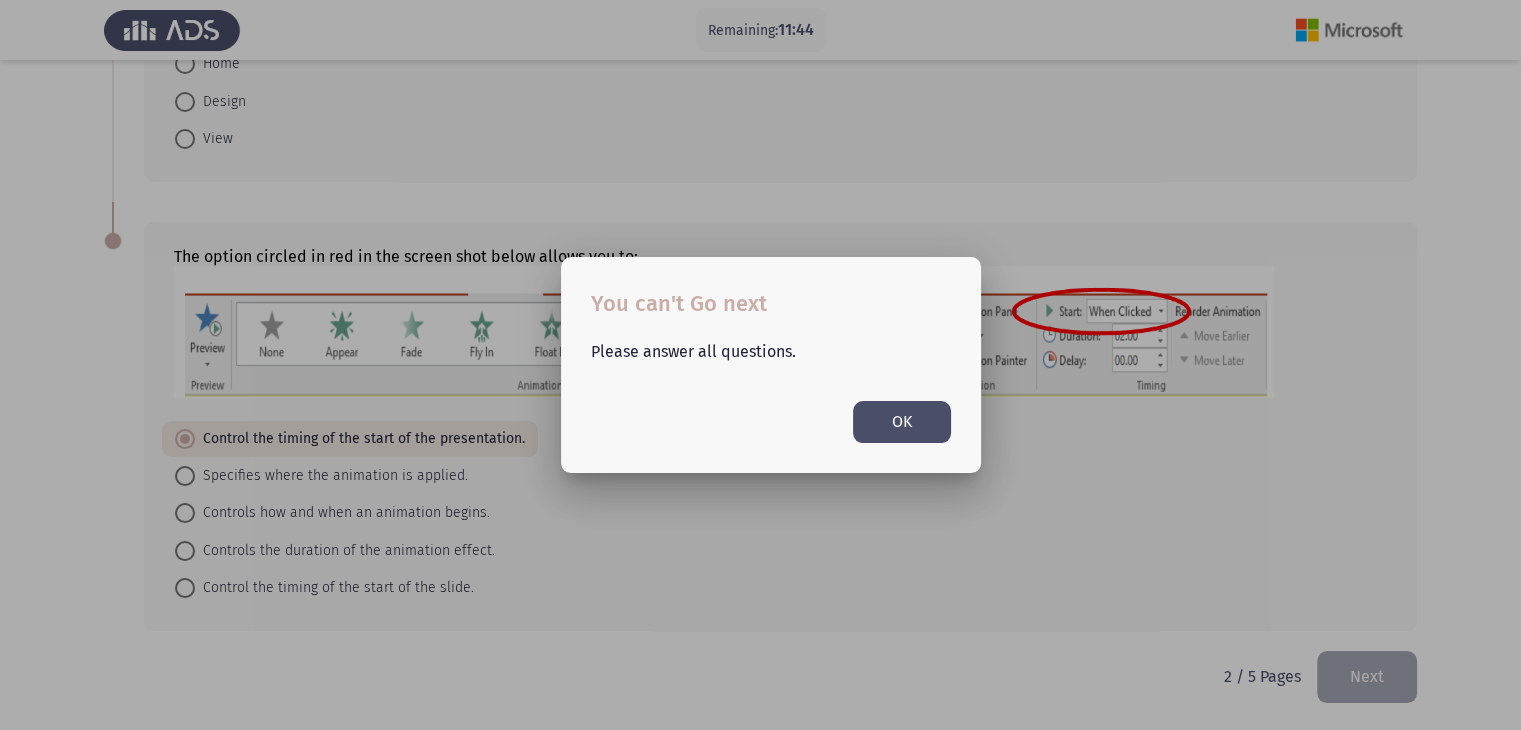 click on "OK" at bounding box center (902, 421) 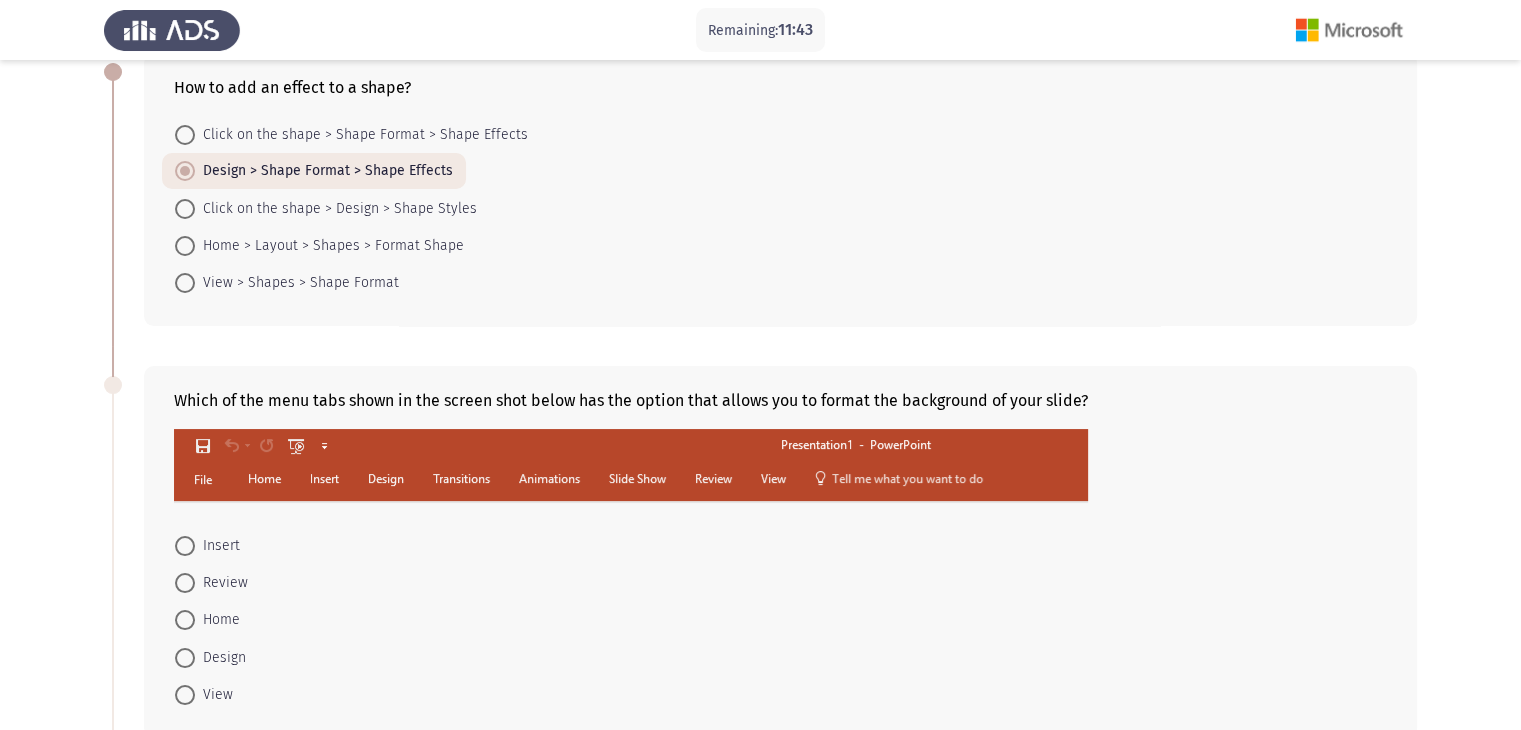 scroll, scrollTop: 200, scrollLeft: 0, axis: vertical 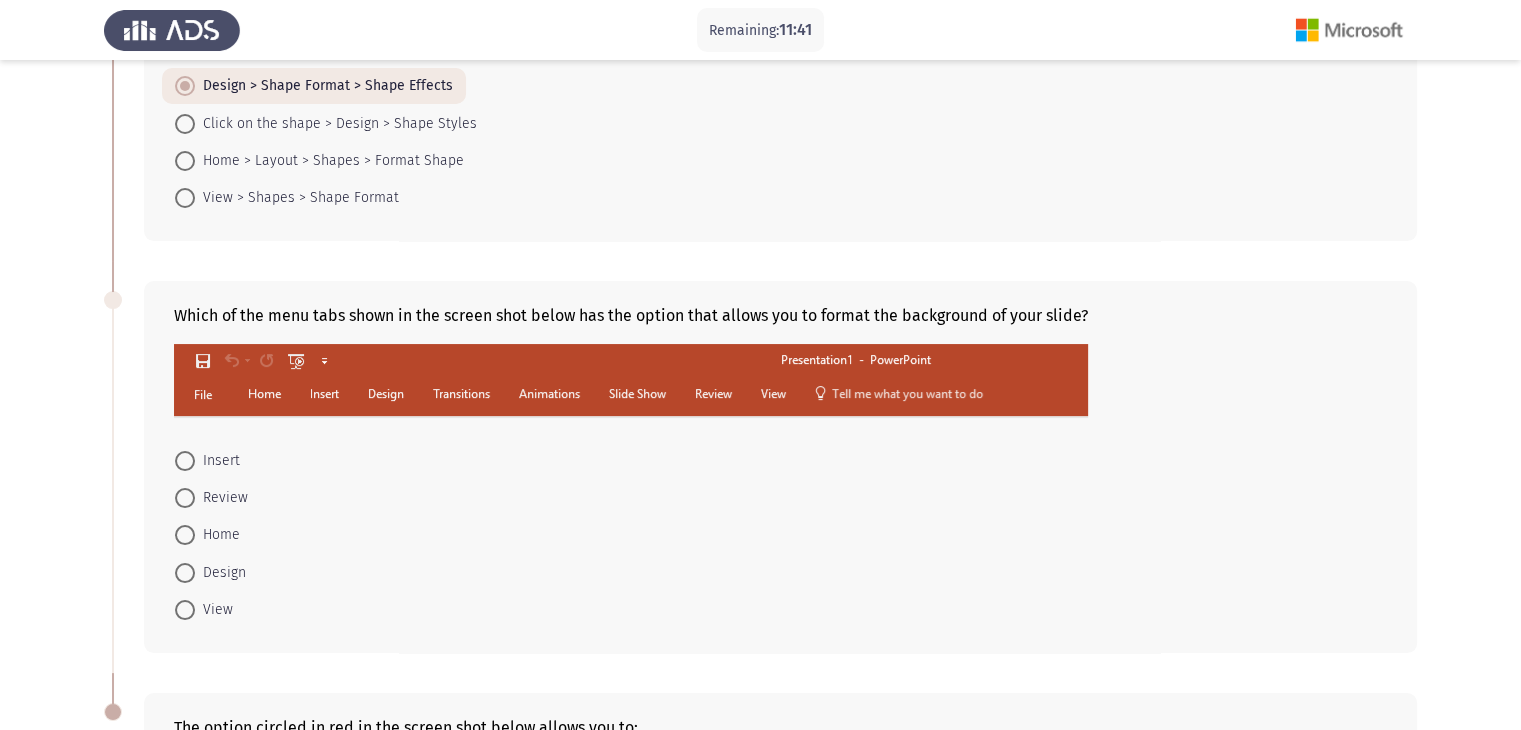 click at bounding box center (185, 610) 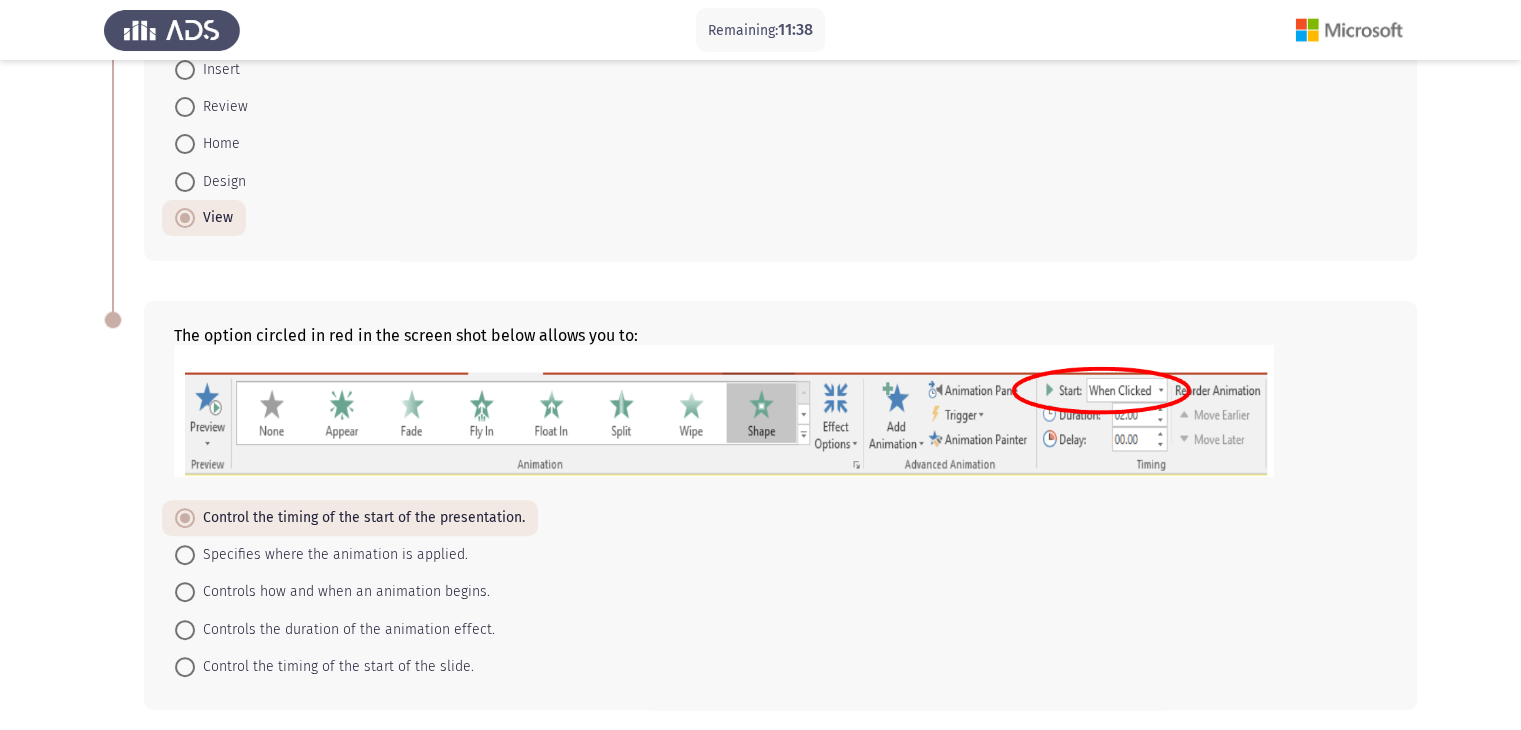 scroll, scrollTop: 670, scrollLeft: 0, axis: vertical 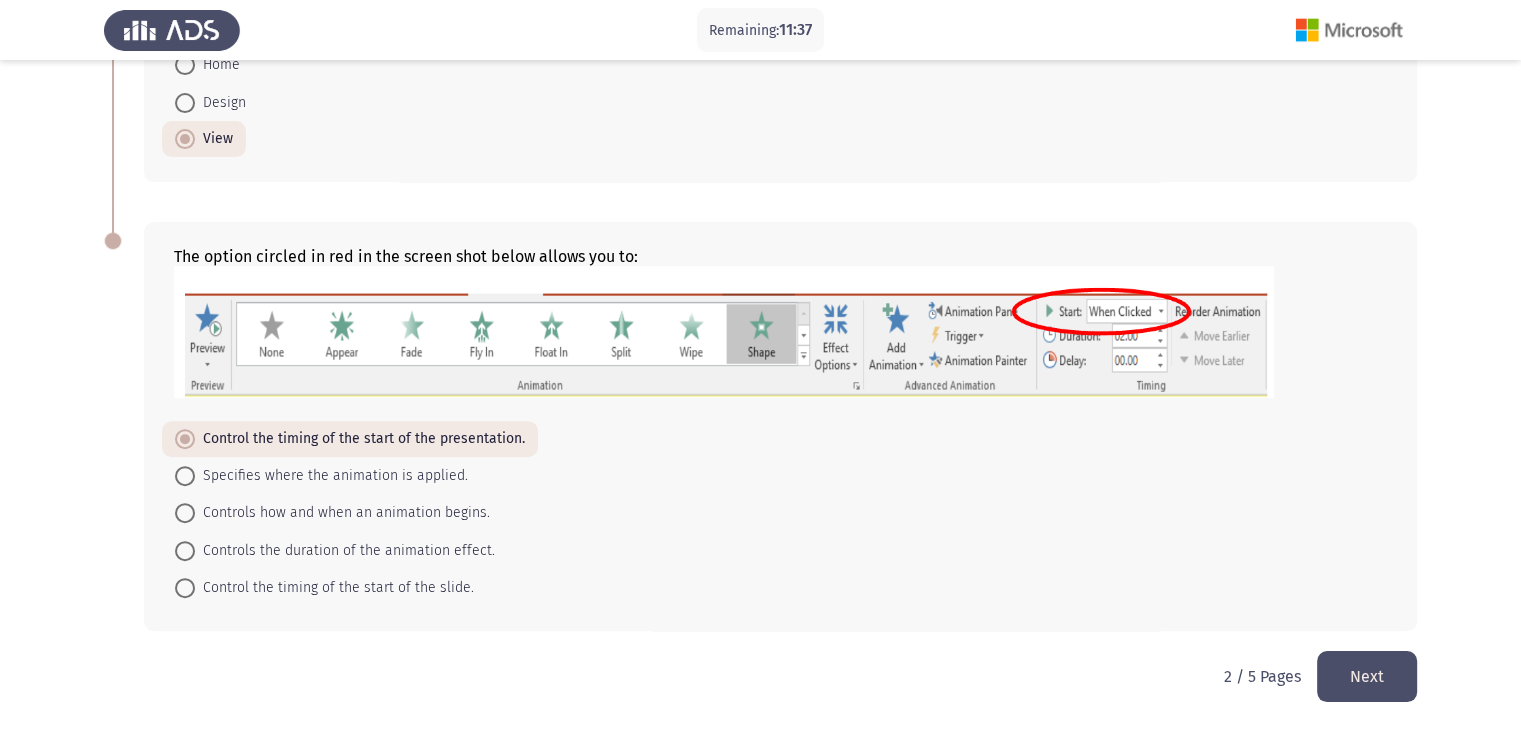 click on "Next" 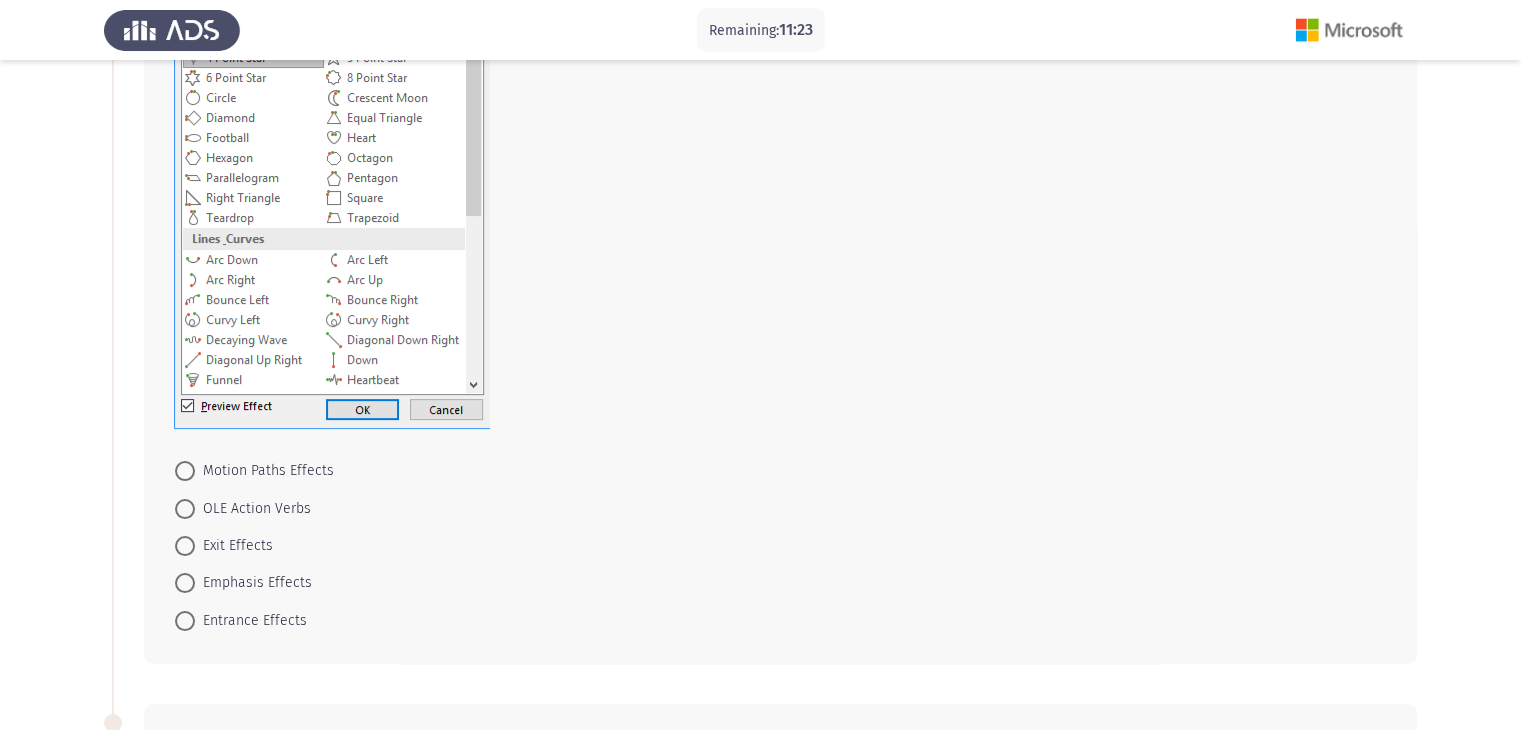 scroll, scrollTop: 200, scrollLeft: 0, axis: vertical 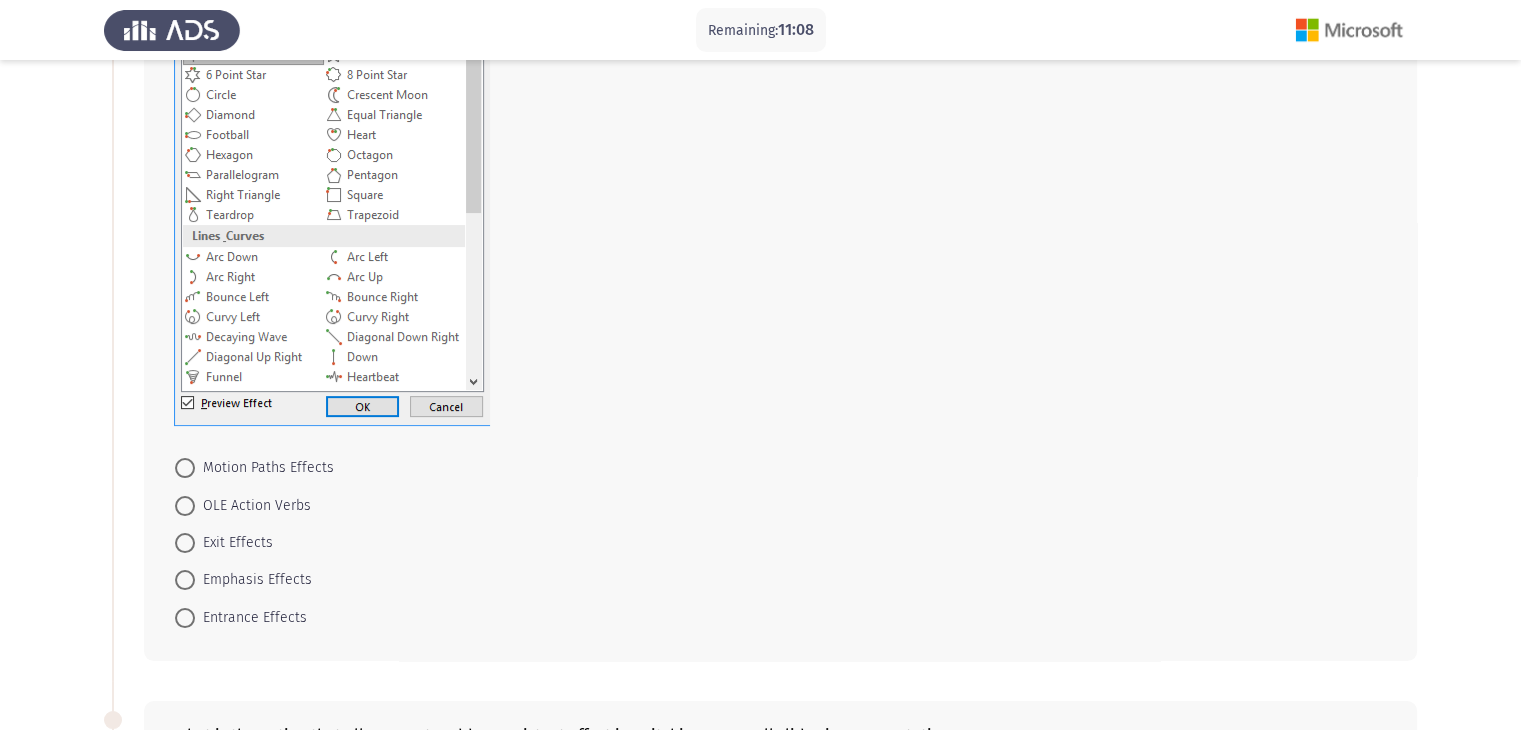 click at bounding box center (185, 468) 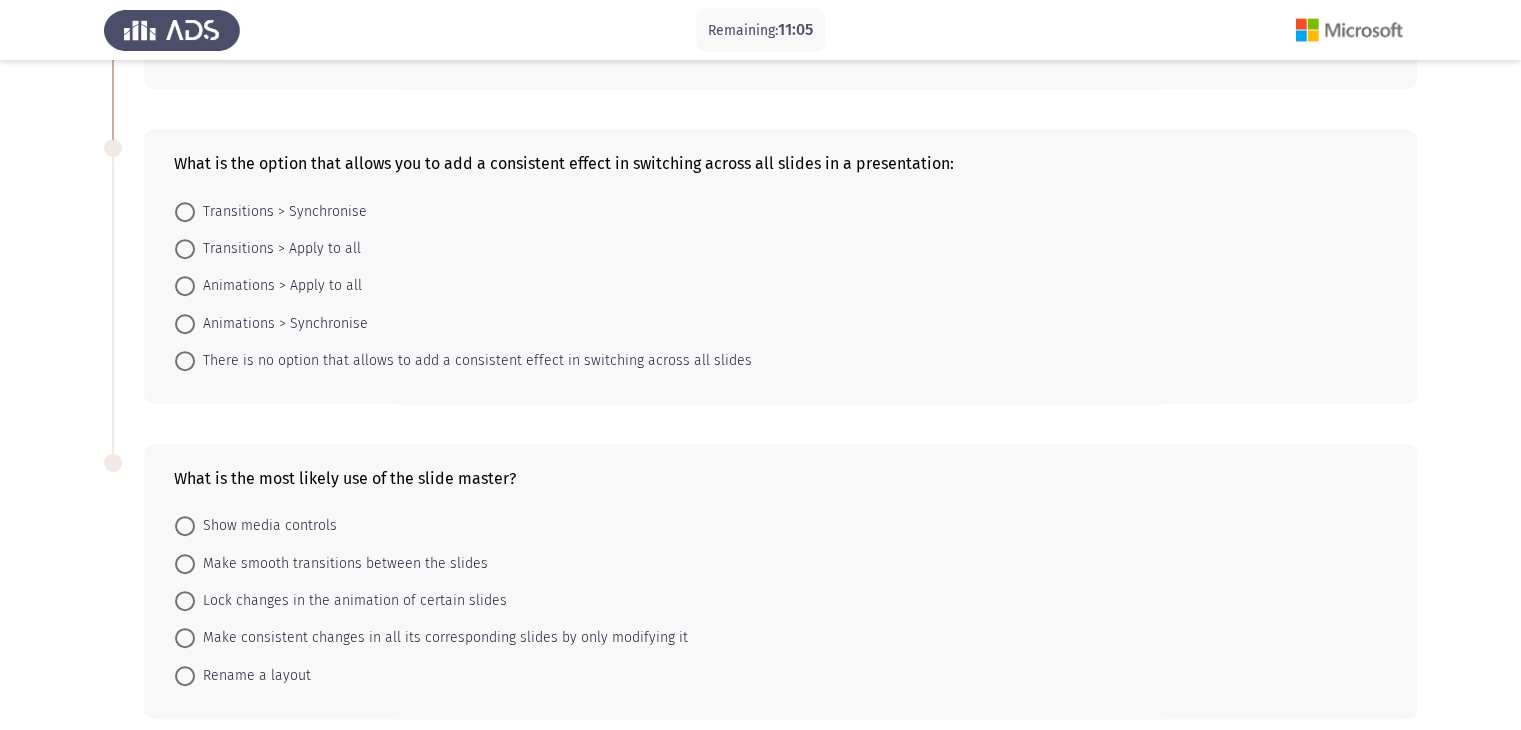 scroll, scrollTop: 800, scrollLeft: 0, axis: vertical 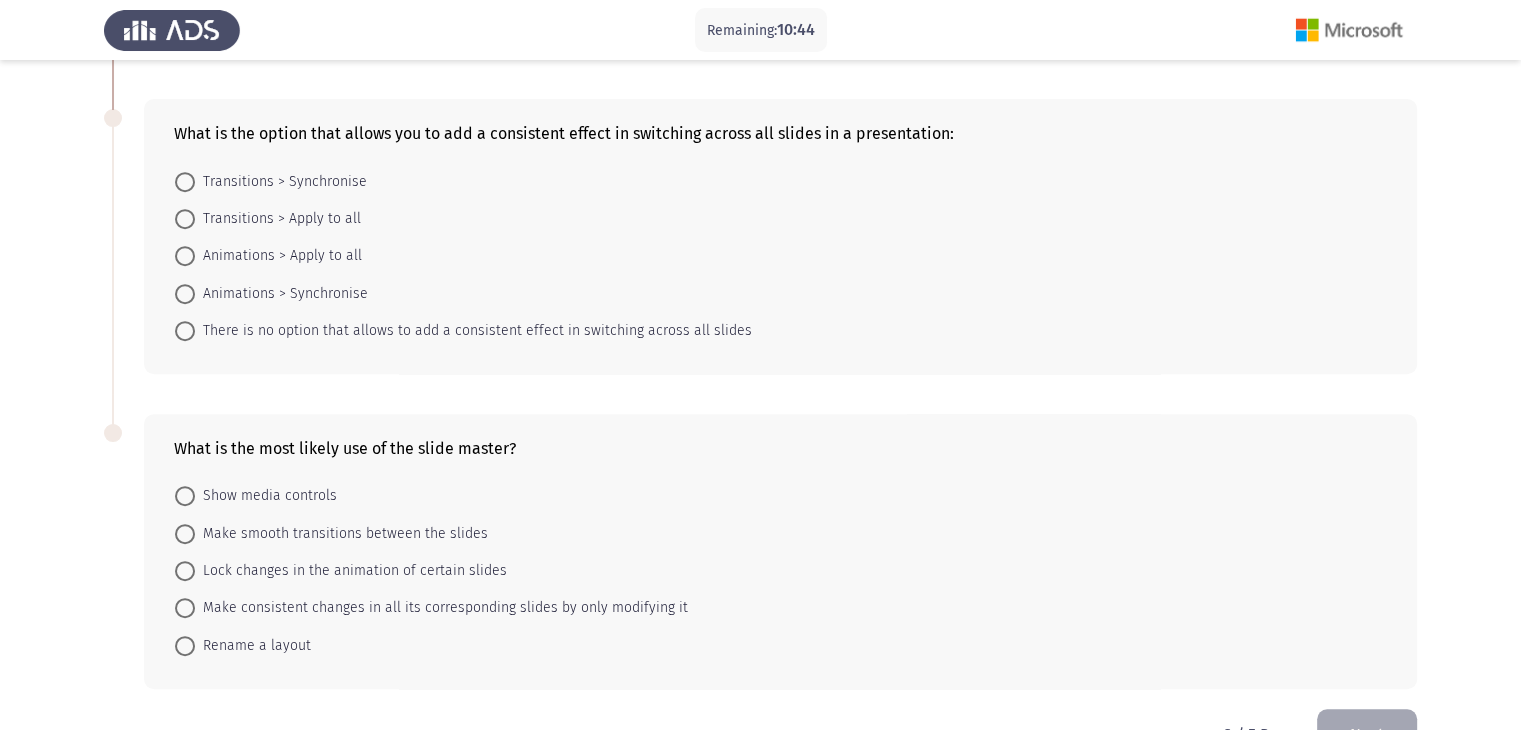 click at bounding box center [185, 331] 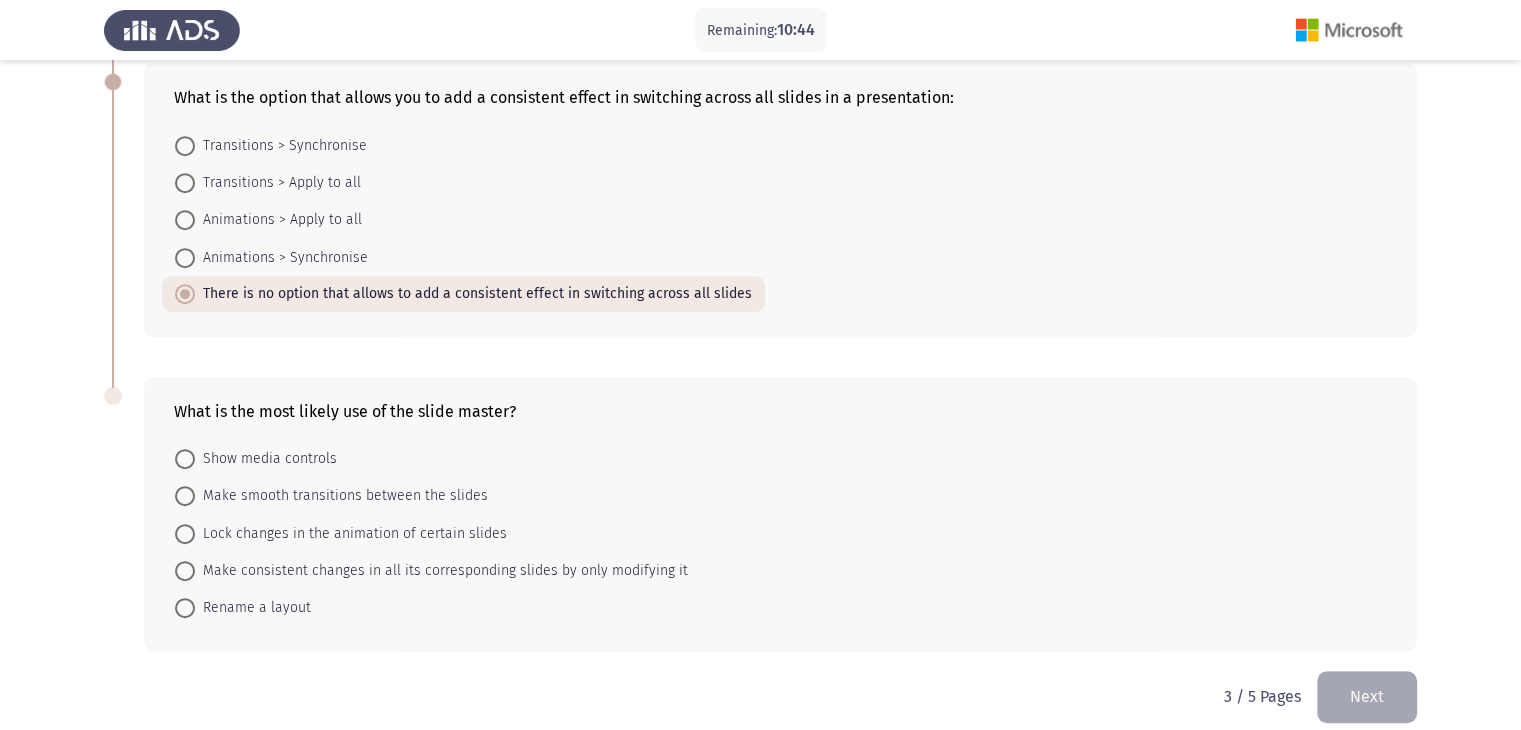 scroll, scrollTop: 856, scrollLeft: 0, axis: vertical 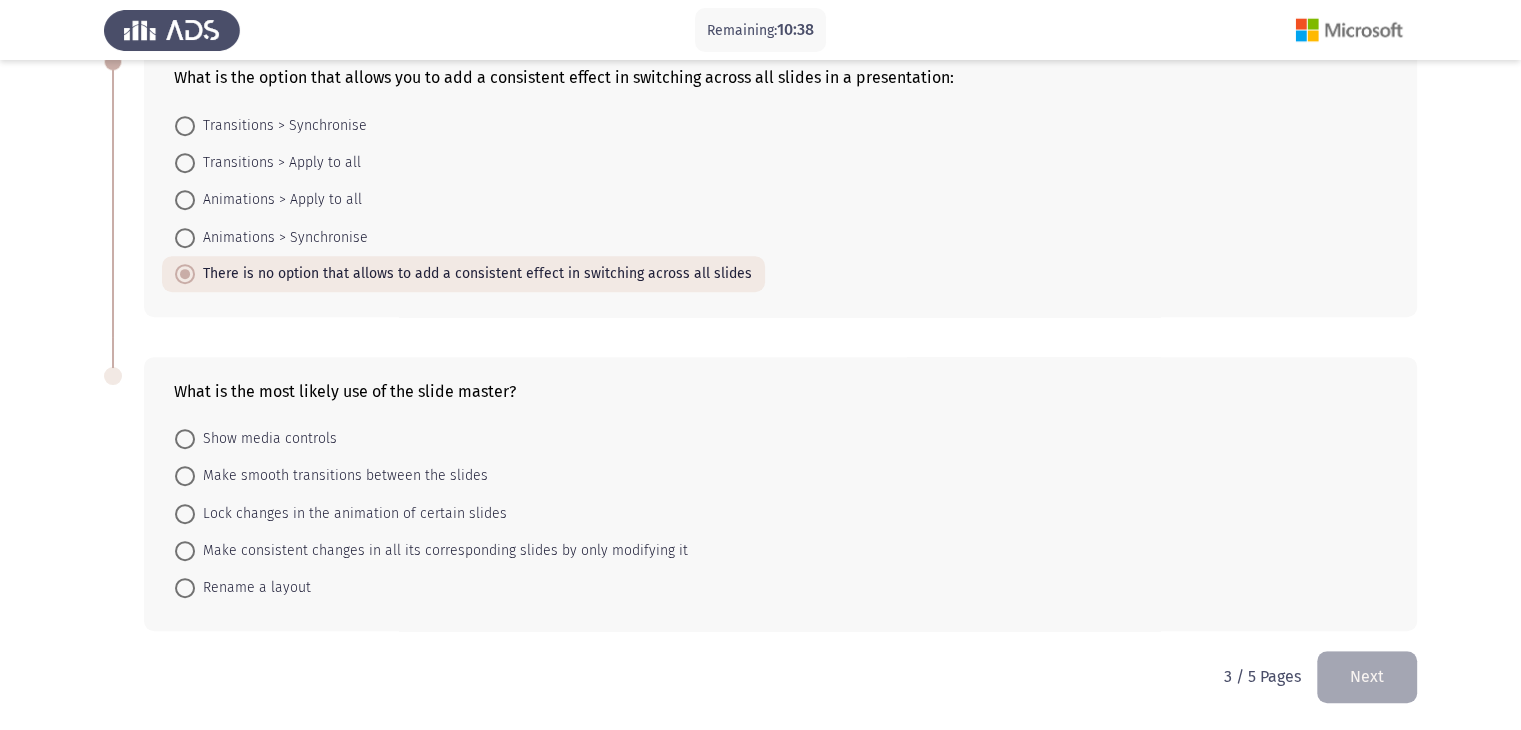 click at bounding box center [185, 476] 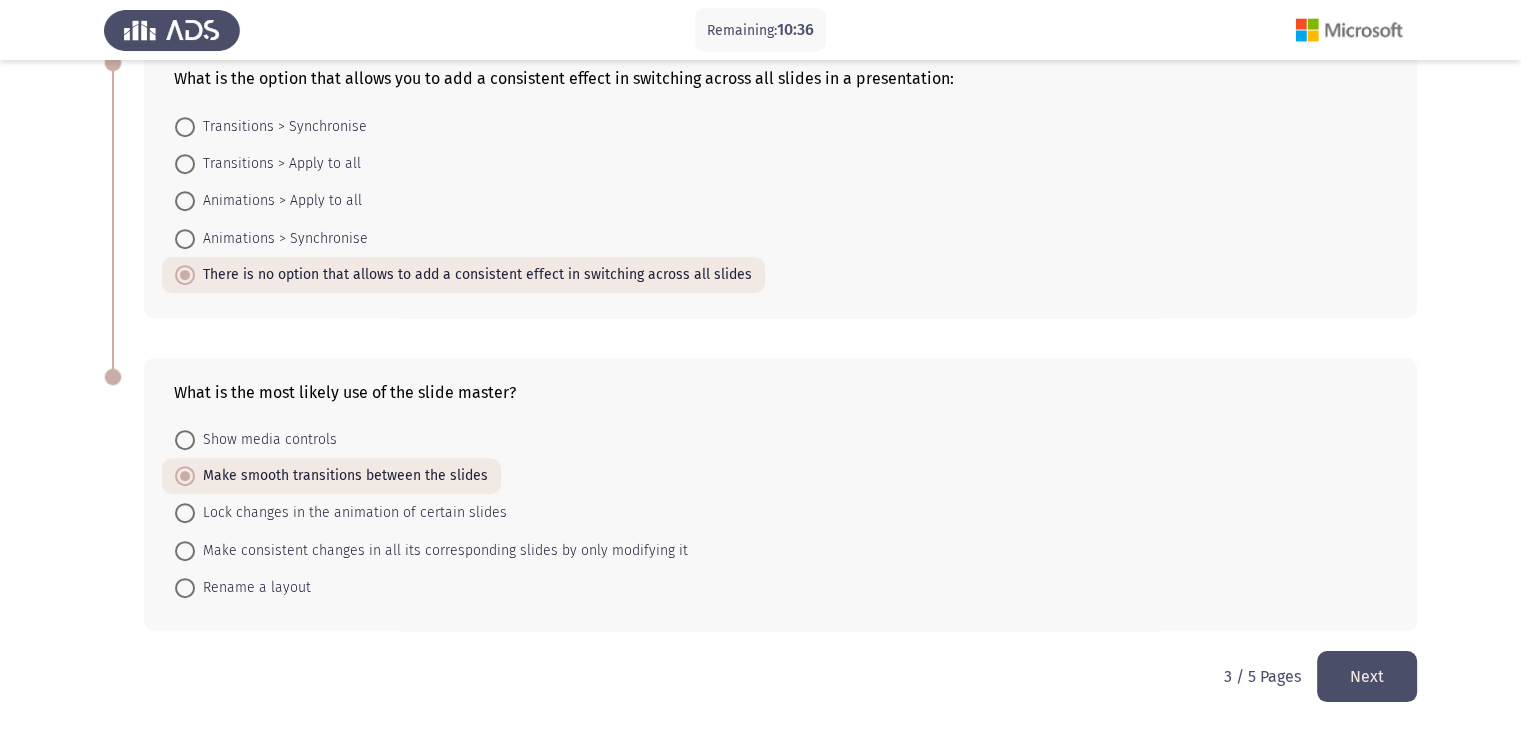 click on "Next" 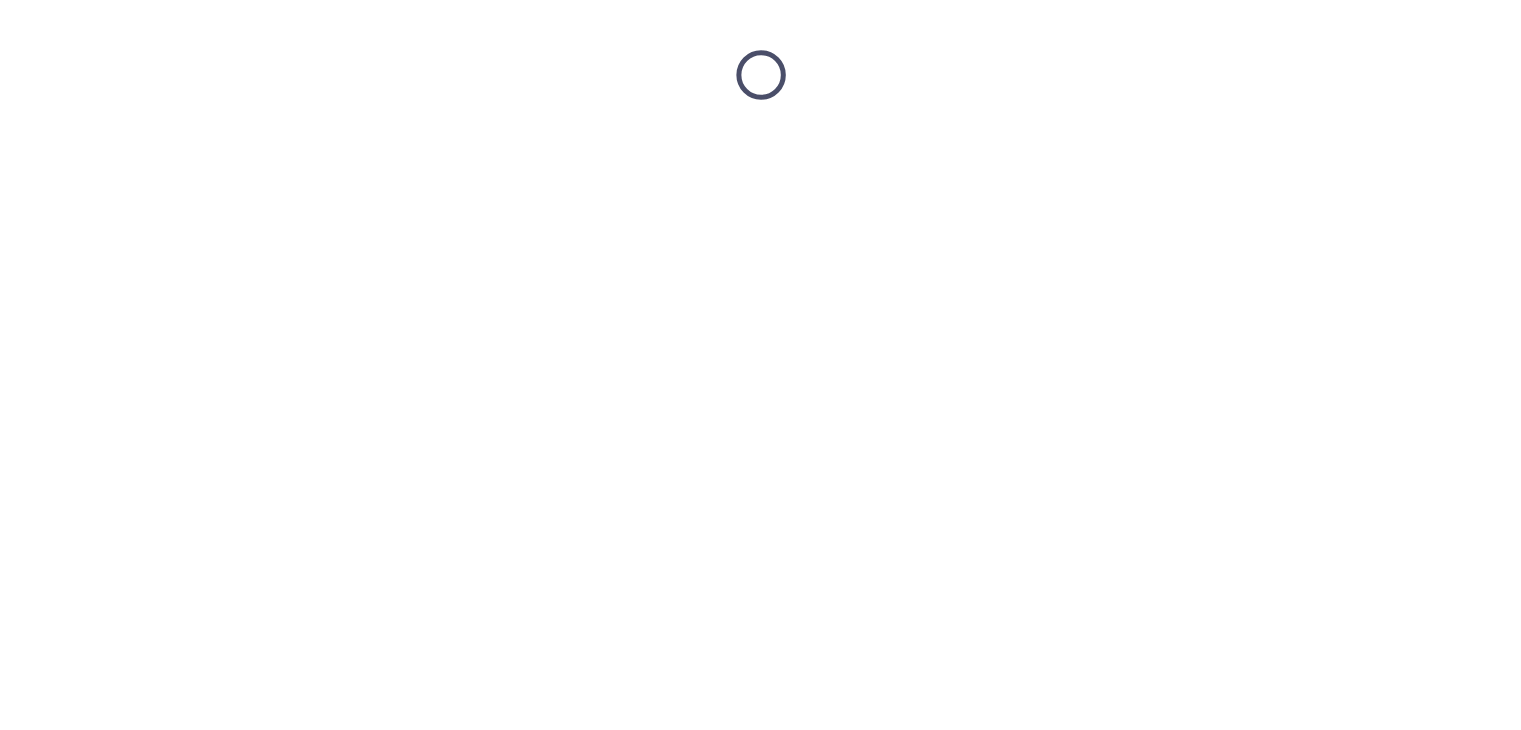 scroll, scrollTop: 0, scrollLeft: 0, axis: both 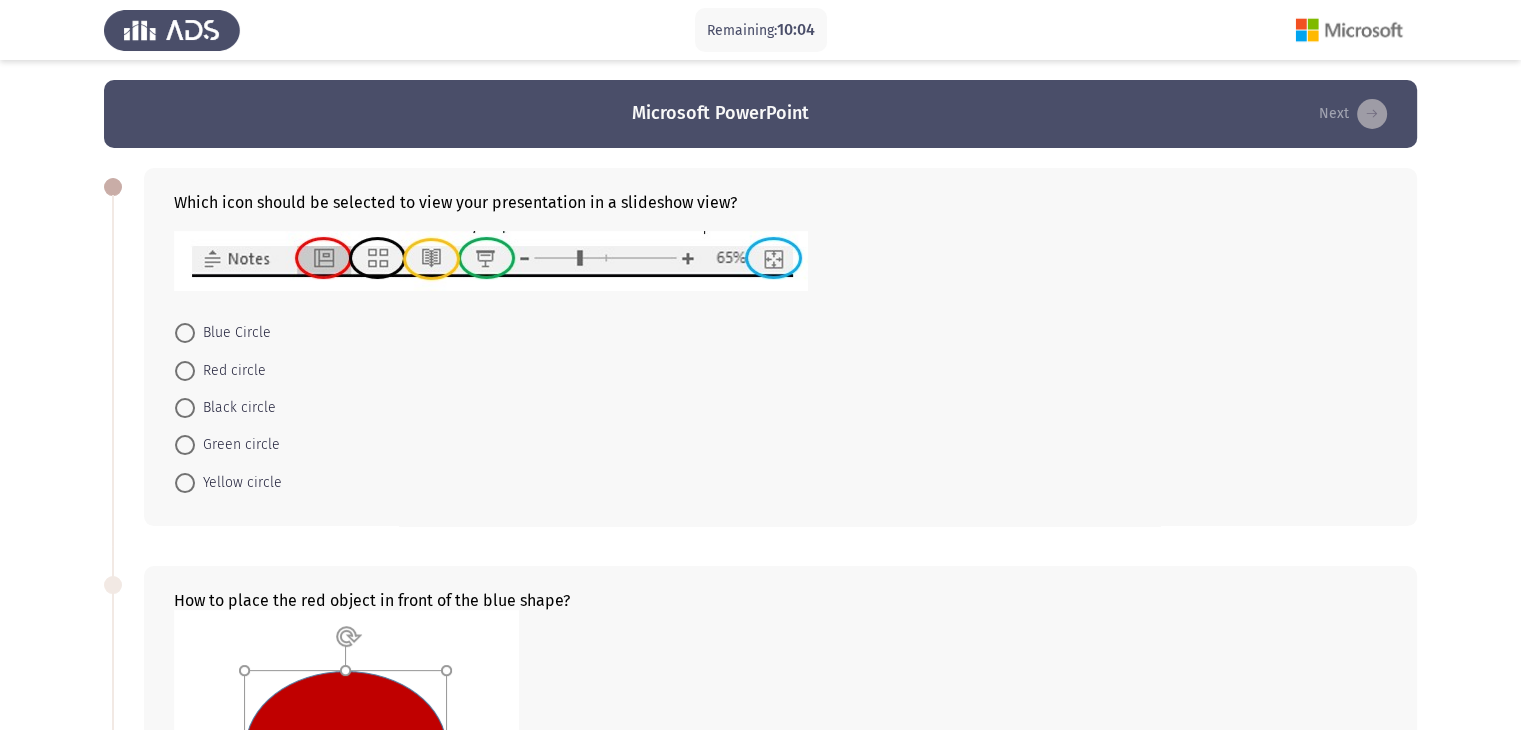 click at bounding box center (185, 483) 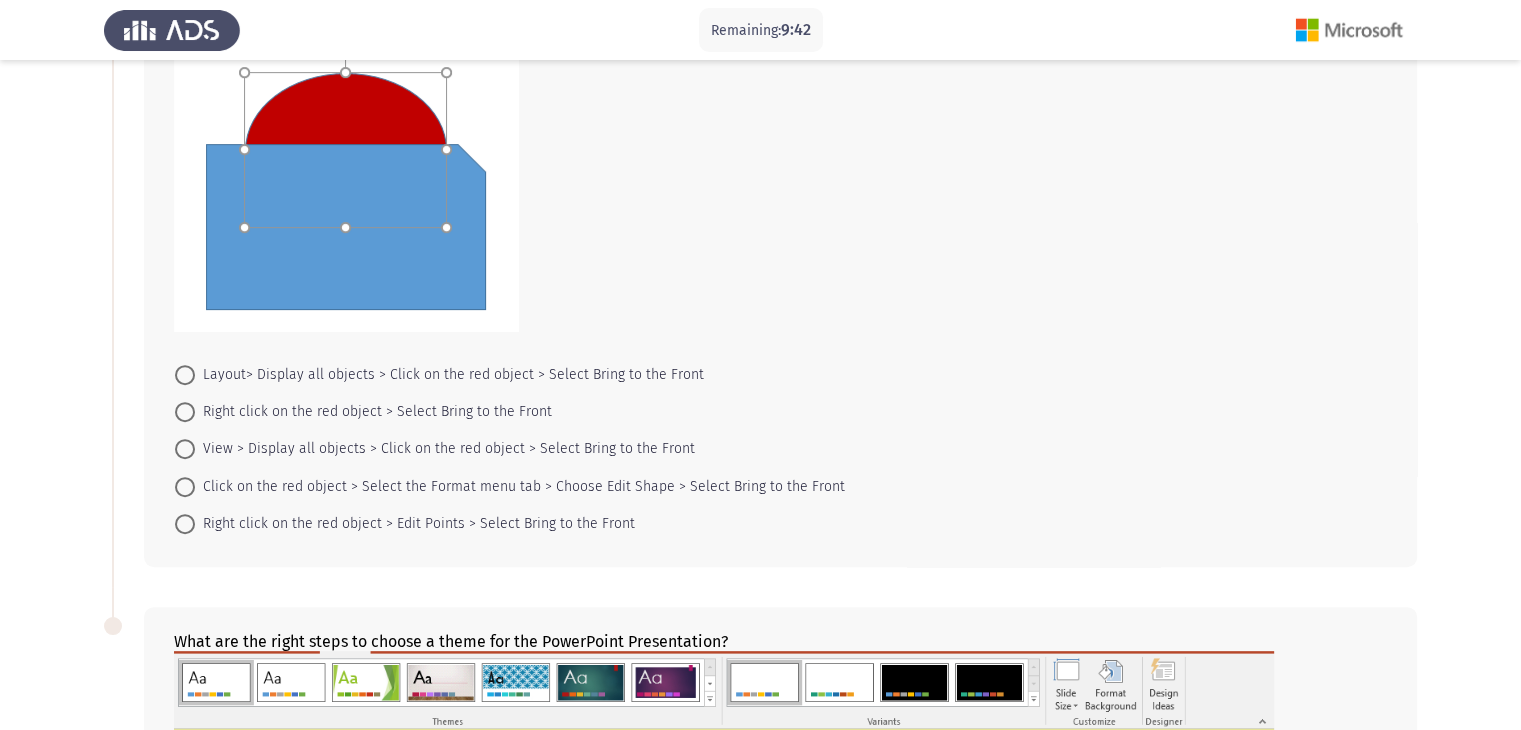 scroll, scrollTop: 600, scrollLeft: 0, axis: vertical 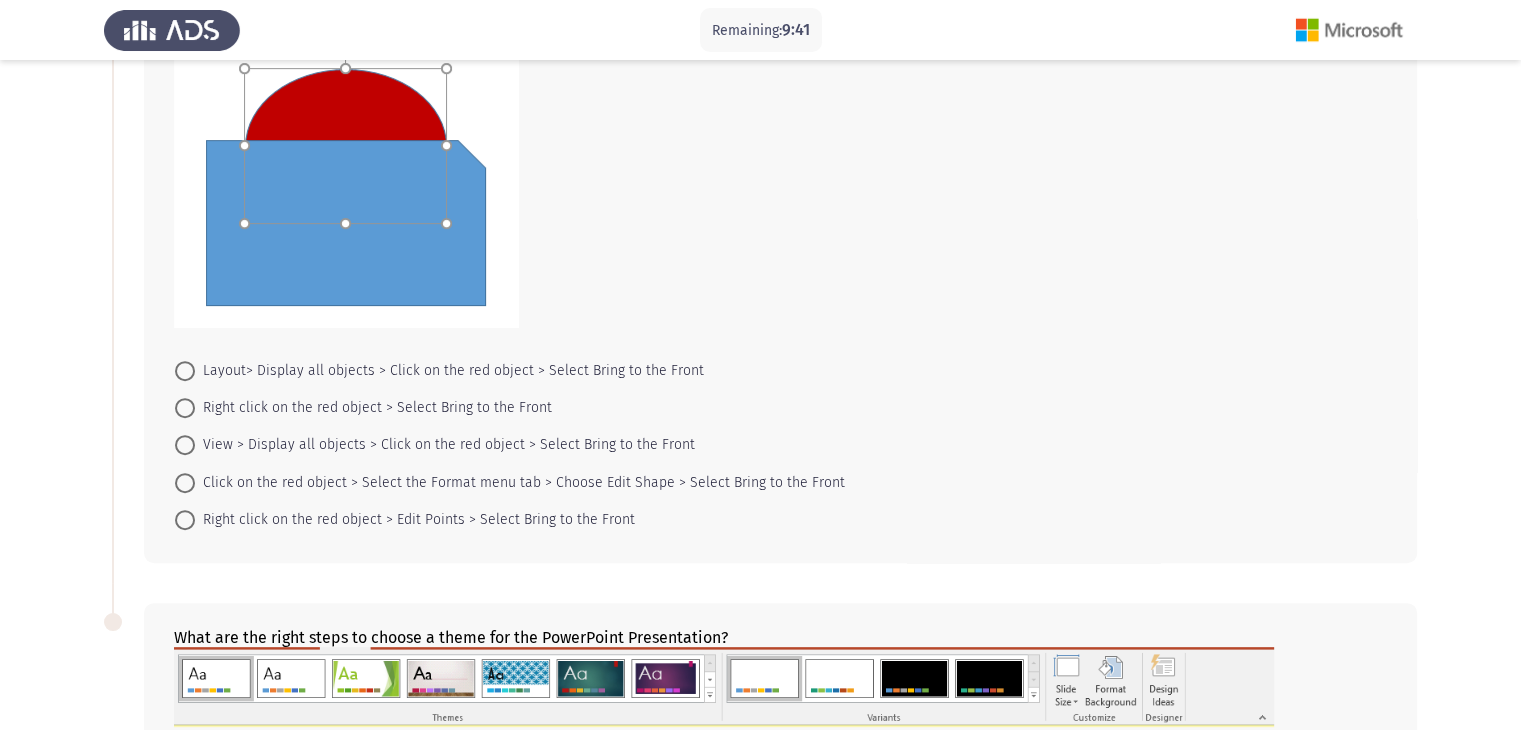 click at bounding box center (185, 483) 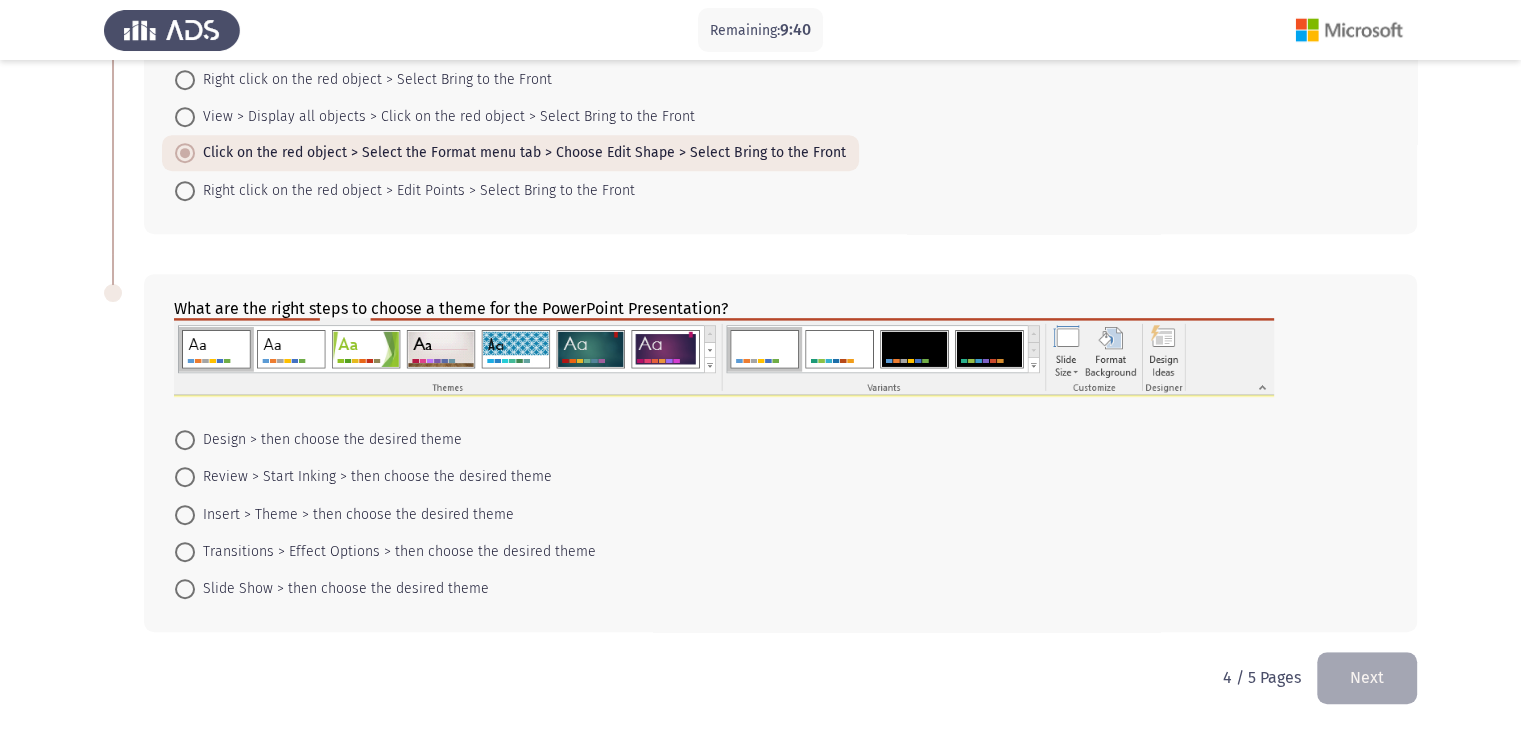 scroll, scrollTop: 929, scrollLeft: 0, axis: vertical 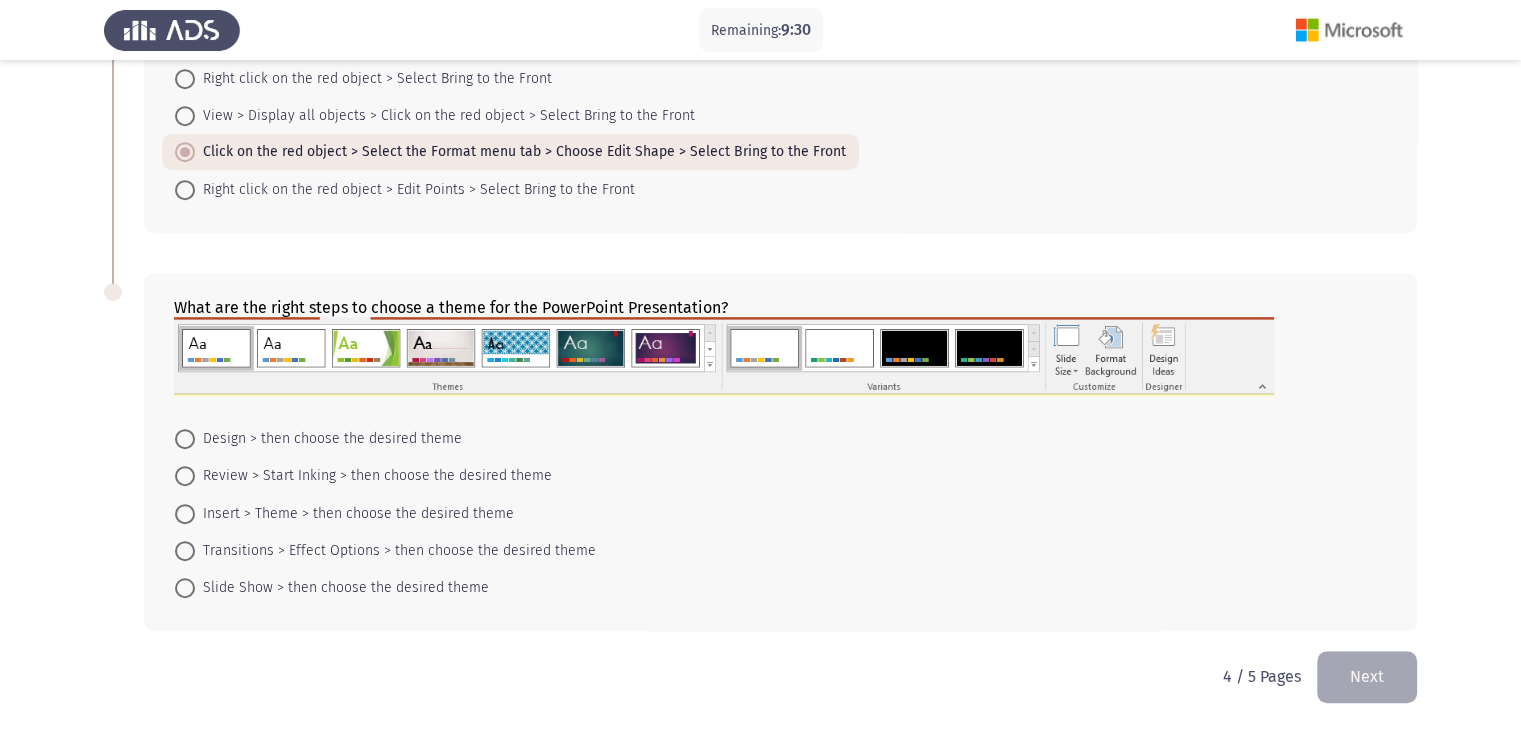 click at bounding box center (185, 439) 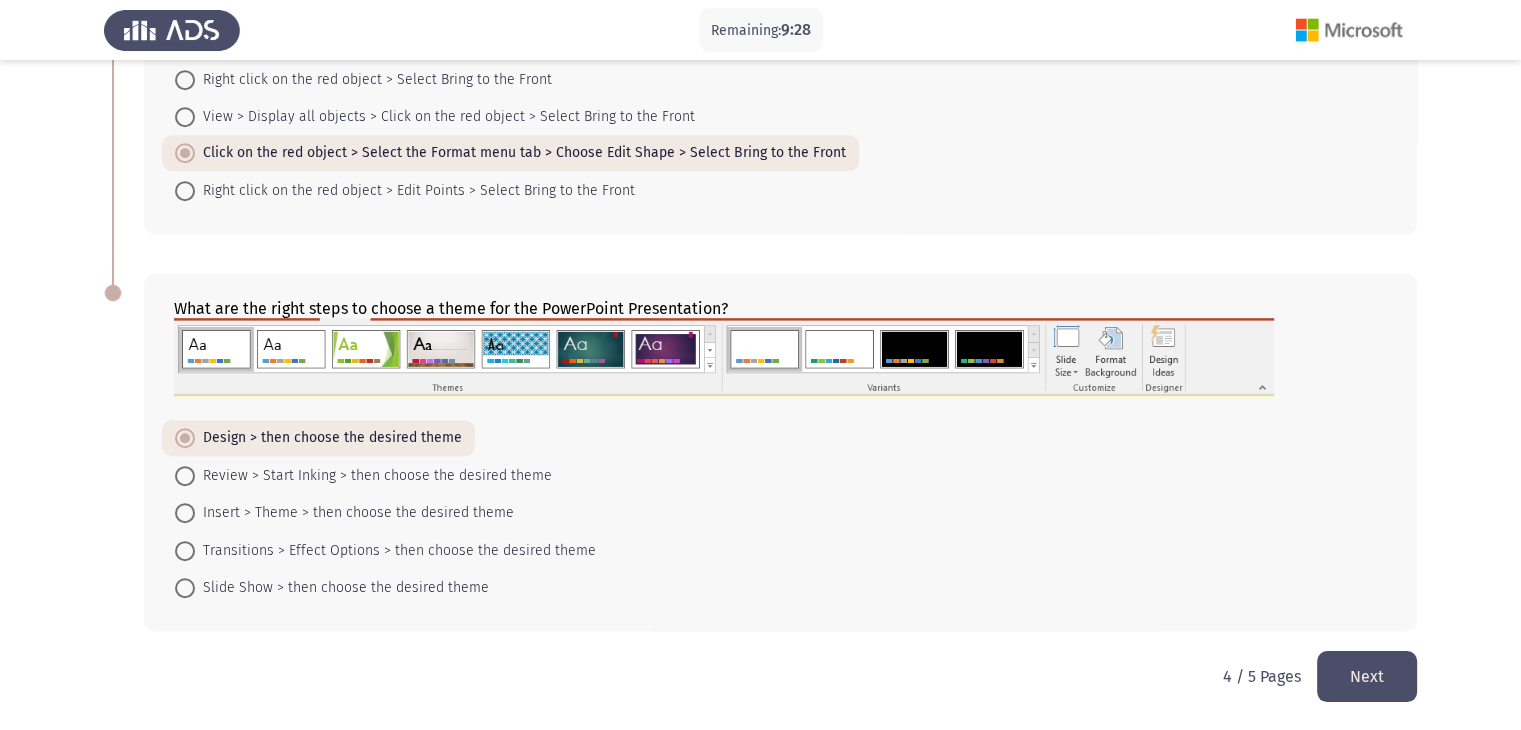 click on "Next" 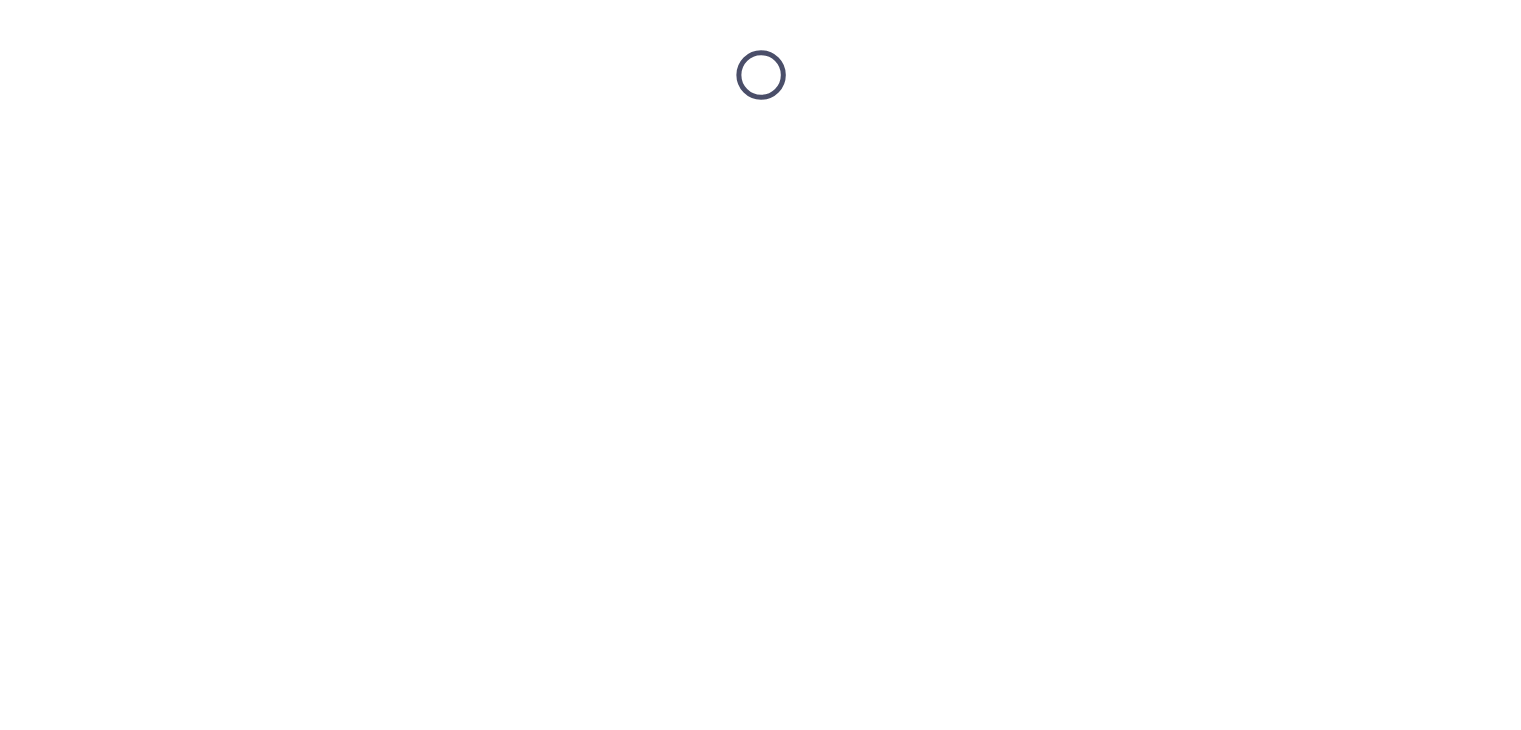 scroll, scrollTop: 0, scrollLeft: 0, axis: both 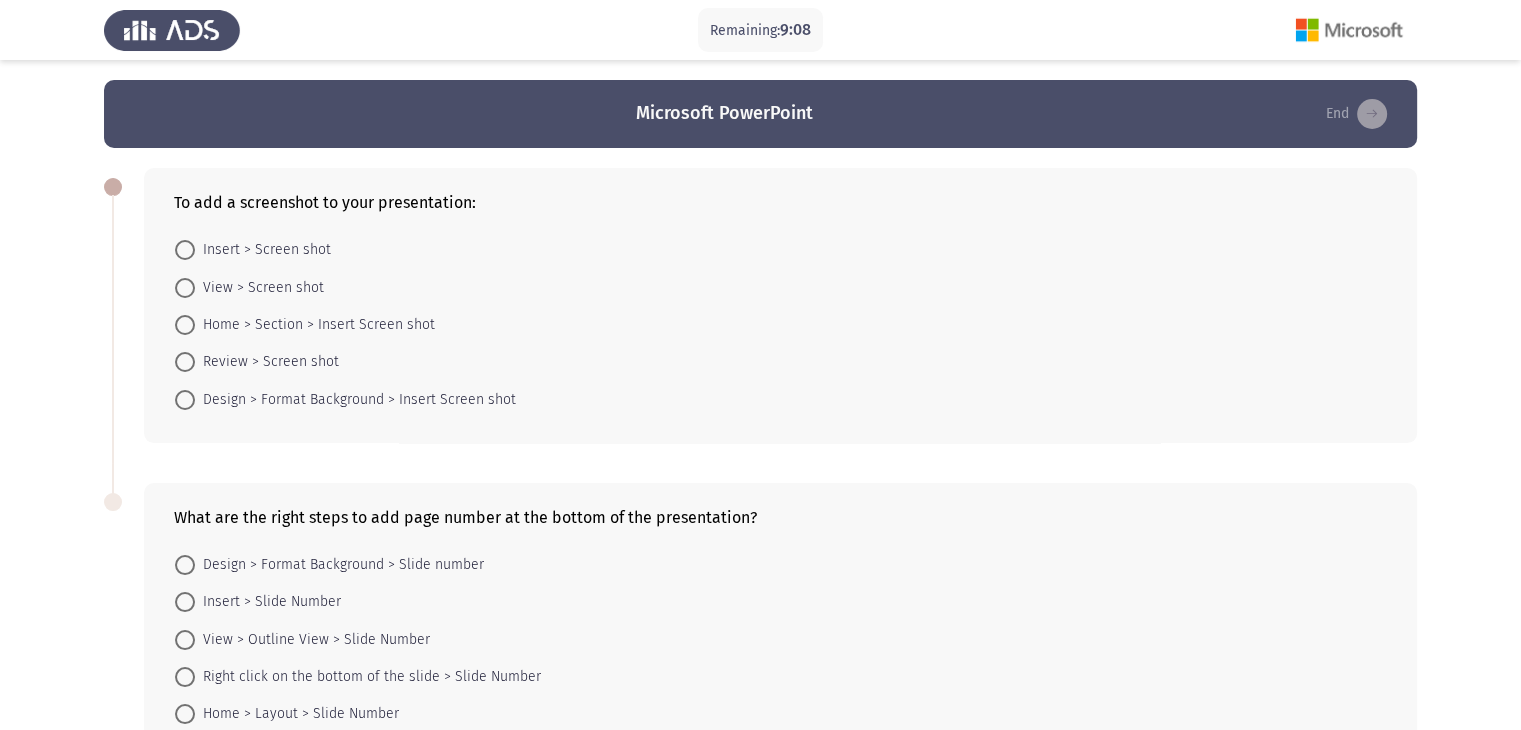 click at bounding box center [185, 325] 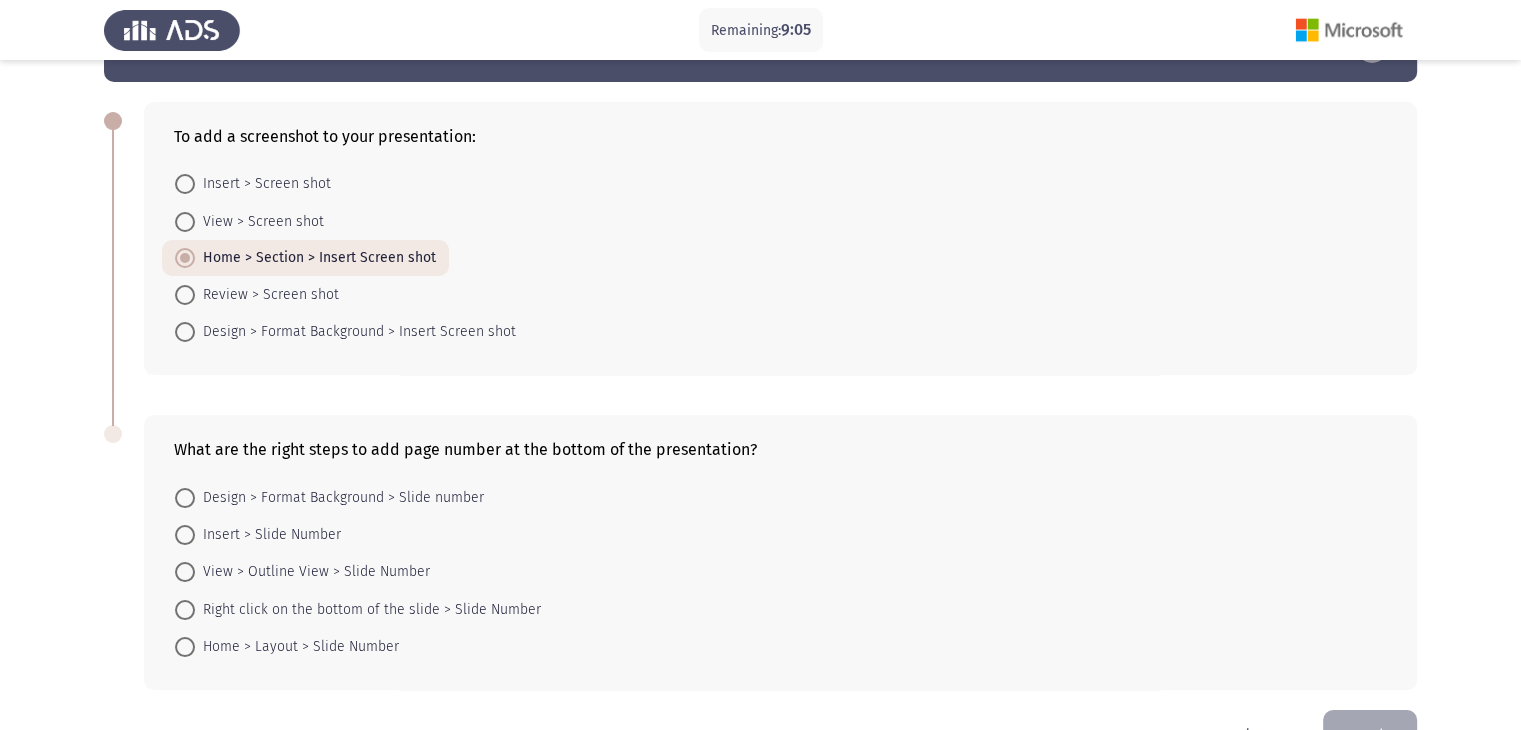 scroll, scrollTop: 125, scrollLeft: 0, axis: vertical 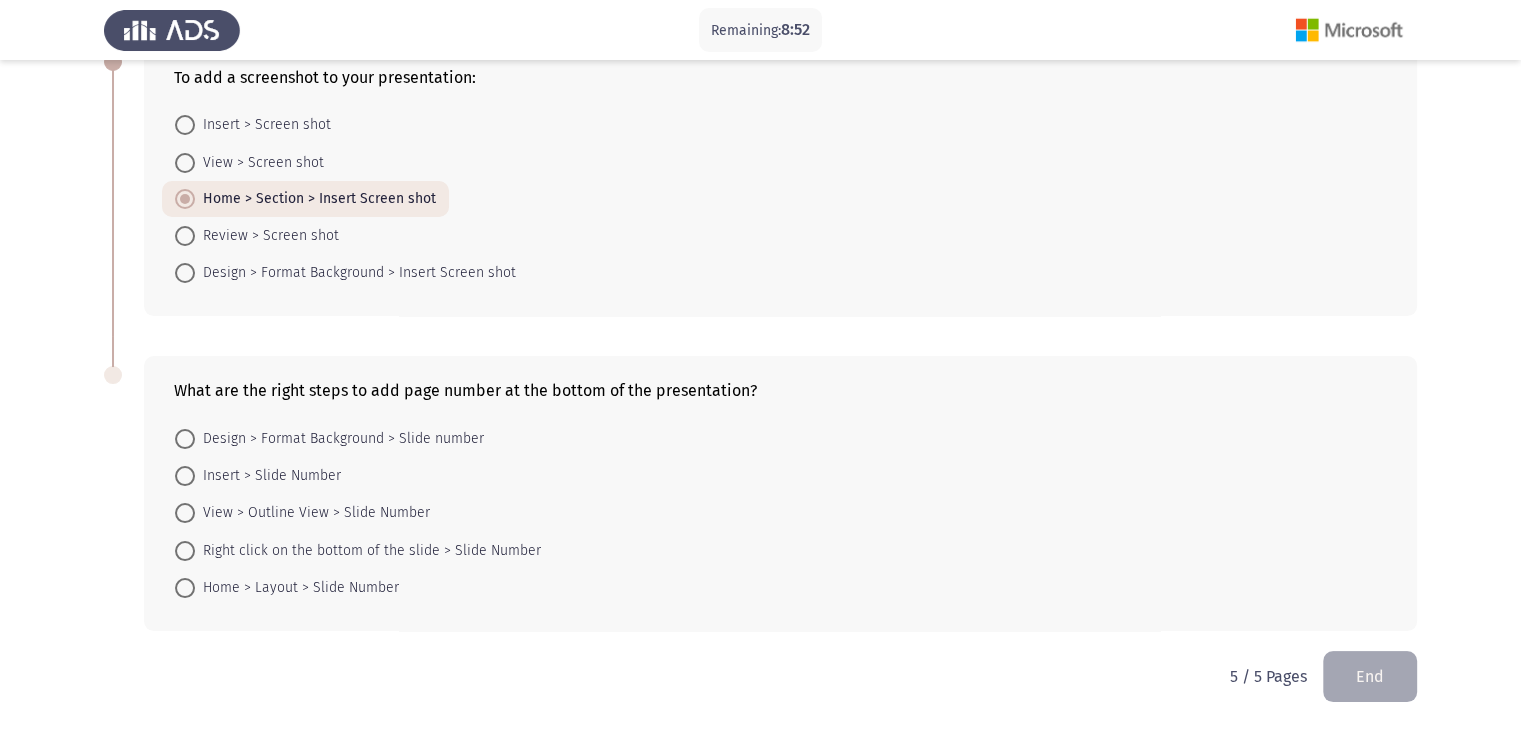 click at bounding box center [185, 439] 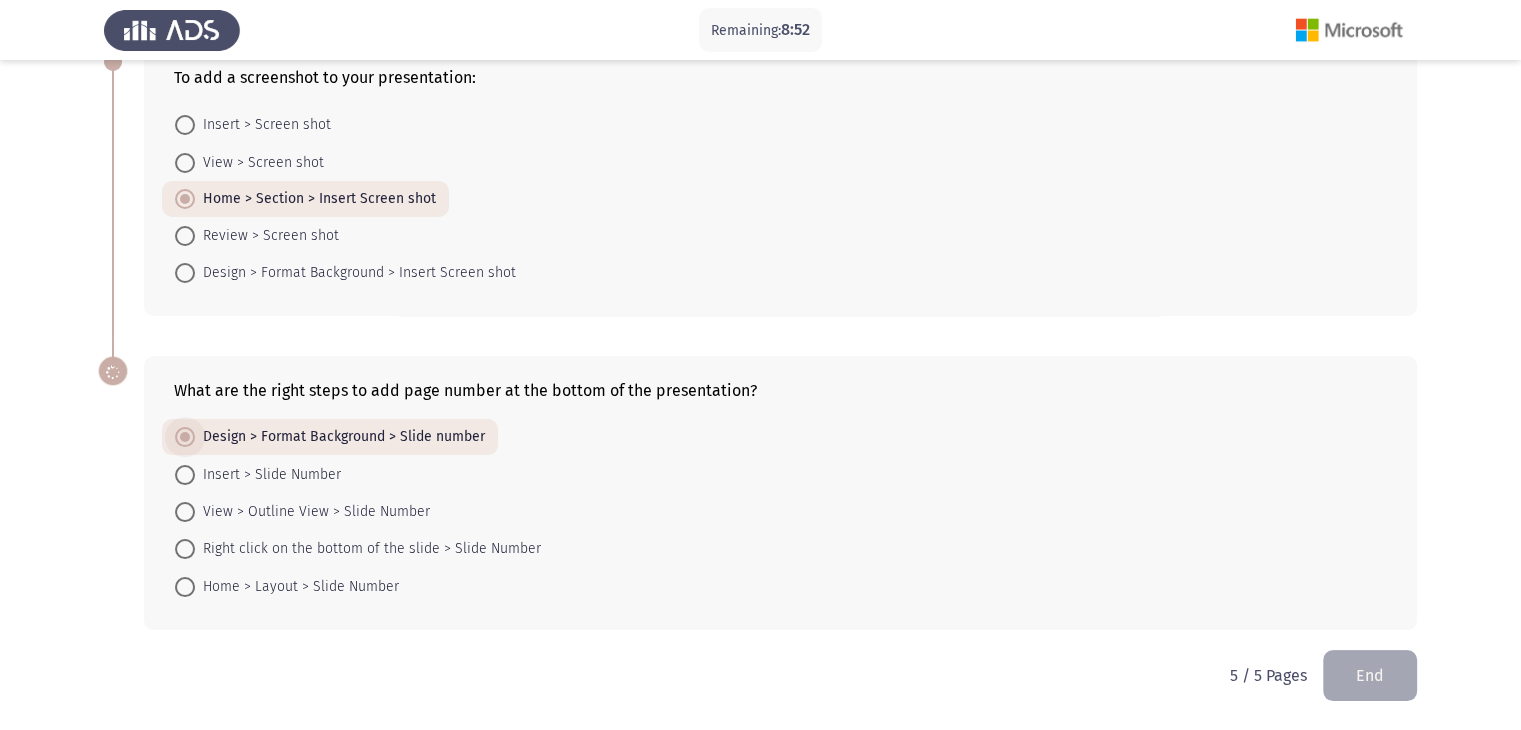 scroll, scrollTop: 124, scrollLeft: 0, axis: vertical 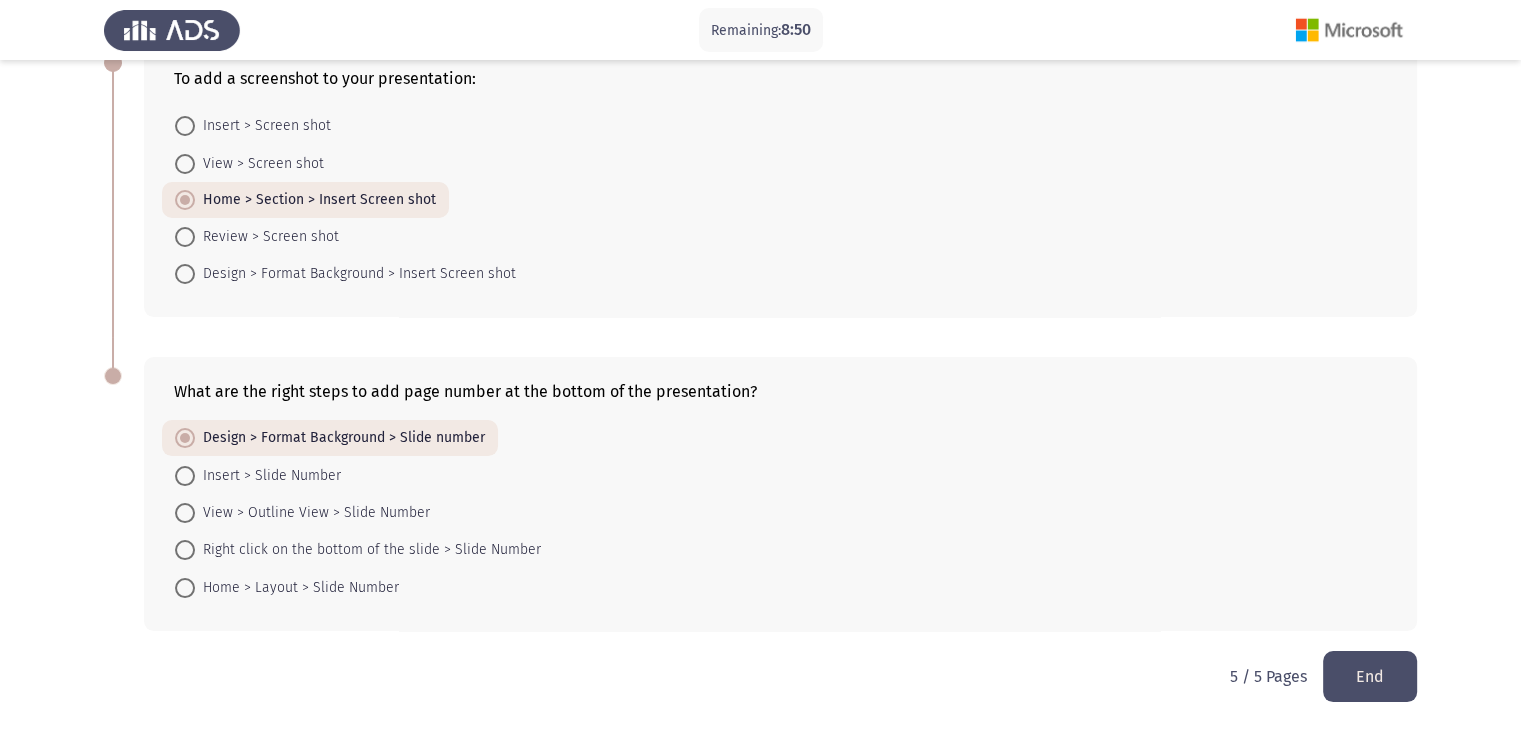 click on "End" 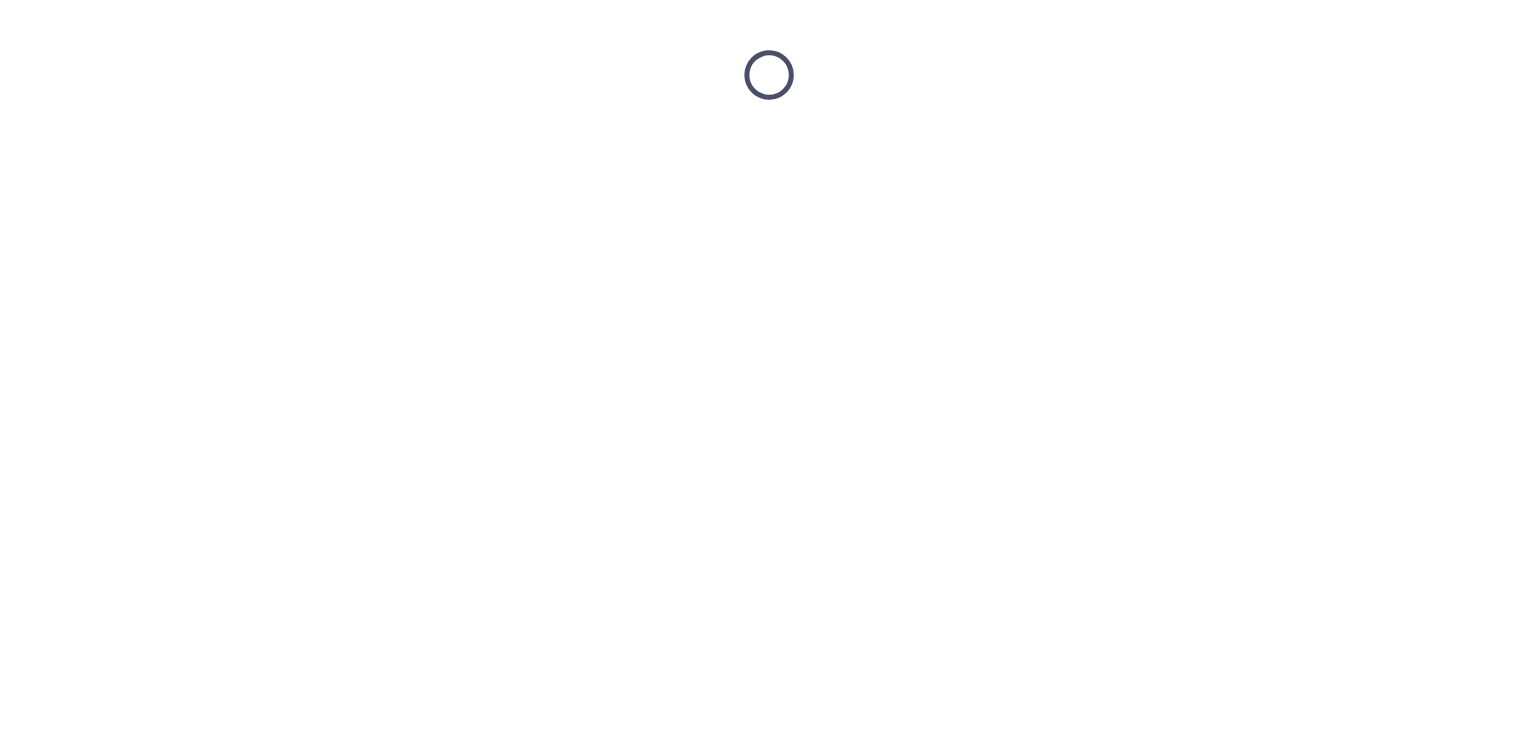 scroll, scrollTop: 0, scrollLeft: 0, axis: both 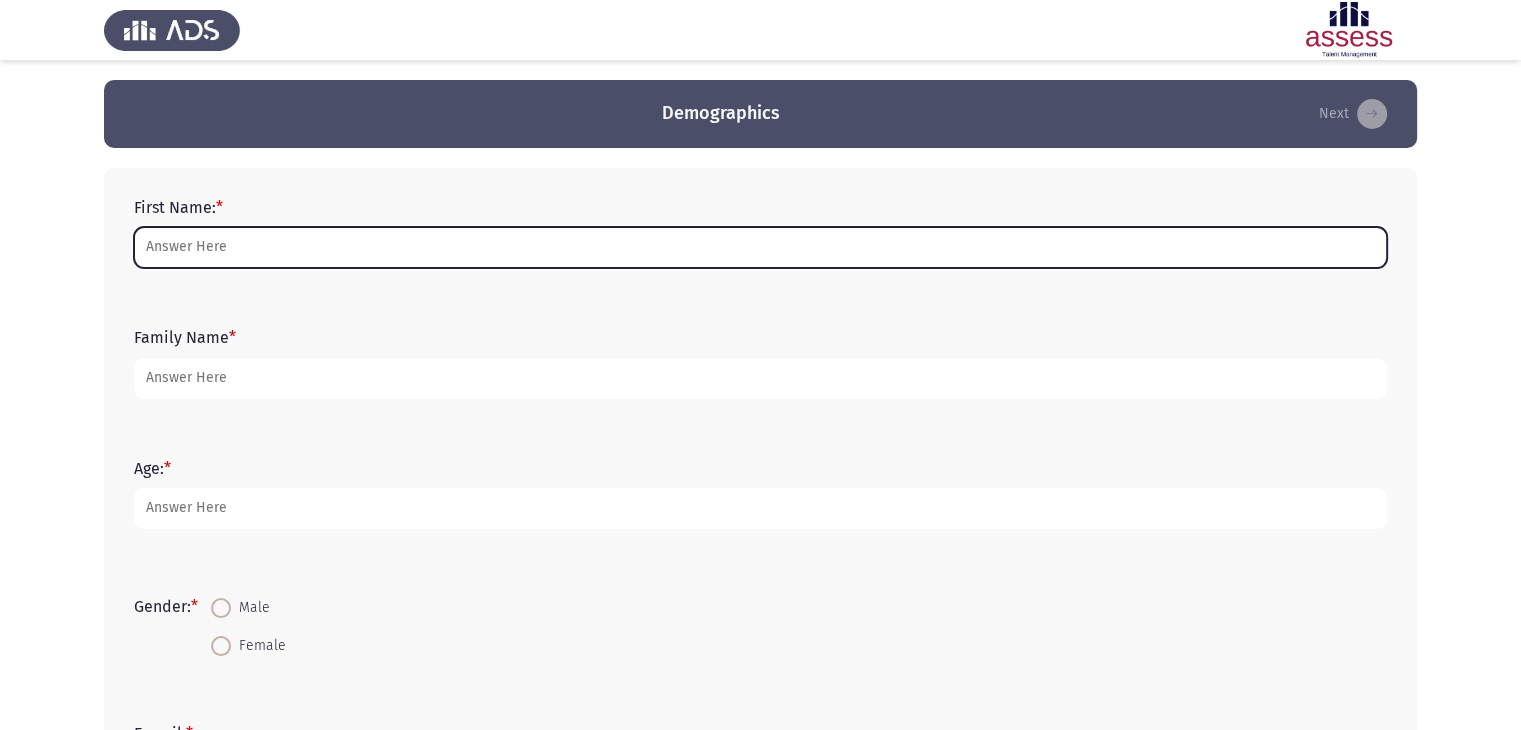 click on "First Name:   *" at bounding box center (760, 247) 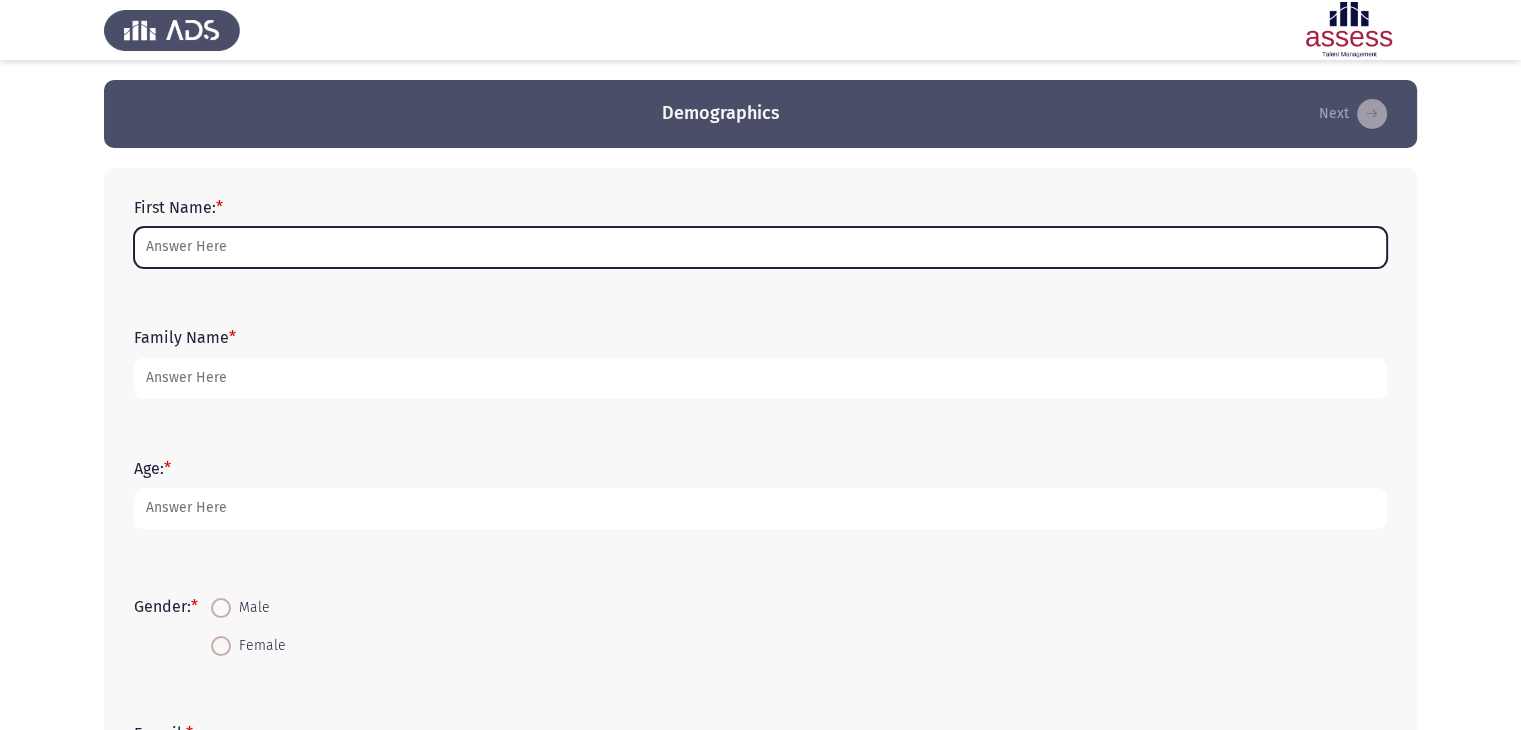 type on "ة" 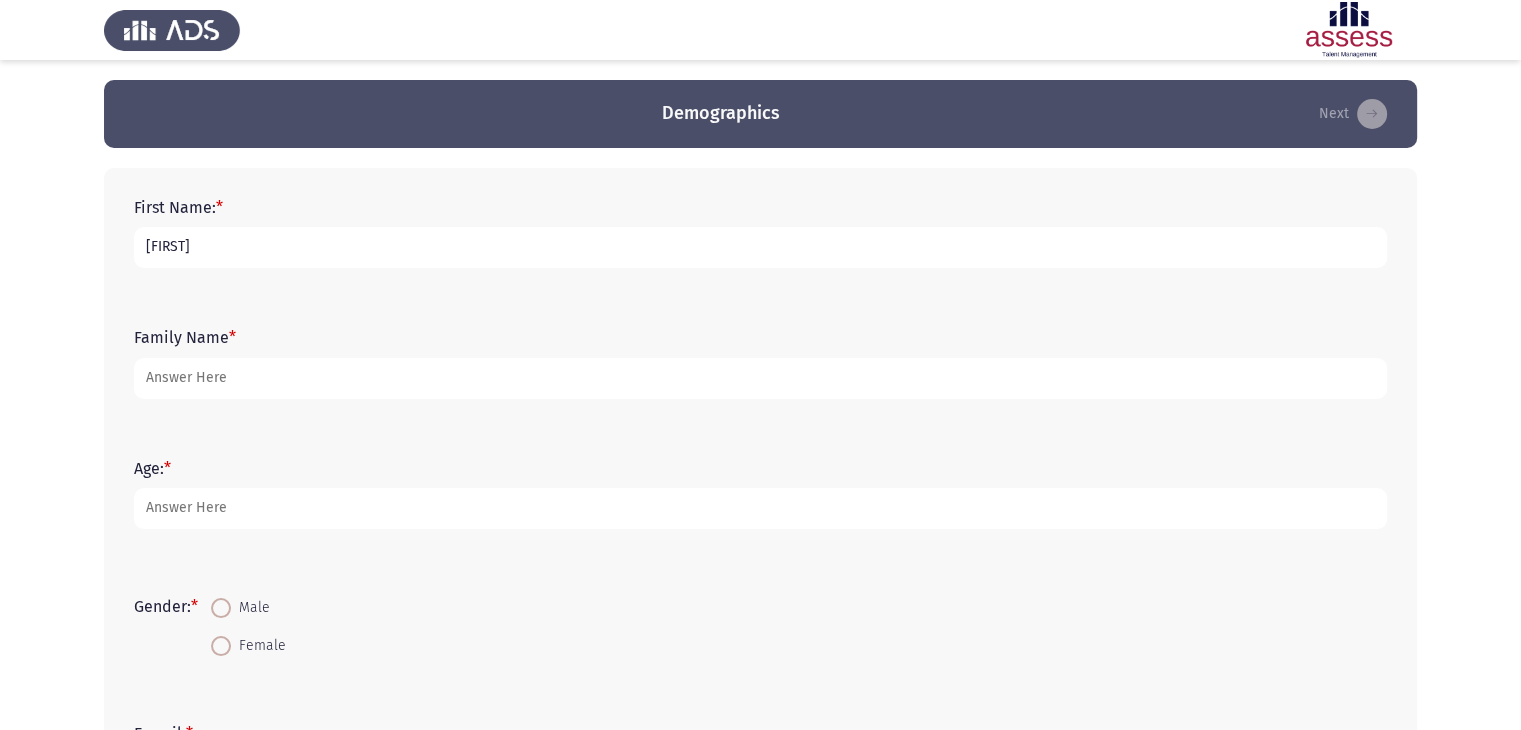 type on "[FIRST]" 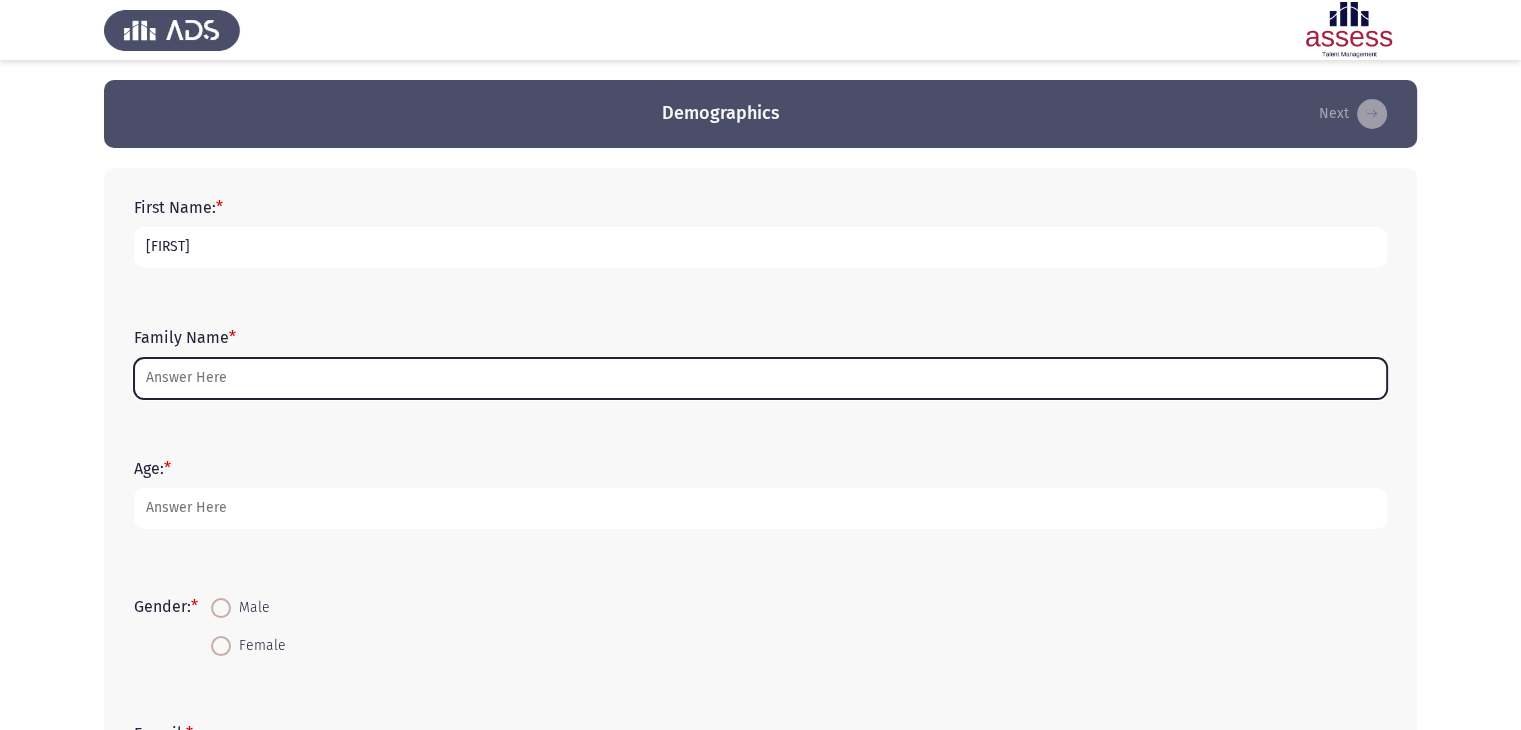 click on "Family Name   *" at bounding box center [760, 378] 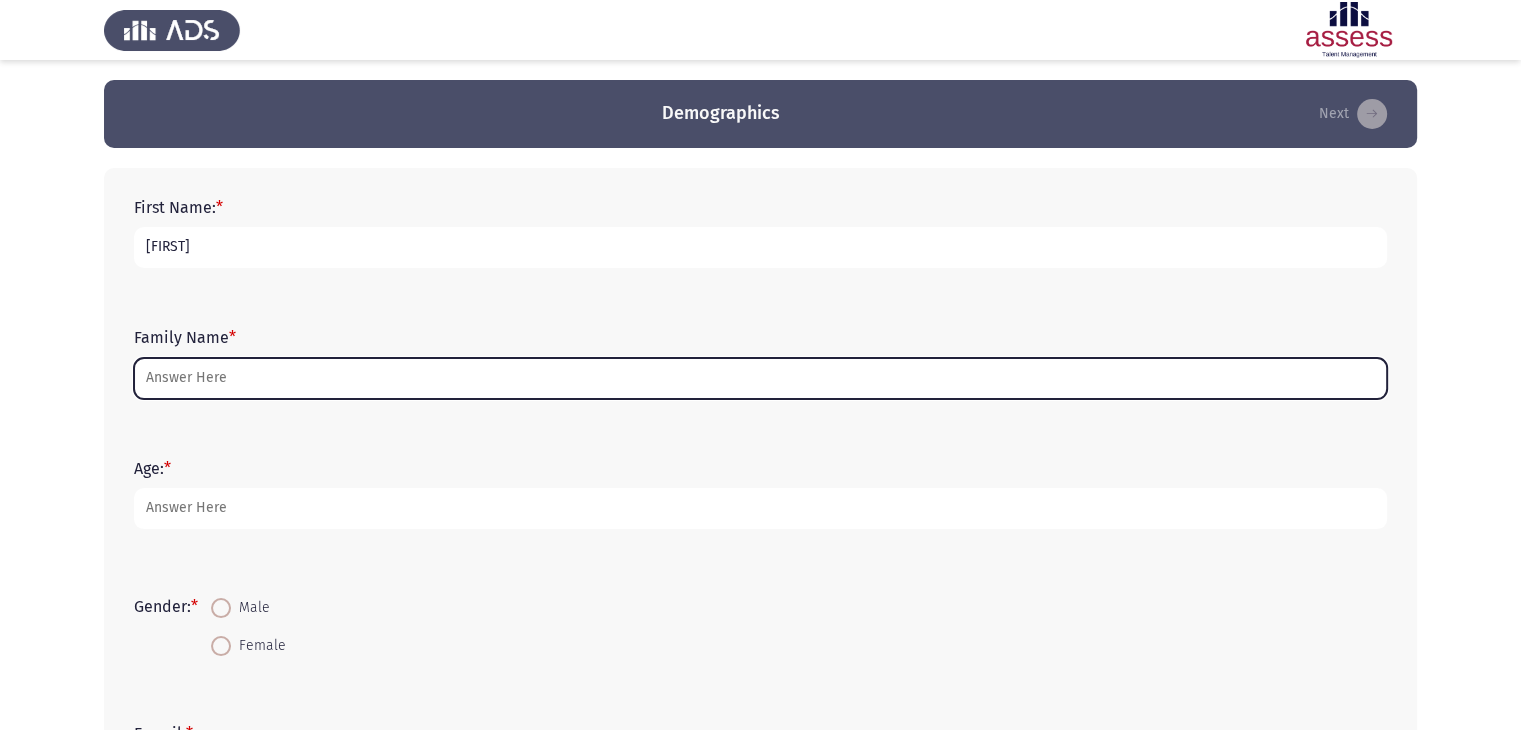 type on "r" 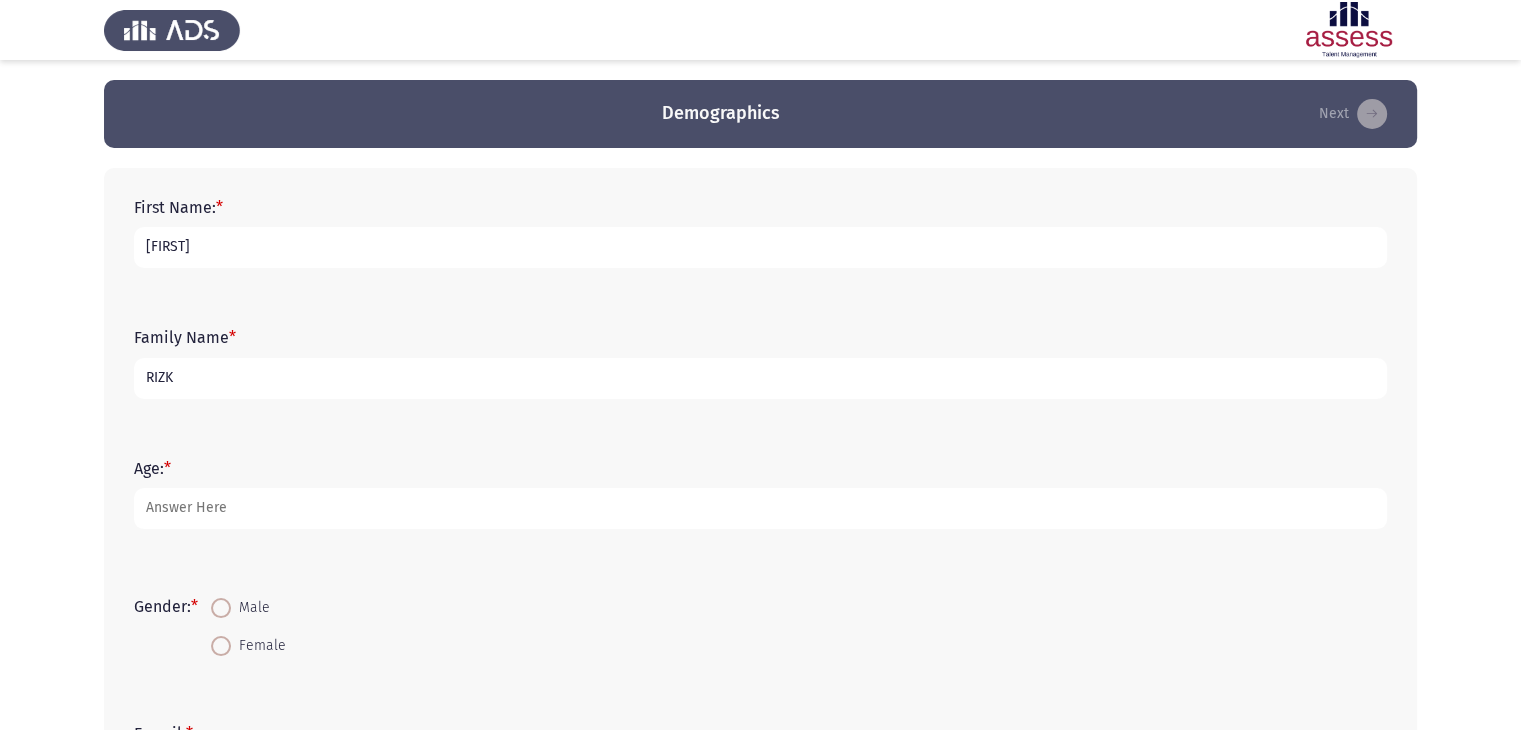 type on "RIZK" 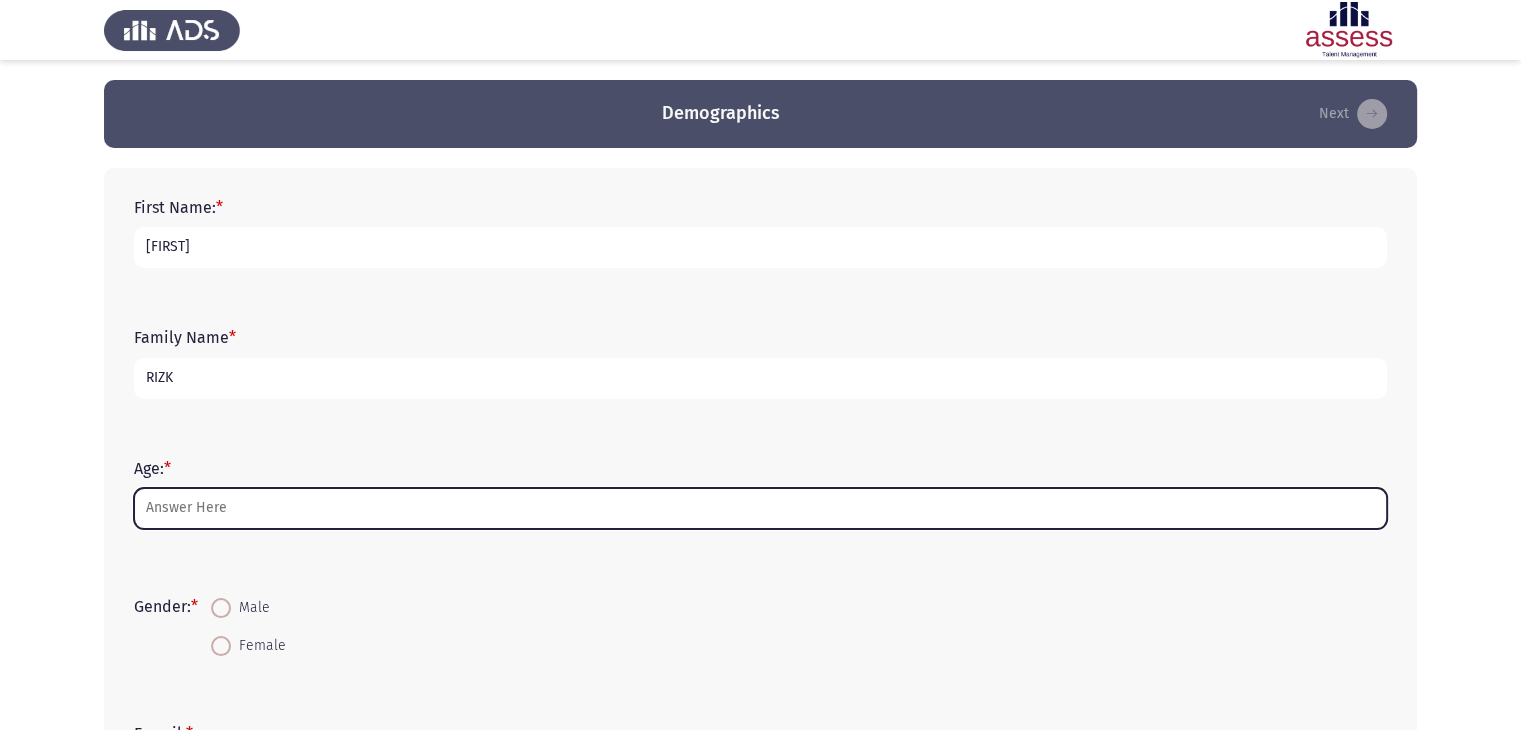 click on "Age:   *" at bounding box center (760, 508) 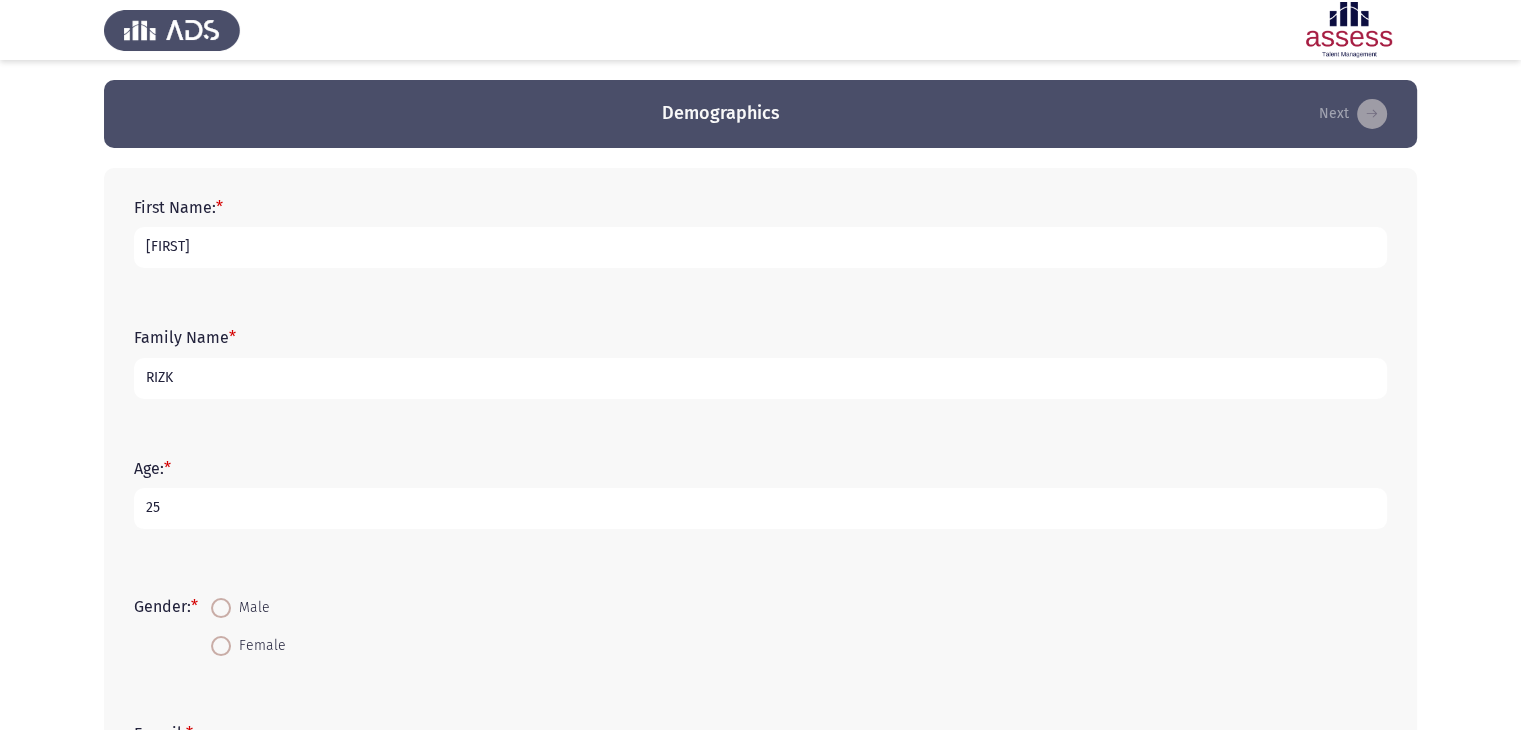 type on "25" 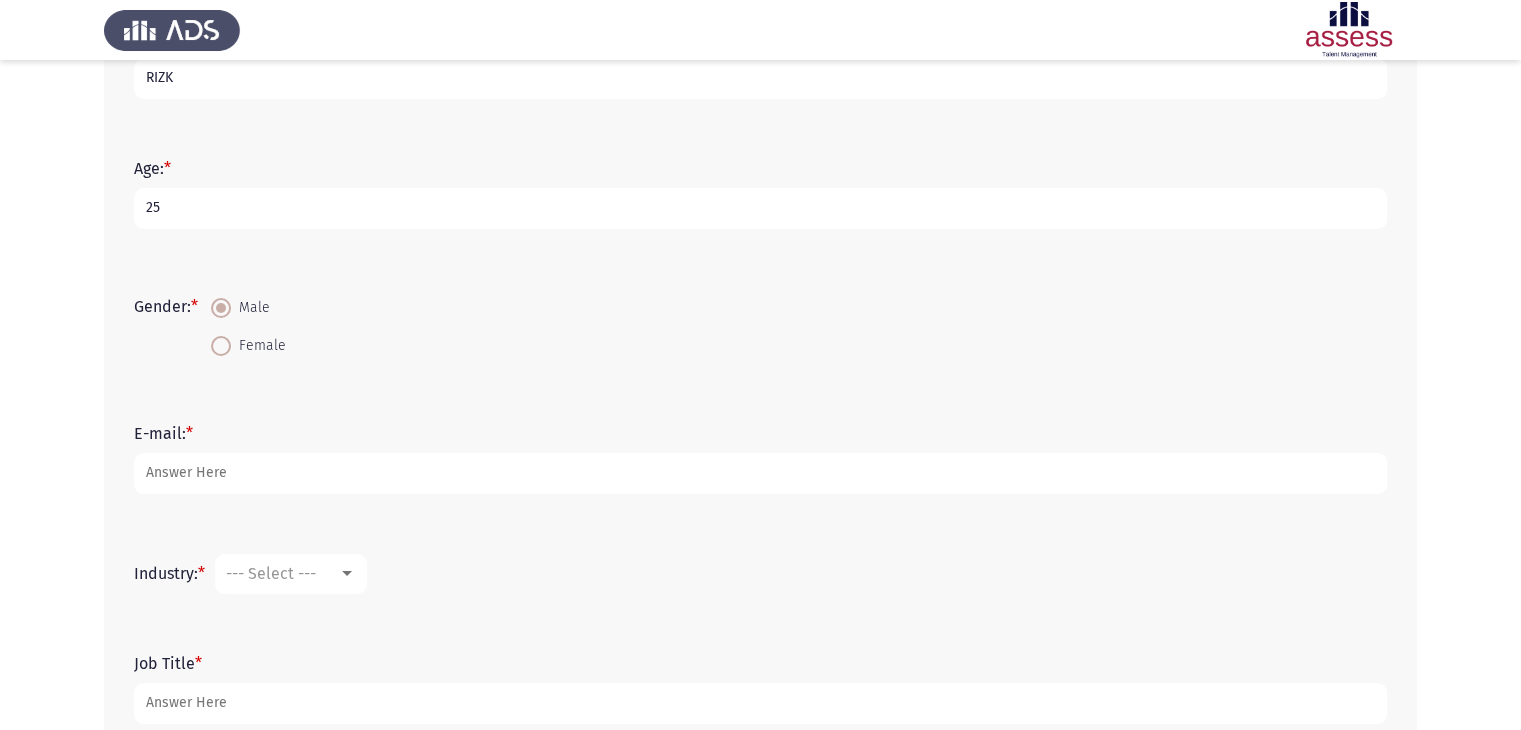 scroll, scrollTop: 400, scrollLeft: 0, axis: vertical 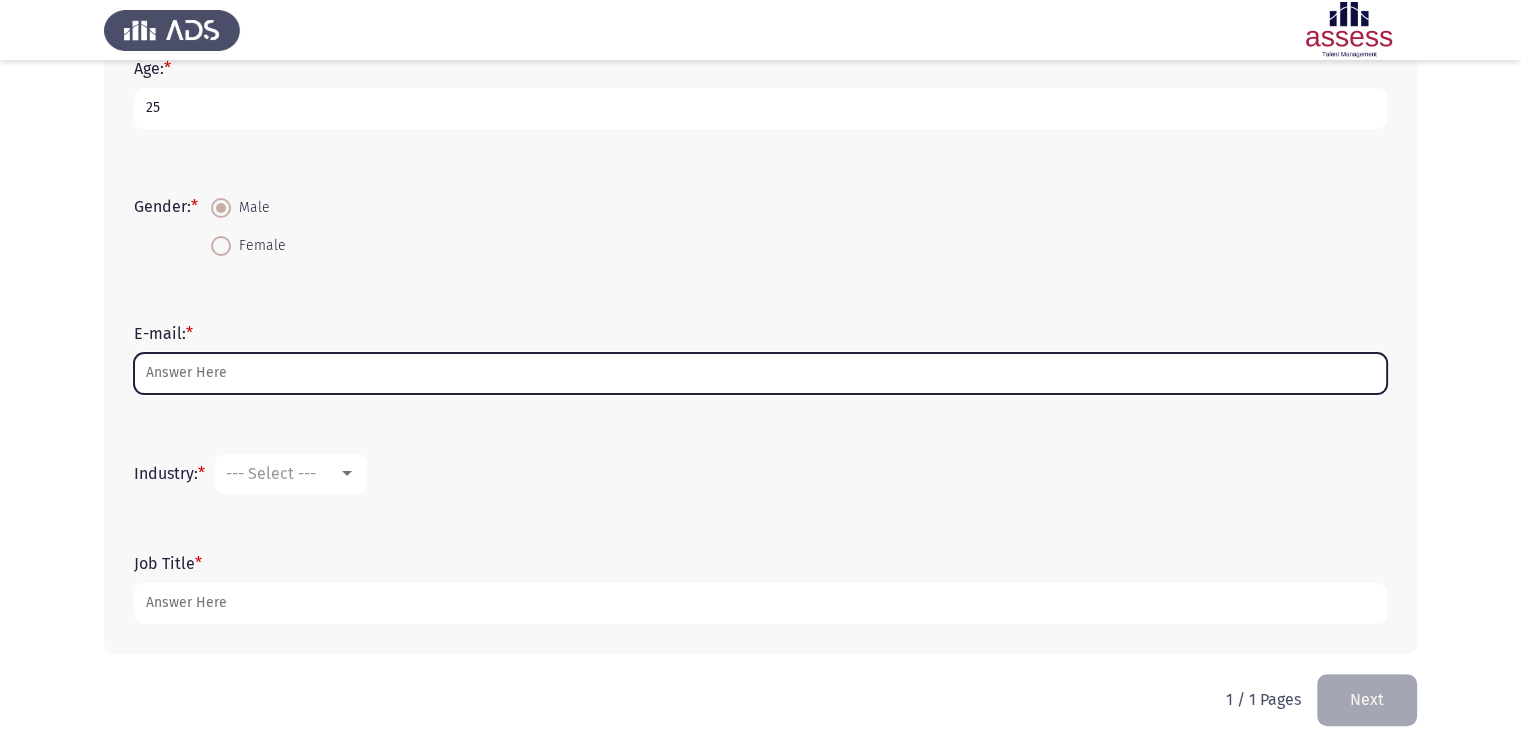 click on "E-mail:   *" at bounding box center [760, 373] 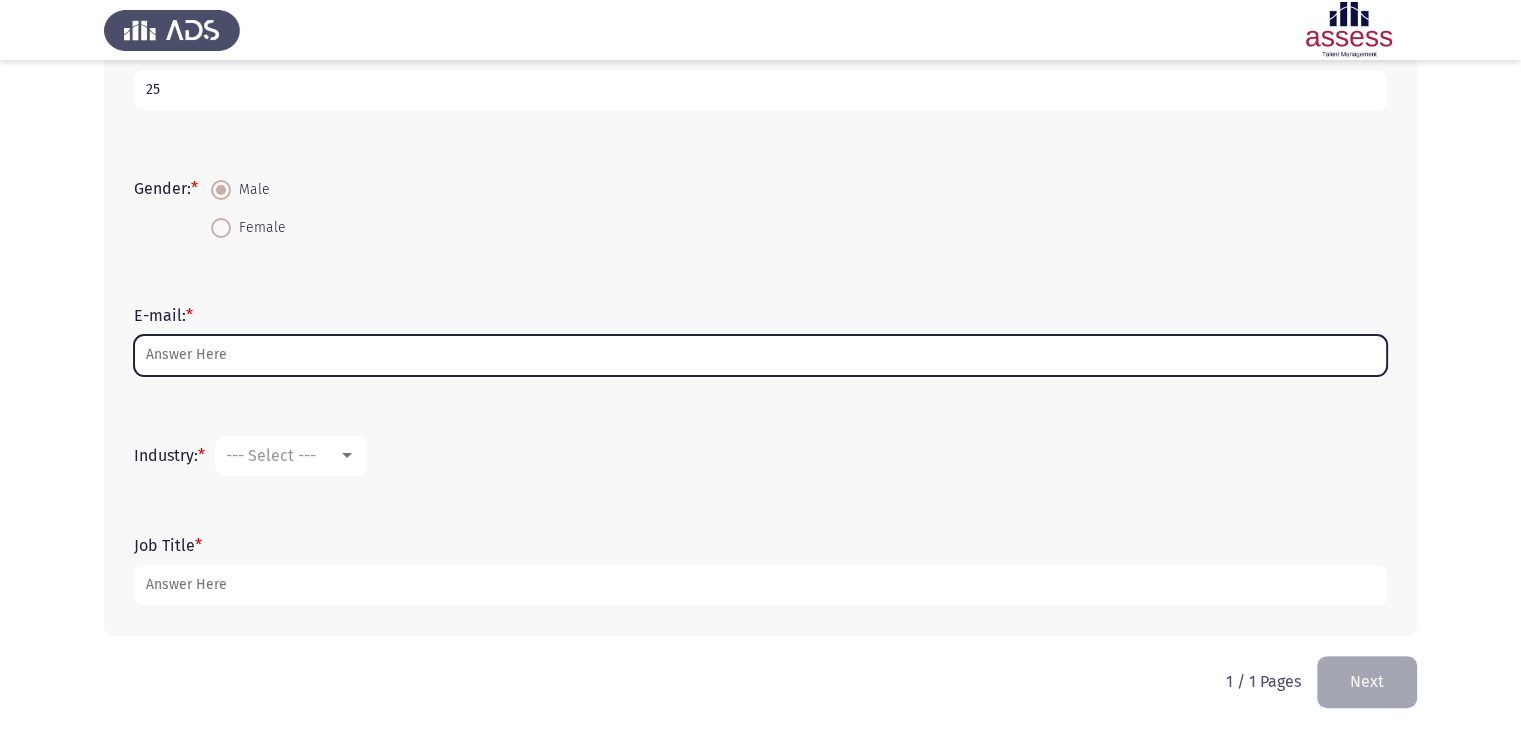 scroll, scrollTop: 424, scrollLeft: 0, axis: vertical 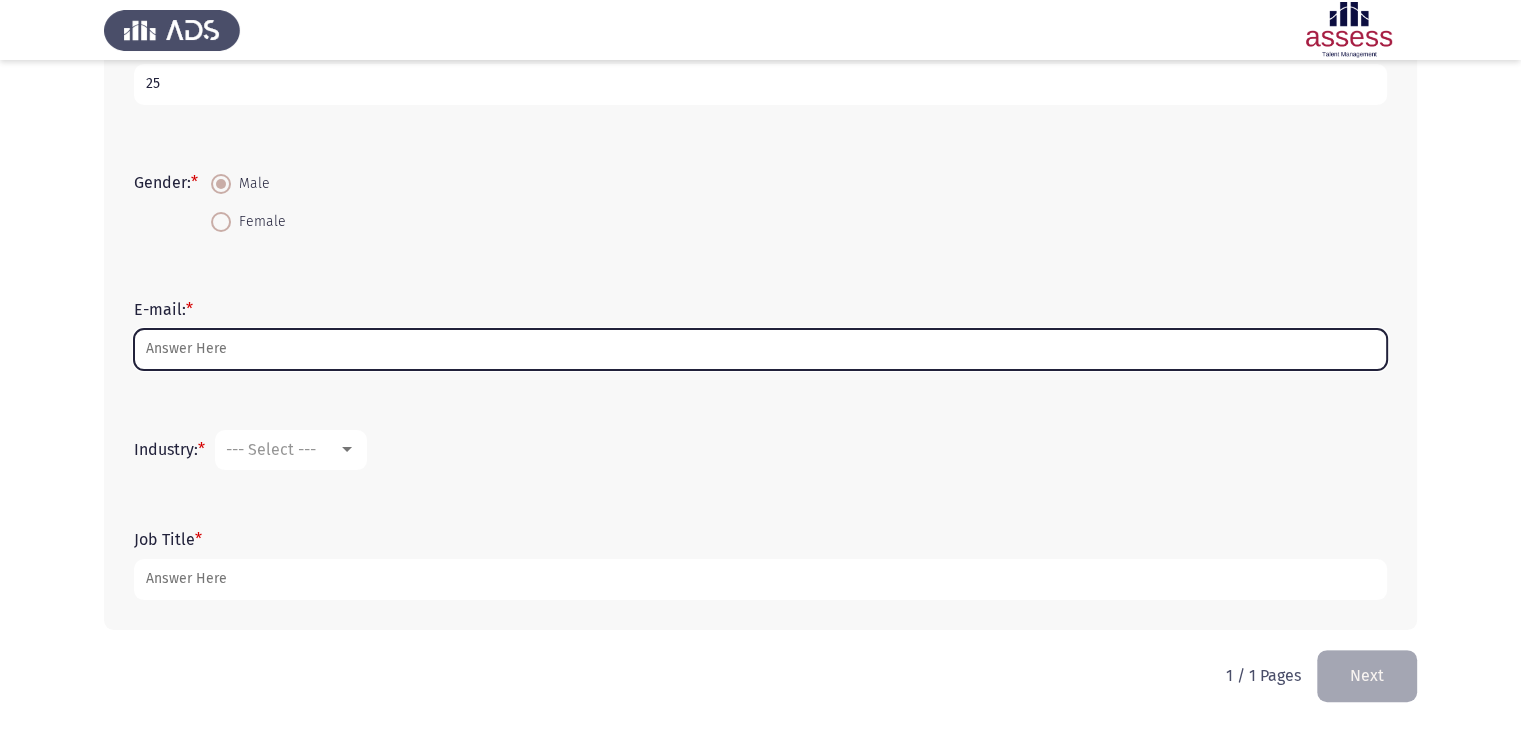 click on "E-mail:   *" at bounding box center (760, 349) 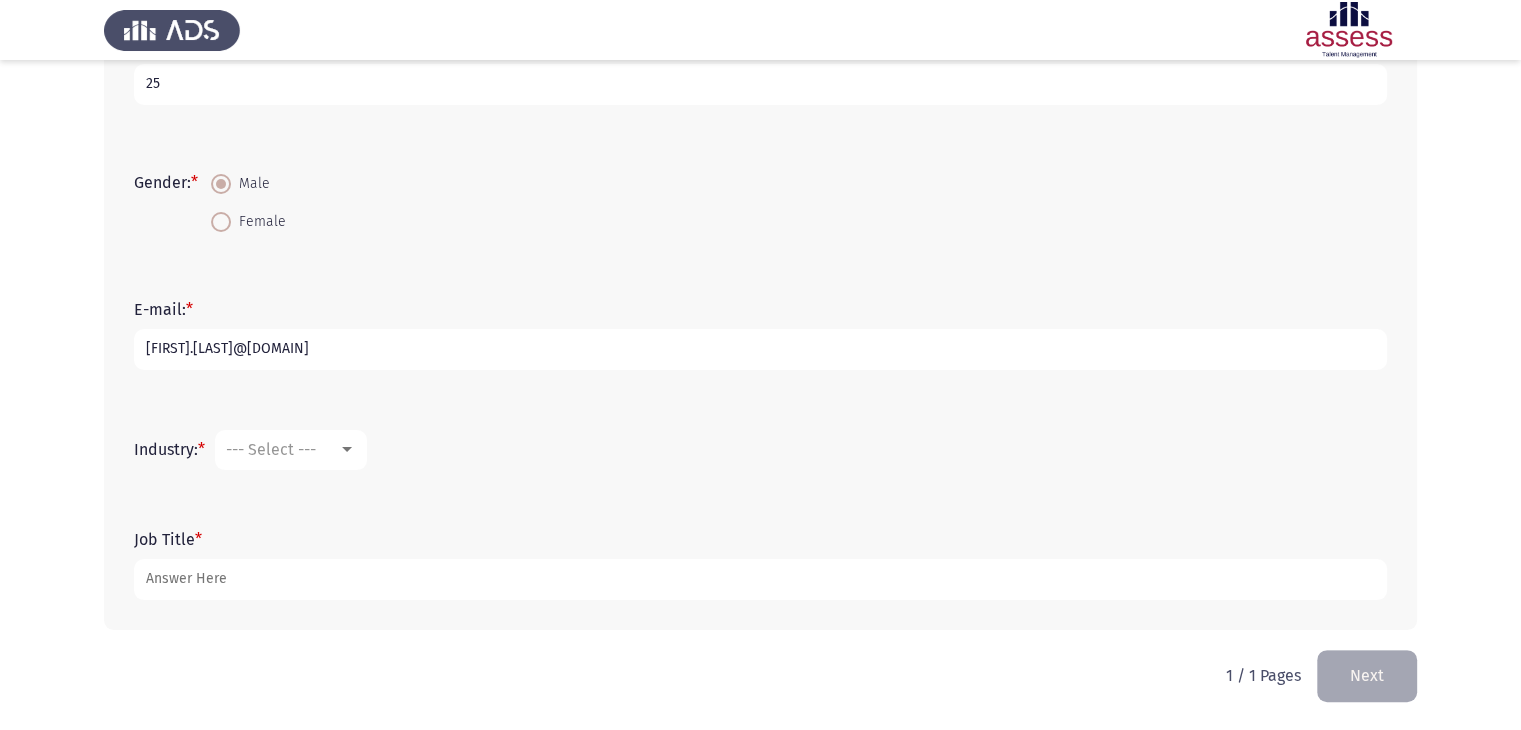 type on "[FIRST].[LAST]@[DOMAIN]" 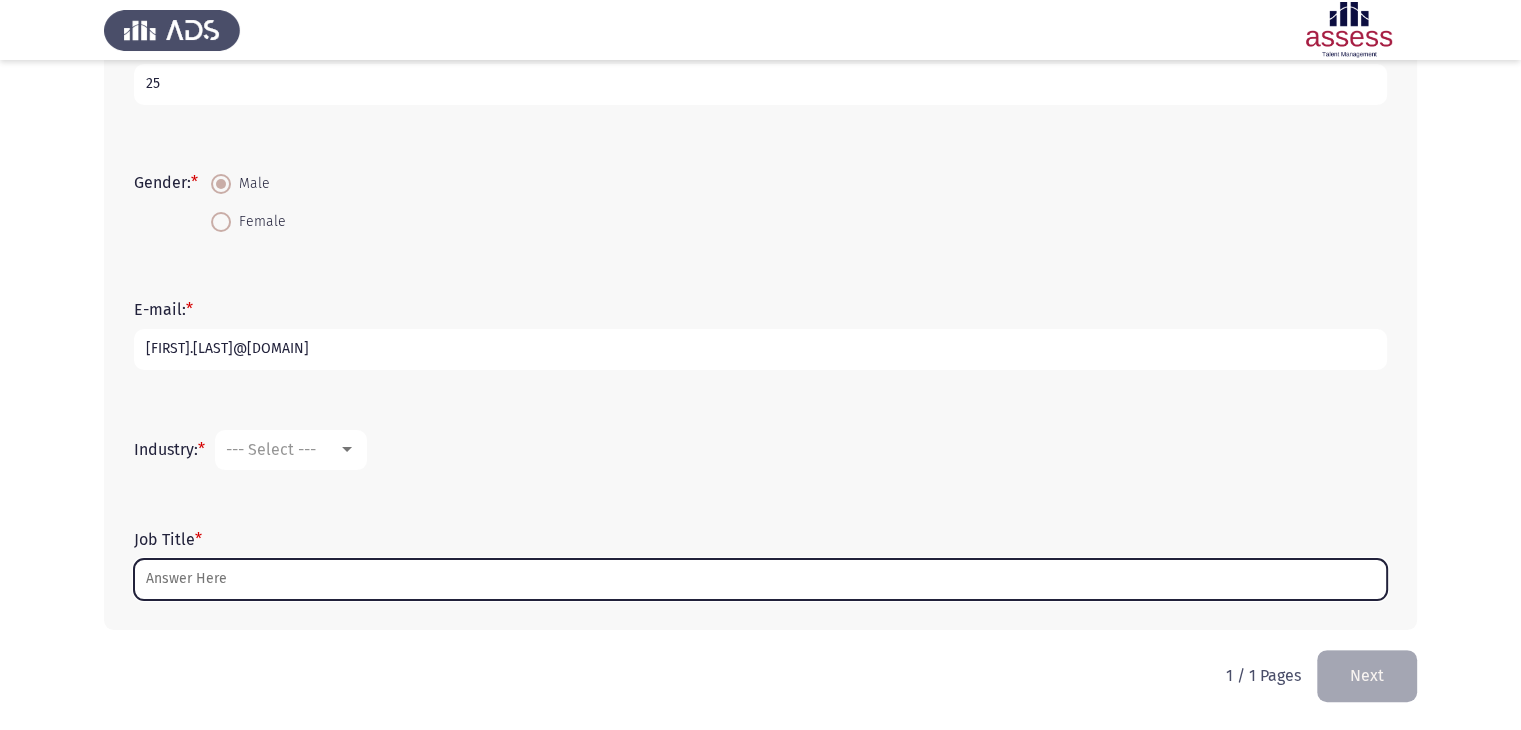 click on "Job Title   *" at bounding box center (760, 579) 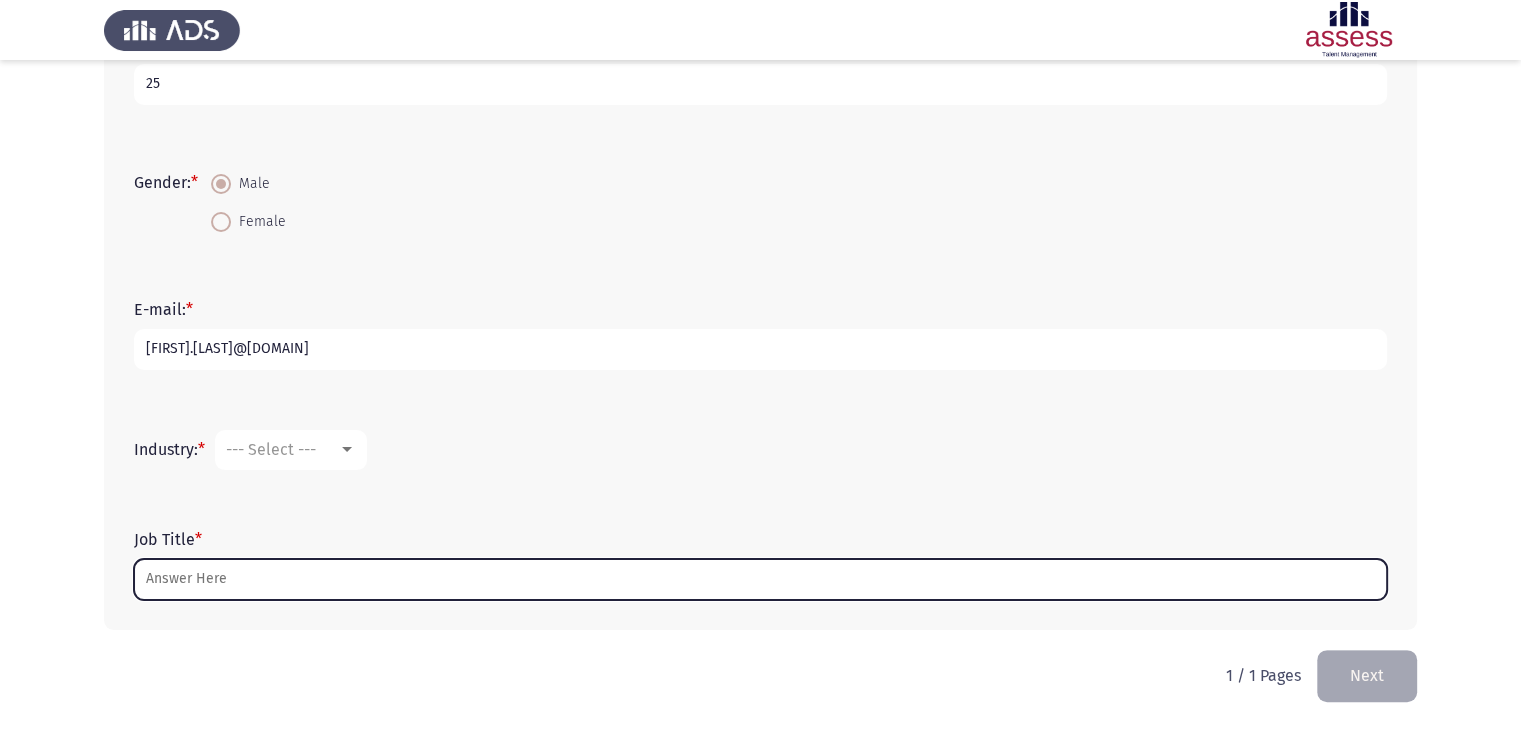 type on "a" 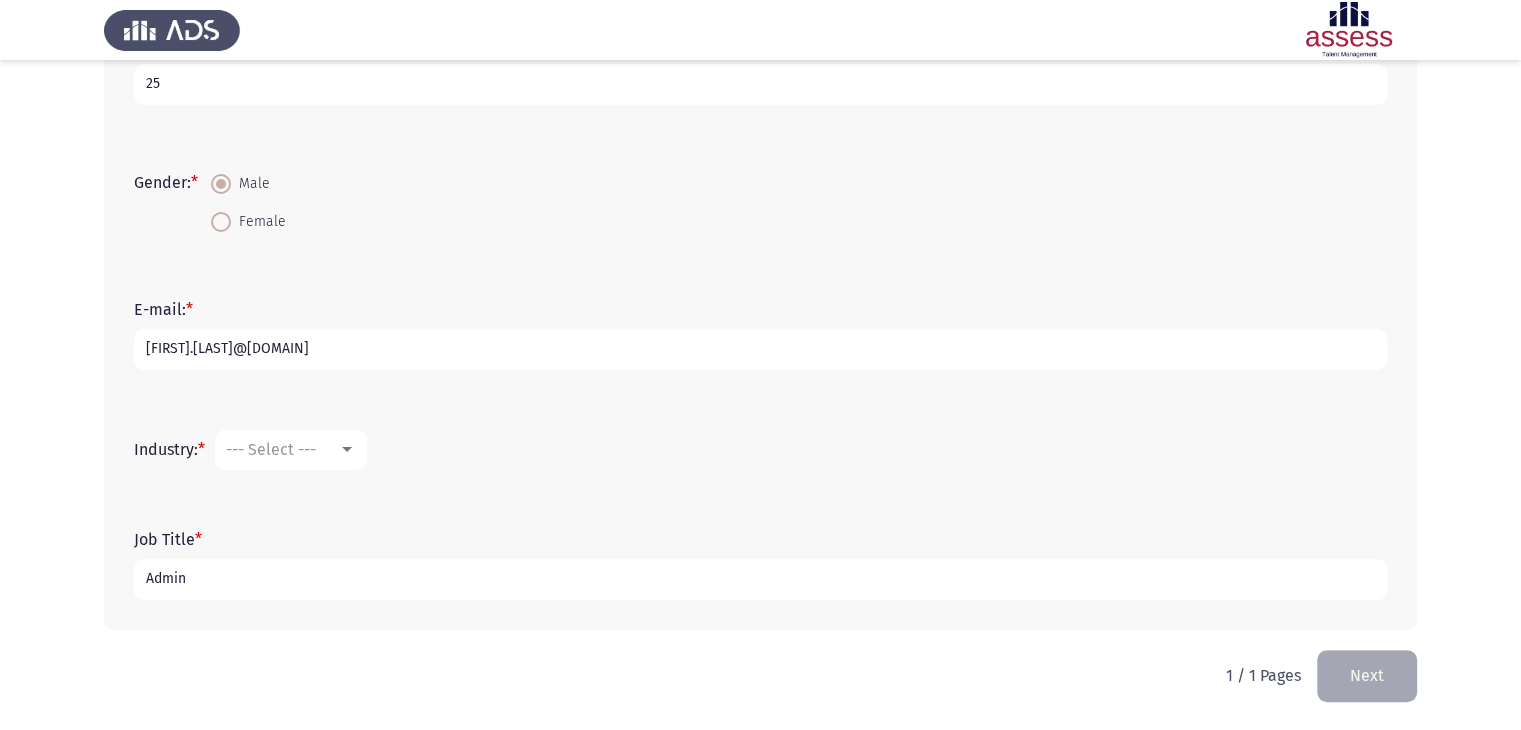 type on "Admin" 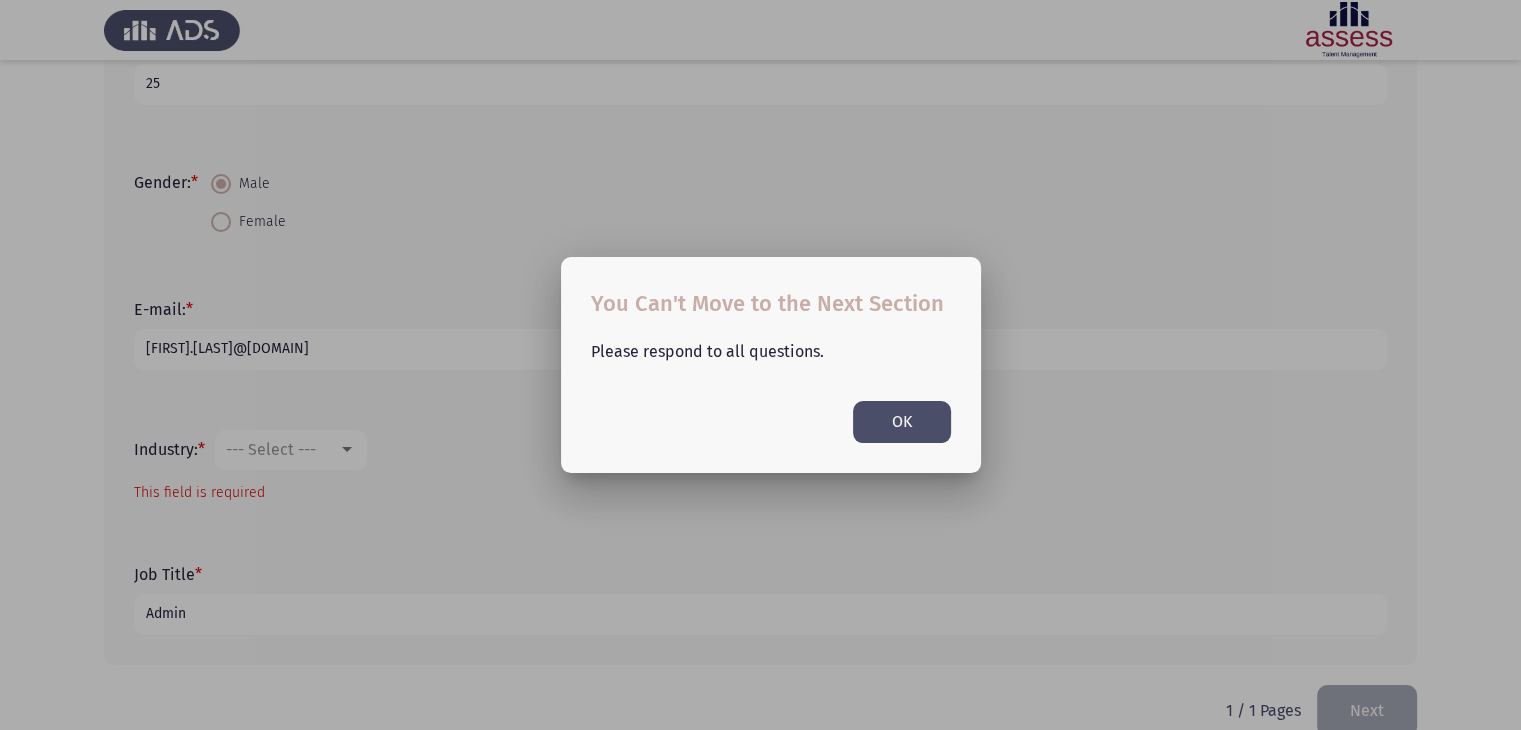click on "OK" at bounding box center [902, 421] 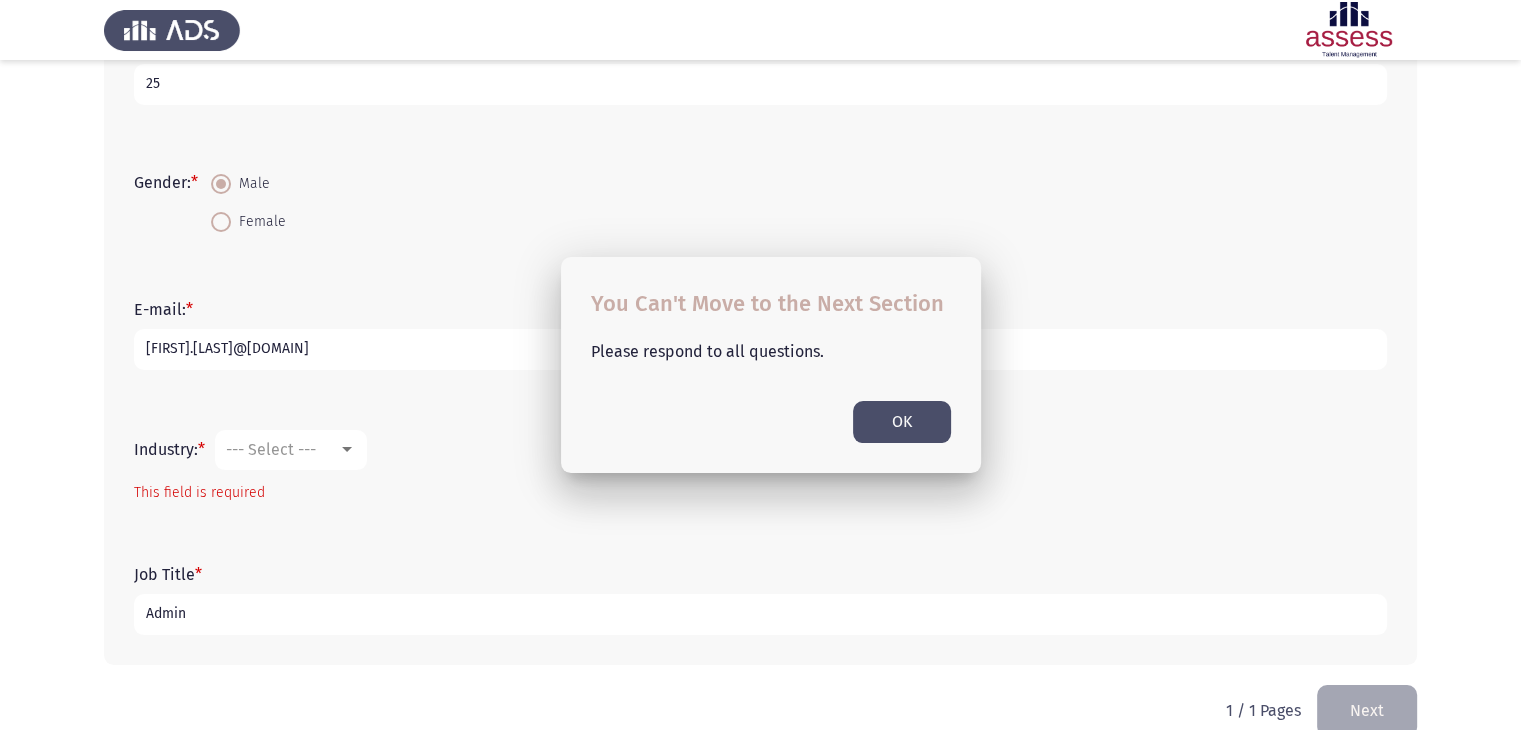 scroll, scrollTop: 430, scrollLeft: 0, axis: vertical 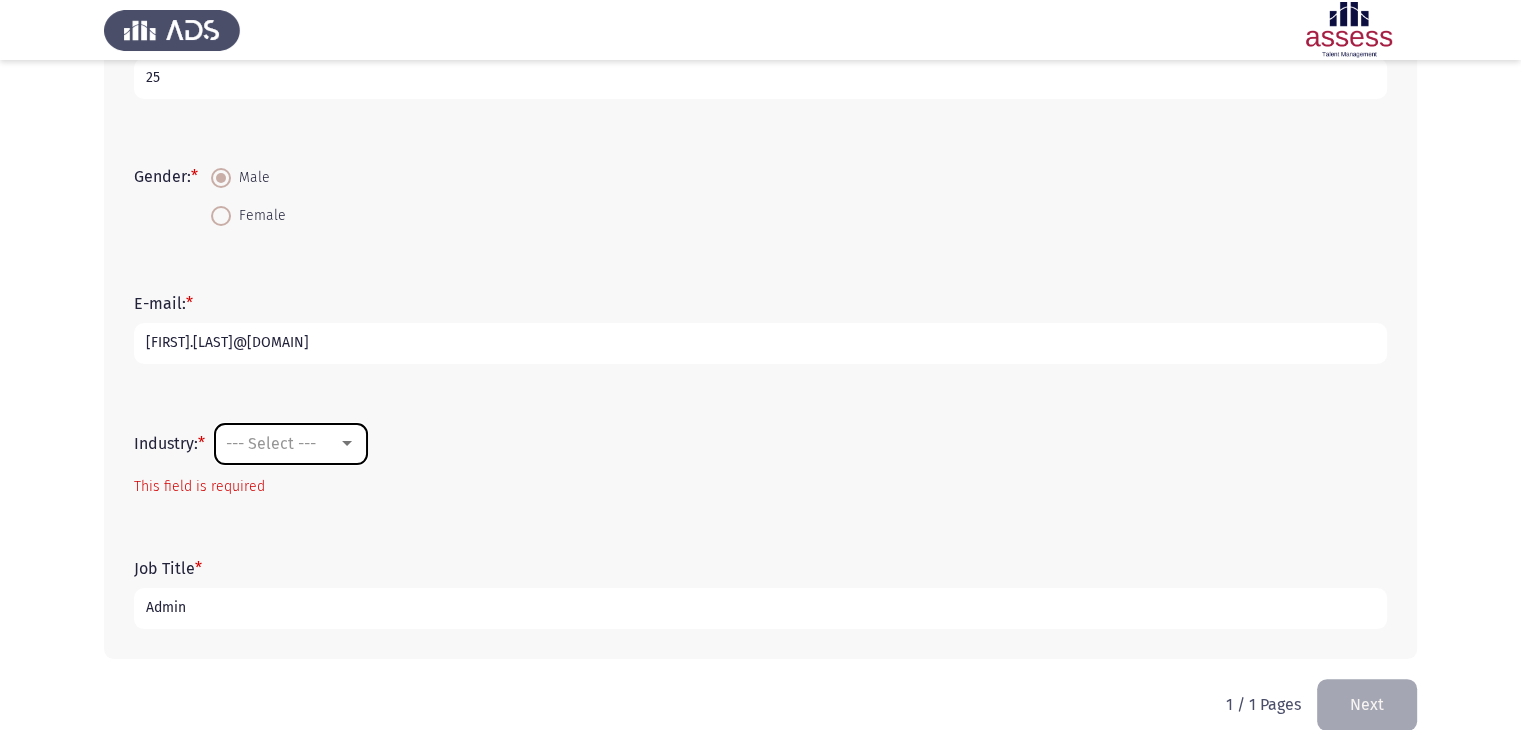 click on "--- Select ---" at bounding box center [271, 443] 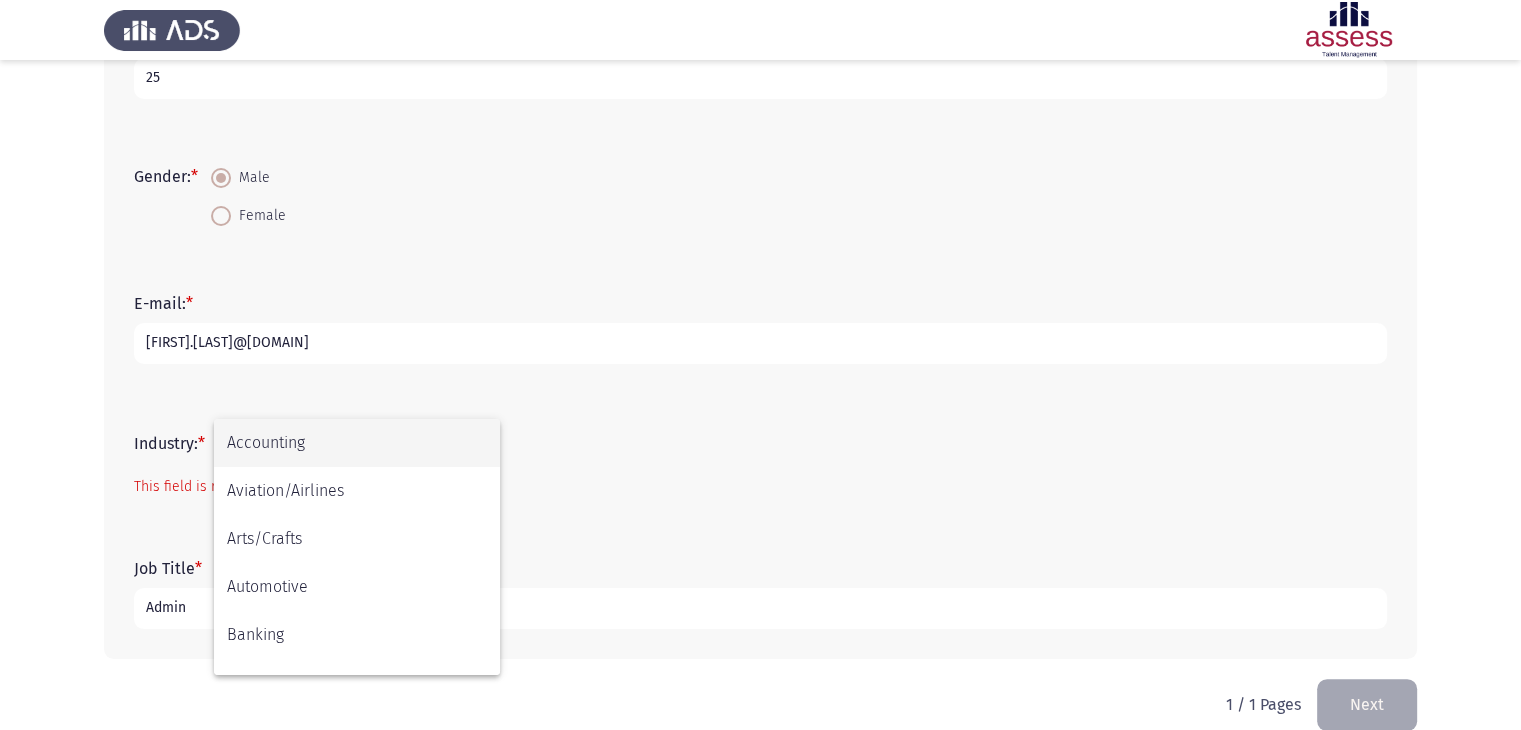click on "Accounting" at bounding box center [357, 443] 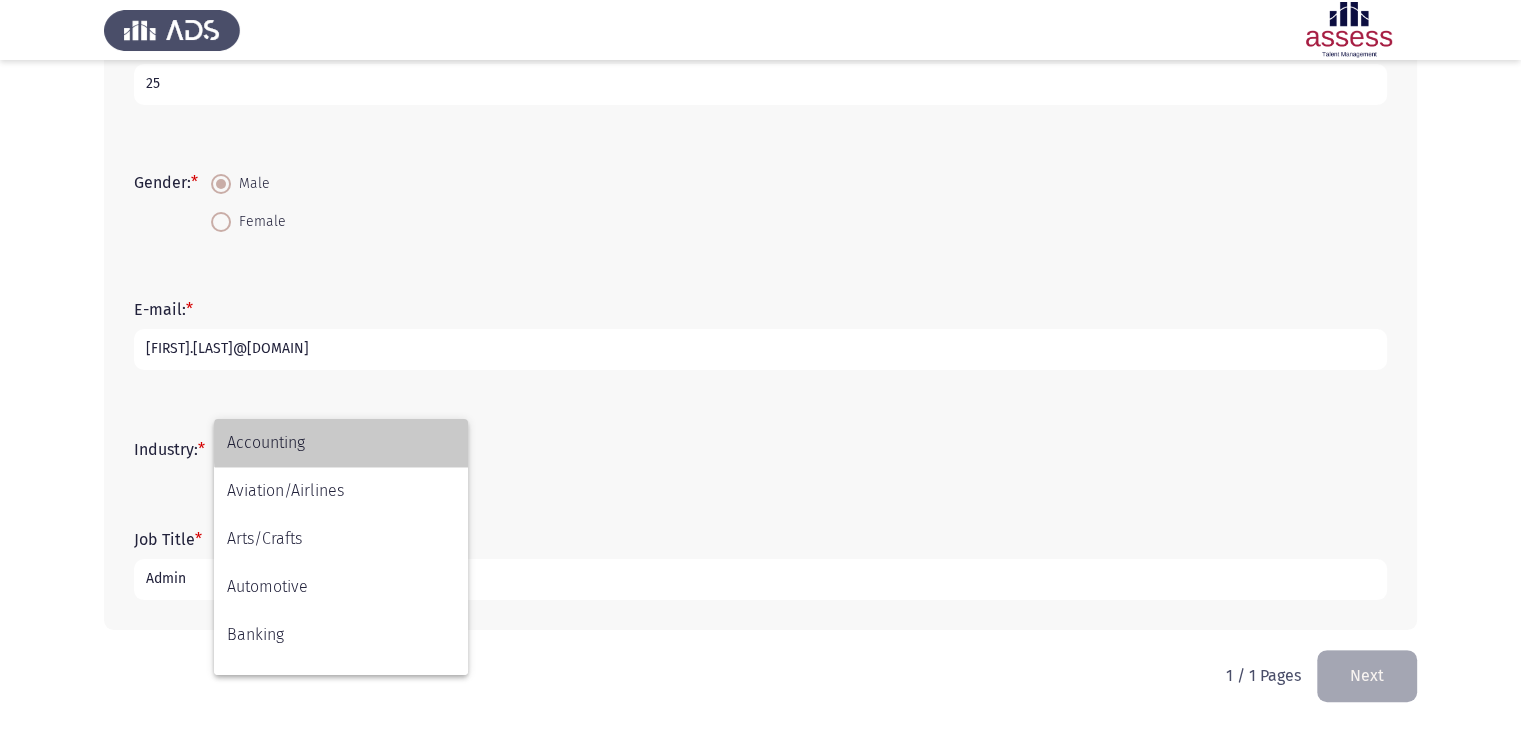 scroll, scrollTop: 424, scrollLeft: 0, axis: vertical 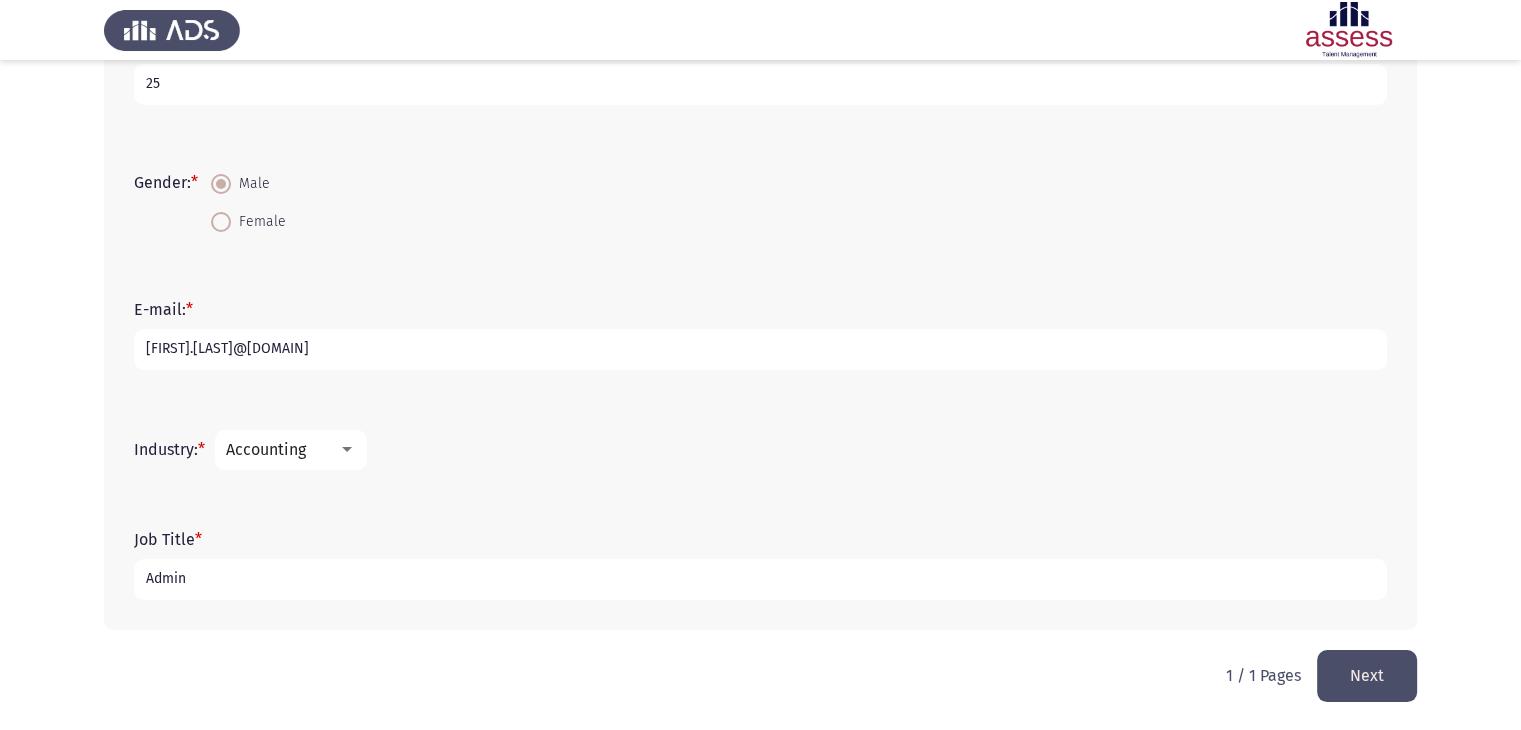 click on "Accounting" at bounding box center (266, 449) 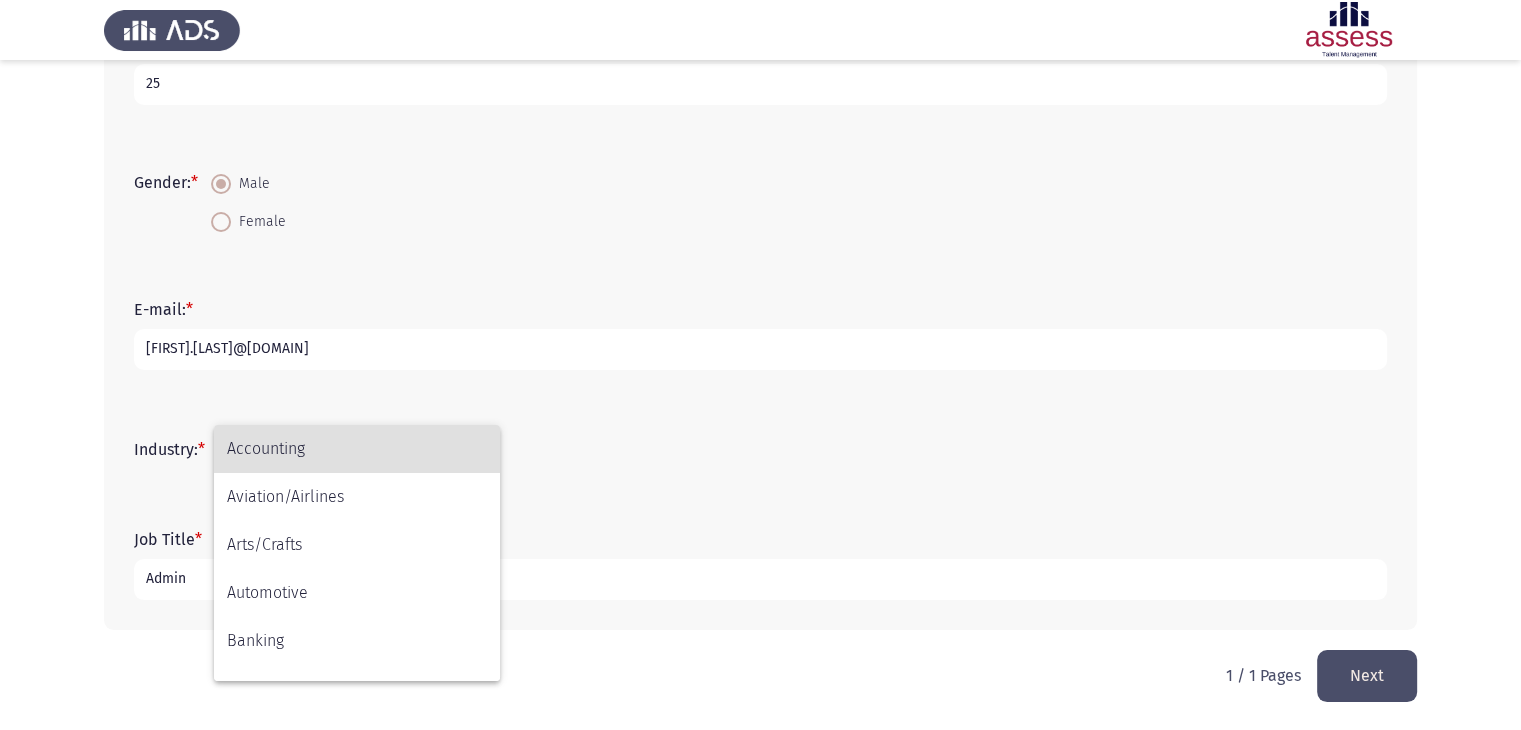 click on "Accounting" at bounding box center [357, 449] 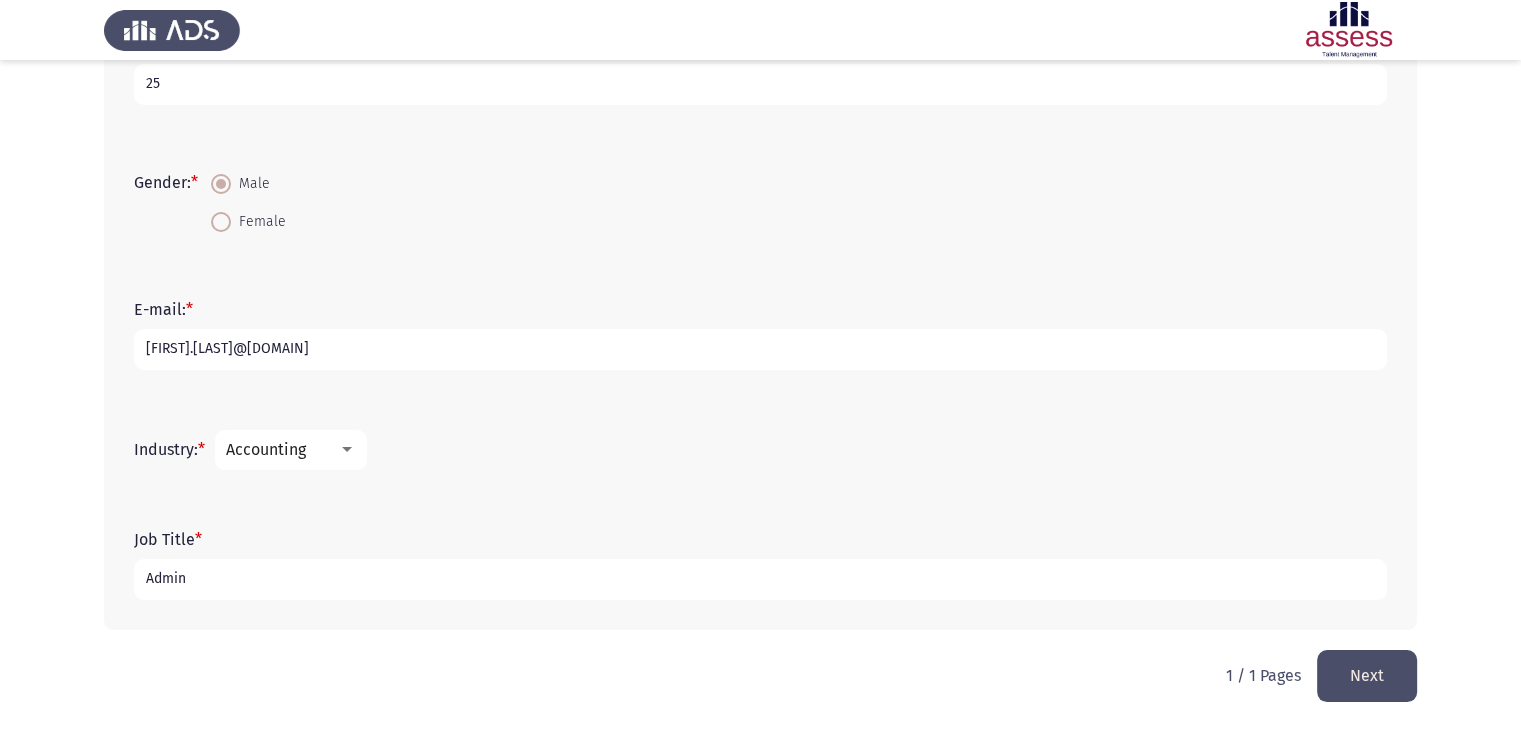 click on "Next" 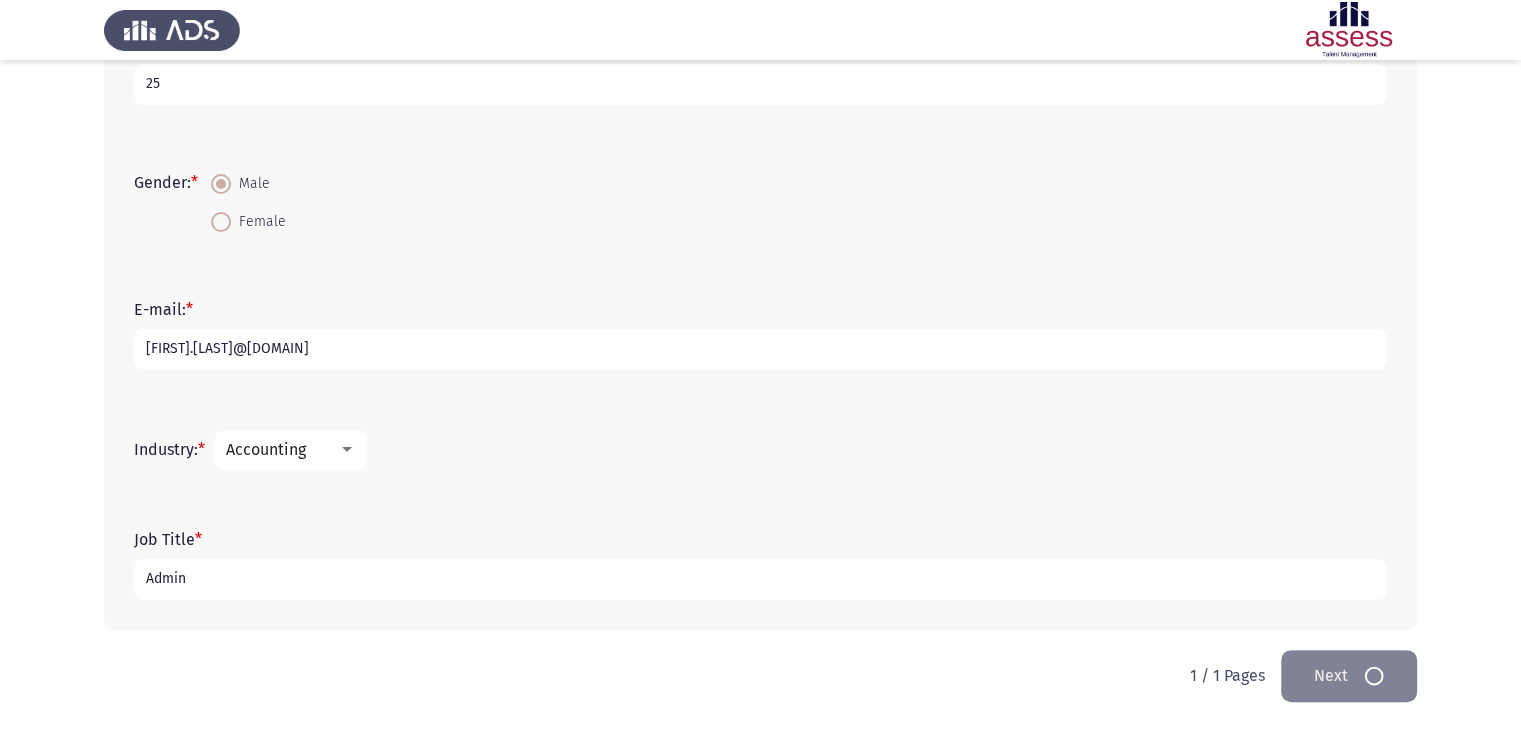 scroll, scrollTop: 0, scrollLeft: 0, axis: both 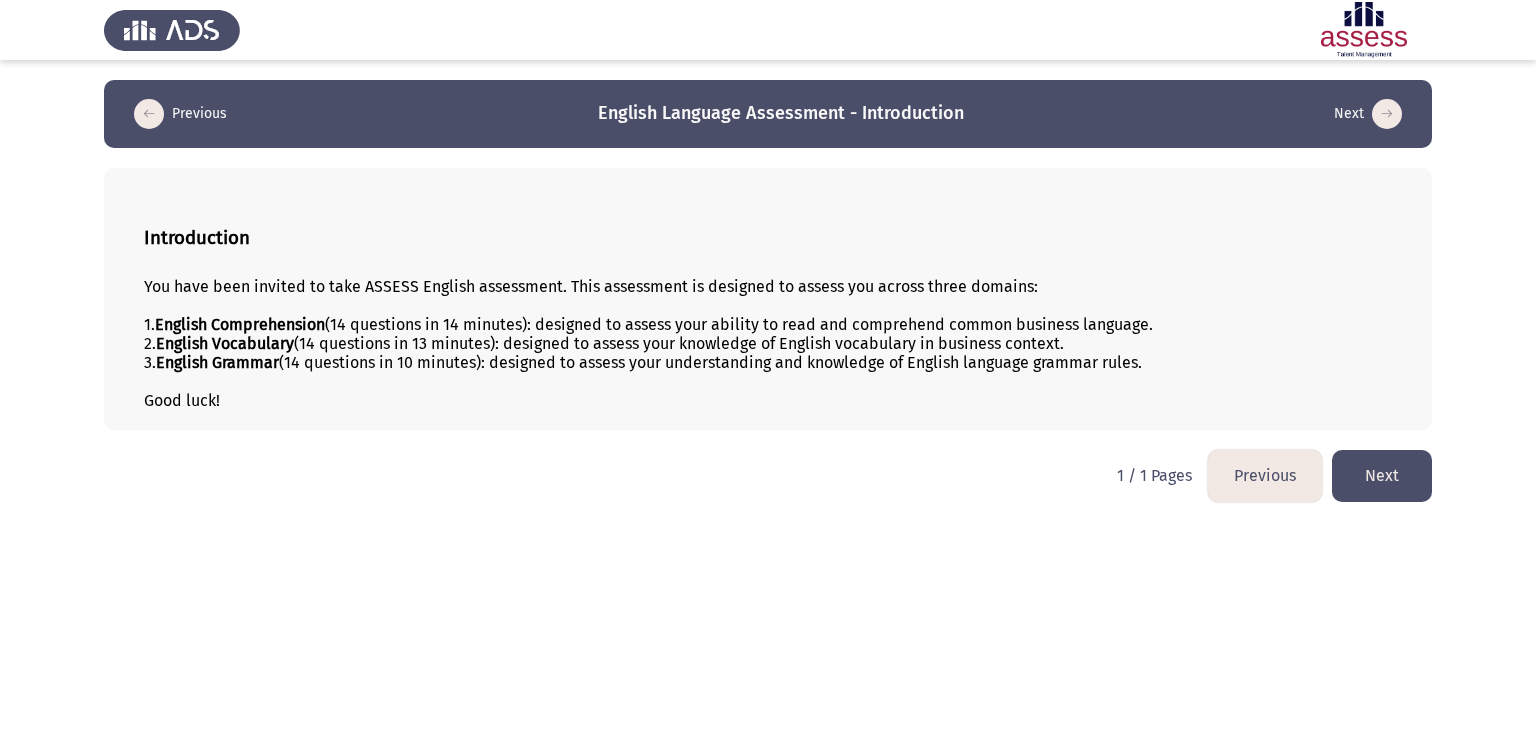 click on "Next" 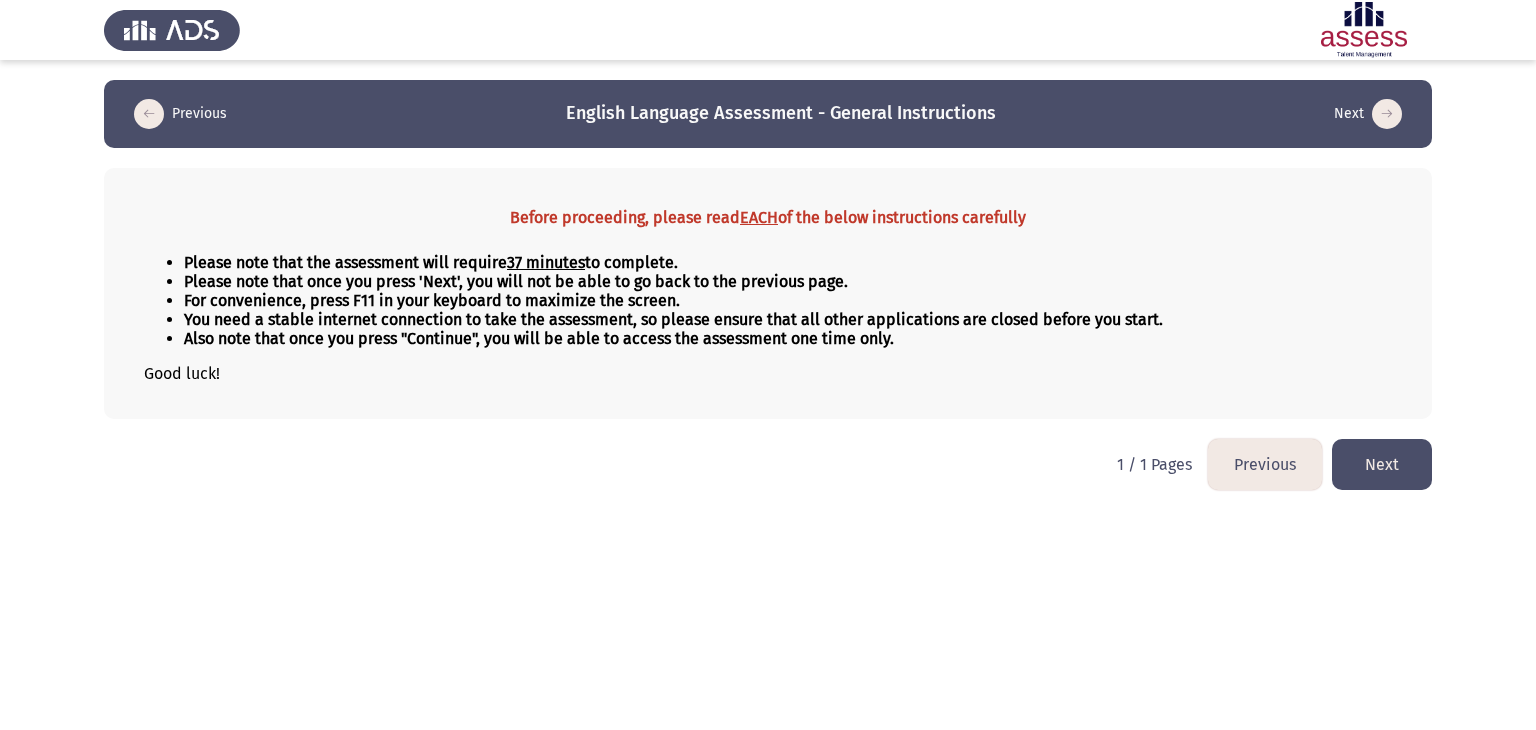 click on "Next" 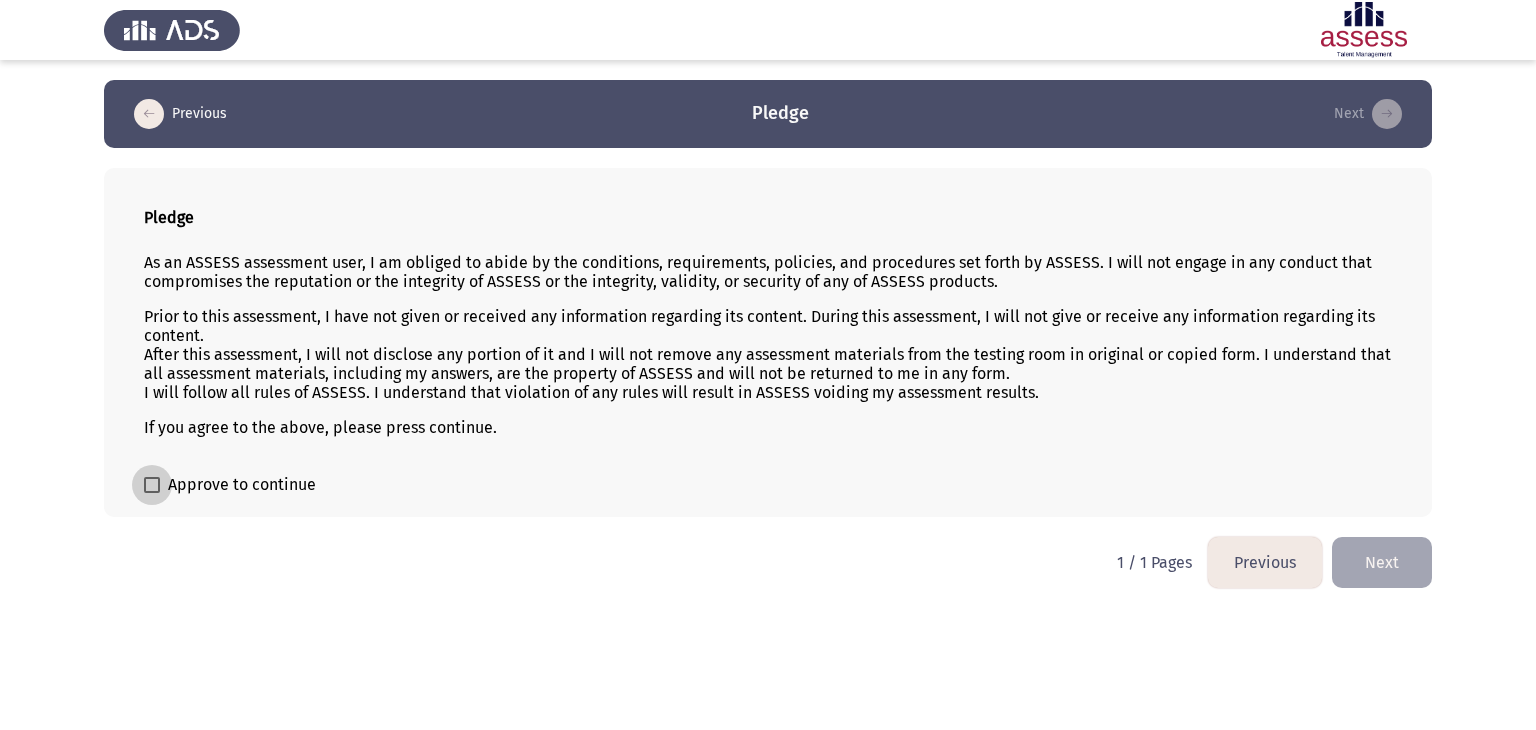 click at bounding box center [152, 485] 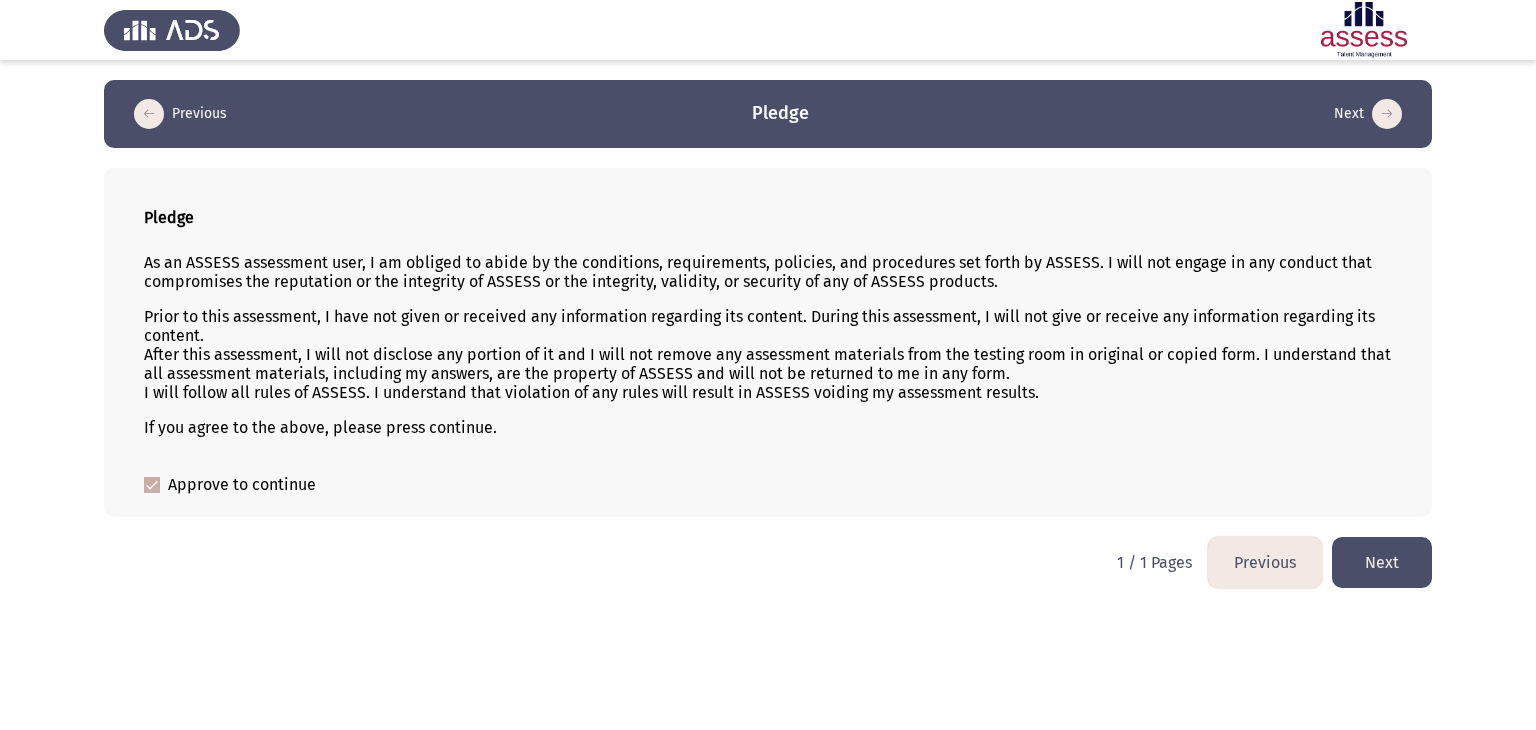 click on "Next" 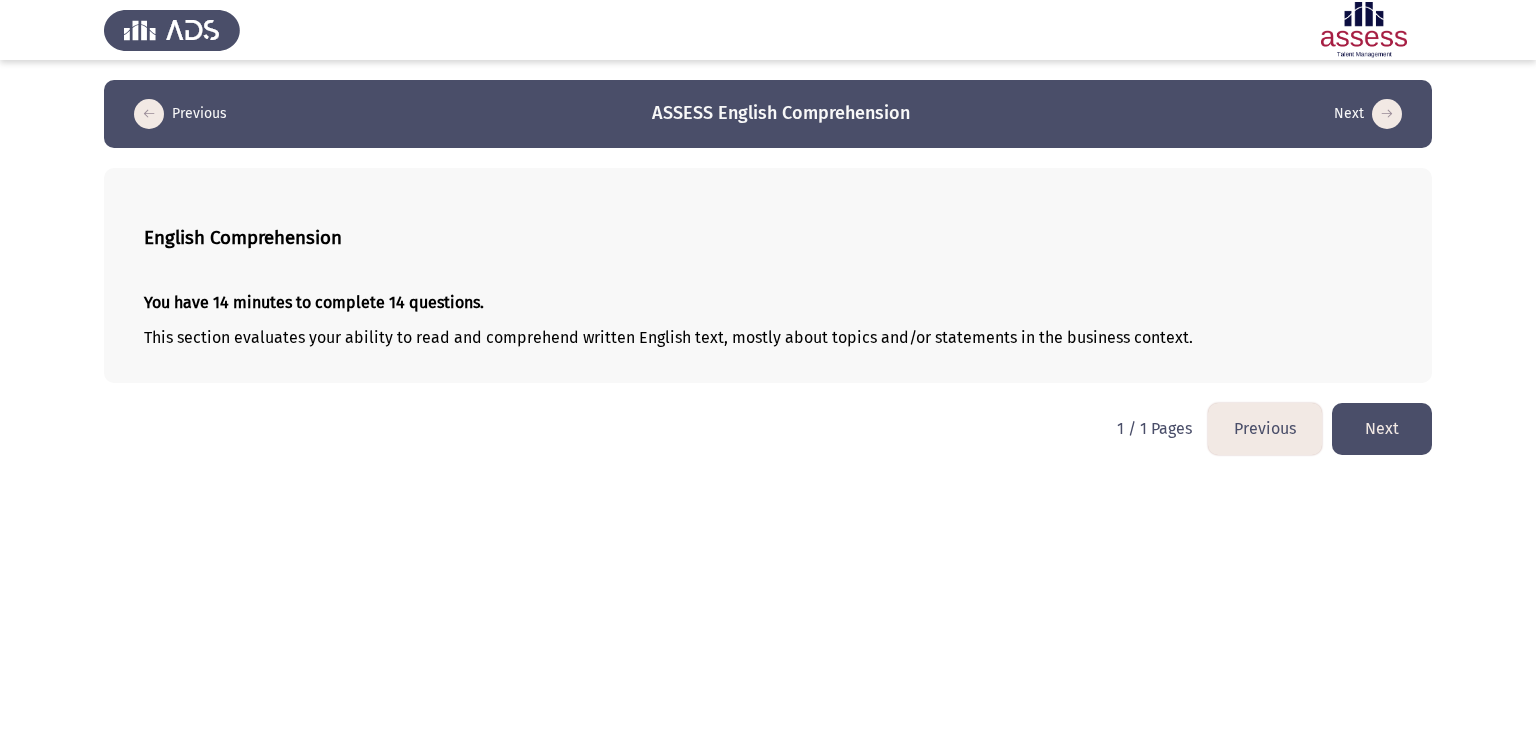 click on "Next" 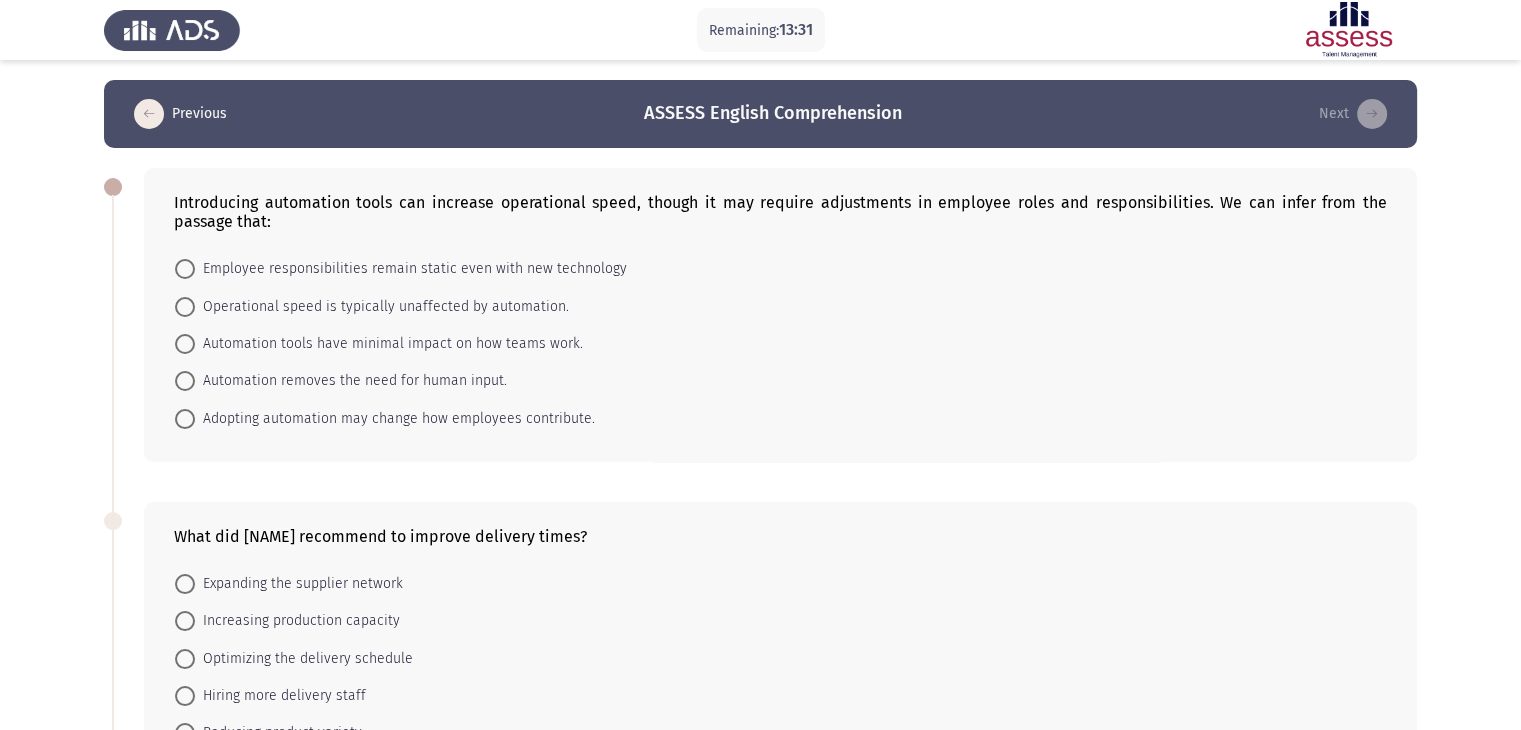click at bounding box center (185, 381) 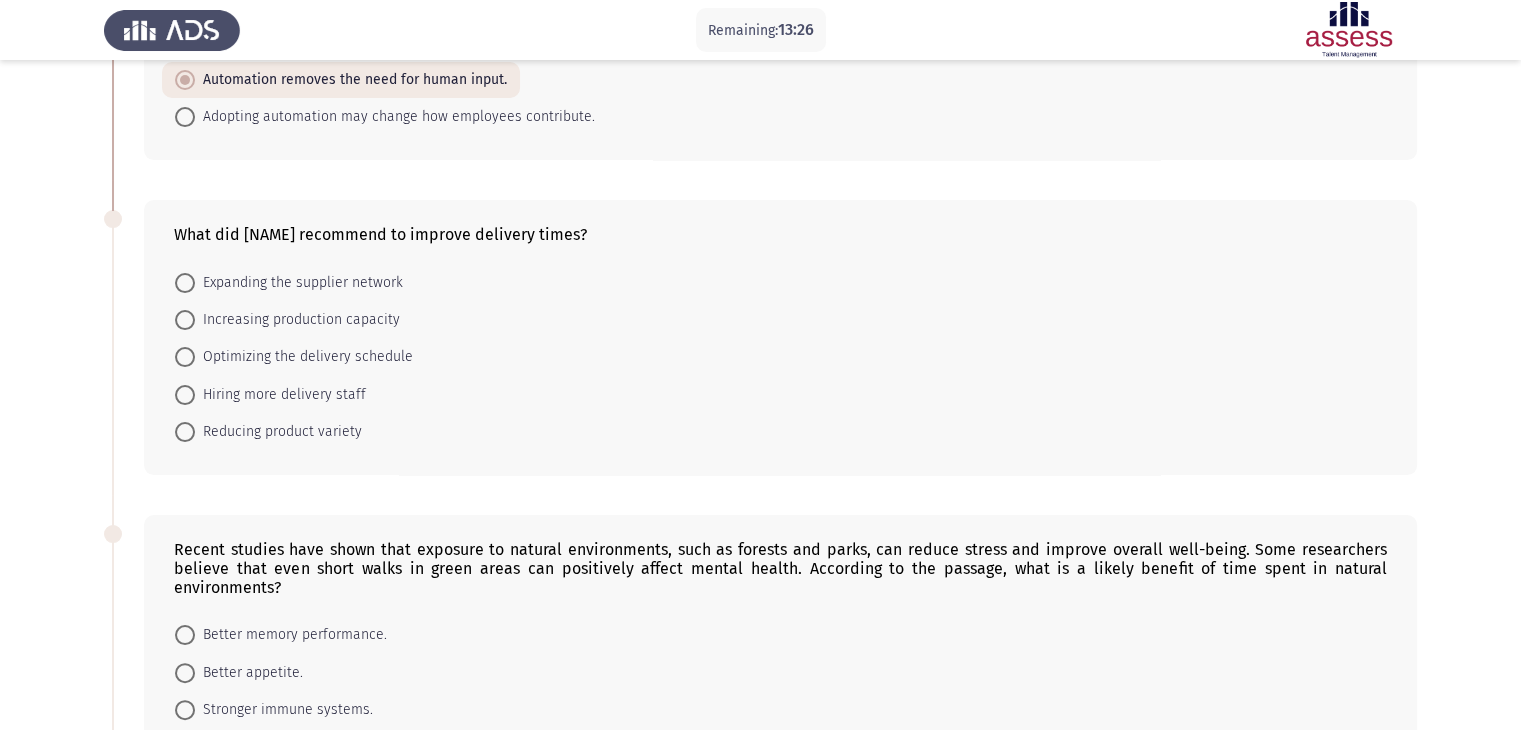 scroll, scrollTop: 400, scrollLeft: 0, axis: vertical 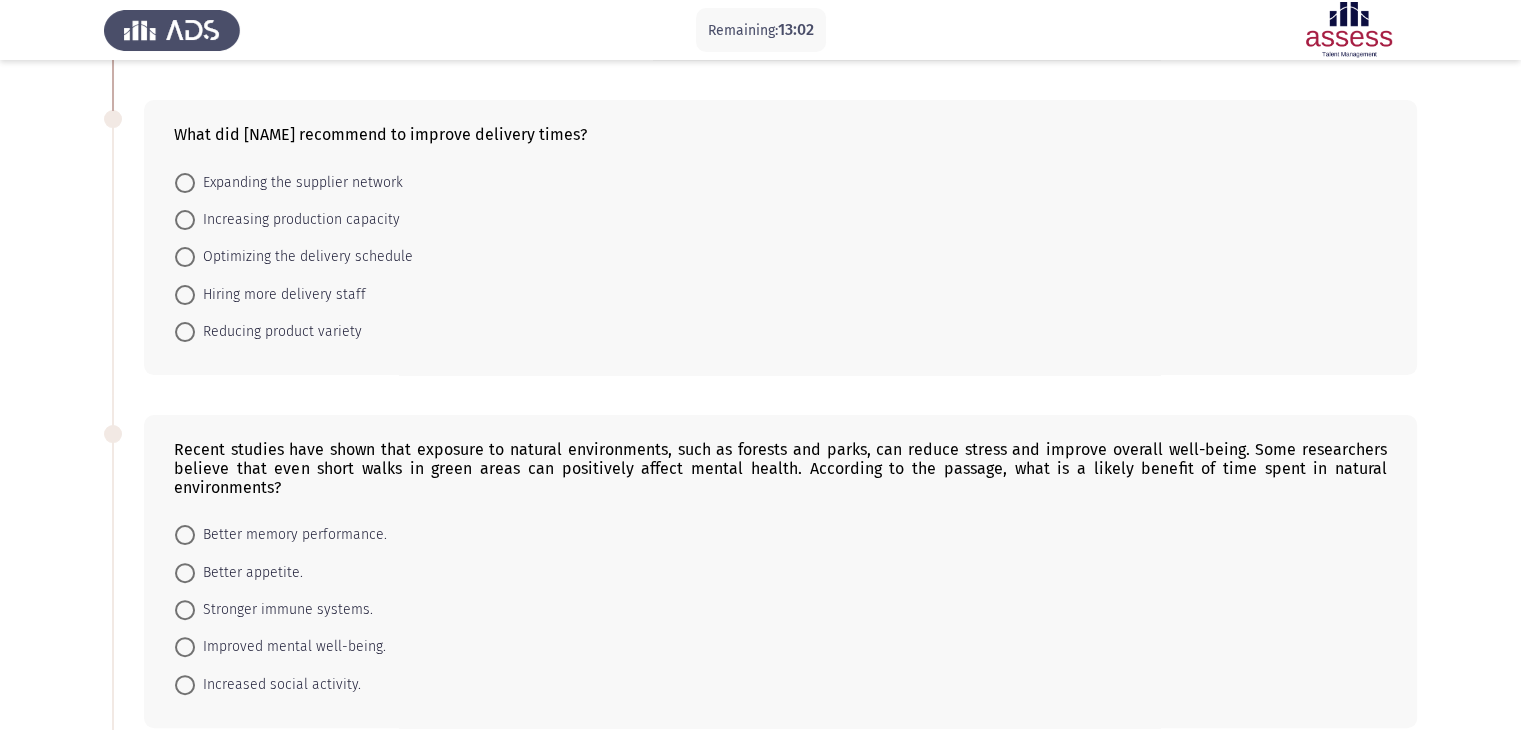 click at bounding box center (185, 183) 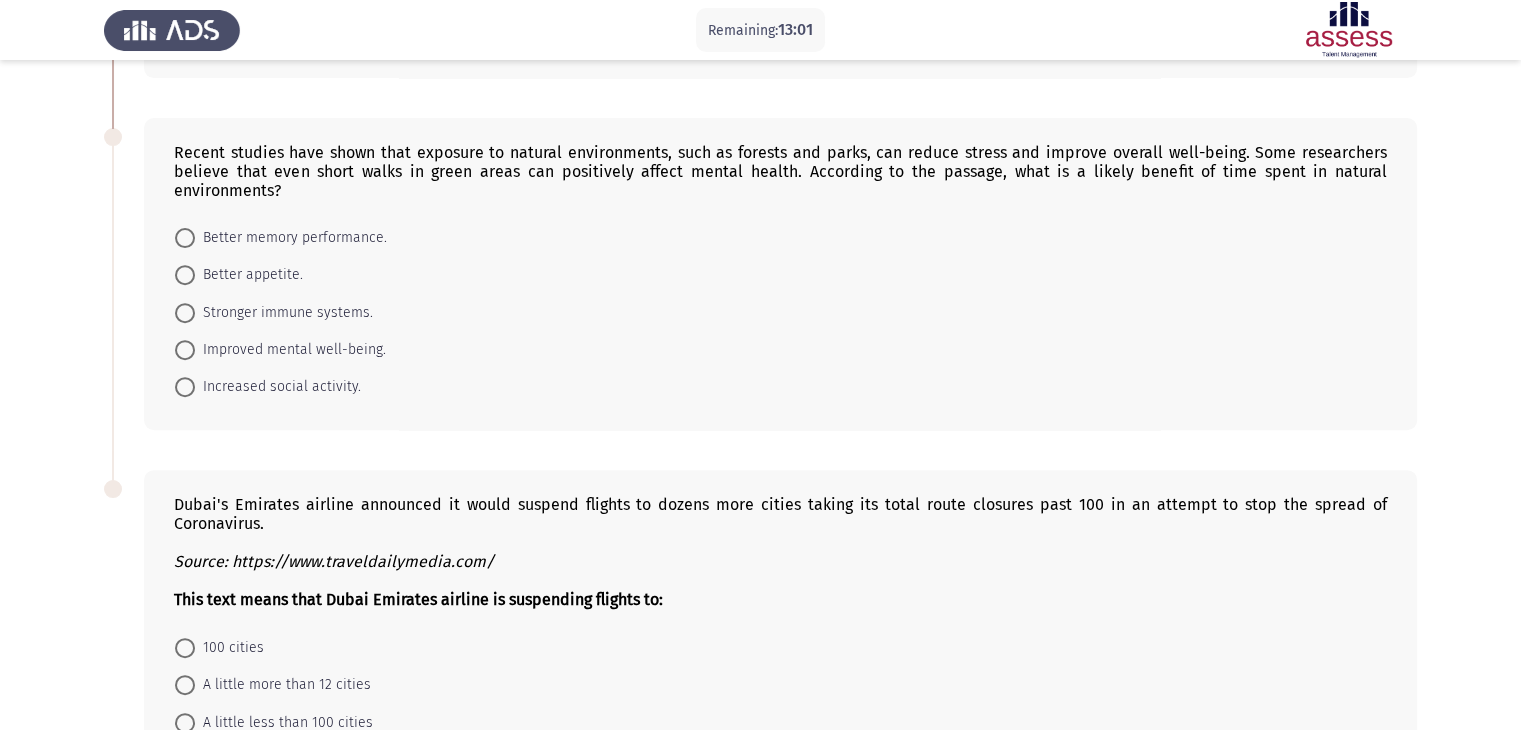 scroll, scrollTop: 700, scrollLeft: 0, axis: vertical 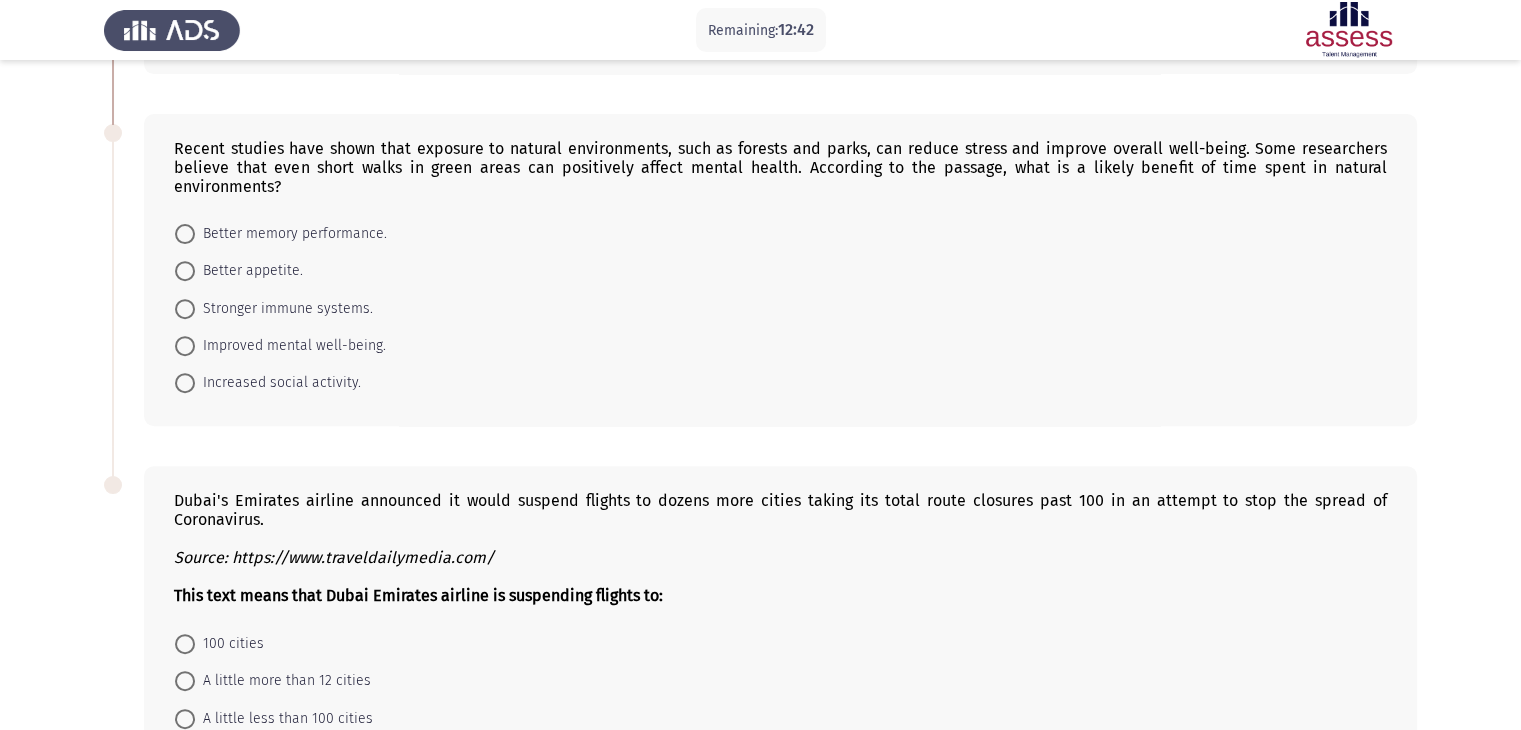 click on "Improved mental well-being." at bounding box center (280, 345) 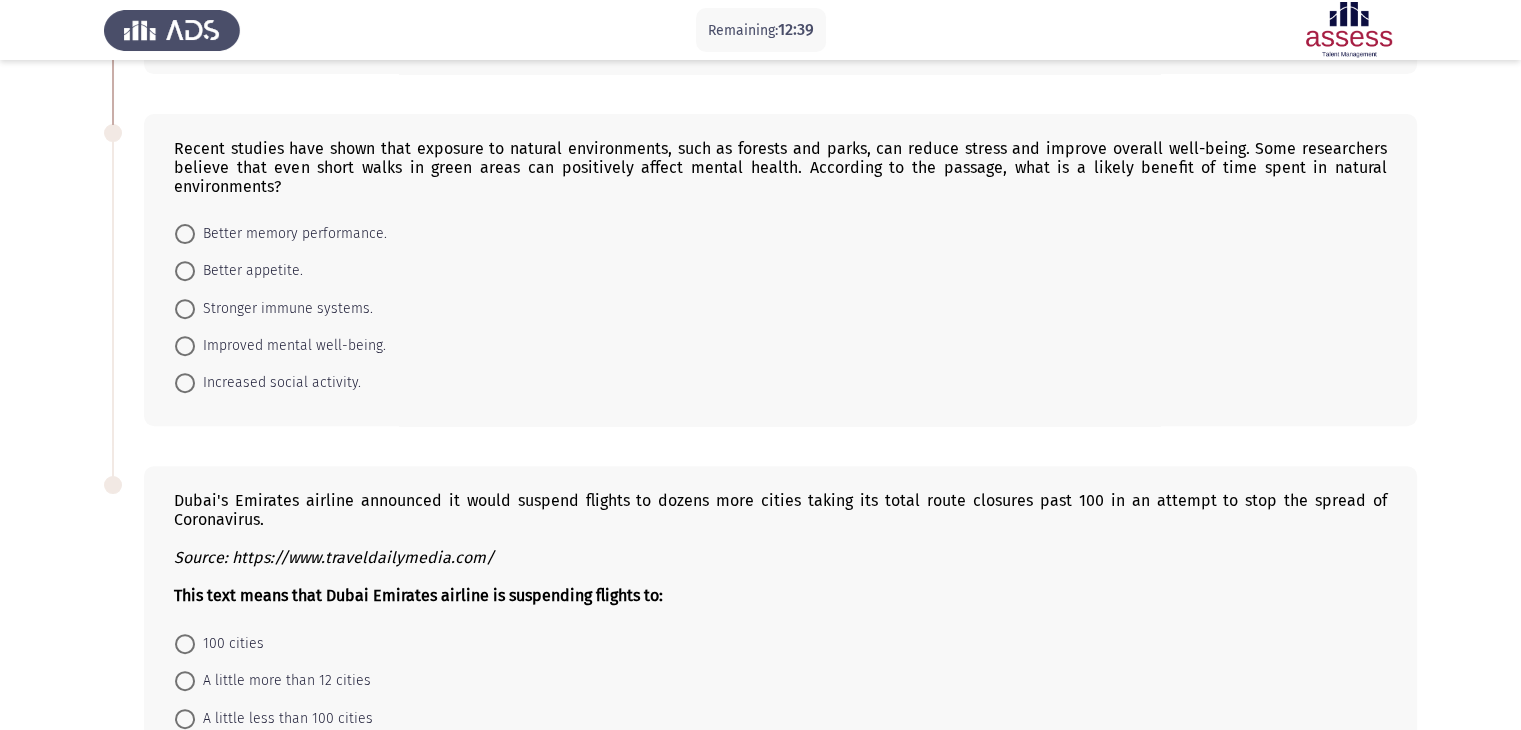 click at bounding box center [185, 346] 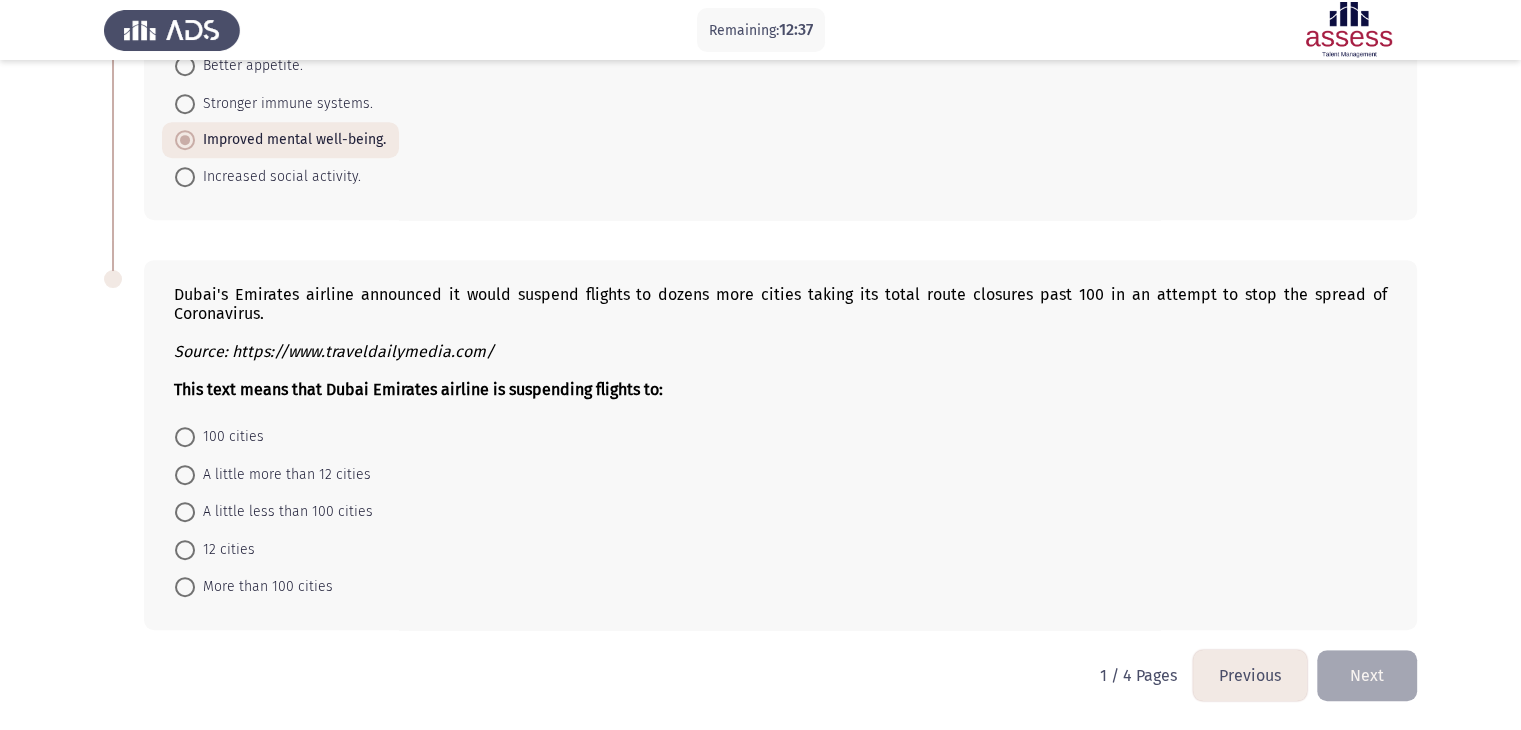scroll, scrollTop: 943, scrollLeft: 0, axis: vertical 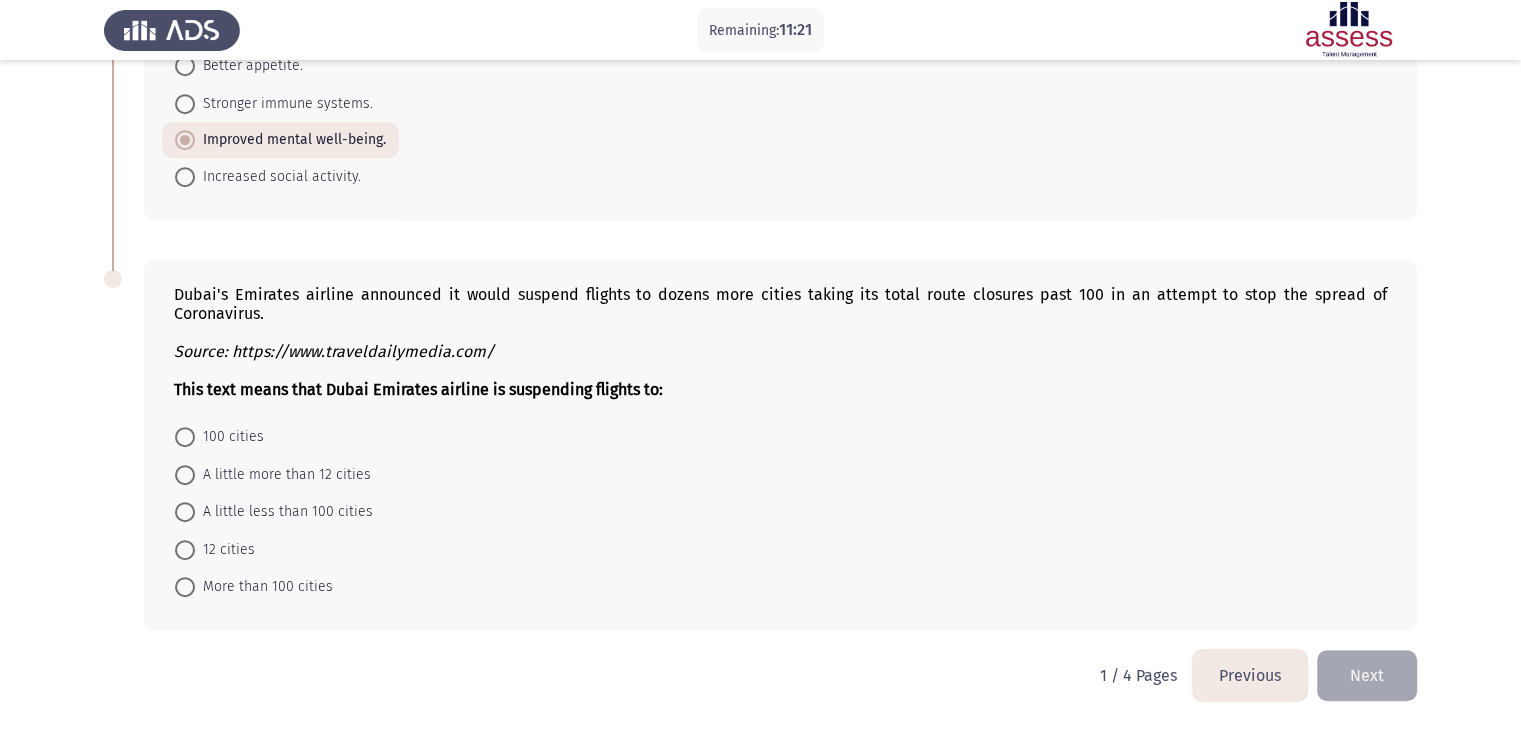 click at bounding box center (185, 587) 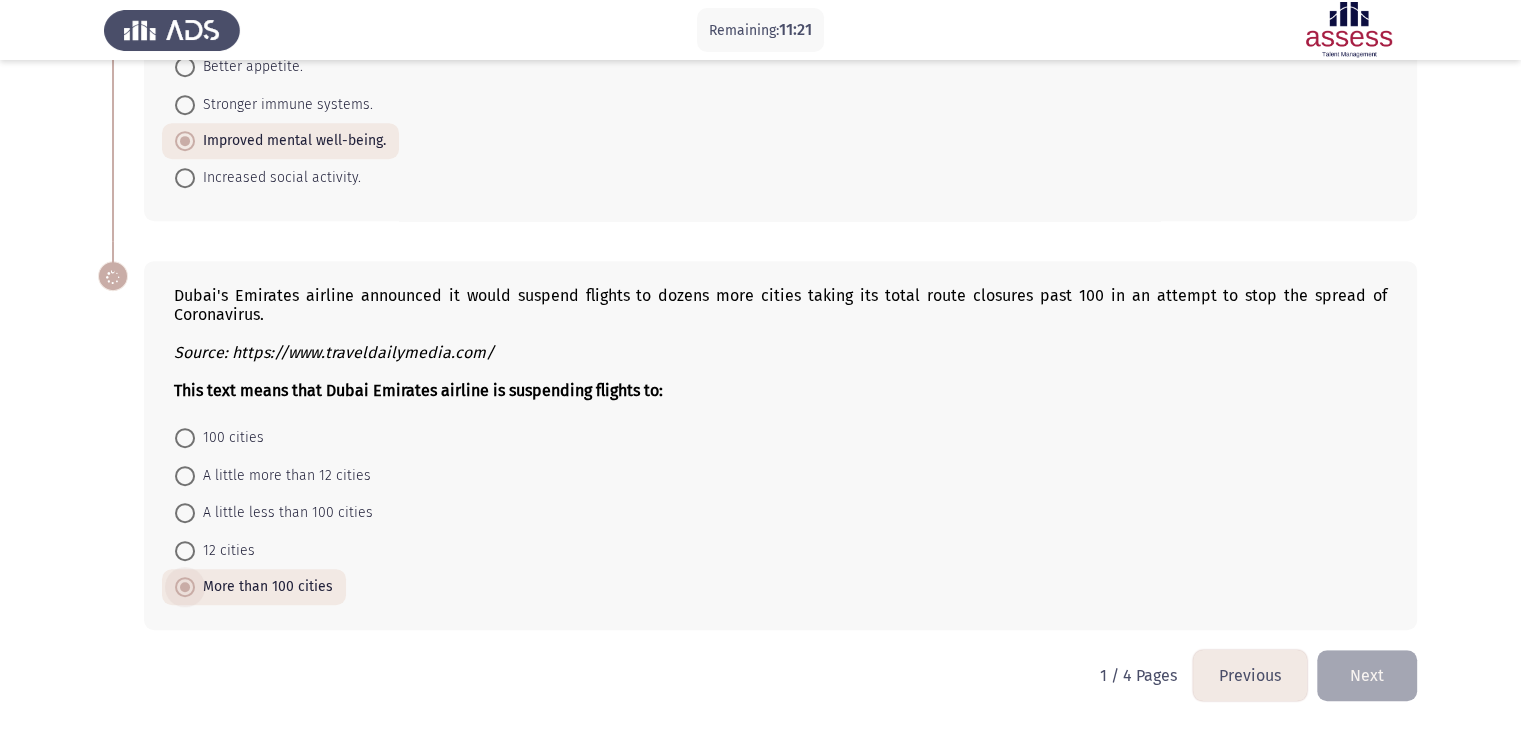 scroll, scrollTop: 942, scrollLeft: 0, axis: vertical 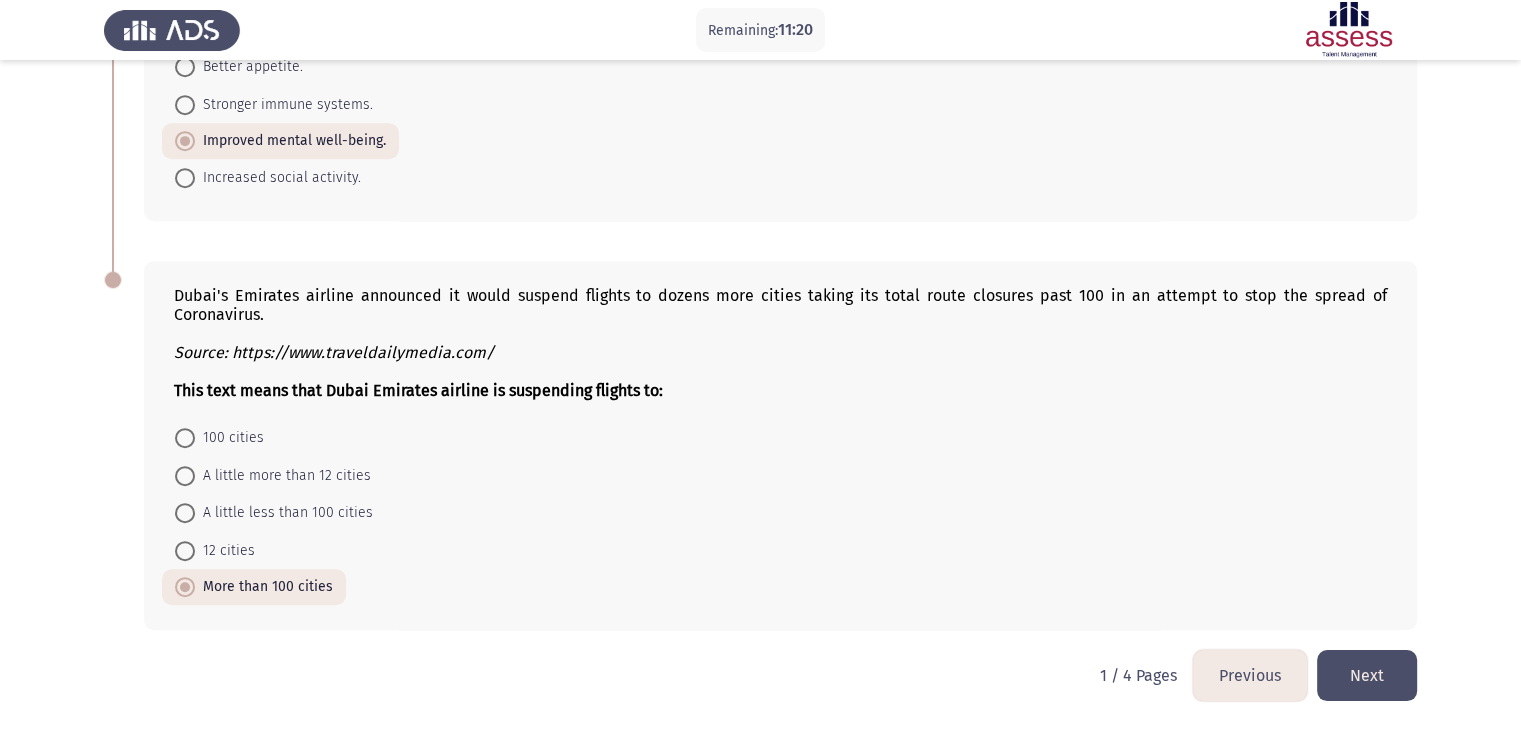 click on "Next" 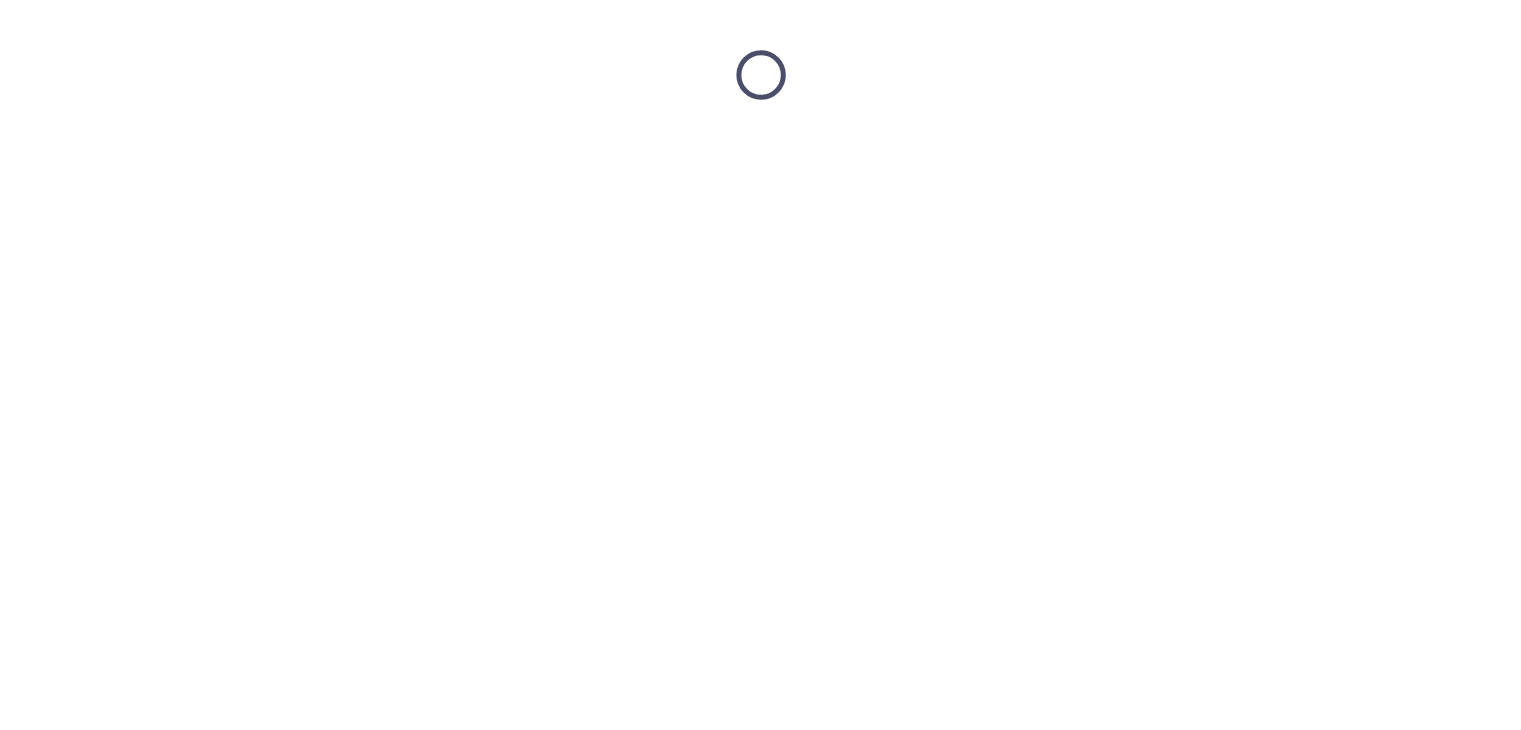 scroll, scrollTop: 0, scrollLeft: 0, axis: both 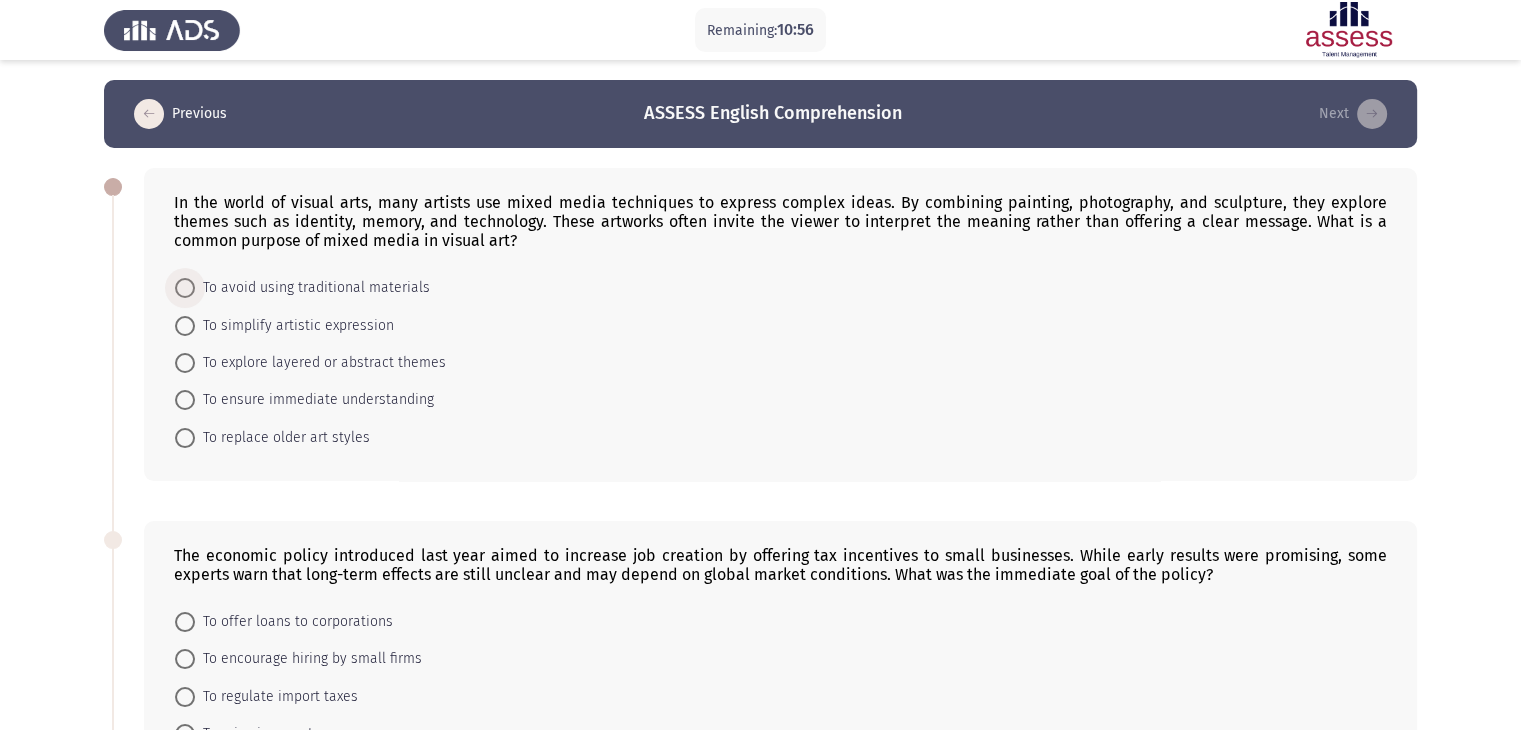 click at bounding box center (185, 288) 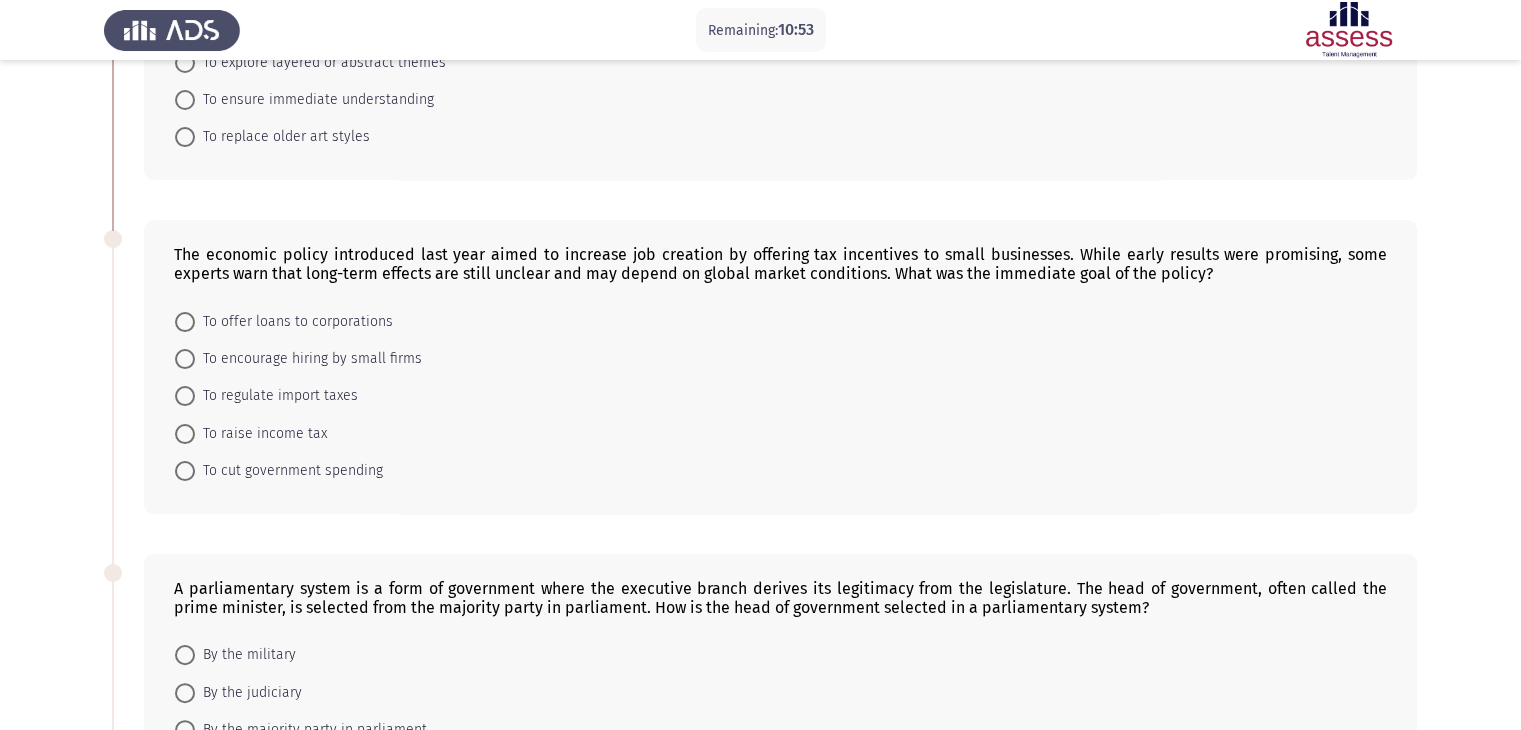 scroll, scrollTop: 300, scrollLeft: 0, axis: vertical 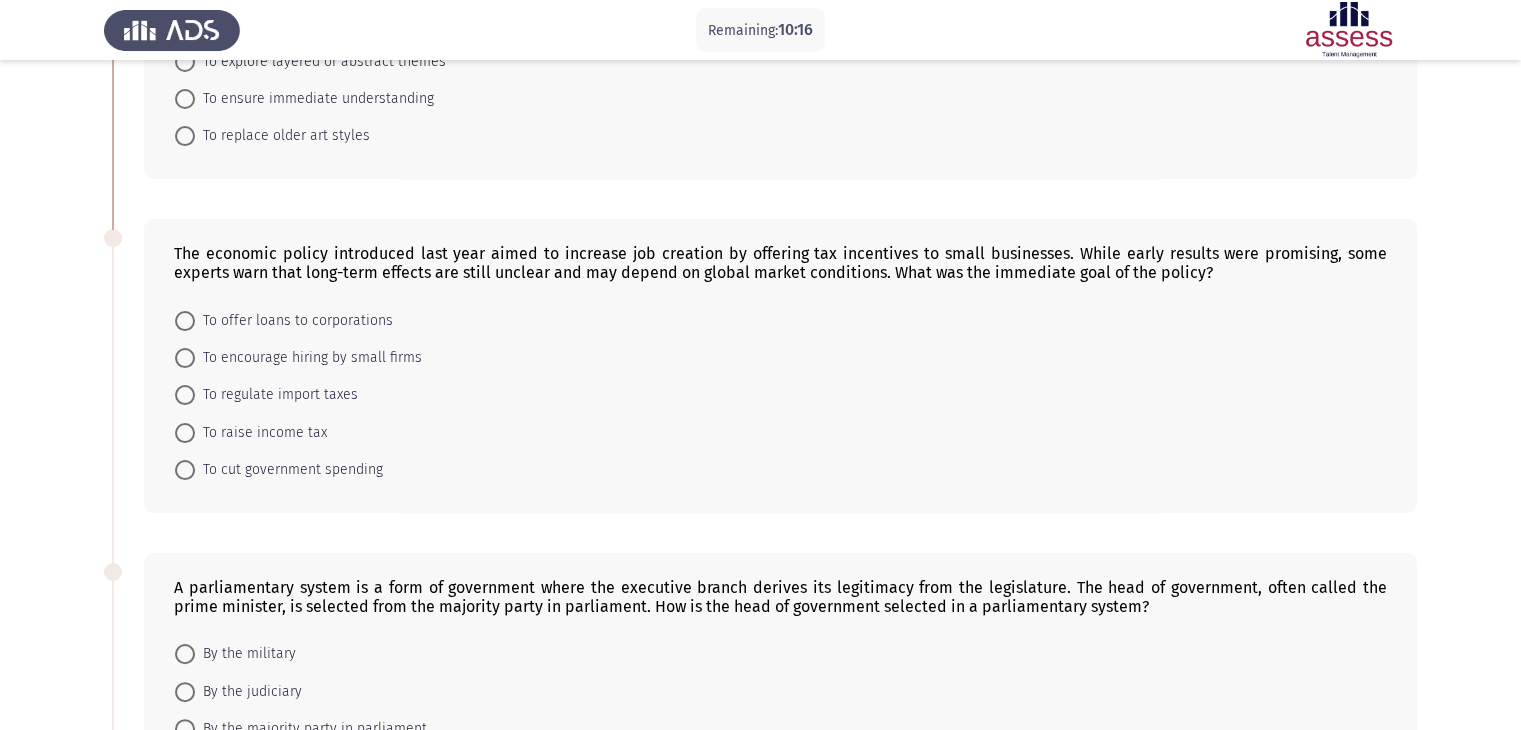 click on "To encourage hiring by small firms" at bounding box center (298, 357) 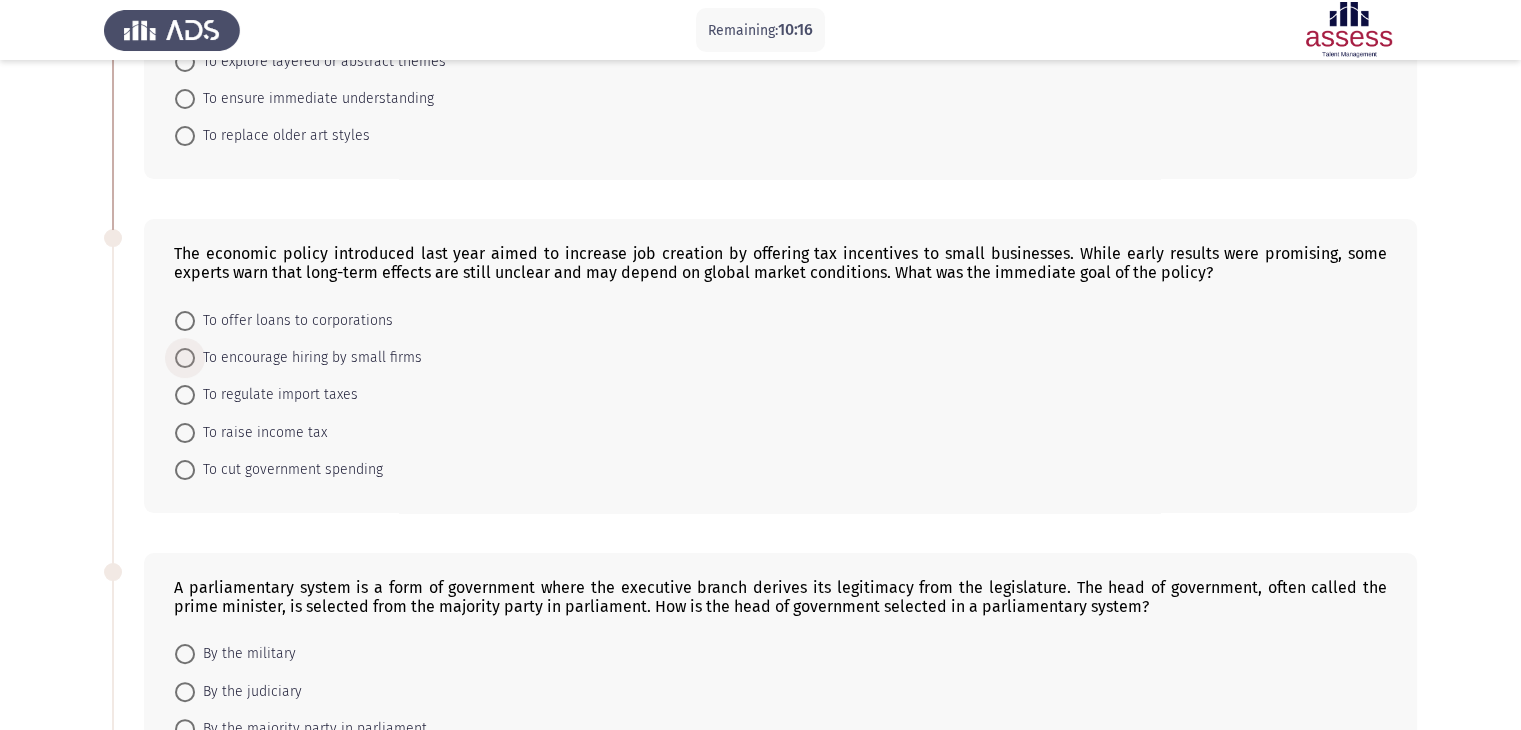 click at bounding box center (185, 358) 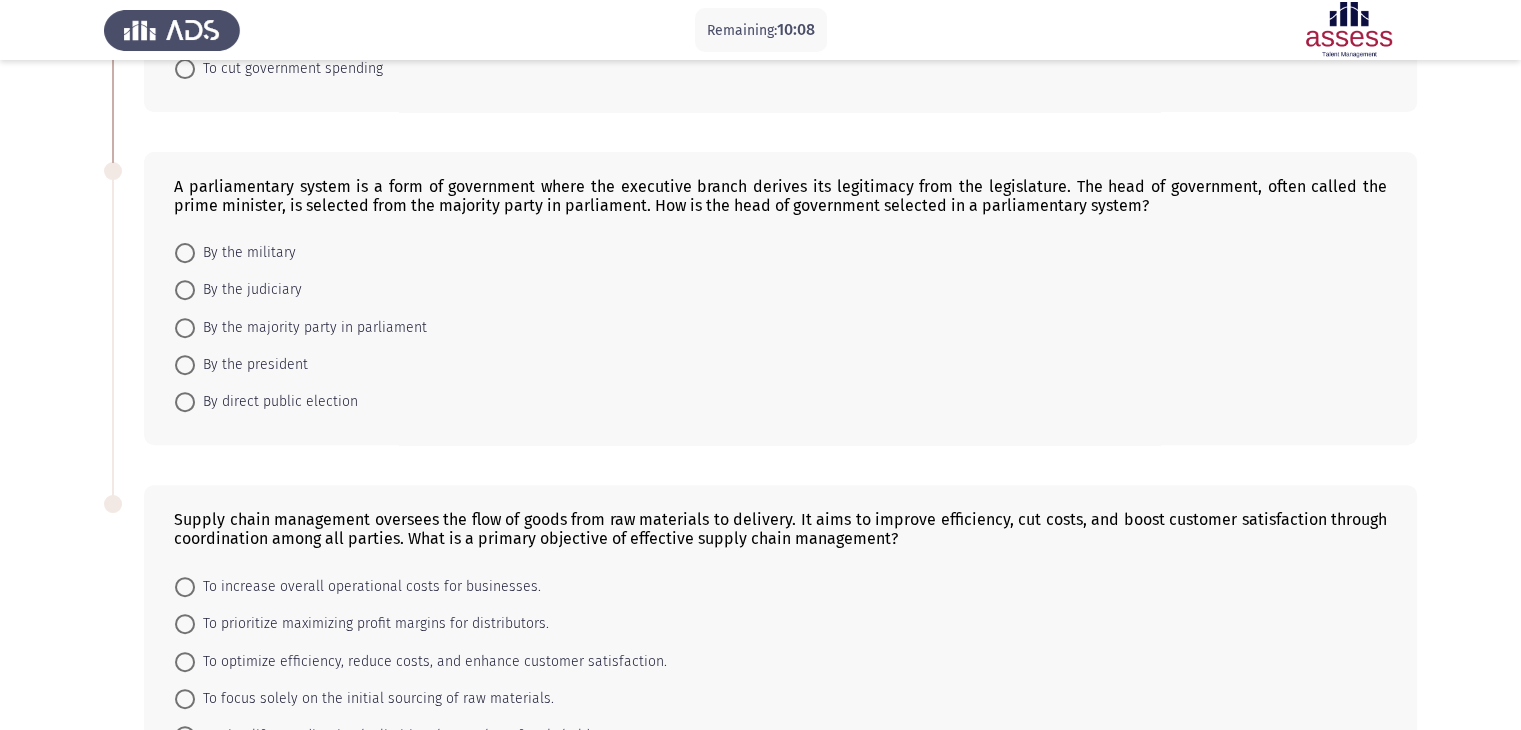 scroll, scrollTop: 800, scrollLeft: 0, axis: vertical 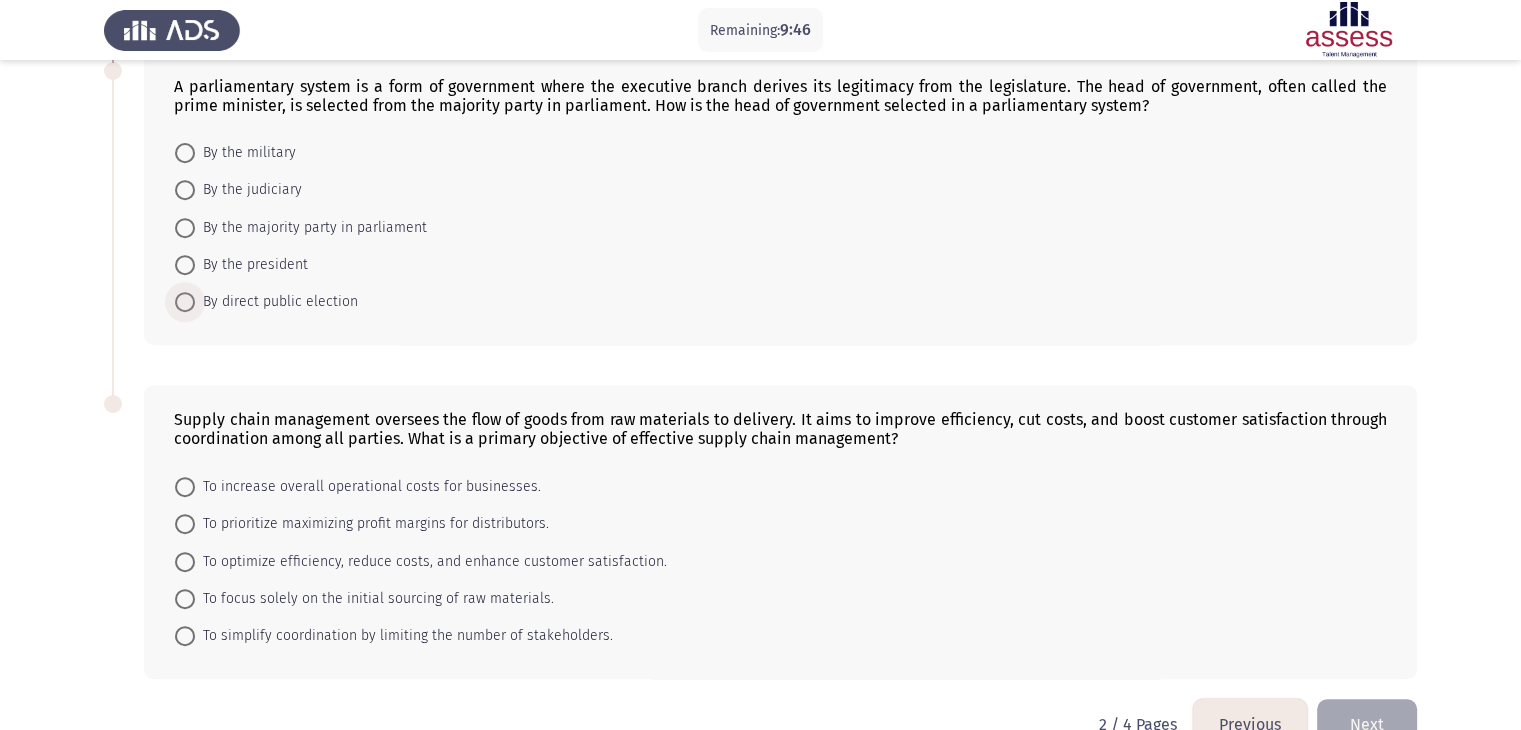 click at bounding box center (185, 302) 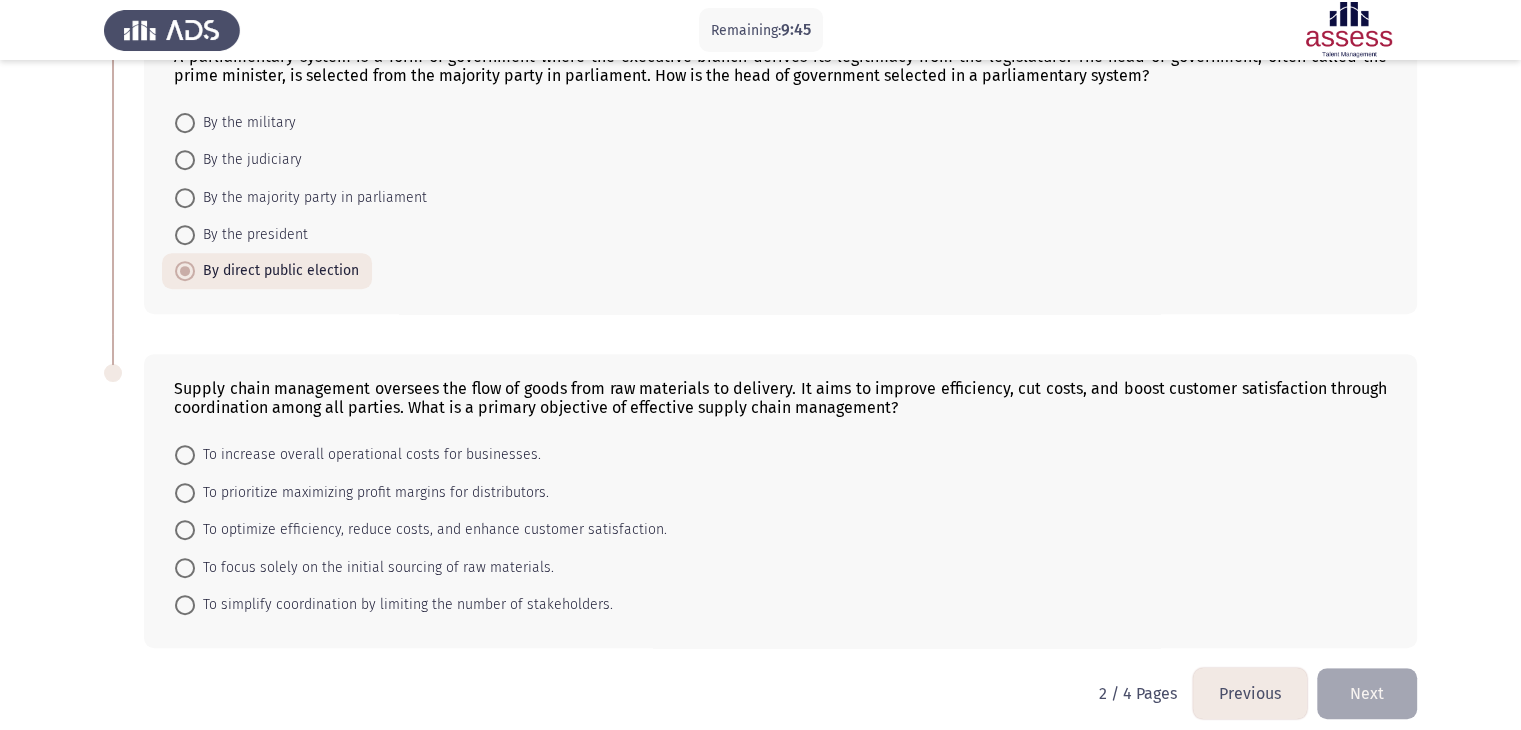 scroll, scrollTop: 847, scrollLeft: 0, axis: vertical 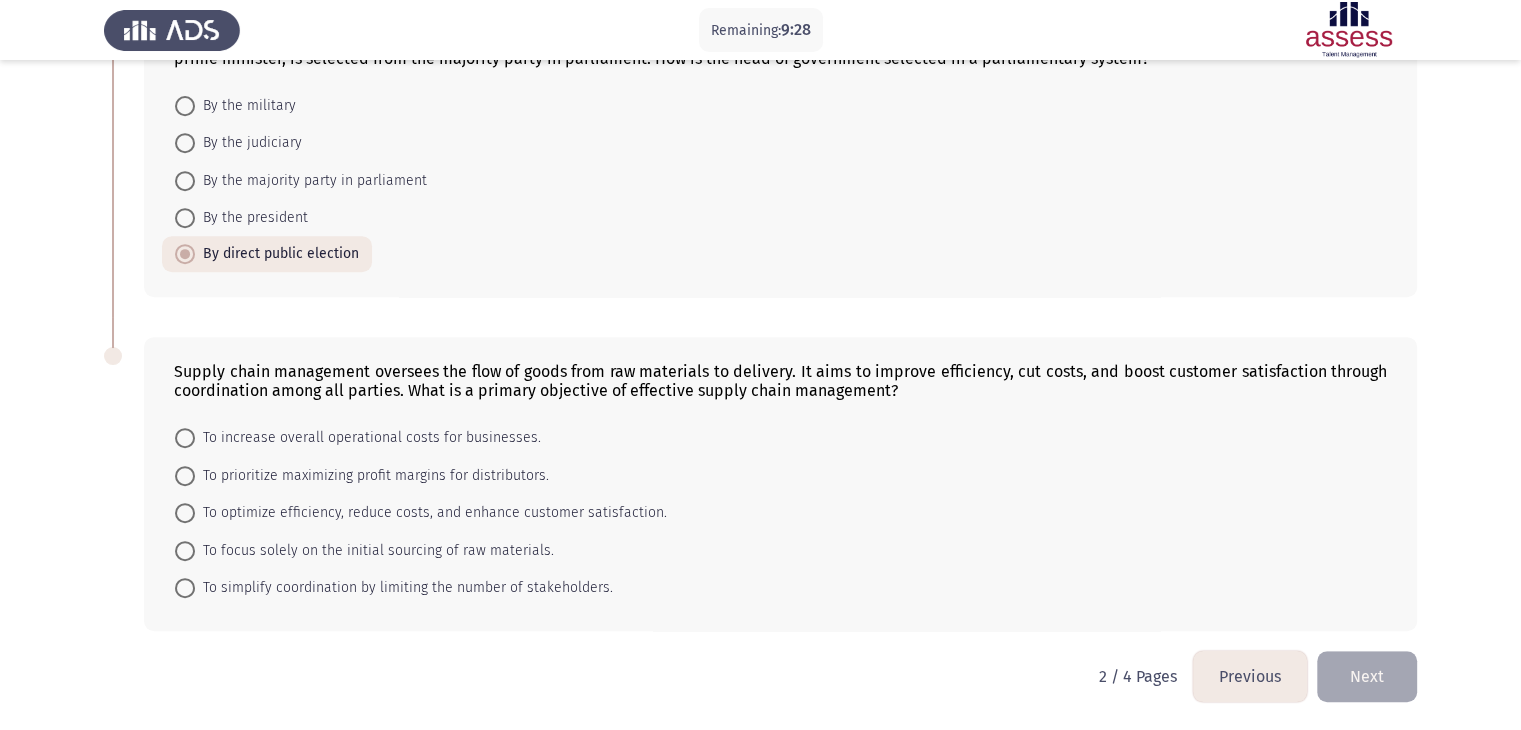 click at bounding box center (185, 513) 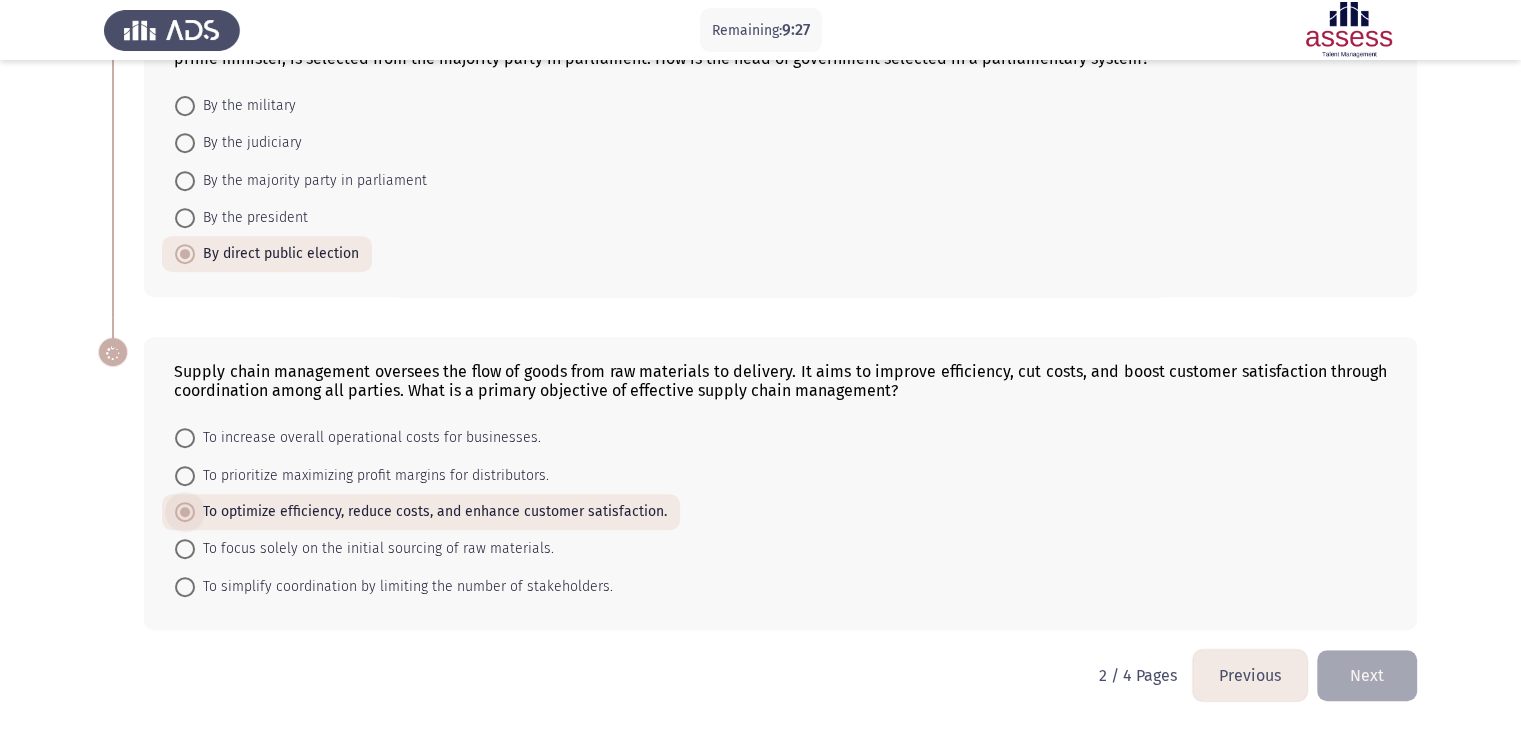 scroll, scrollTop: 846, scrollLeft: 0, axis: vertical 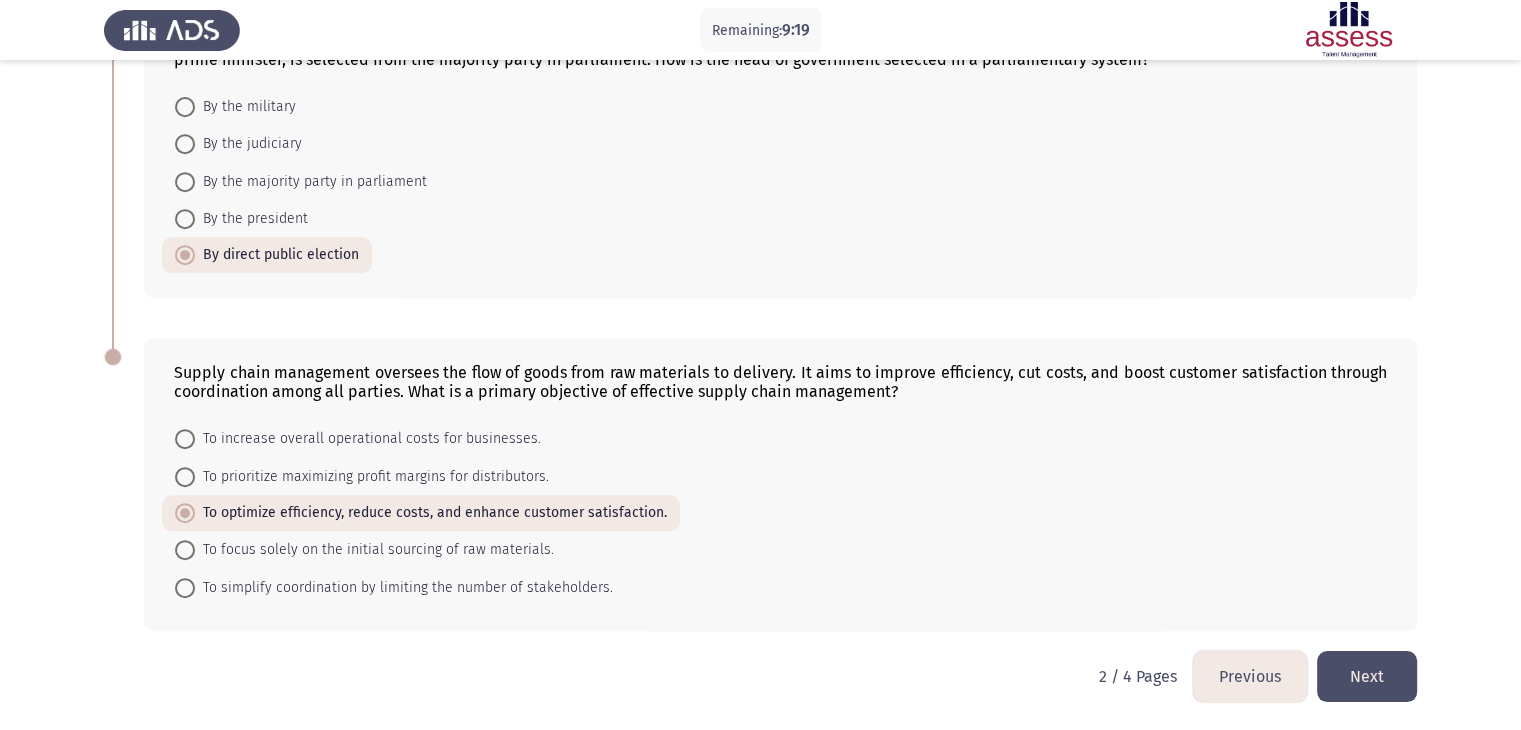 click on "Next" 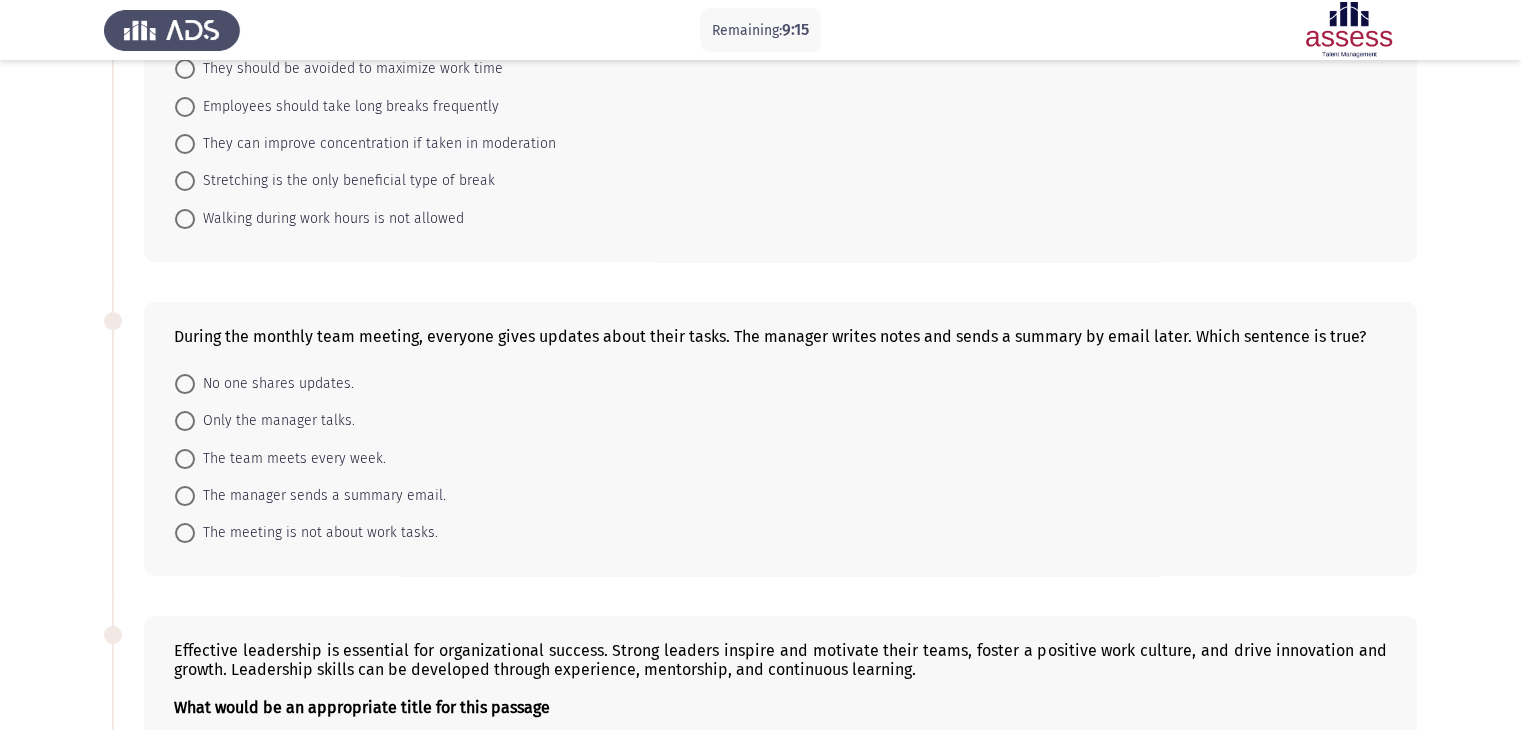 scroll, scrollTop: 100, scrollLeft: 0, axis: vertical 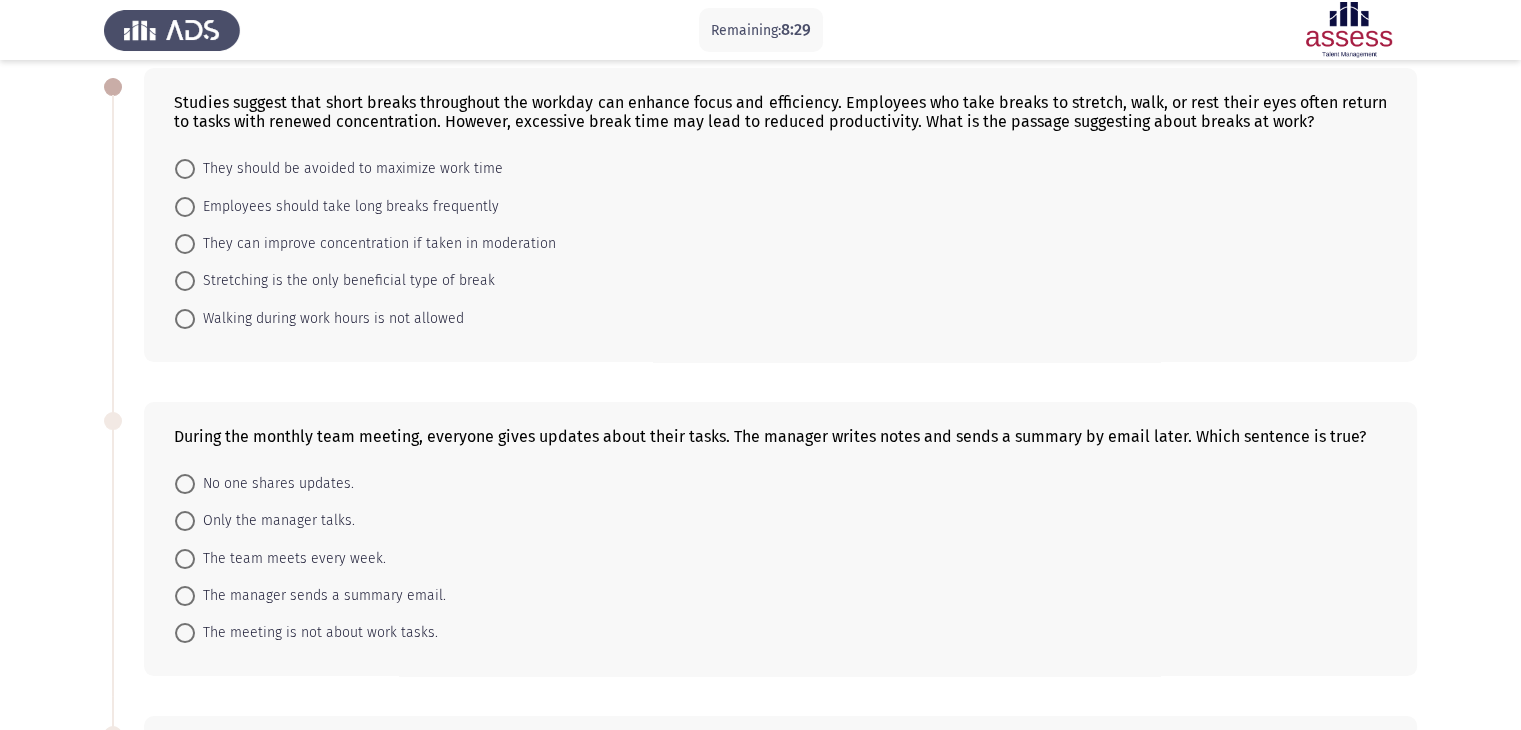 click on "They can improve concentration if taken in moderation" at bounding box center [365, 244] 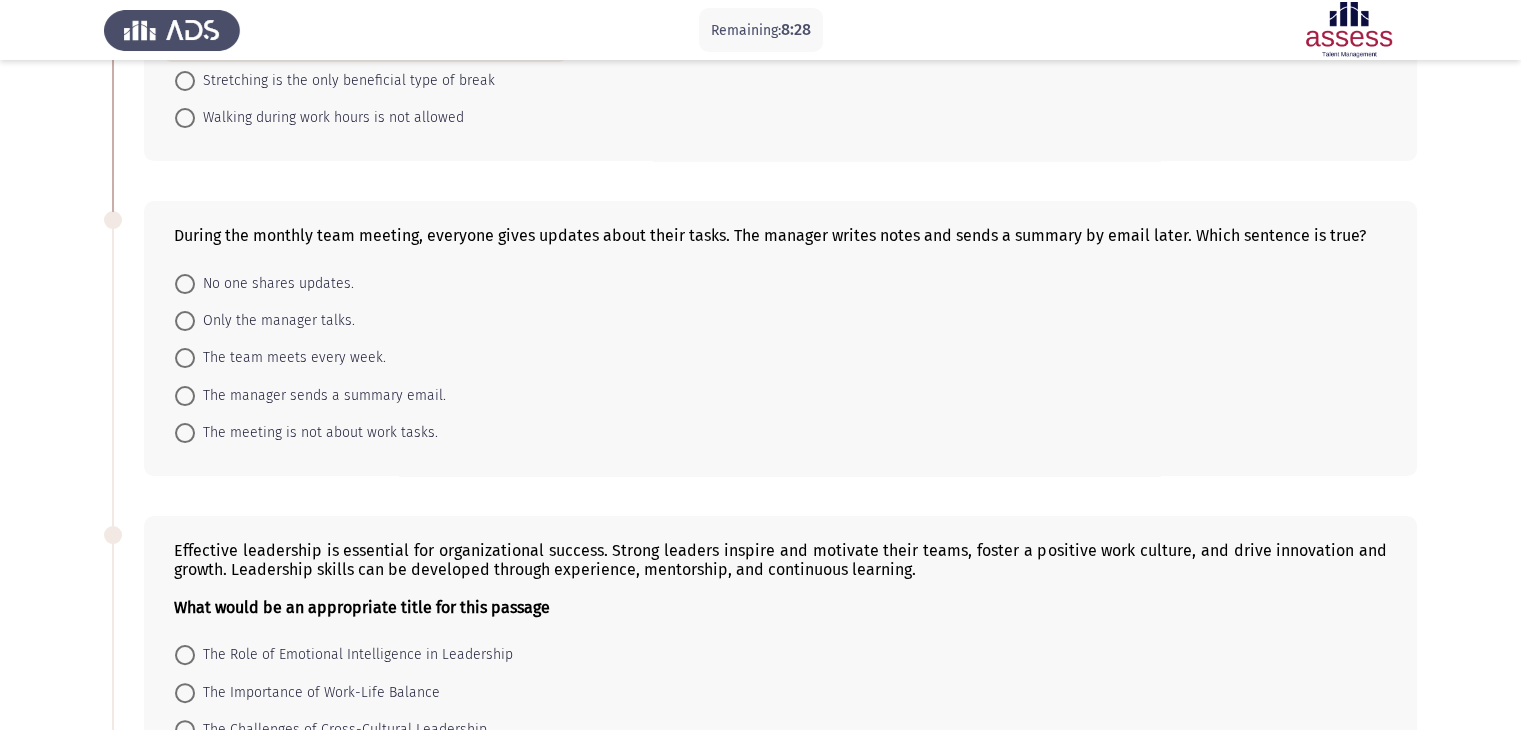 scroll, scrollTop: 300, scrollLeft: 0, axis: vertical 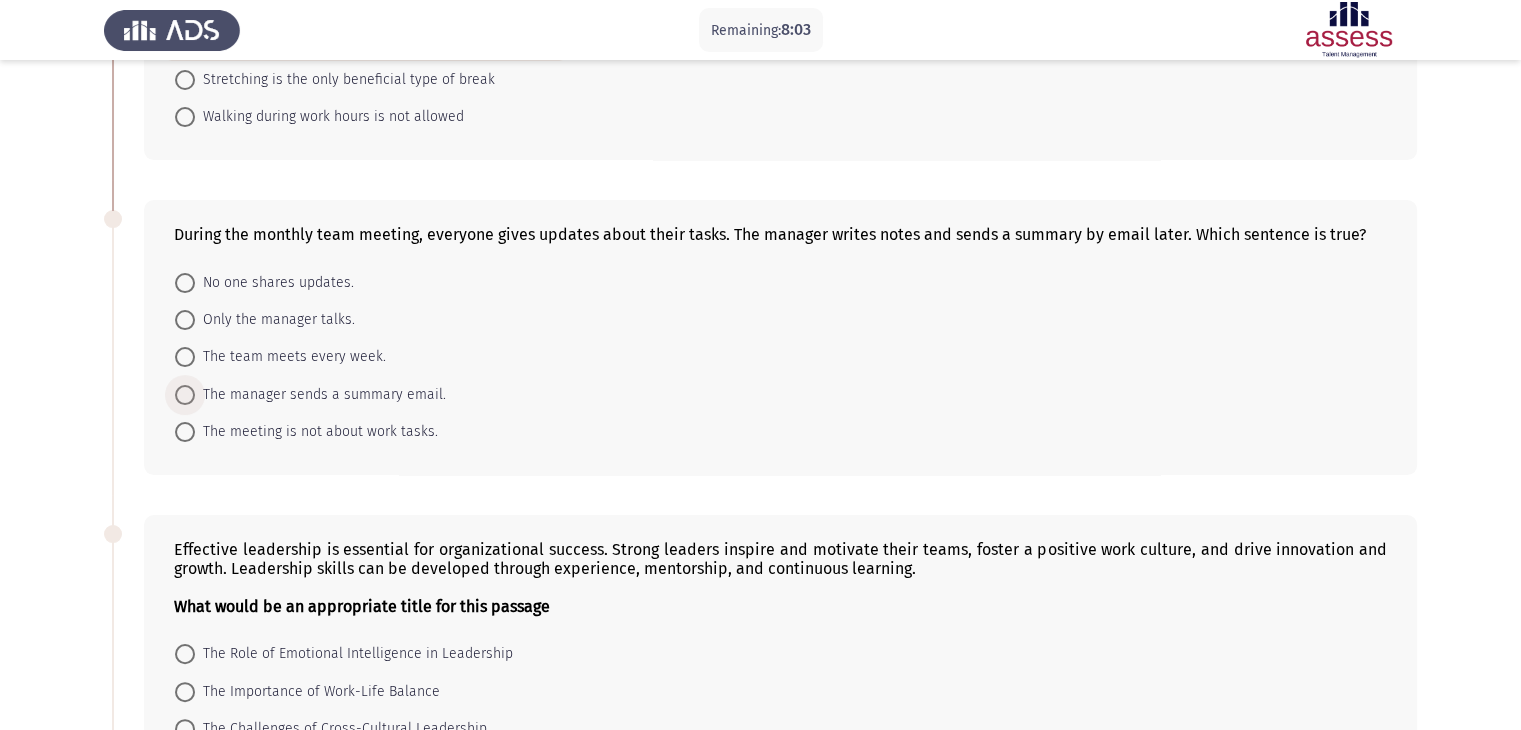 click at bounding box center [185, 395] 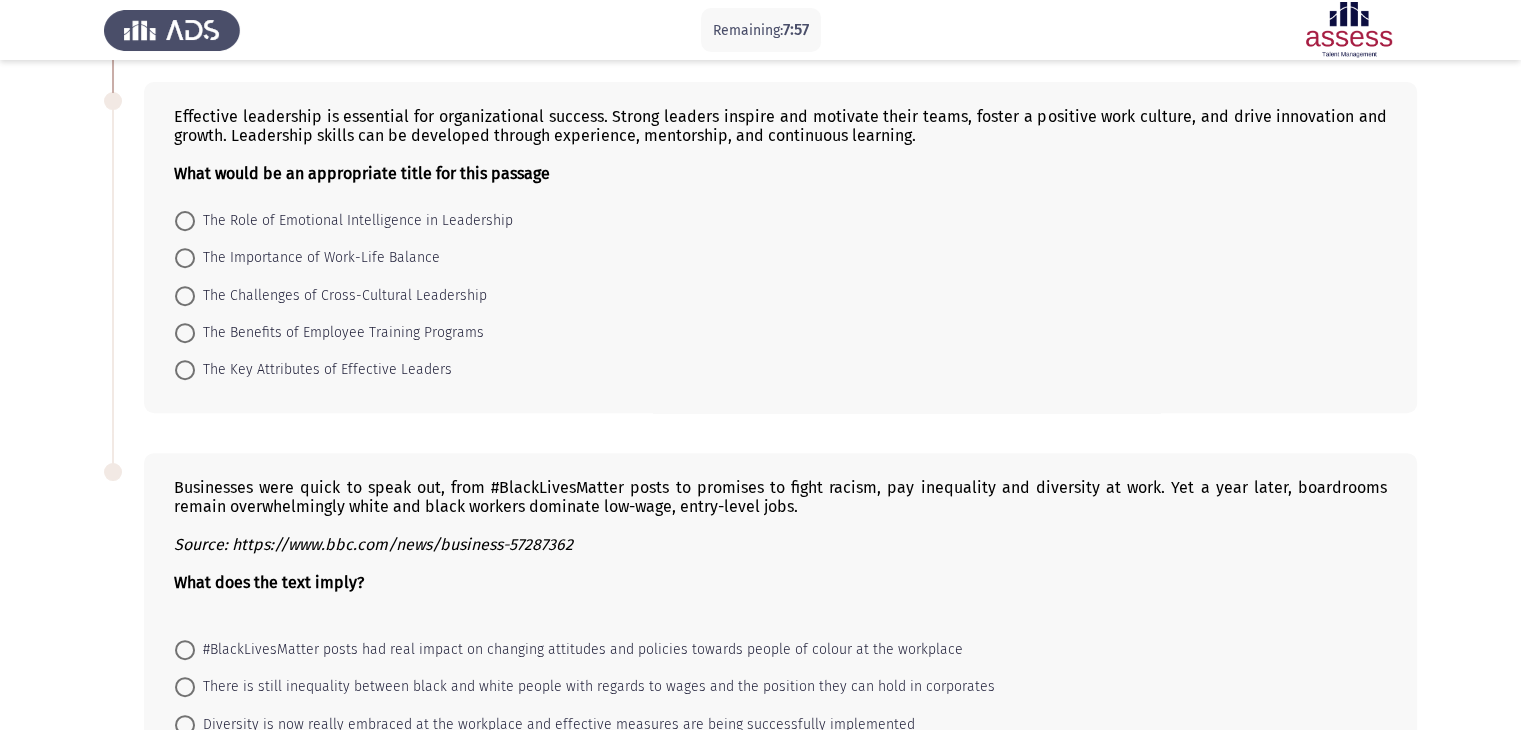scroll, scrollTop: 700, scrollLeft: 0, axis: vertical 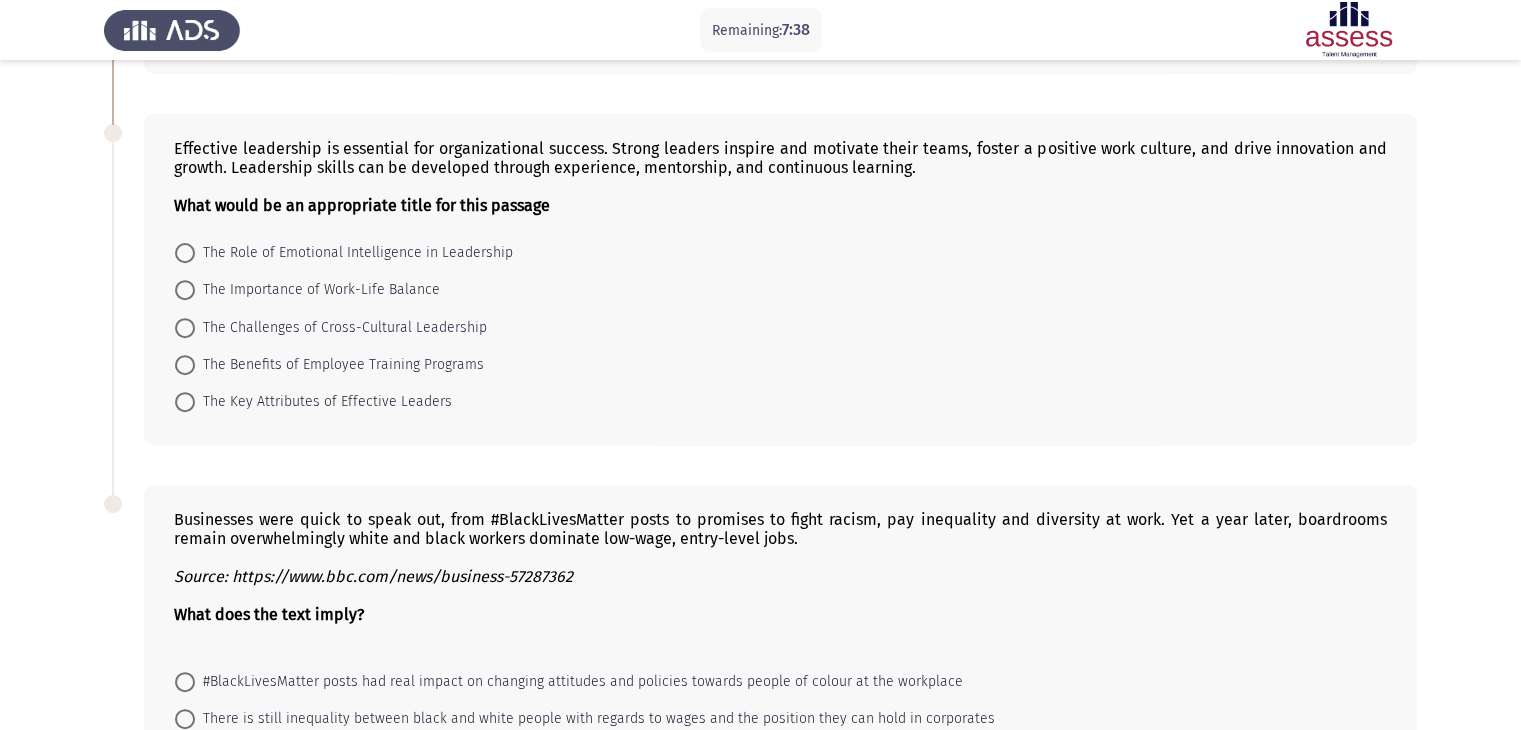 click on "The Key Attributes of Effective Leaders" at bounding box center (323, 402) 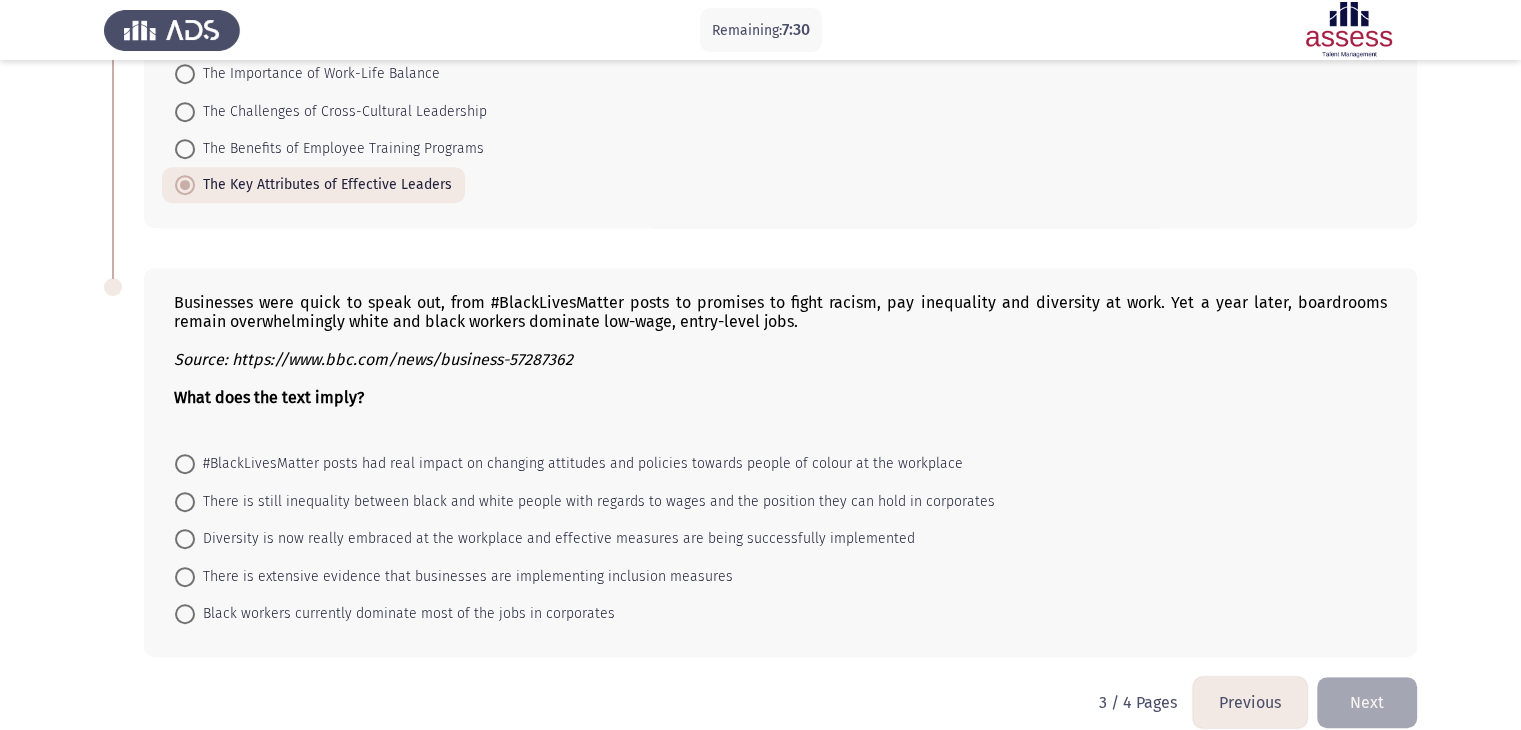 scroll, scrollTop: 943, scrollLeft: 0, axis: vertical 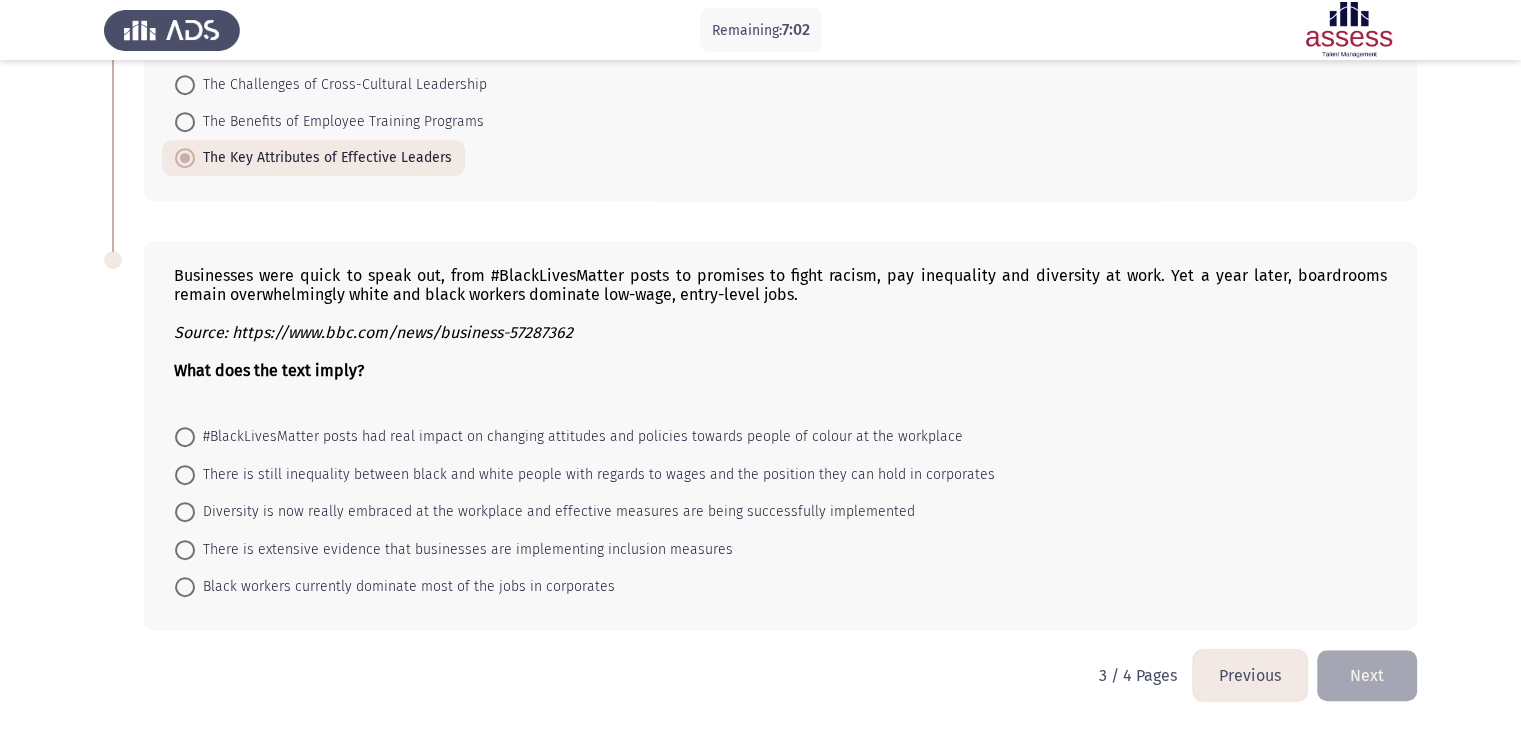 click at bounding box center [185, 512] 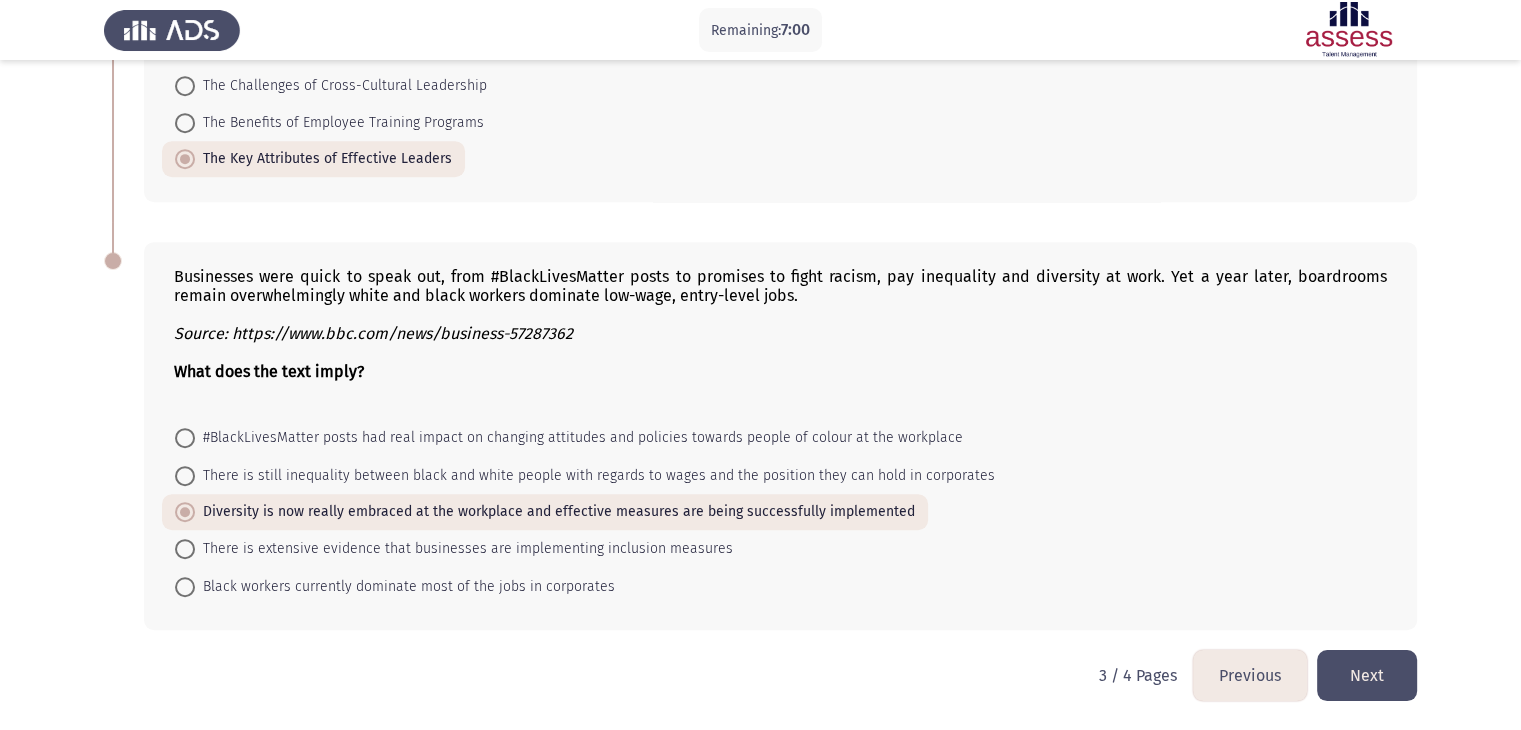 click on "Next" 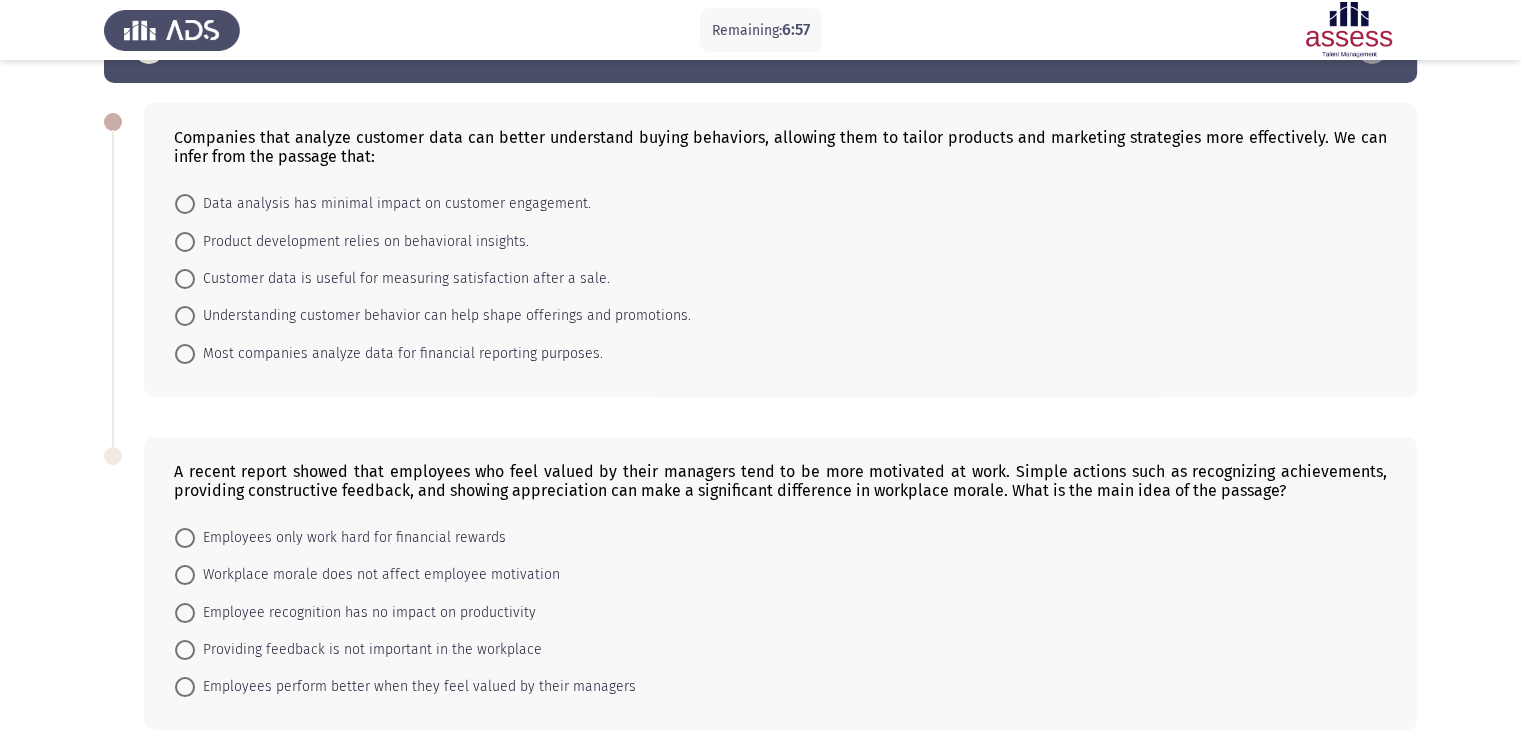 scroll, scrollTop: 100, scrollLeft: 0, axis: vertical 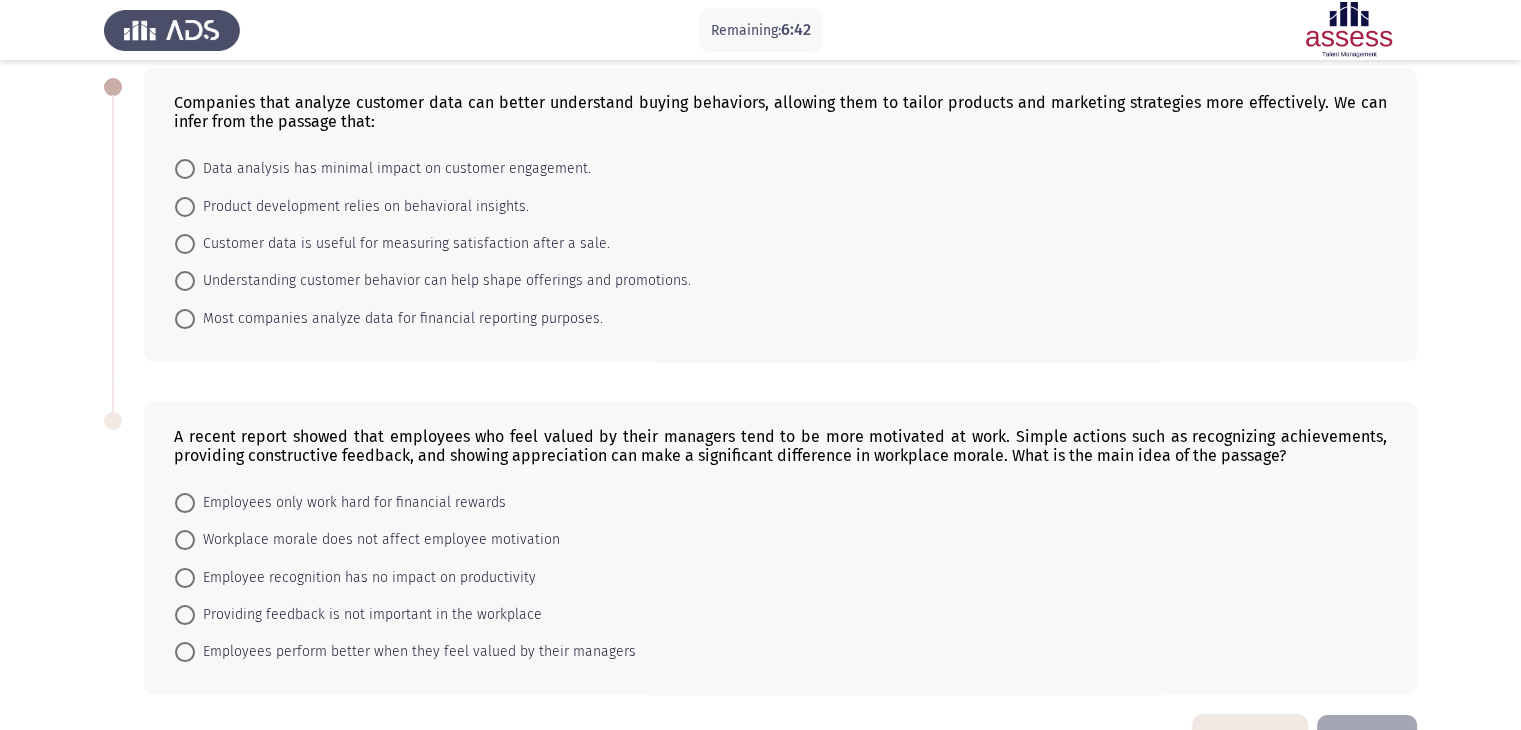 click at bounding box center [185, 244] 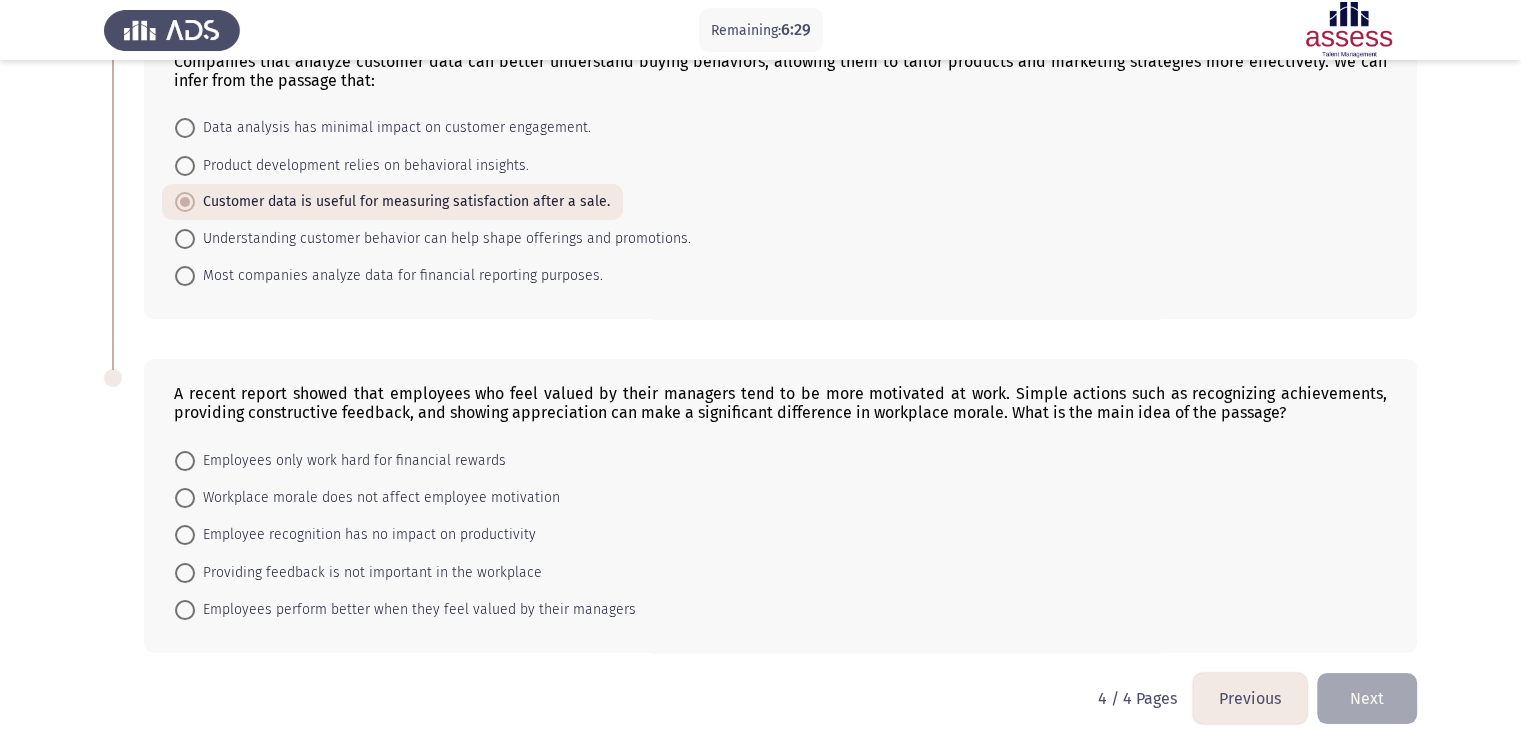 scroll, scrollTop: 164, scrollLeft: 0, axis: vertical 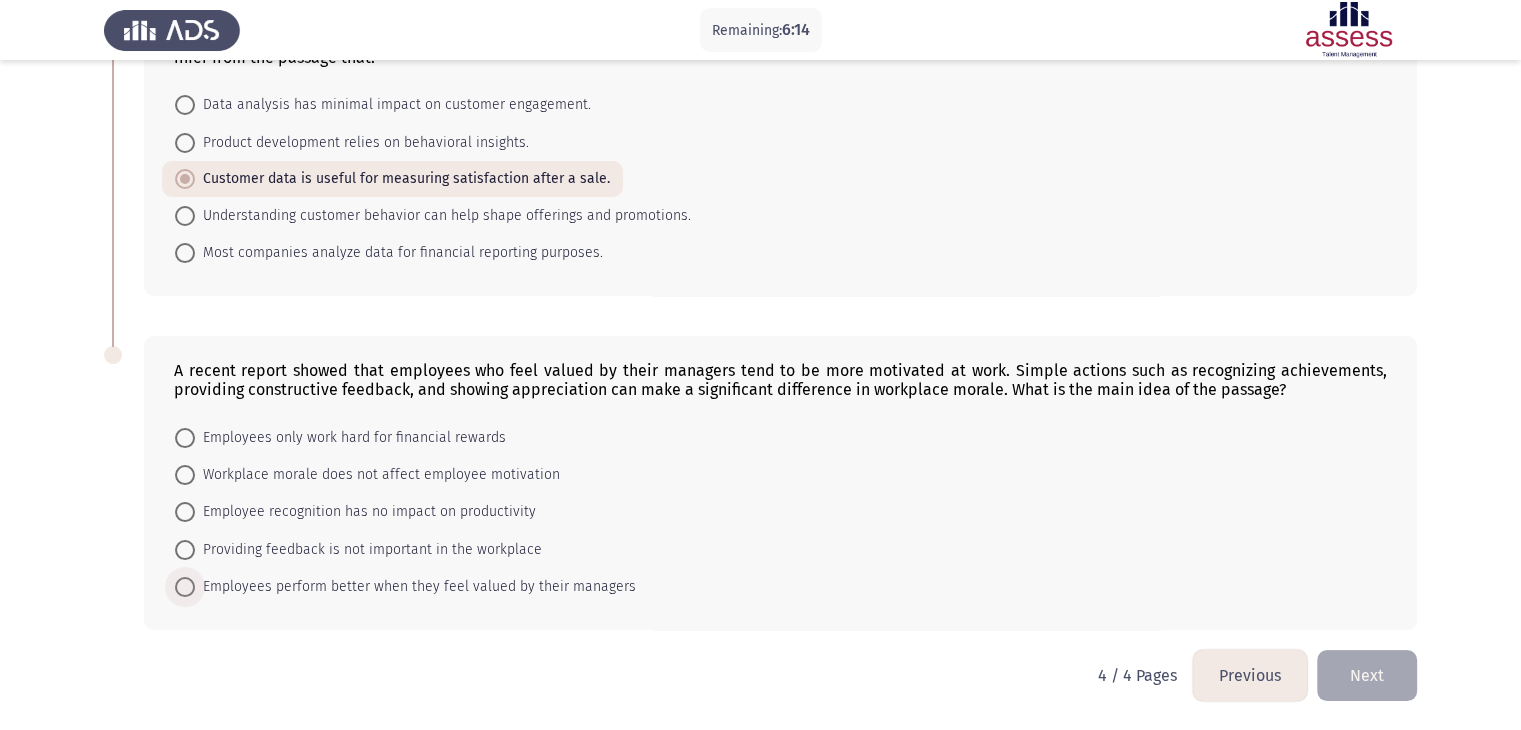 click at bounding box center (185, 587) 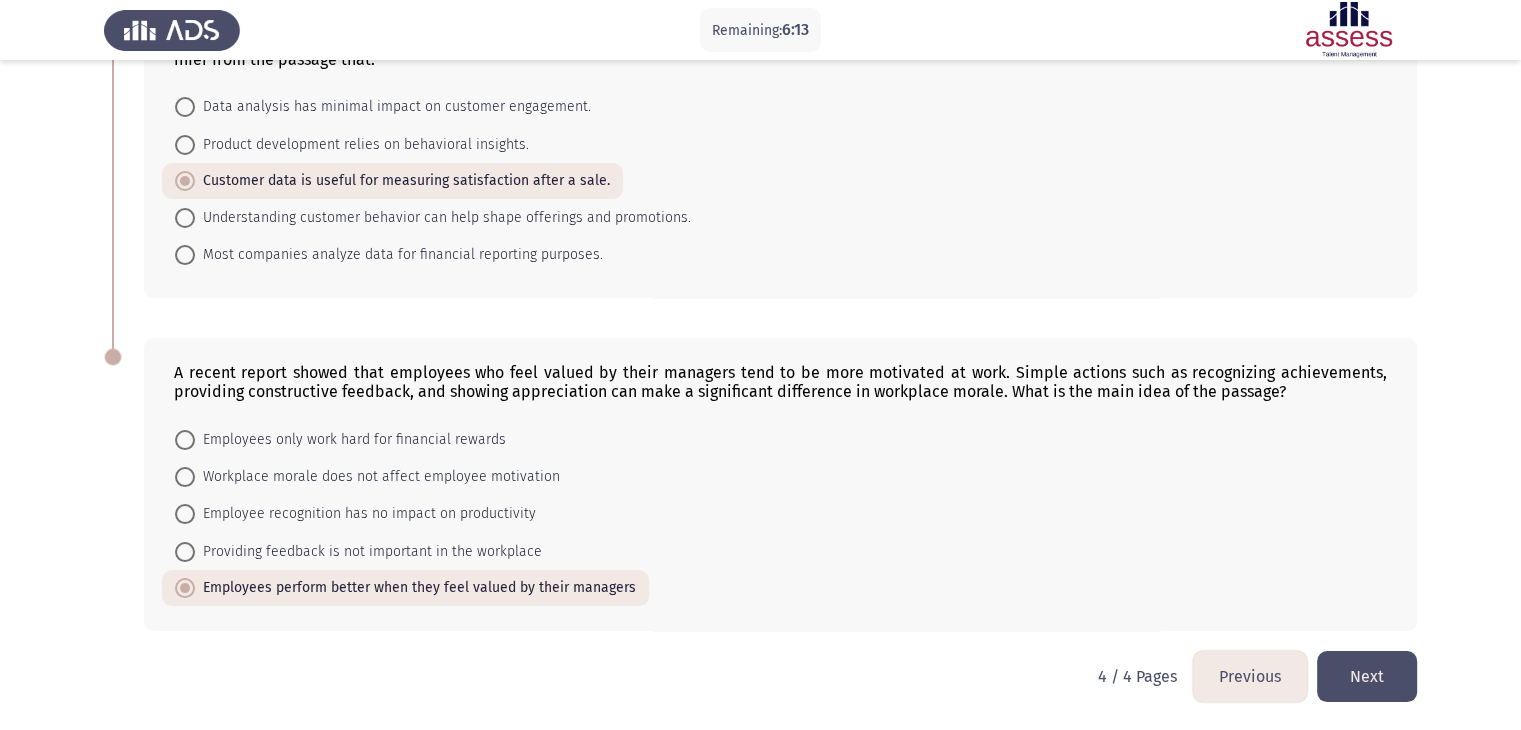 click on "Next" 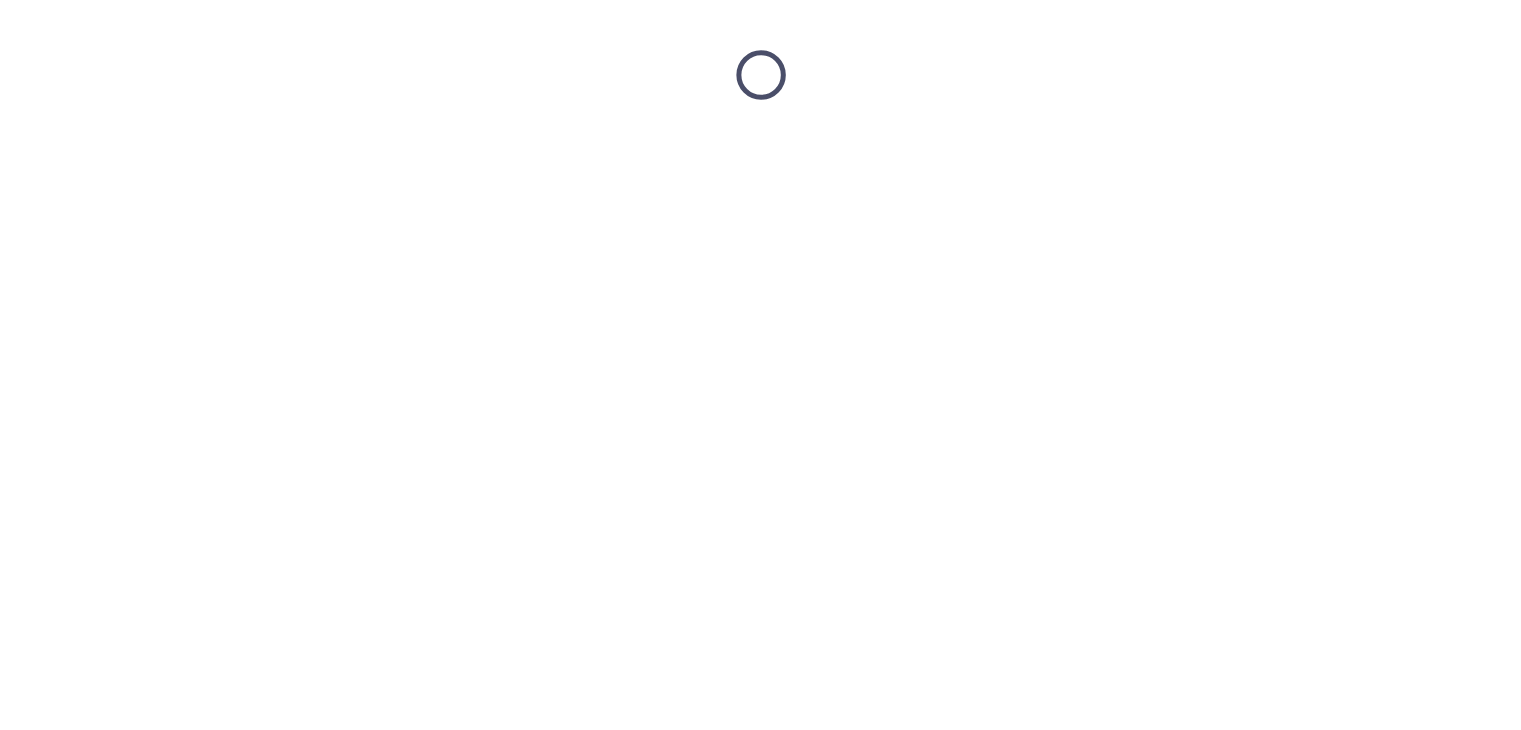 scroll, scrollTop: 0, scrollLeft: 0, axis: both 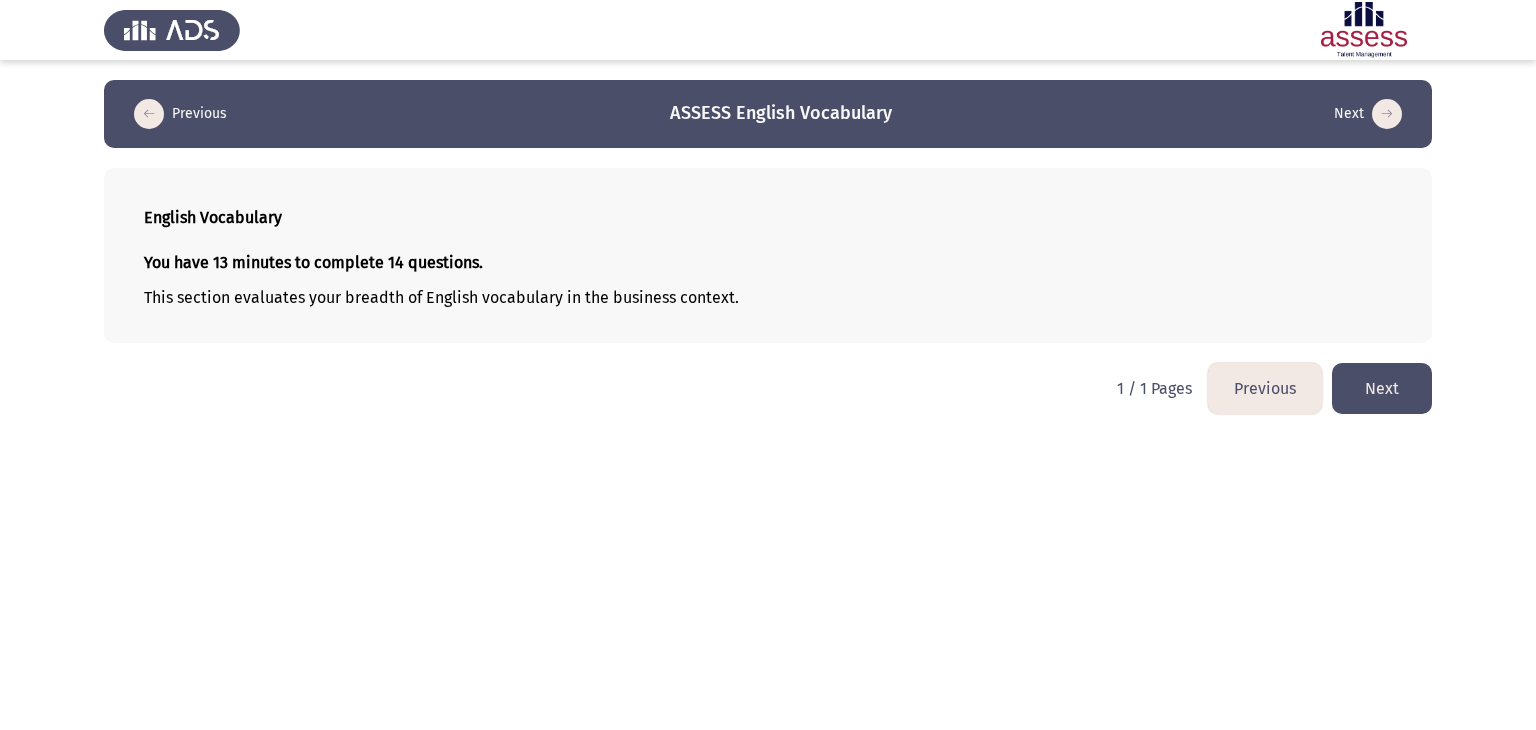 click on "Next" 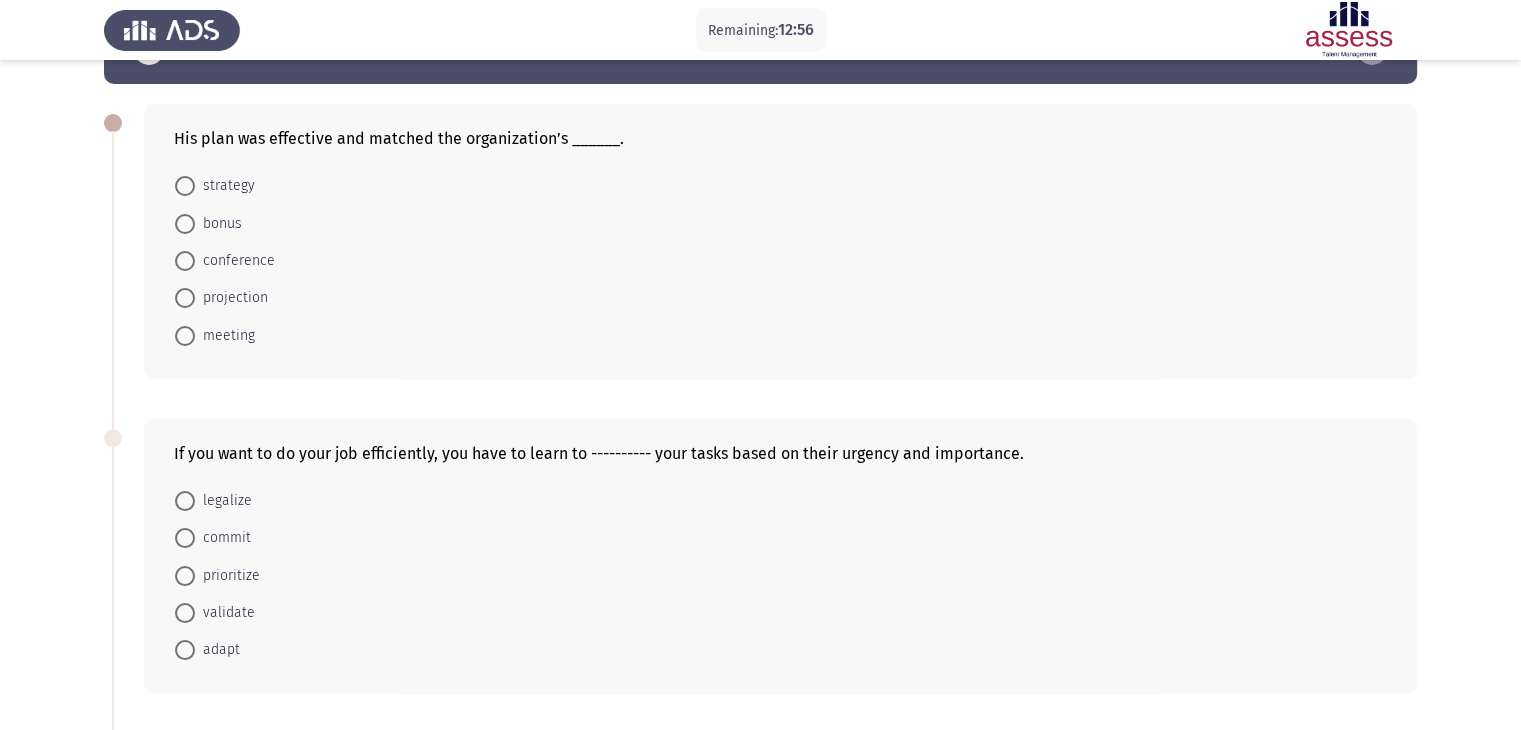 scroll, scrollTop: 100, scrollLeft: 0, axis: vertical 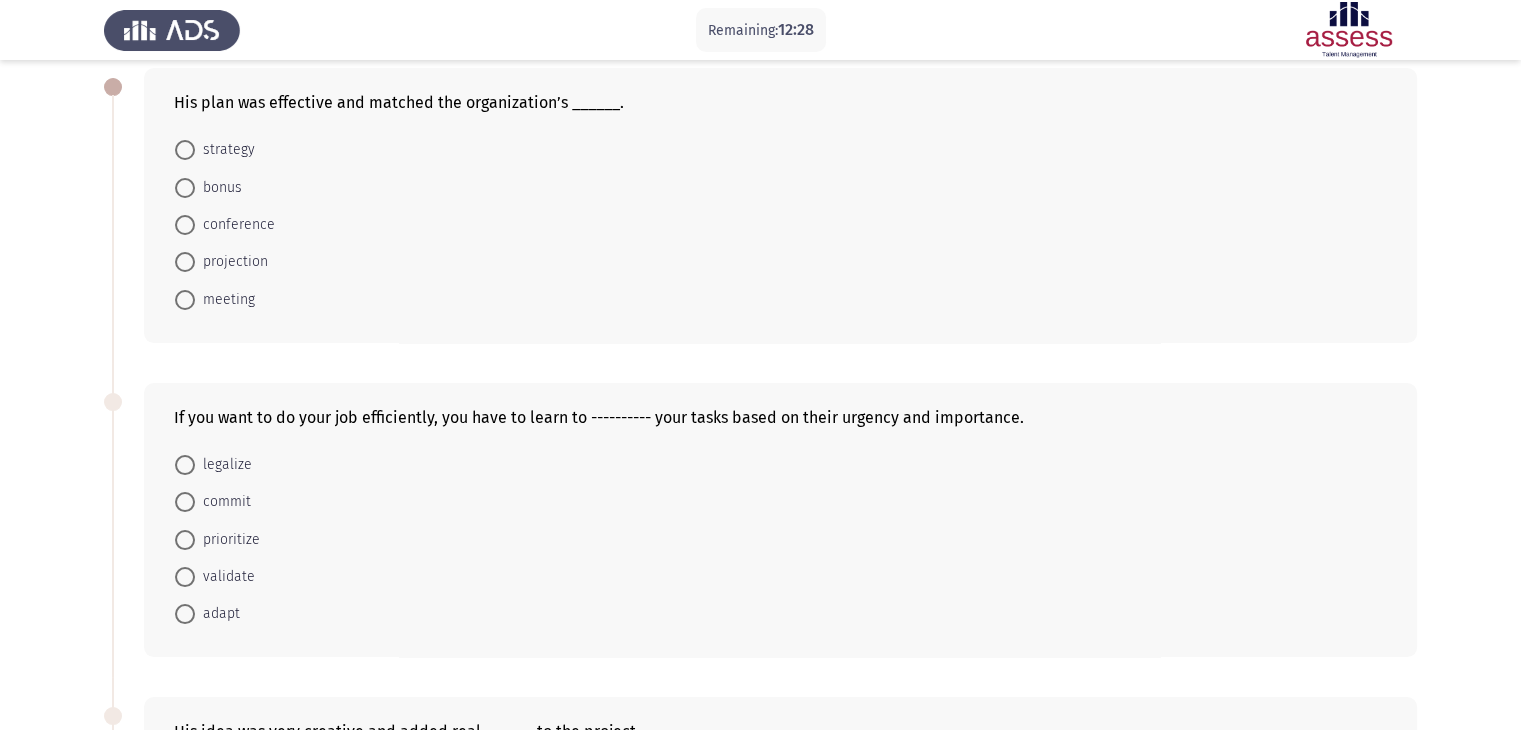 click on "meeting" at bounding box center (225, 300) 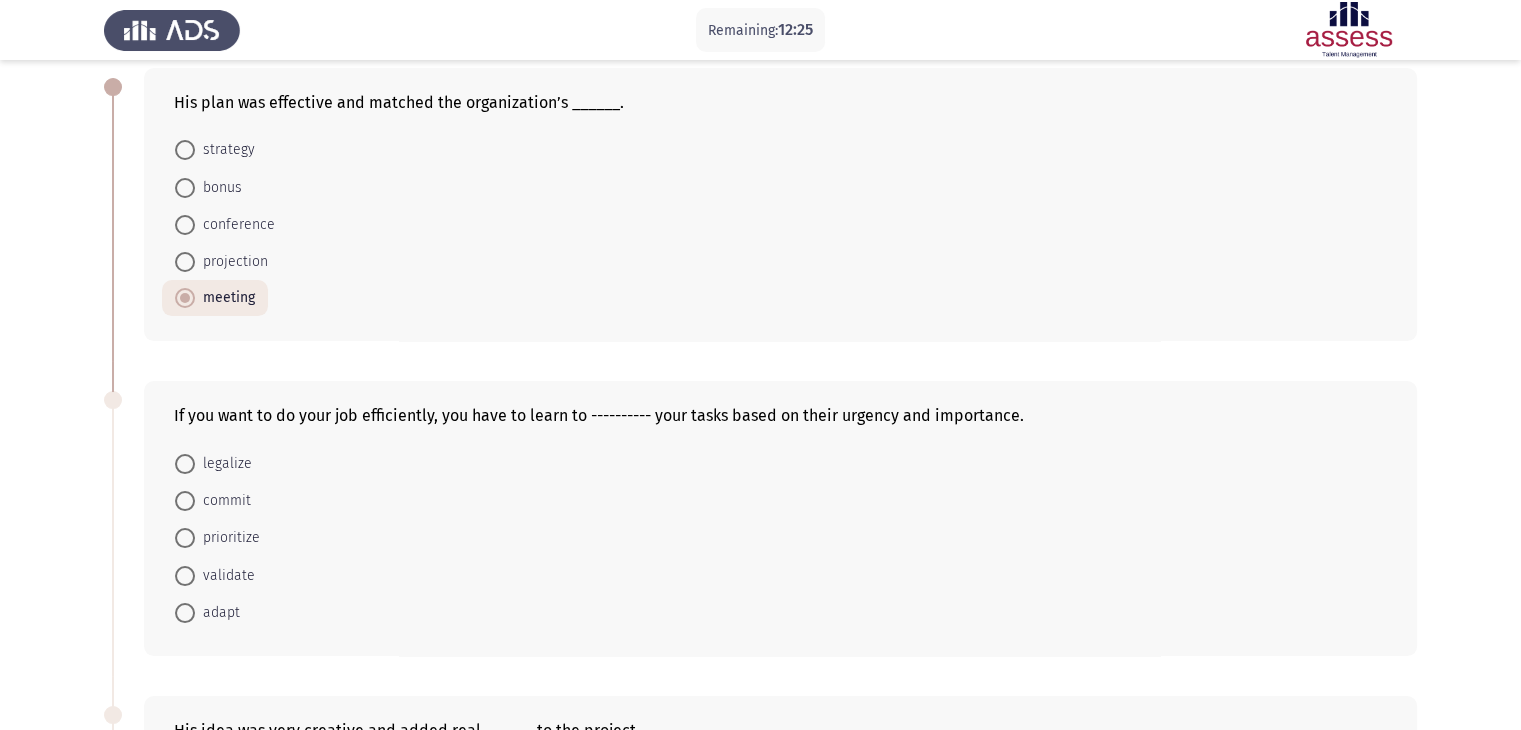 click on "strategy" at bounding box center [215, 149] 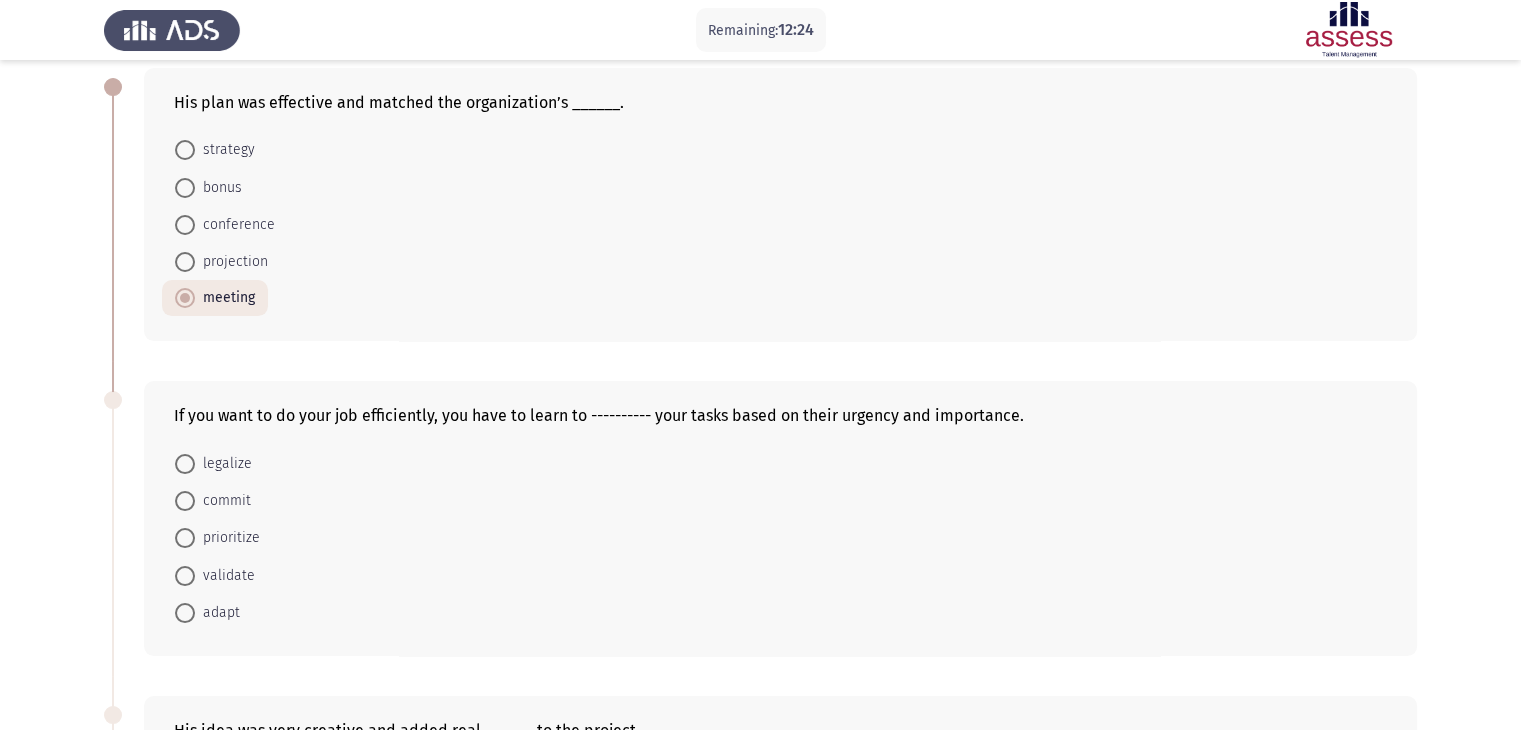 click at bounding box center (185, 150) 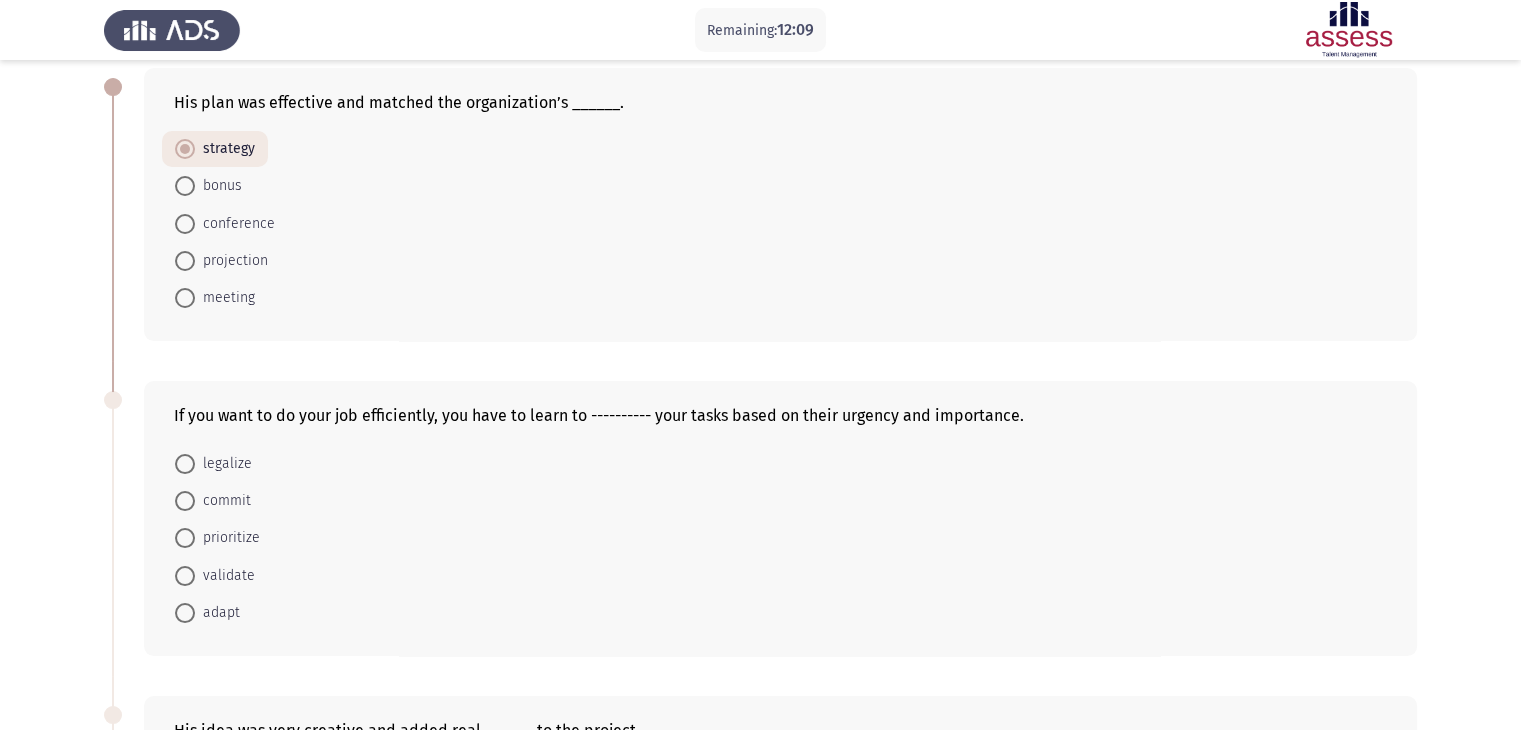 click at bounding box center (185, 501) 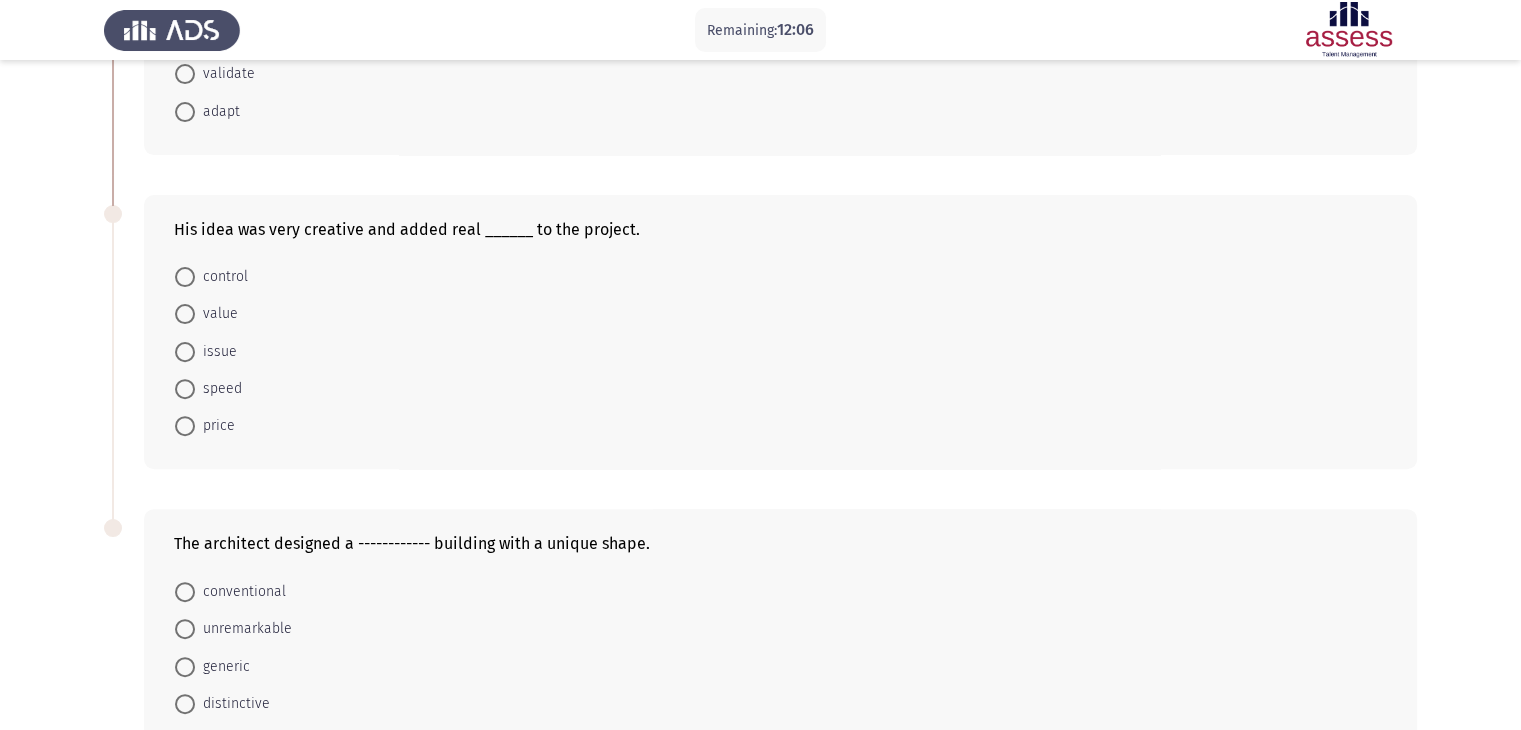 scroll, scrollTop: 700, scrollLeft: 0, axis: vertical 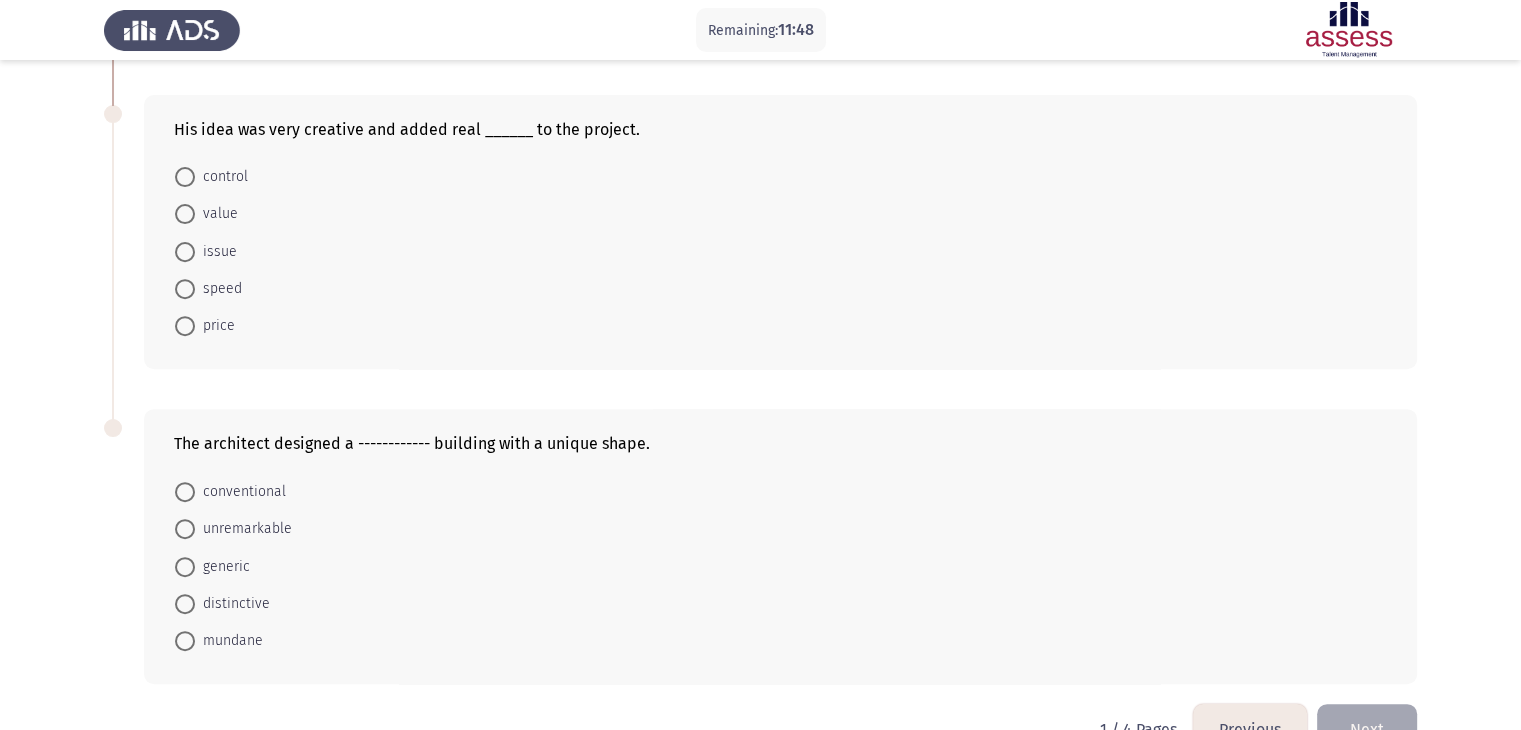 click at bounding box center (185, 177) 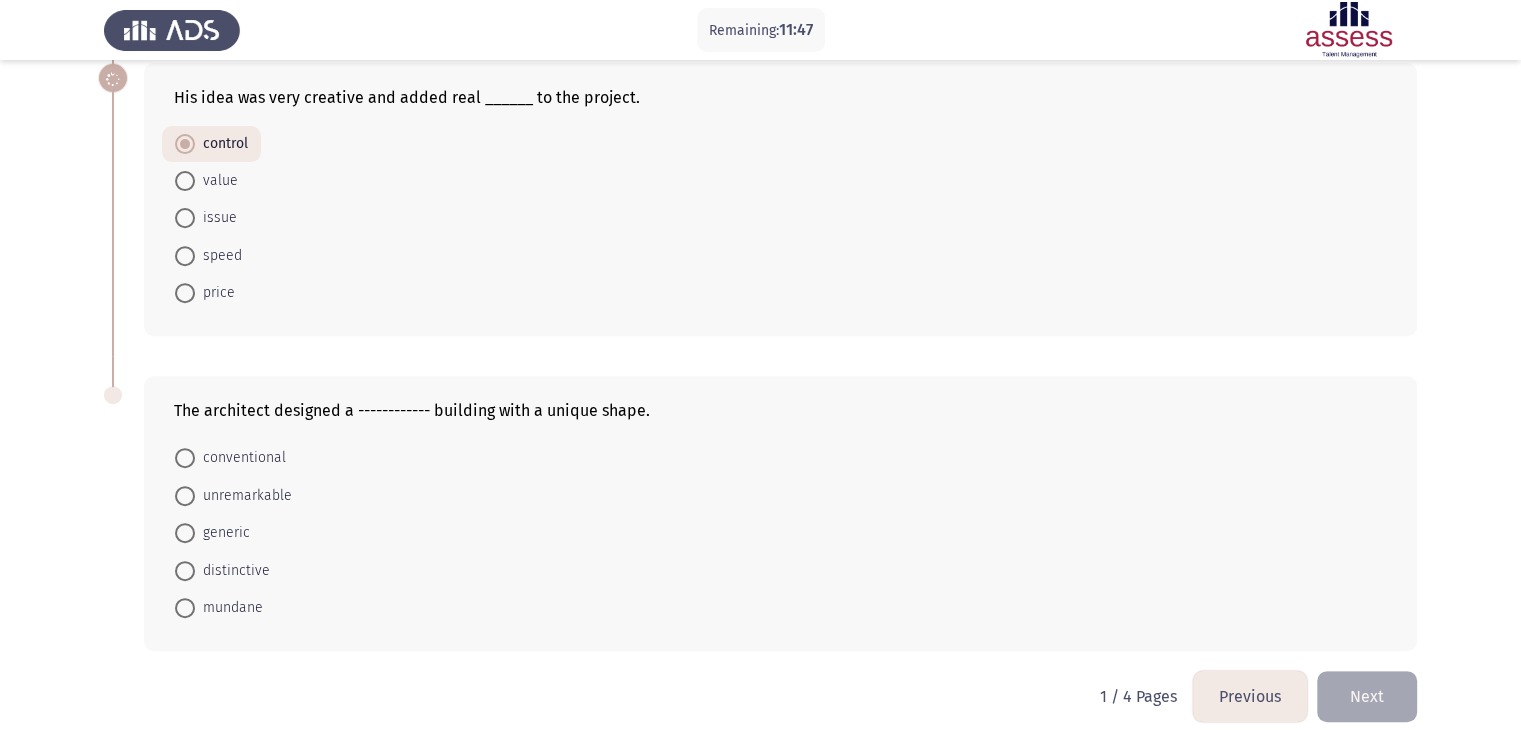 scroll, scrollTop: 751, scrollLeft: 0, axis: vertical 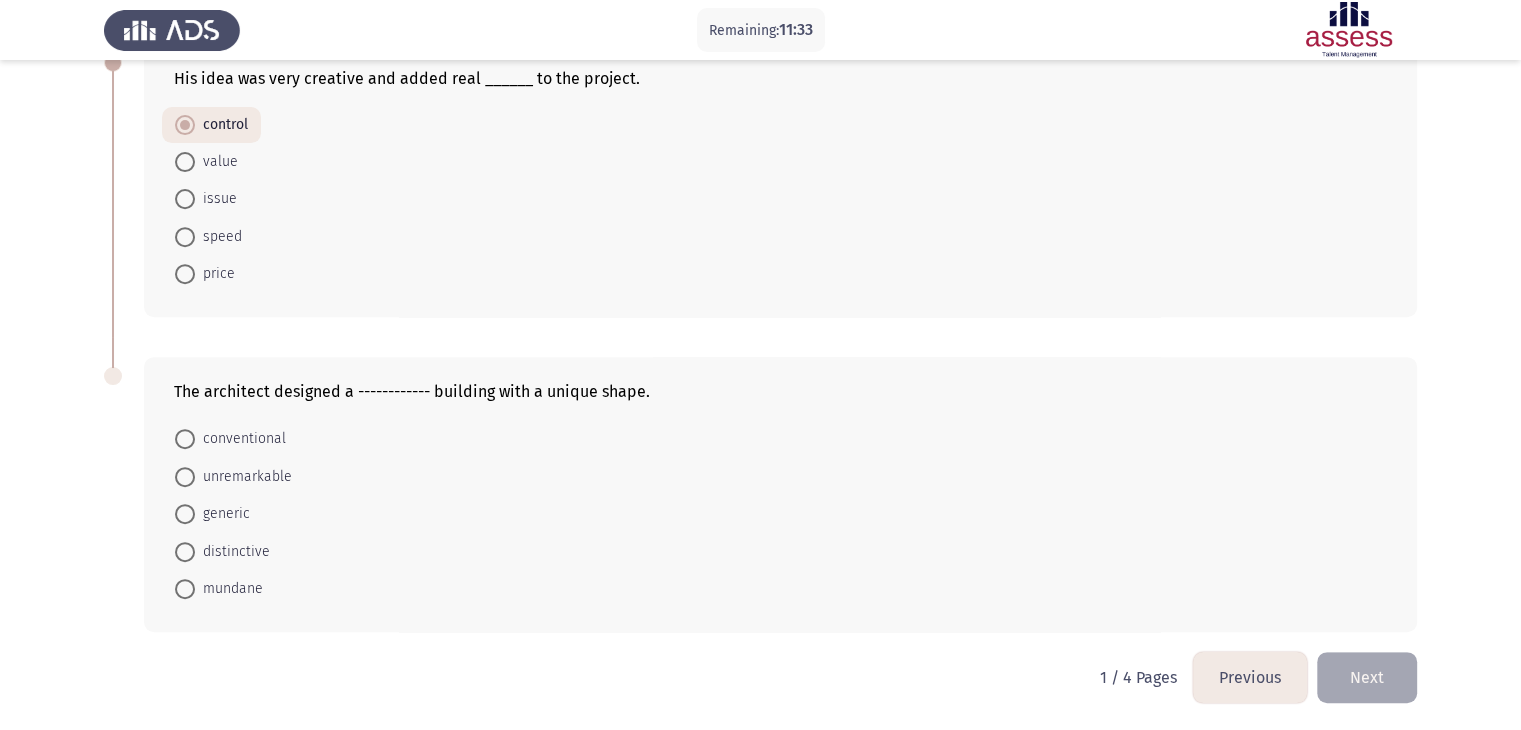 click at bounding box center (185, 552) 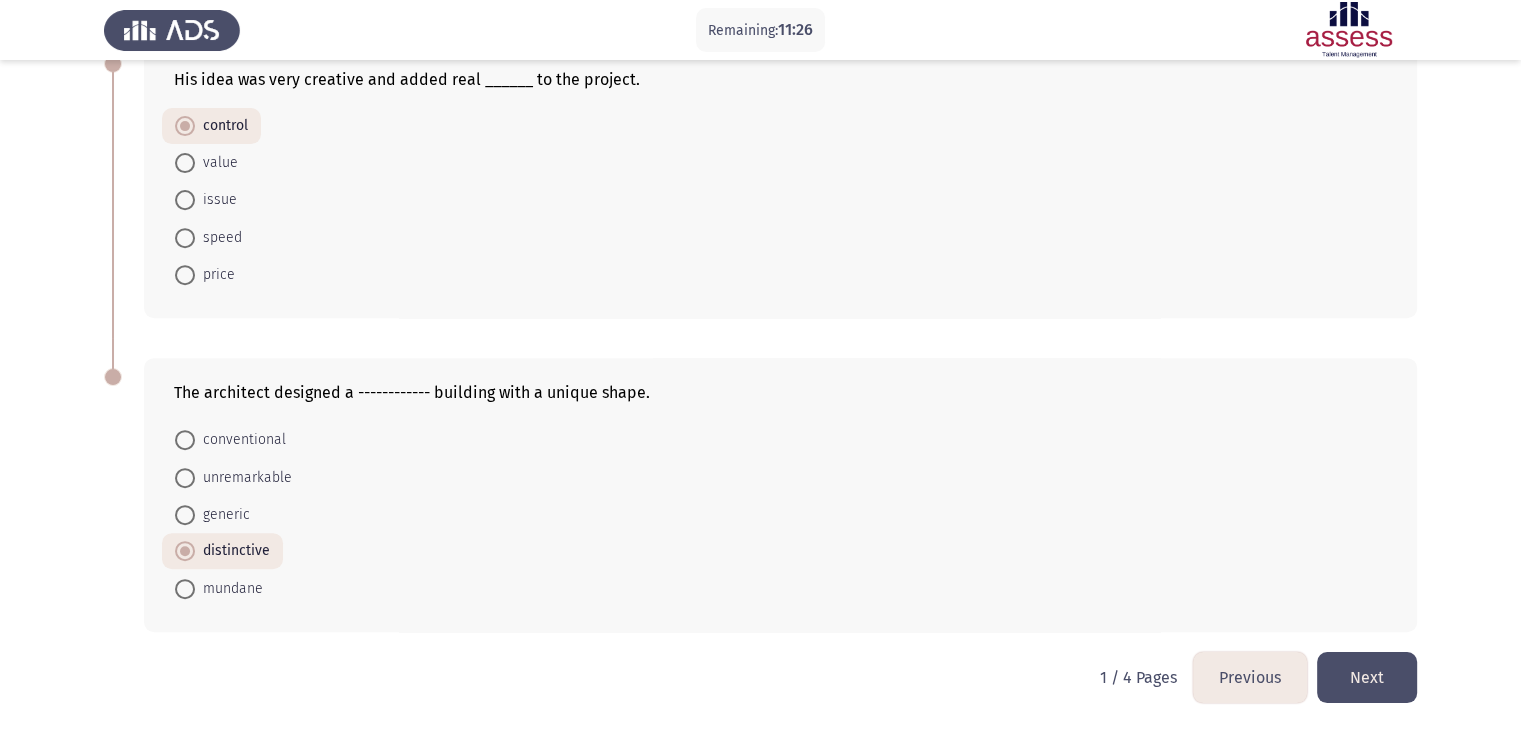 click on "Next" 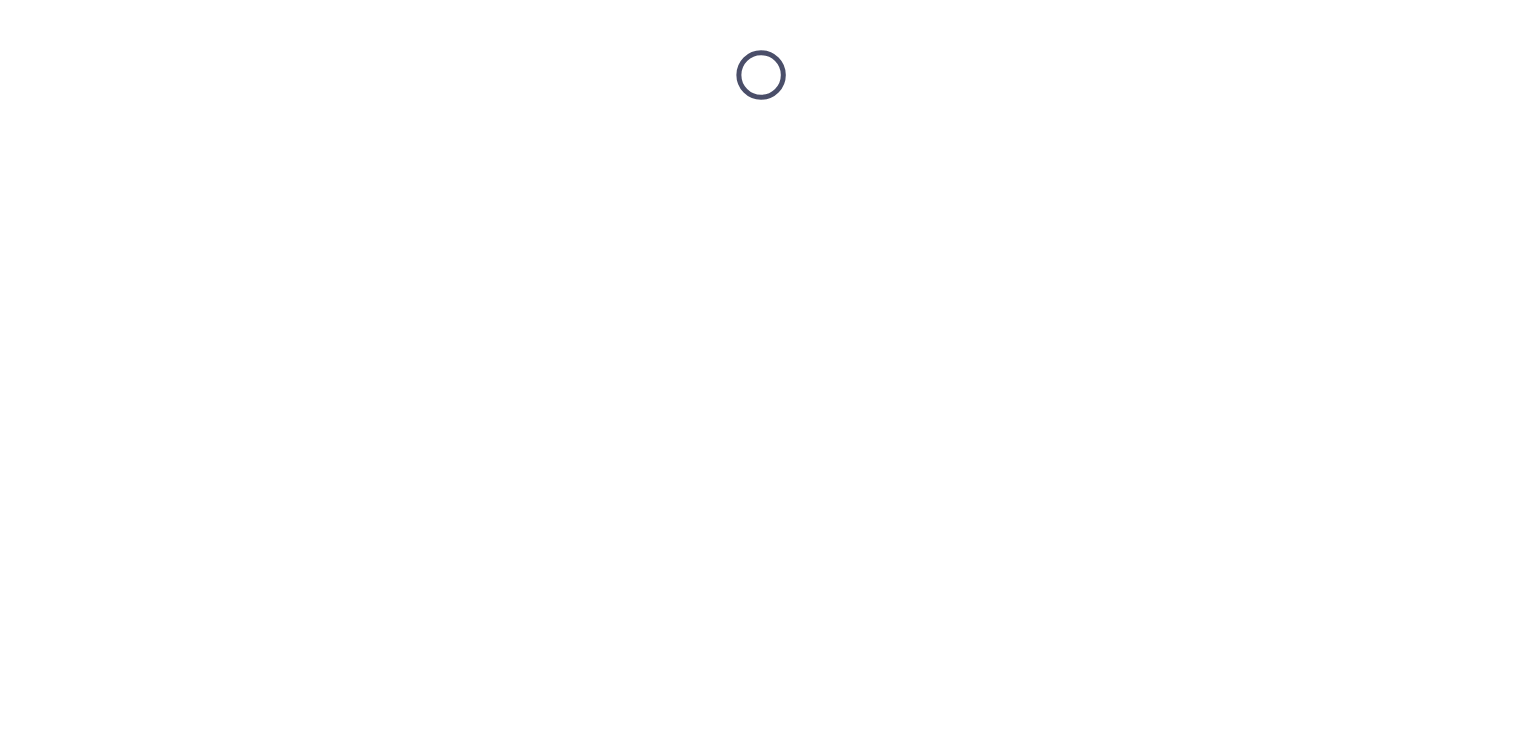 scroll, scrollTop: 0, scrollLeft: 0, axis: both 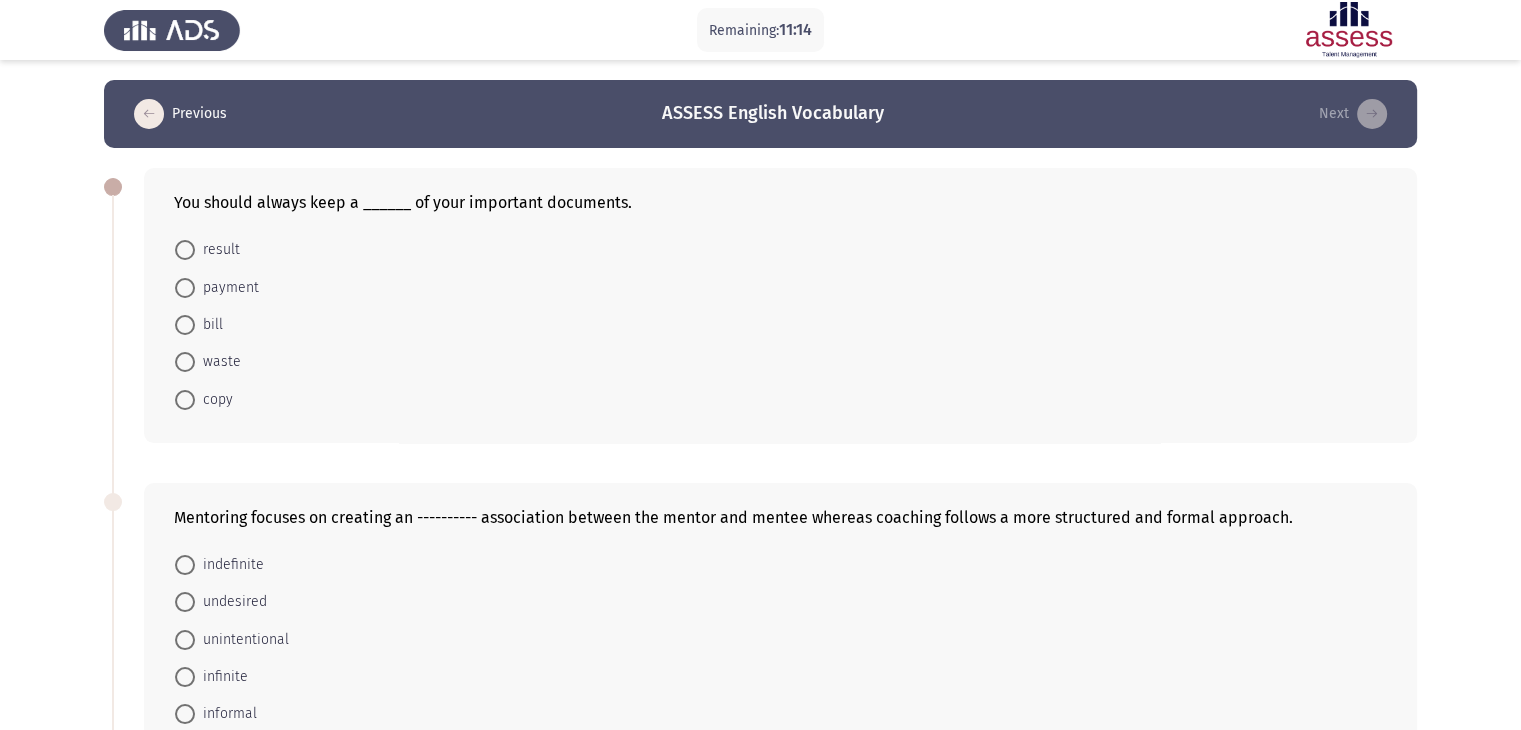 click on "copy" at bounding box center (214, 400) 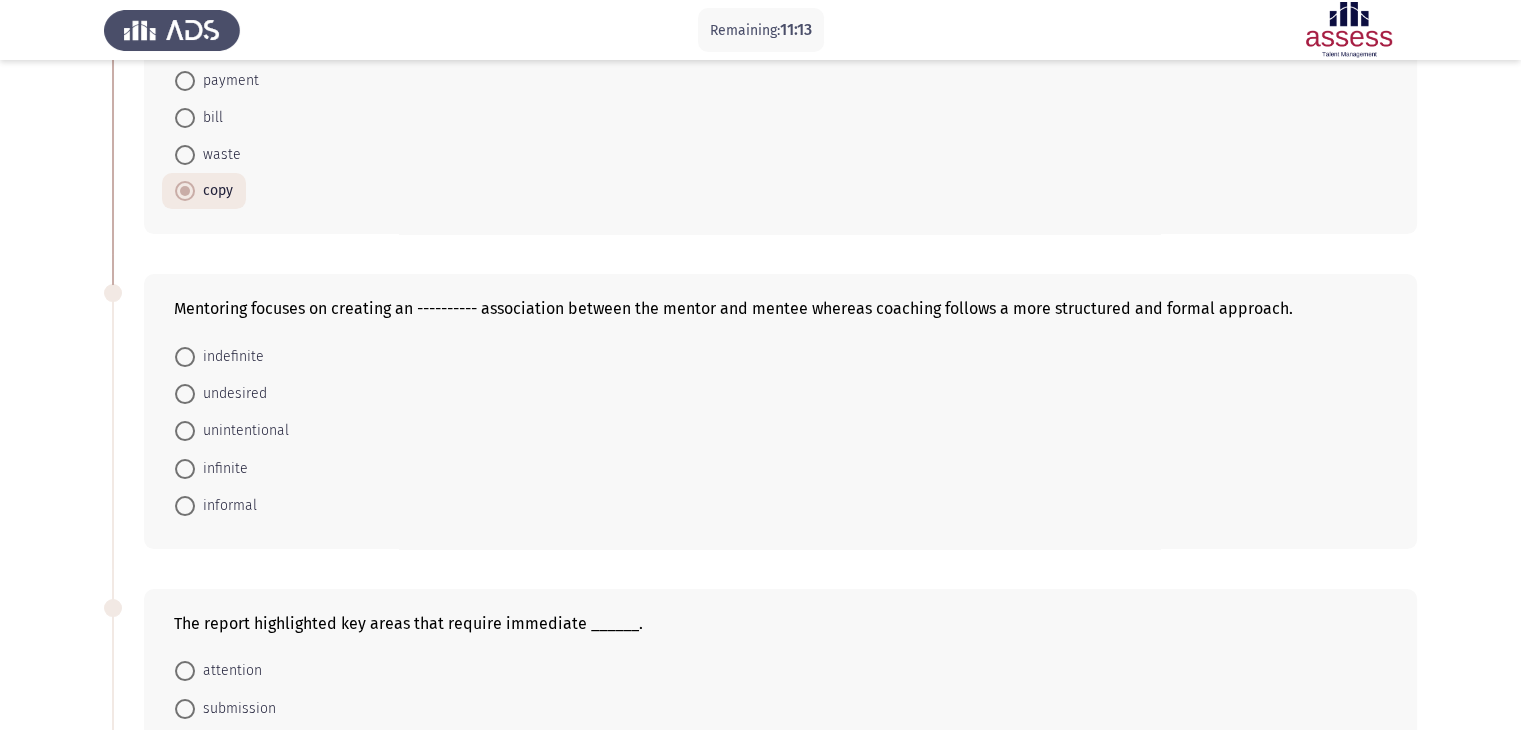 scroll, scrollTop: 300, scrollLeft: 0, axis: vertical 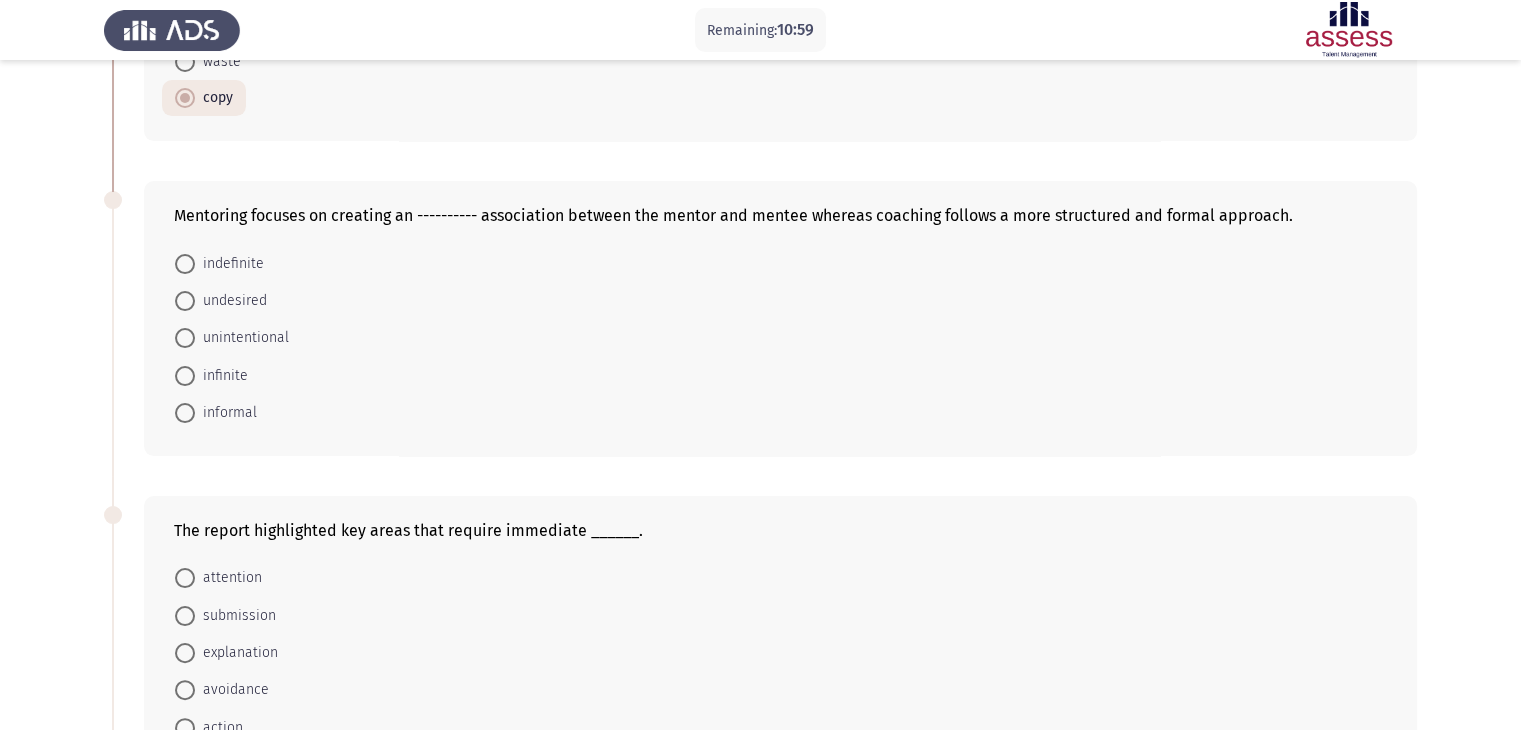 click at bounding box center (185, 264) 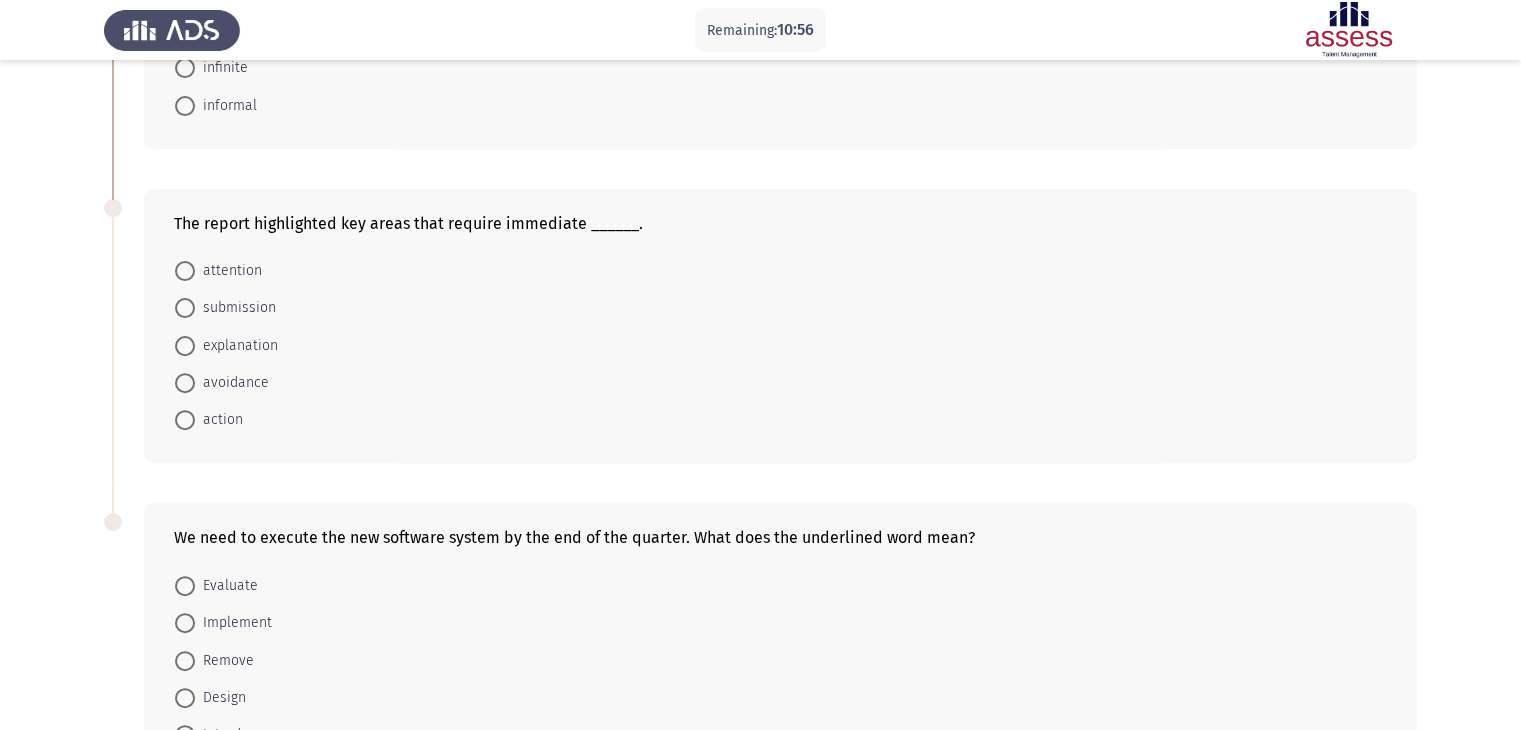 scroll, scrollTop: 700, scrollLeft: 0, axis: vertical 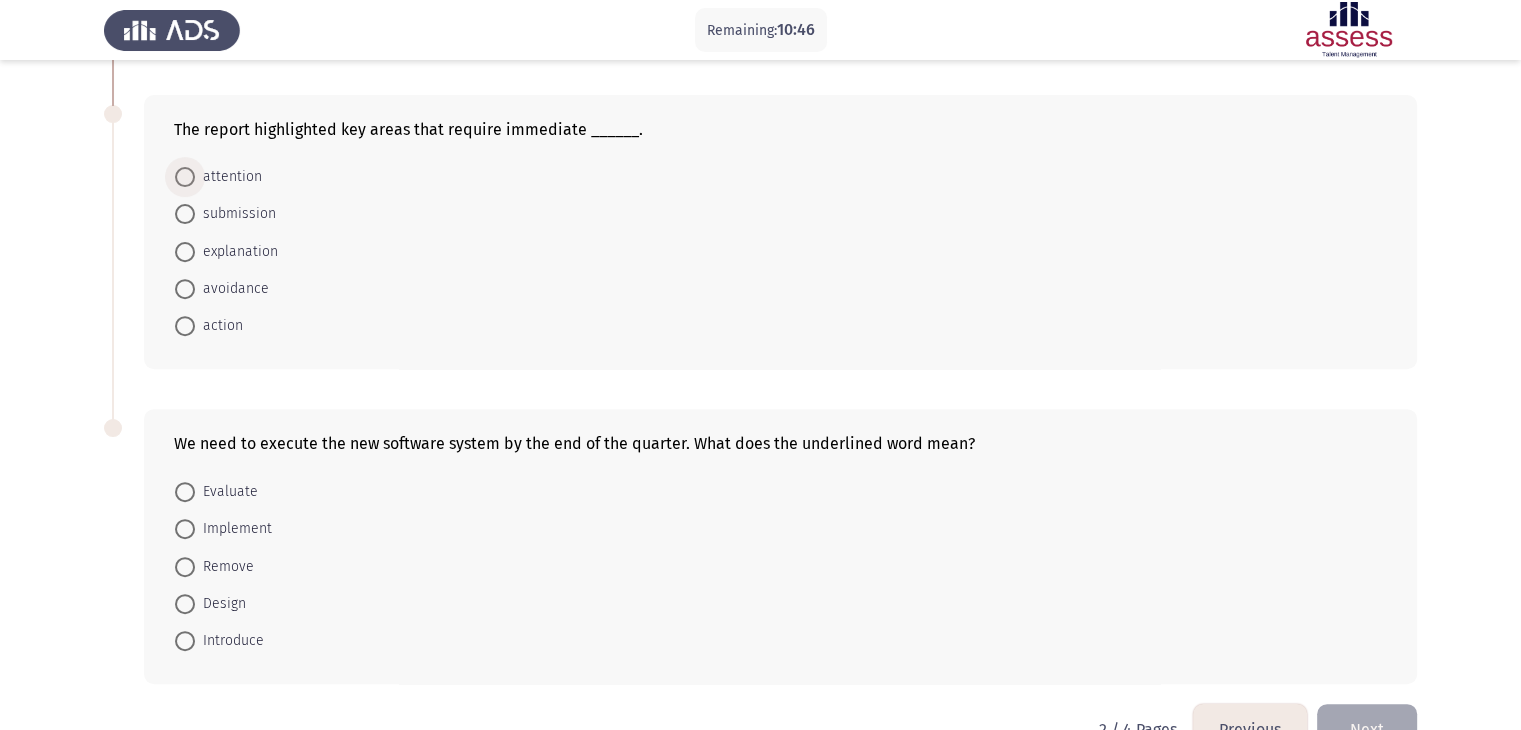 click at bounding box center (185, 177) 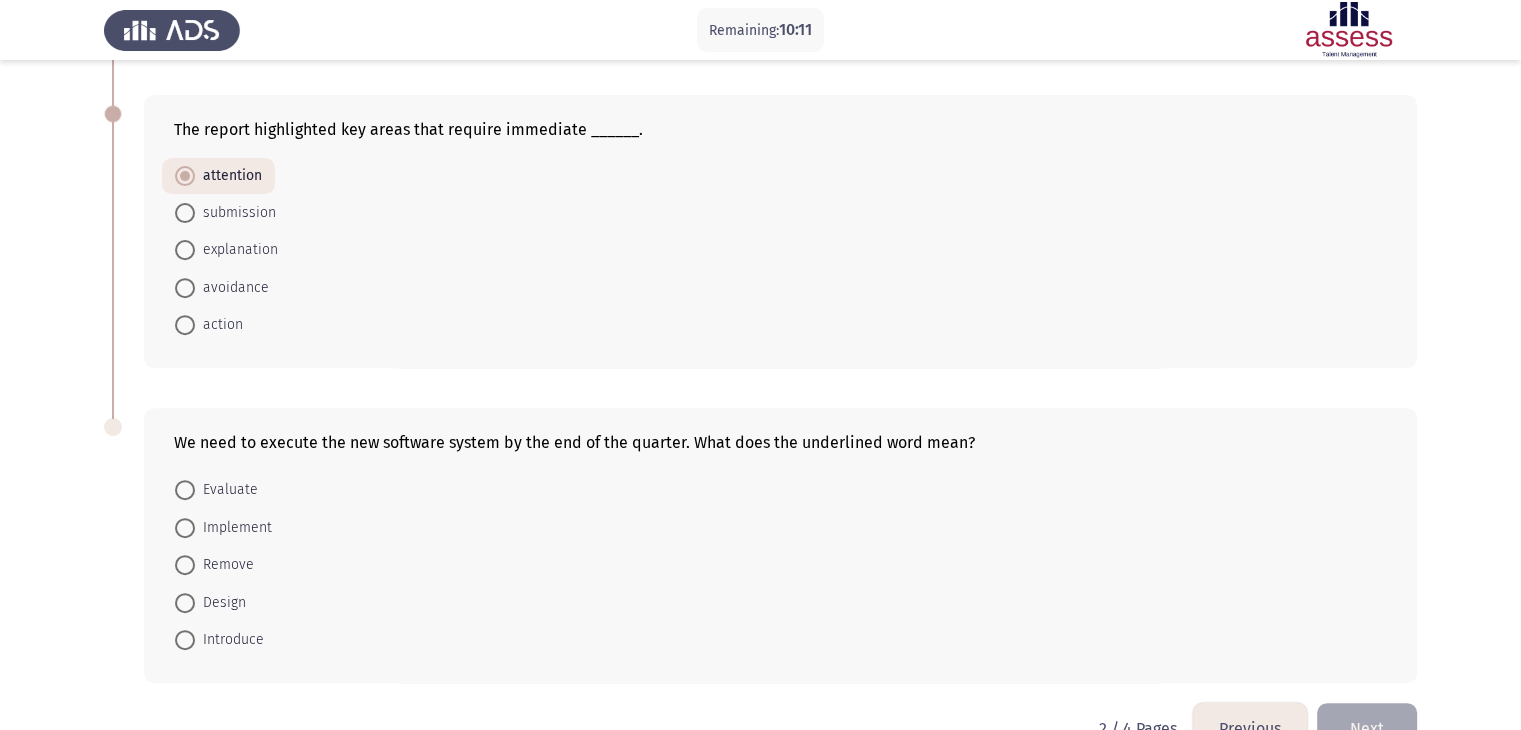 click at bounding box center [185, 528] 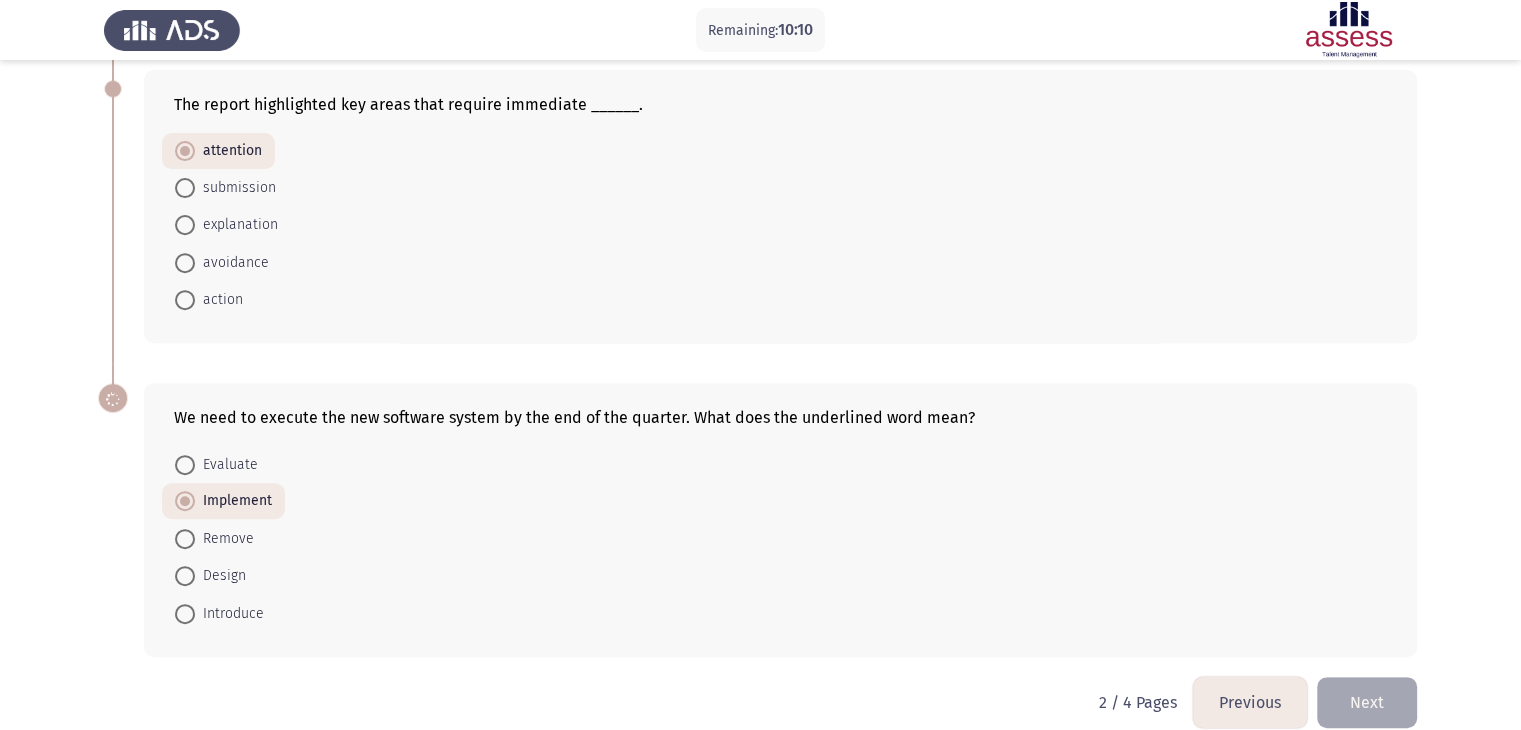 scroll, scrollTop: 750, scrollLeft: 0, axis: vertical 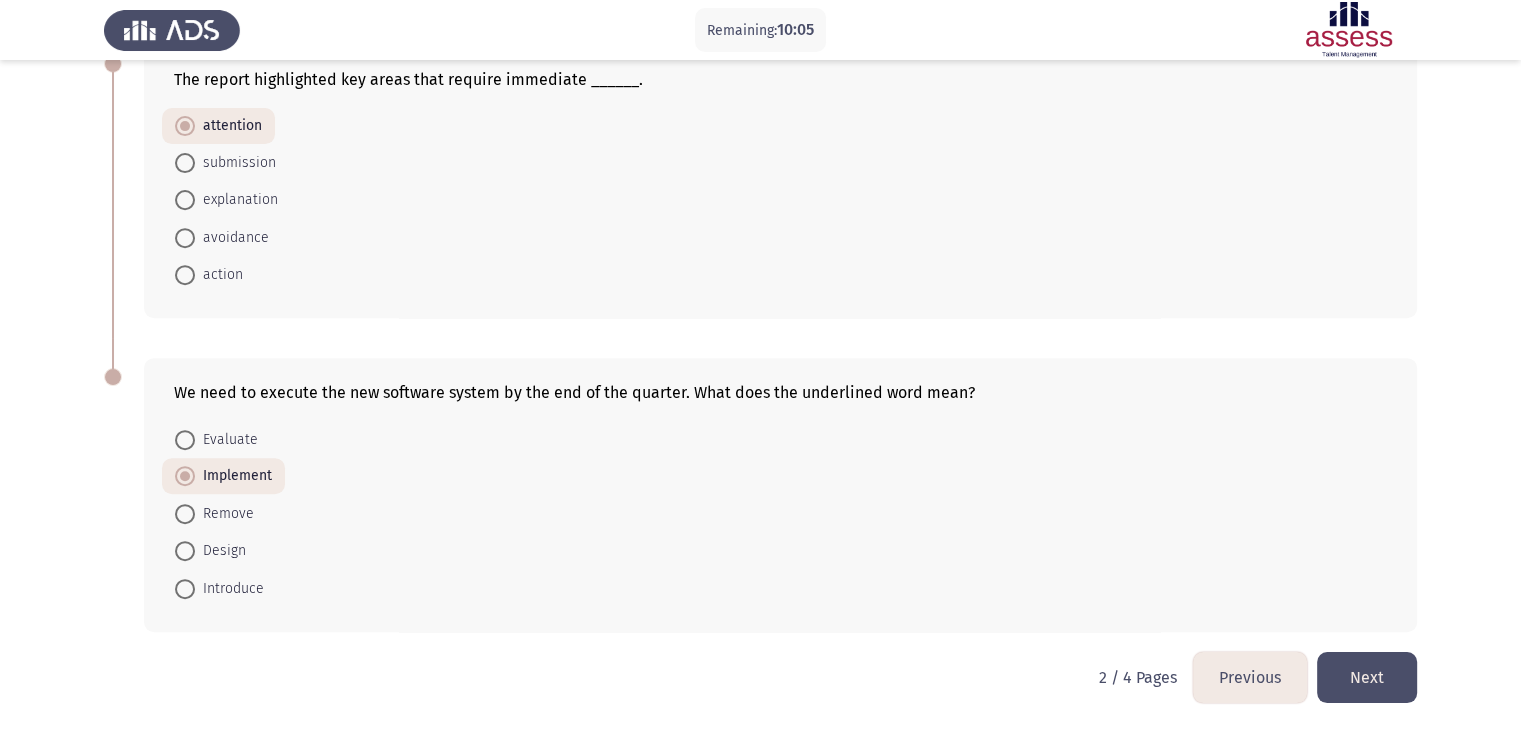 click at bounding box center (185, 514) 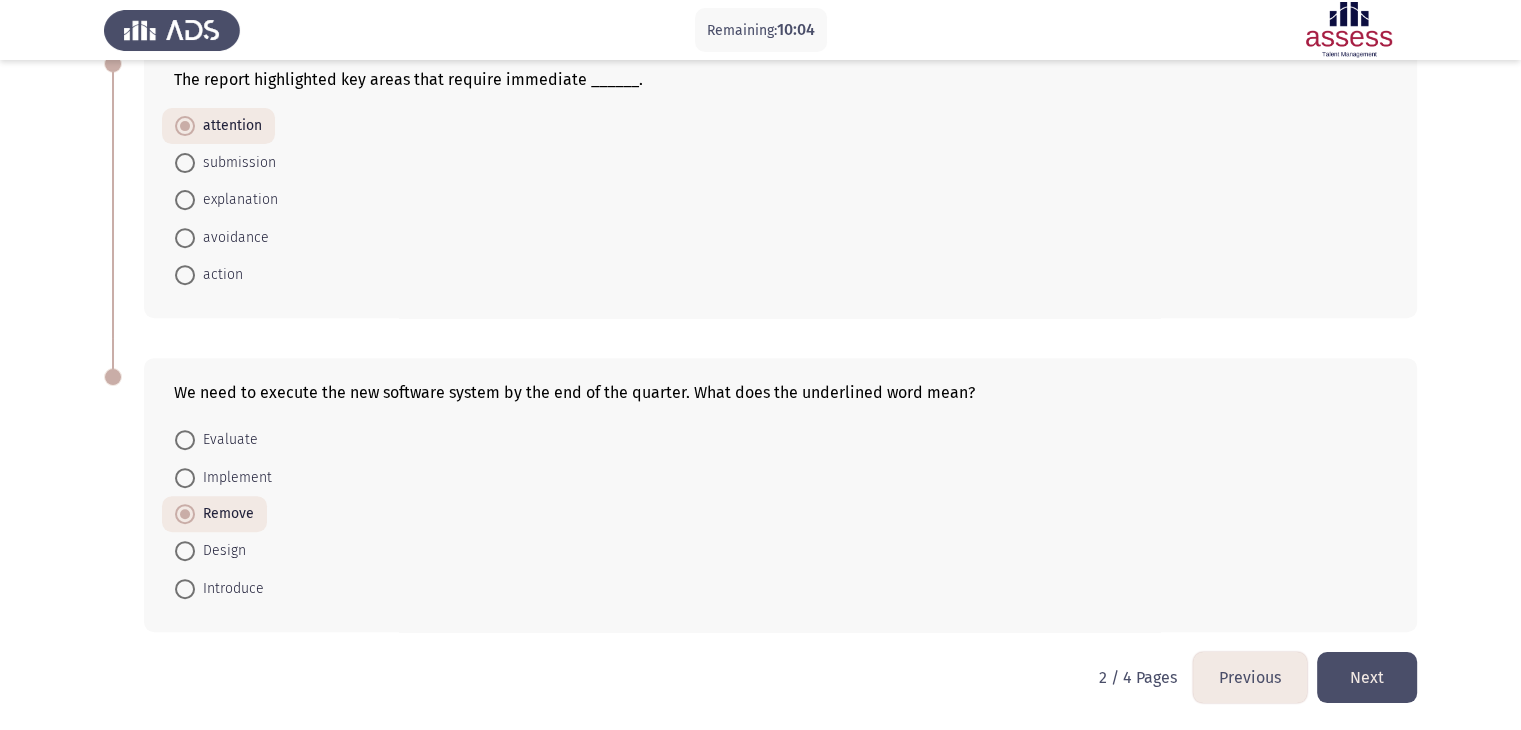 click at bounding box center [185, 478] 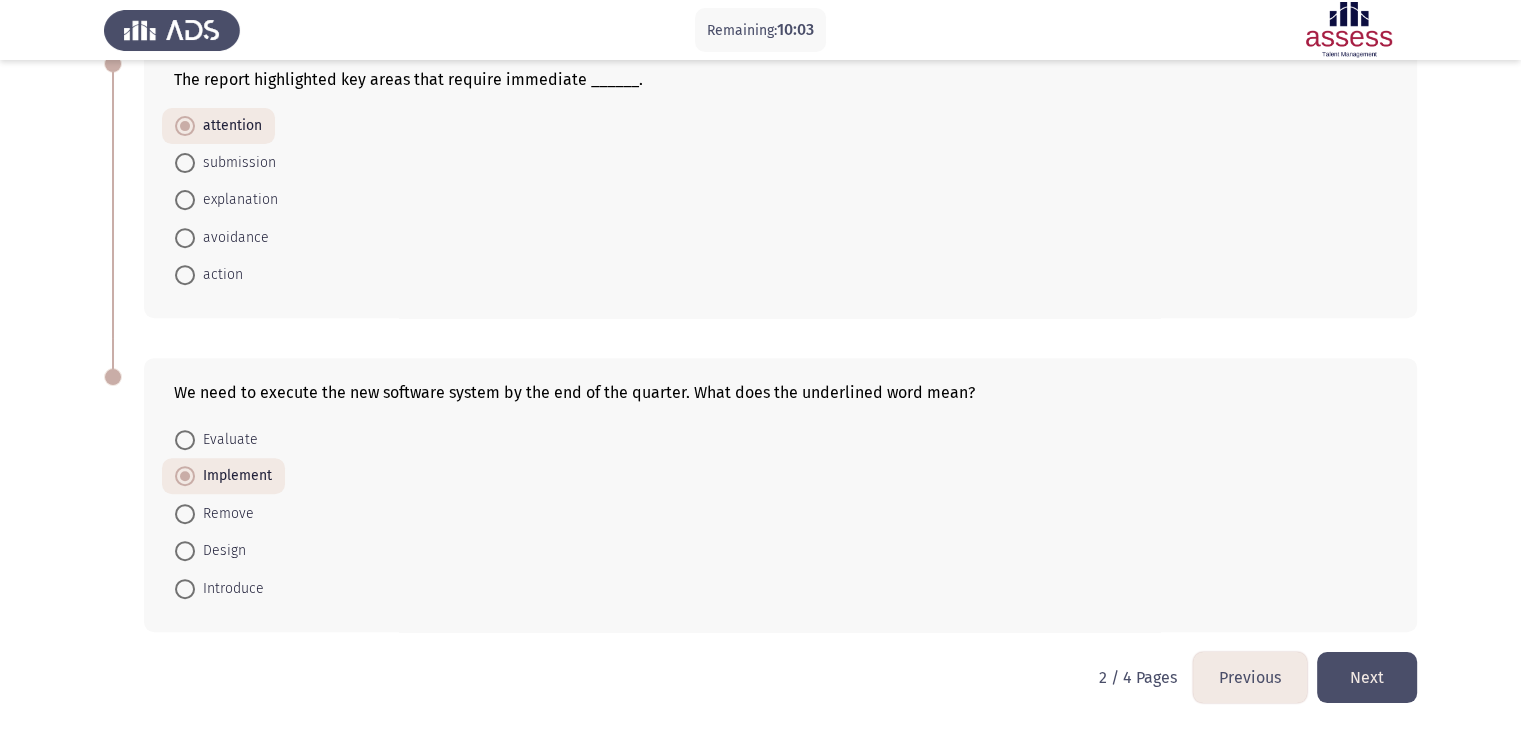 click on "Next" 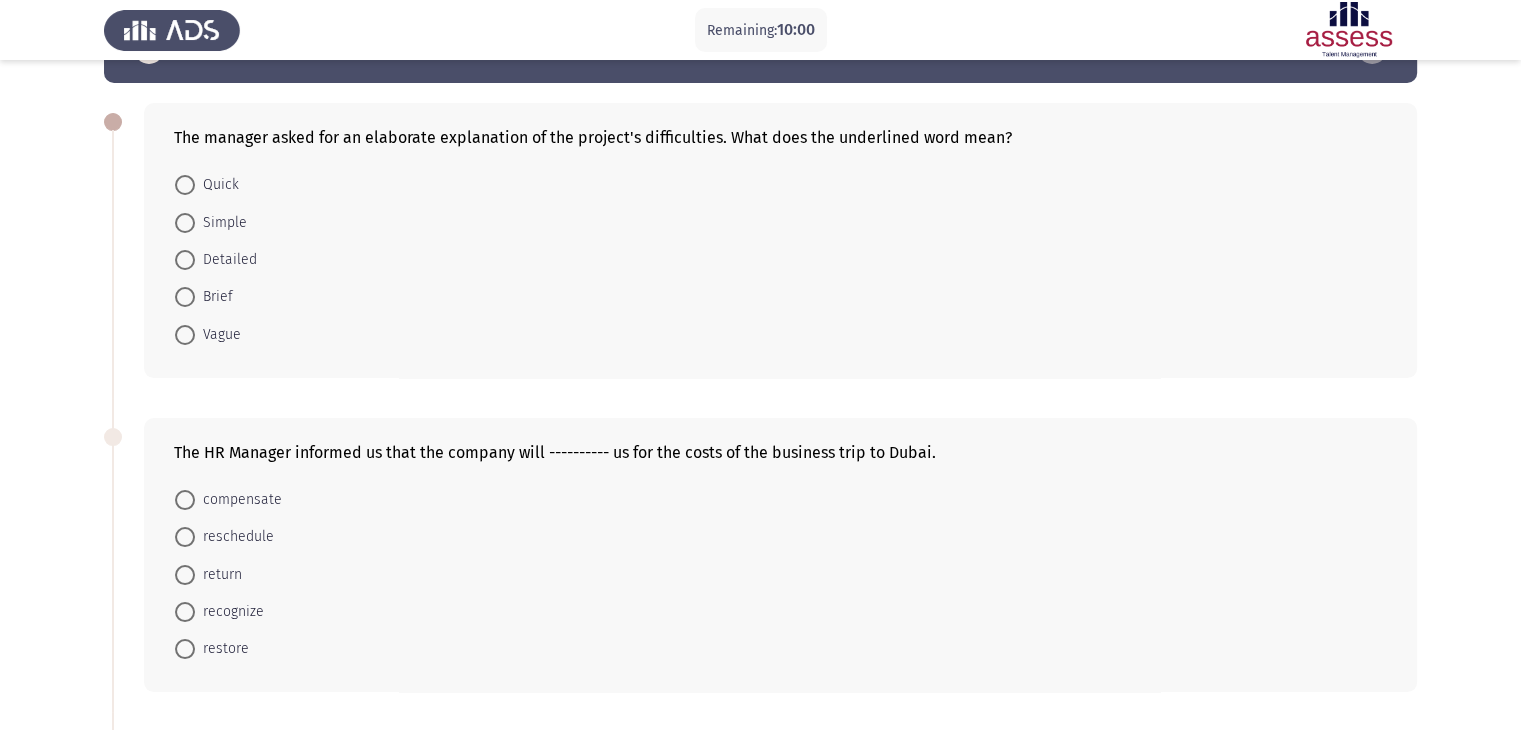 scroll, scrollTop: 100, scrollLeft: 0, axis: vertical 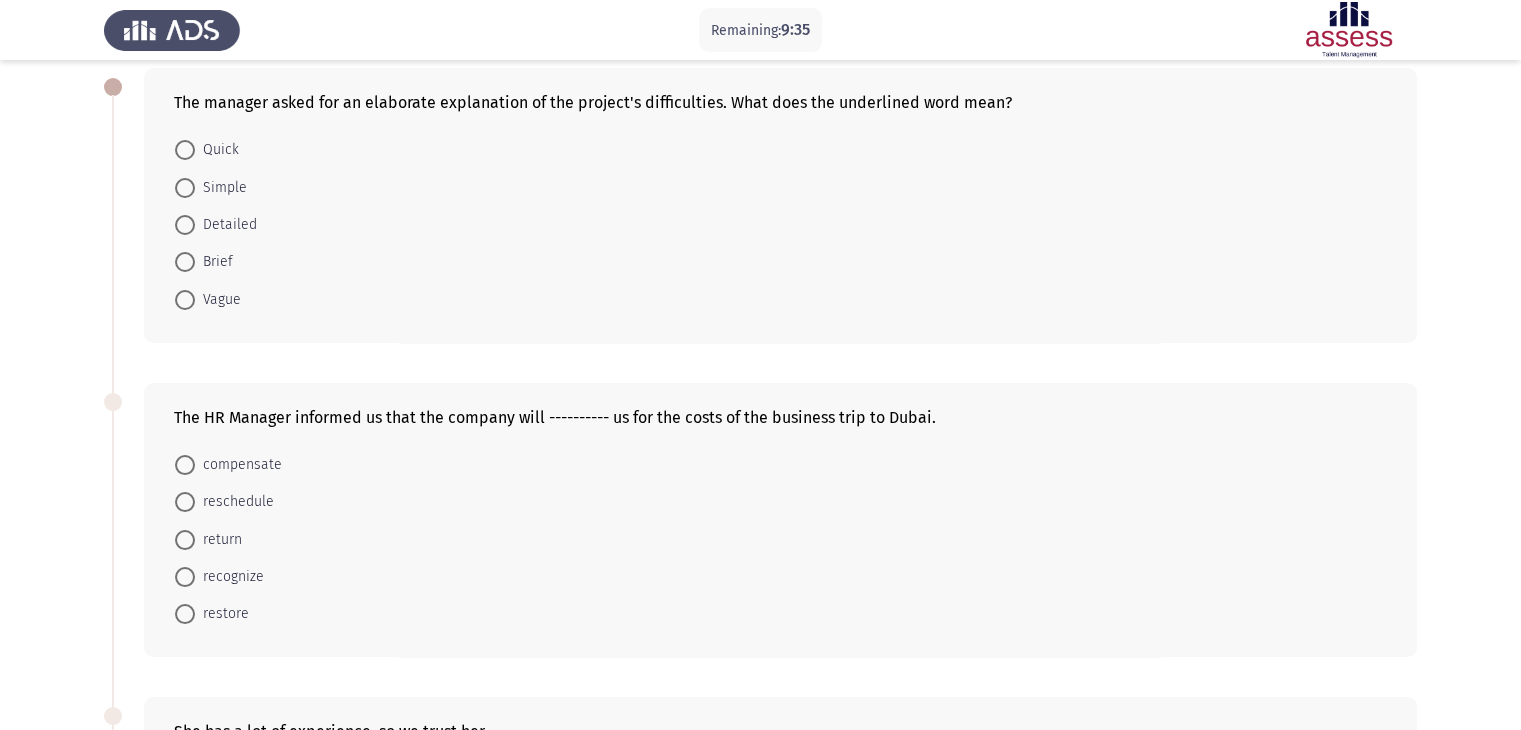 click at bounding box center (185, 225) 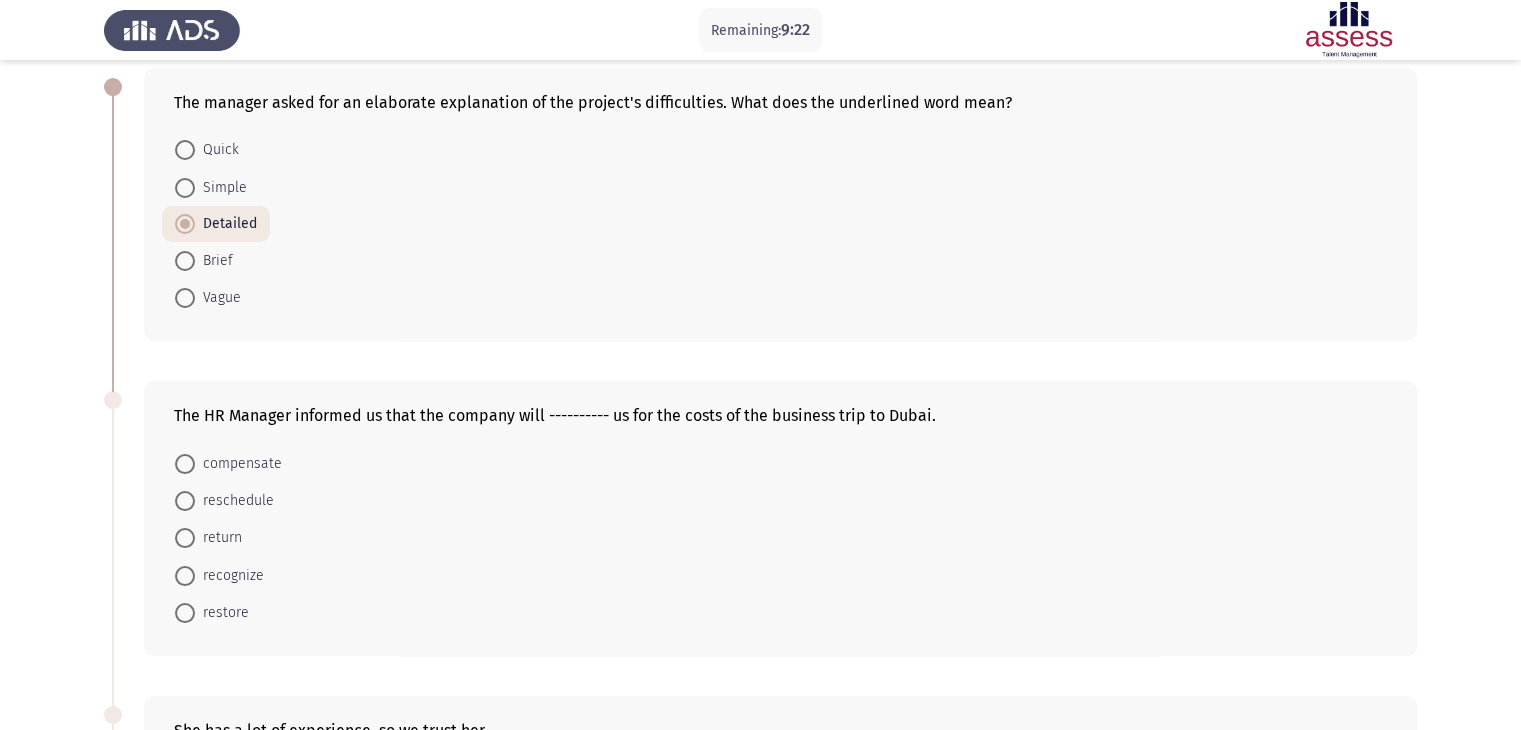 click at bounding box center (185, 464) 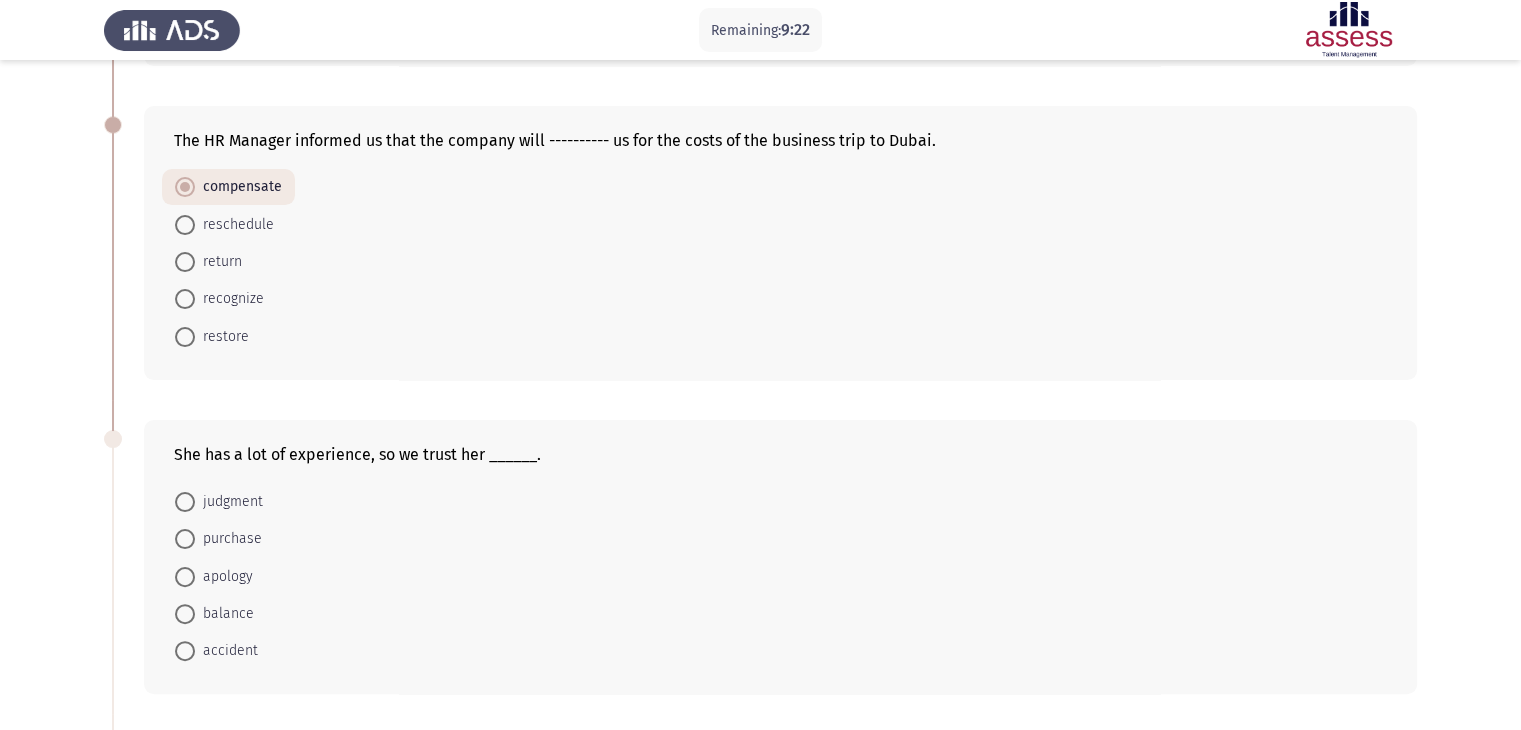 scroll, scrollTop: 400, scrollLeft: 0, axis: vertical 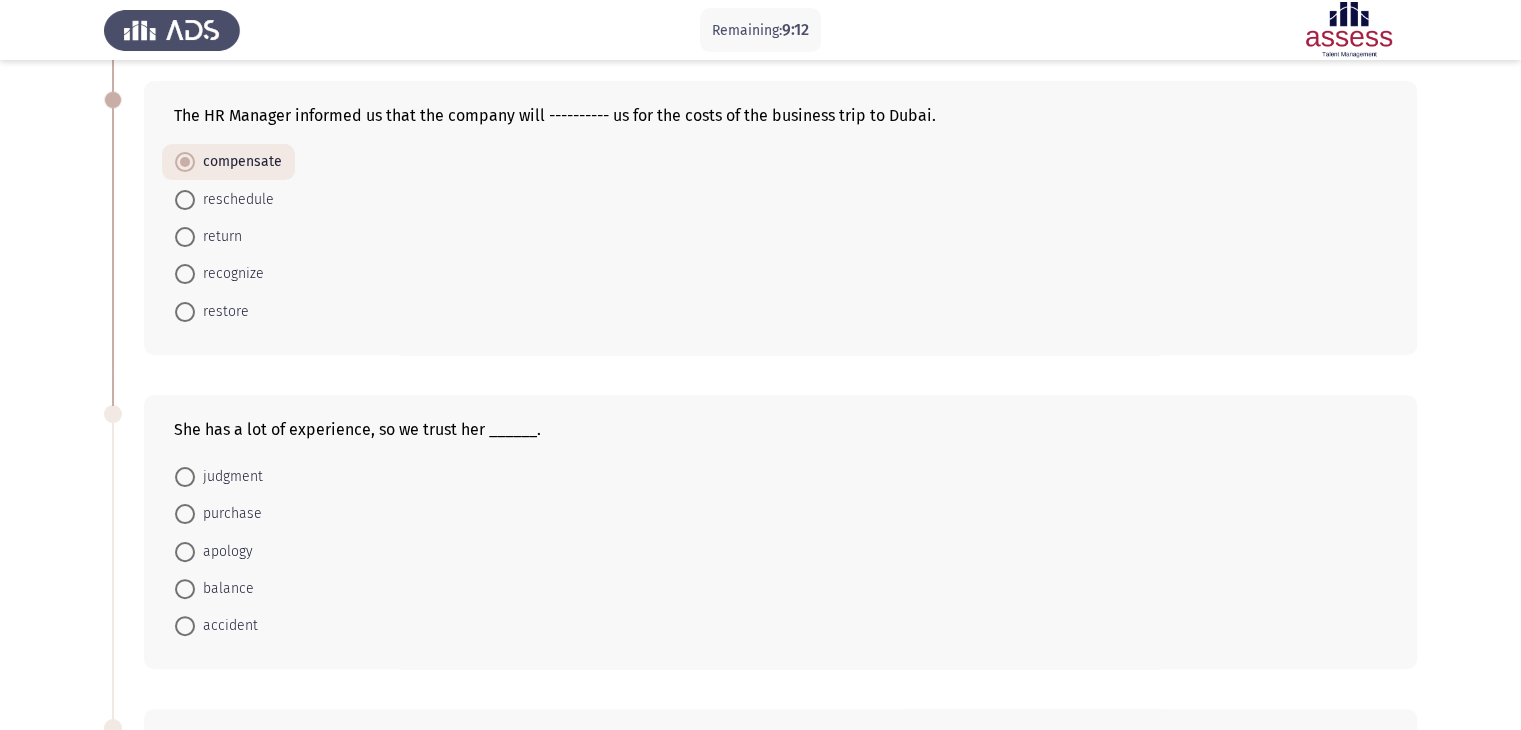 click at bounding box center [185, 589] 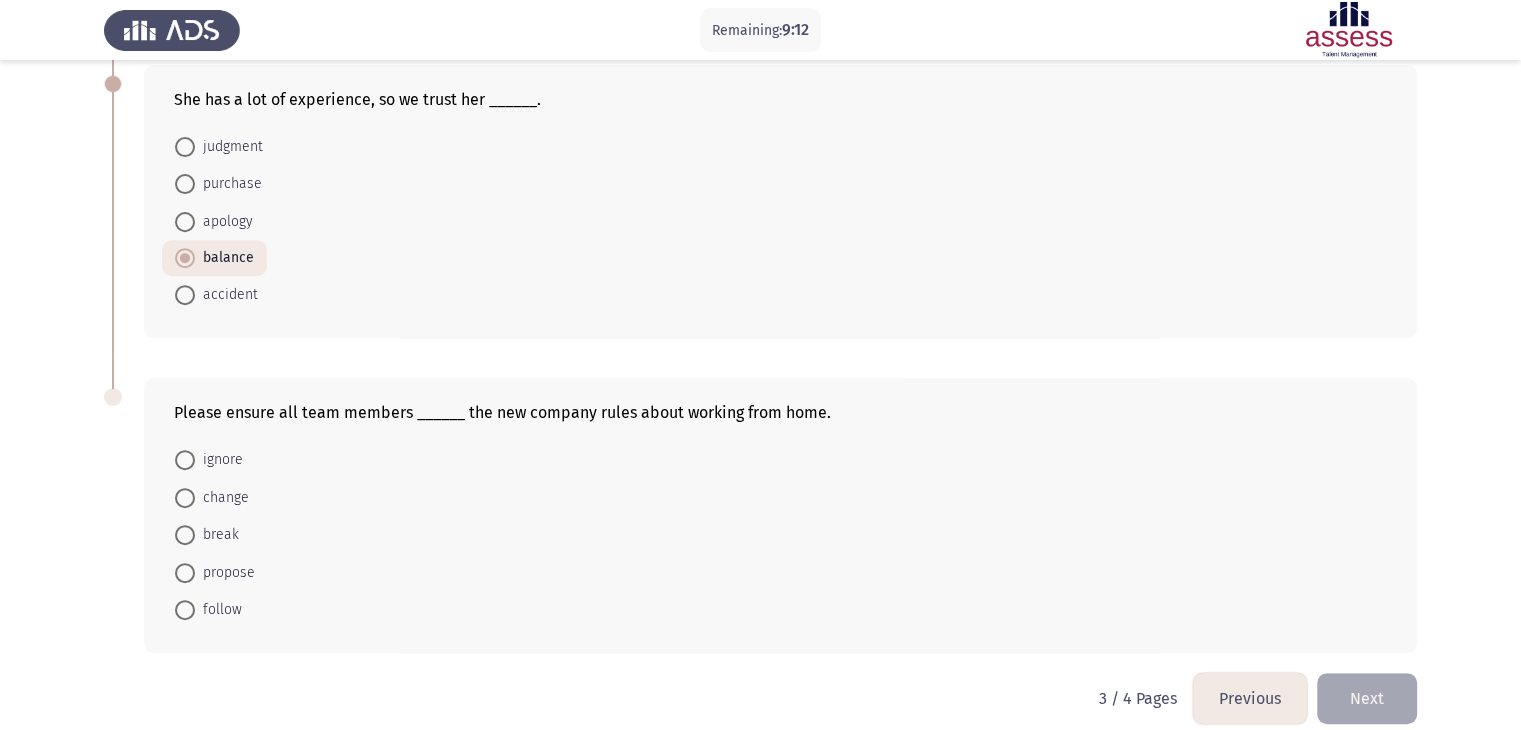scroll, scrollTop: 751, scrollLeft: 0, axis: vertical 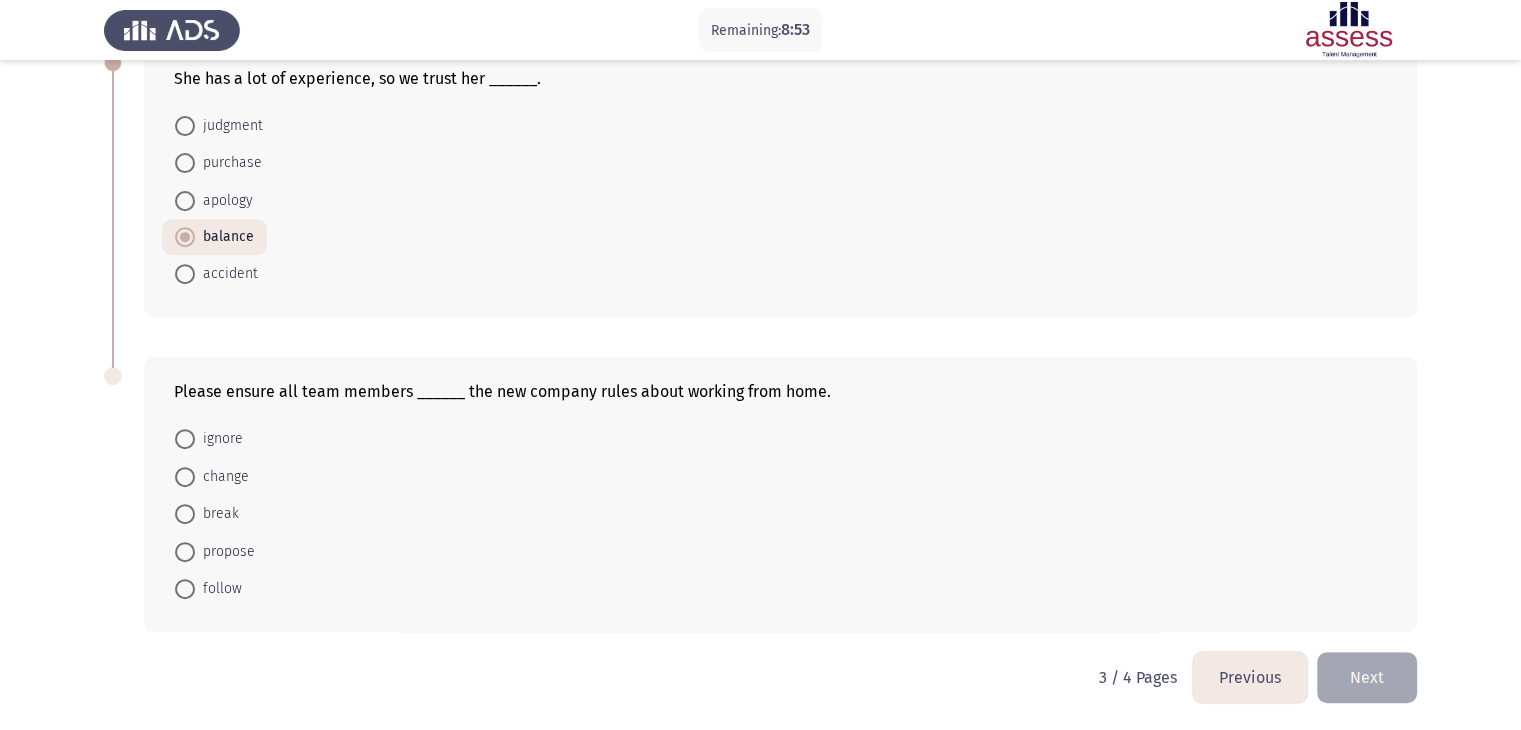 click at bounding box center [185, 552] 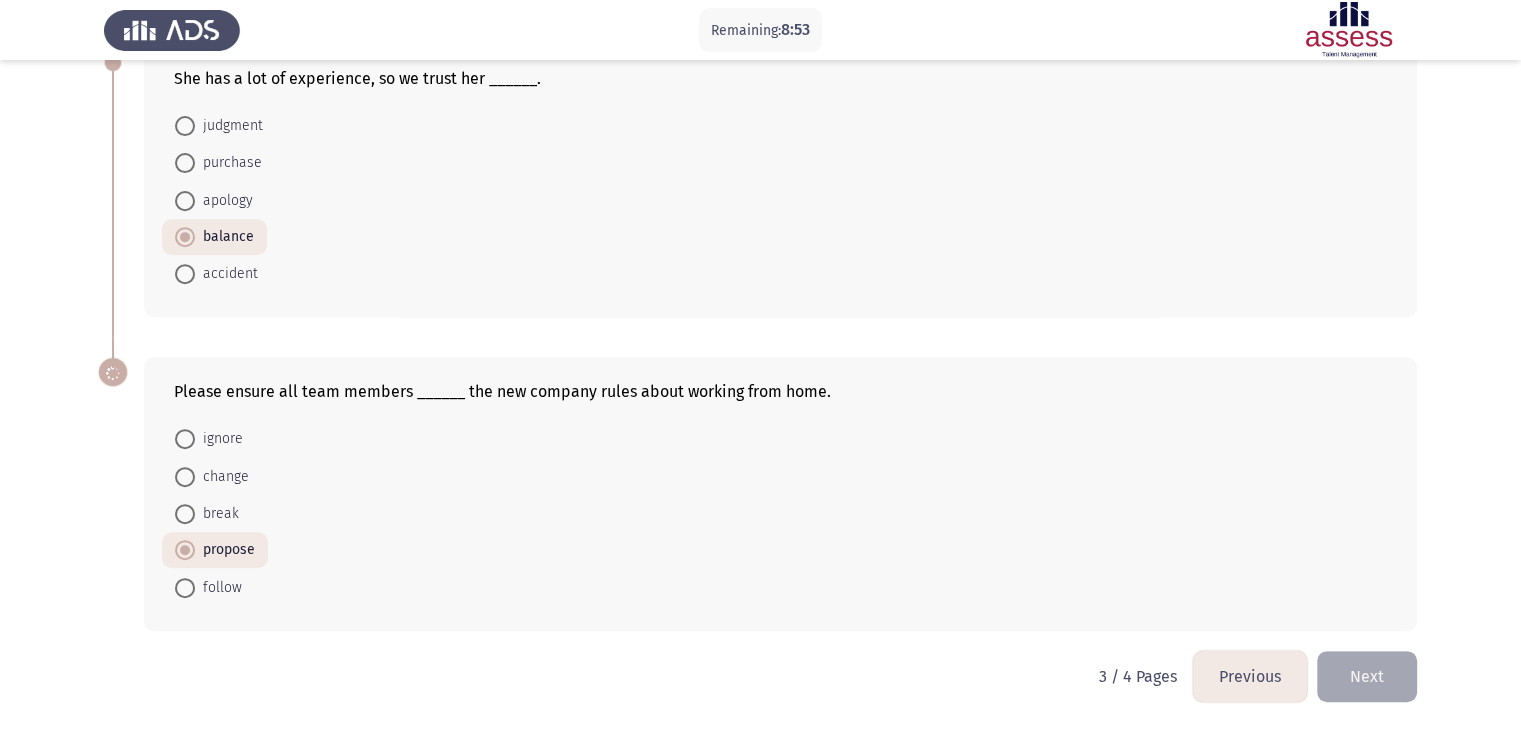 scroll, scrollTop: 750, scrollLeft: 0, axis: vertical 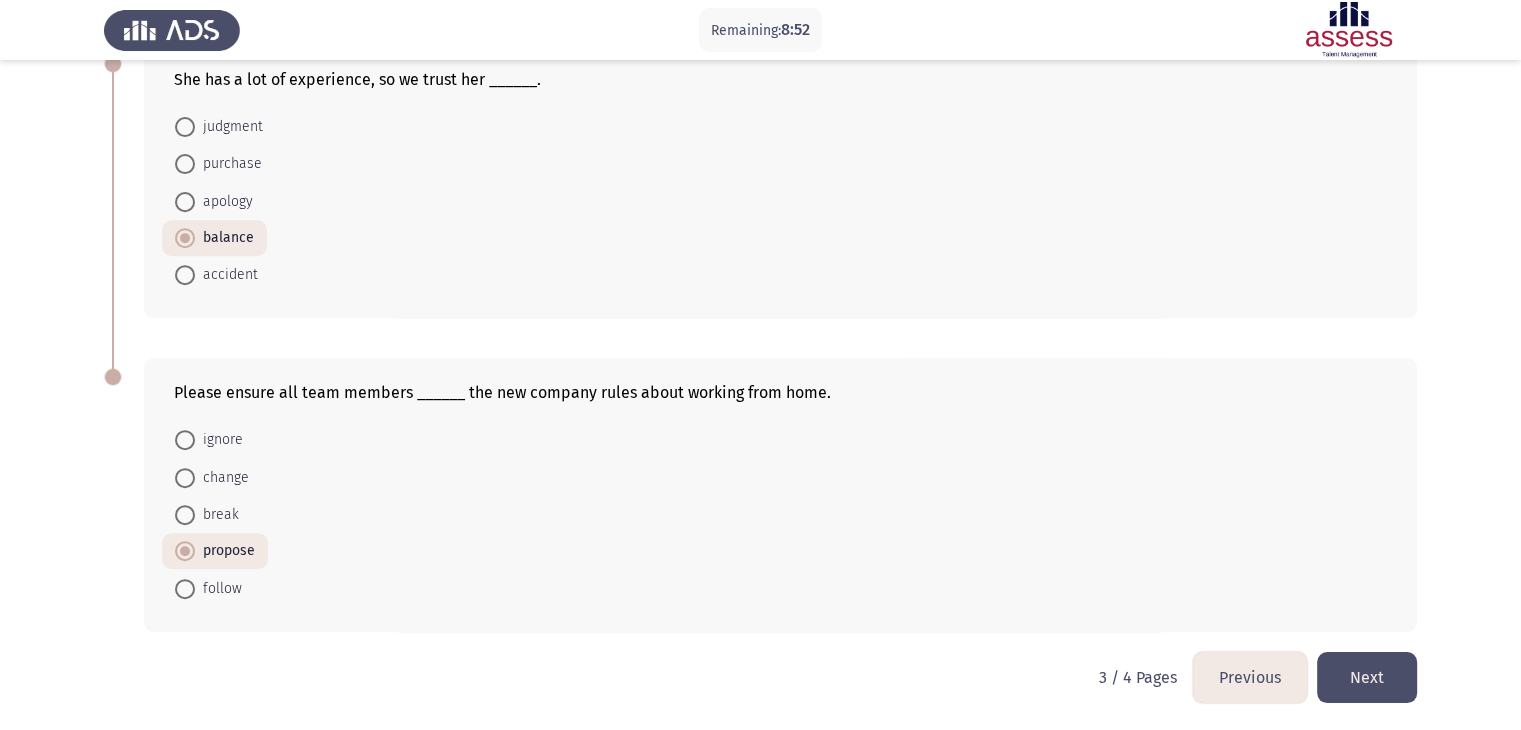 click on "Next" 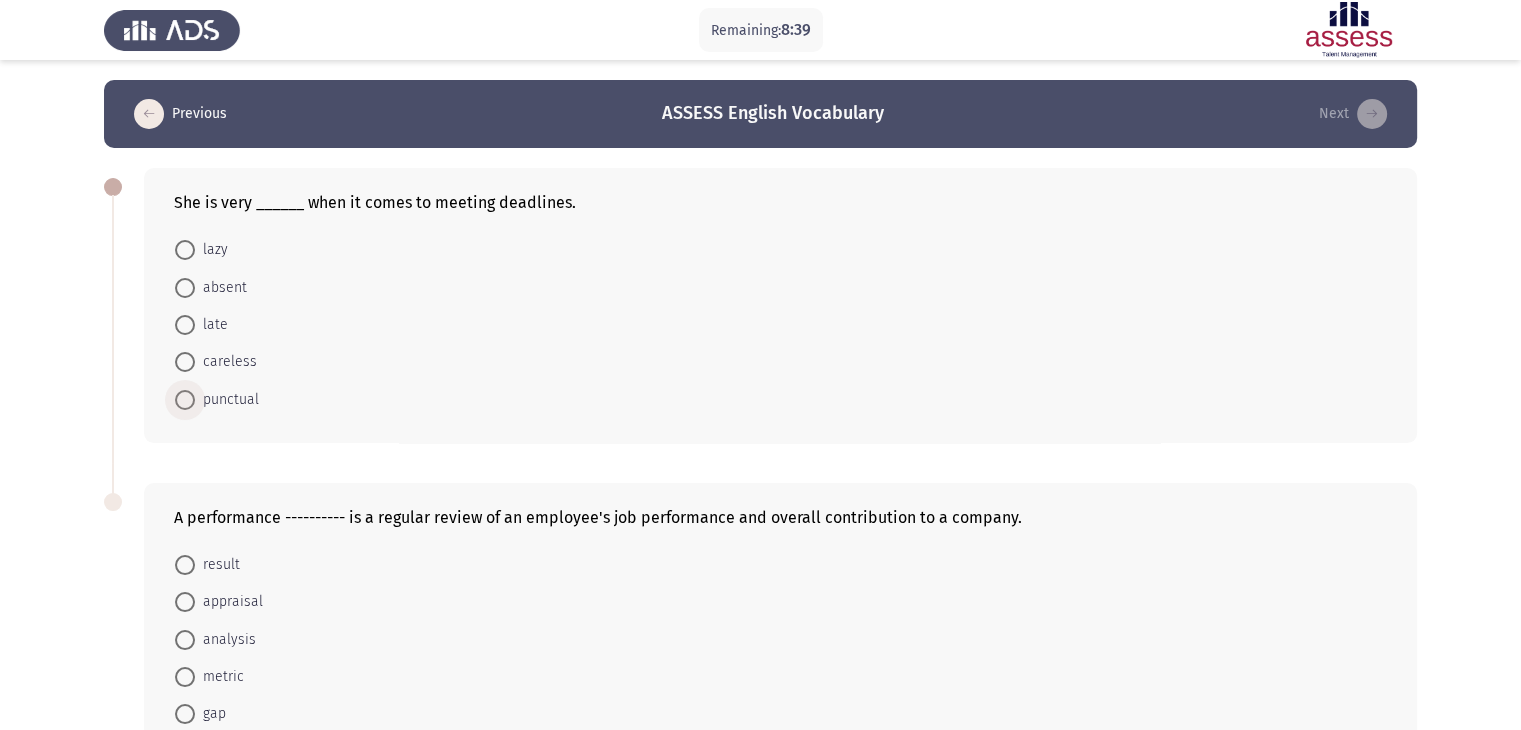 click at bounding box center (185, 400) 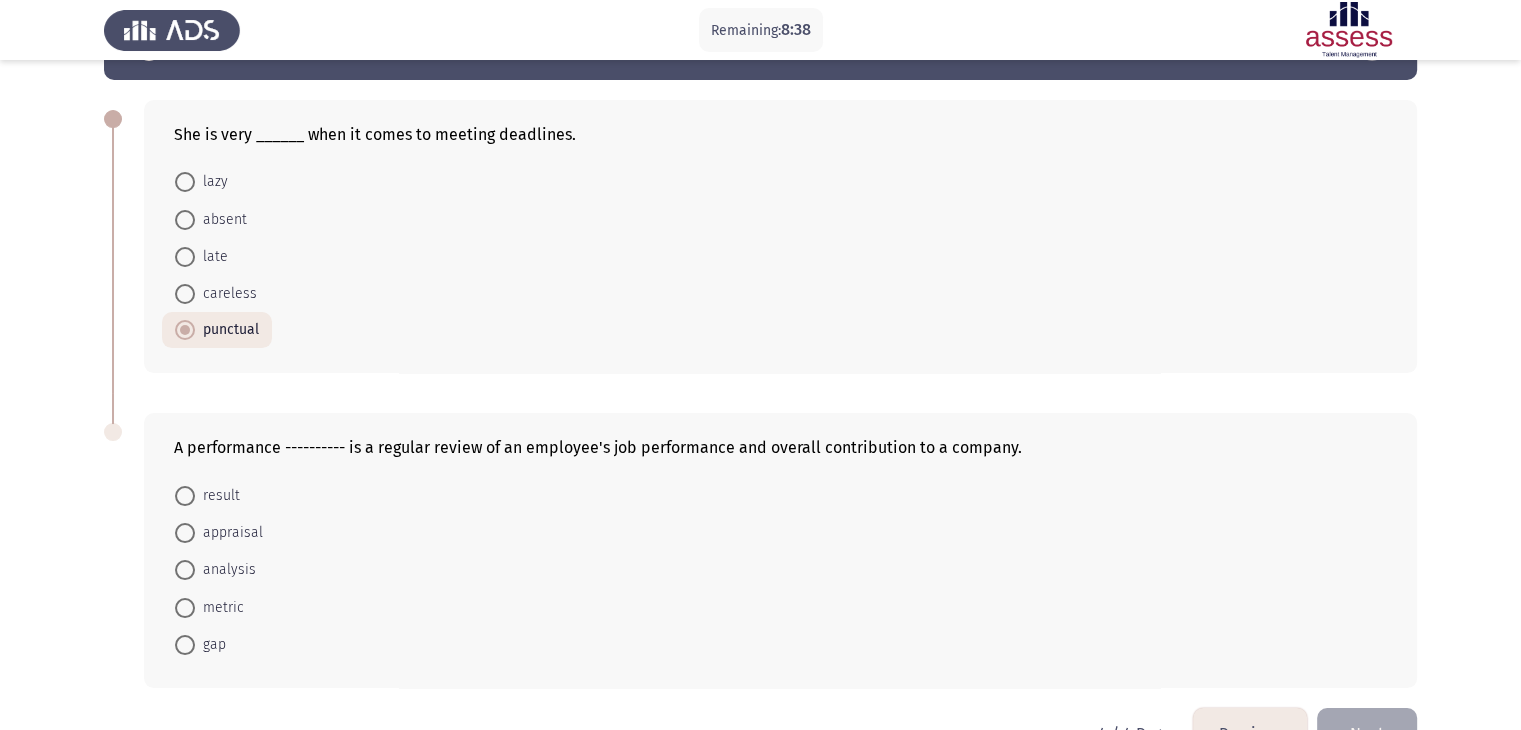 scroll, scrollTop: 125, scrollLeft: 0, axis: vertical 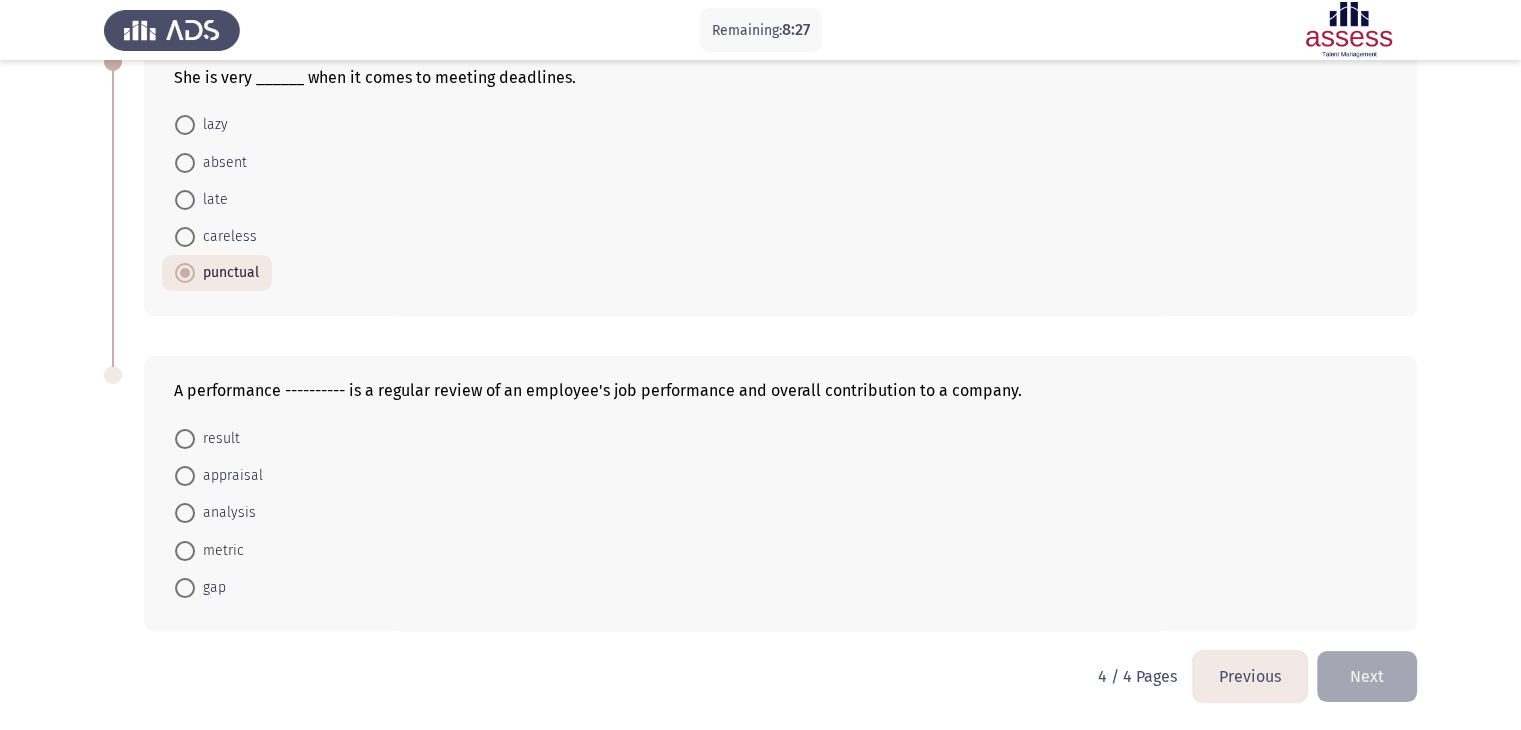 click at bounding box center [185, 513] 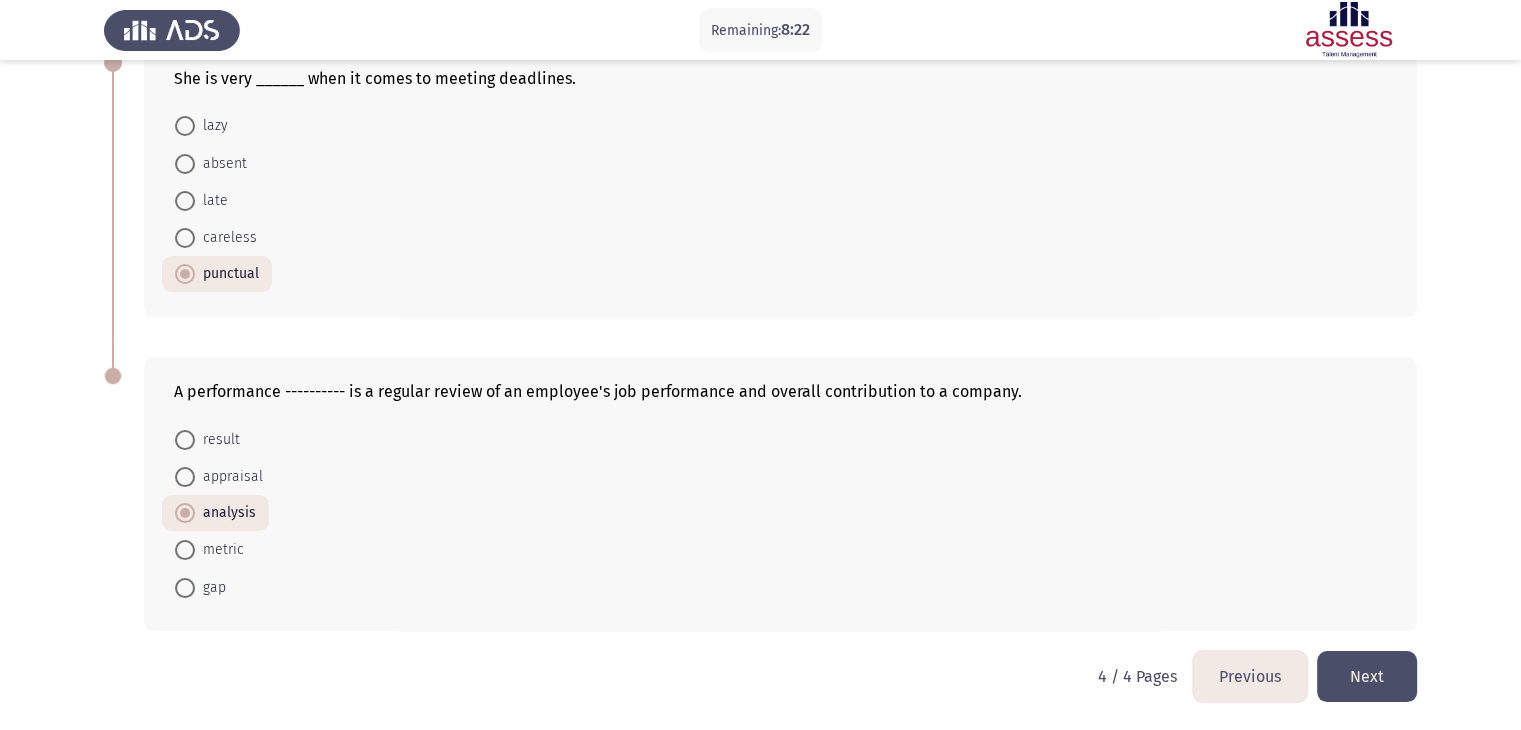 click on "Next" 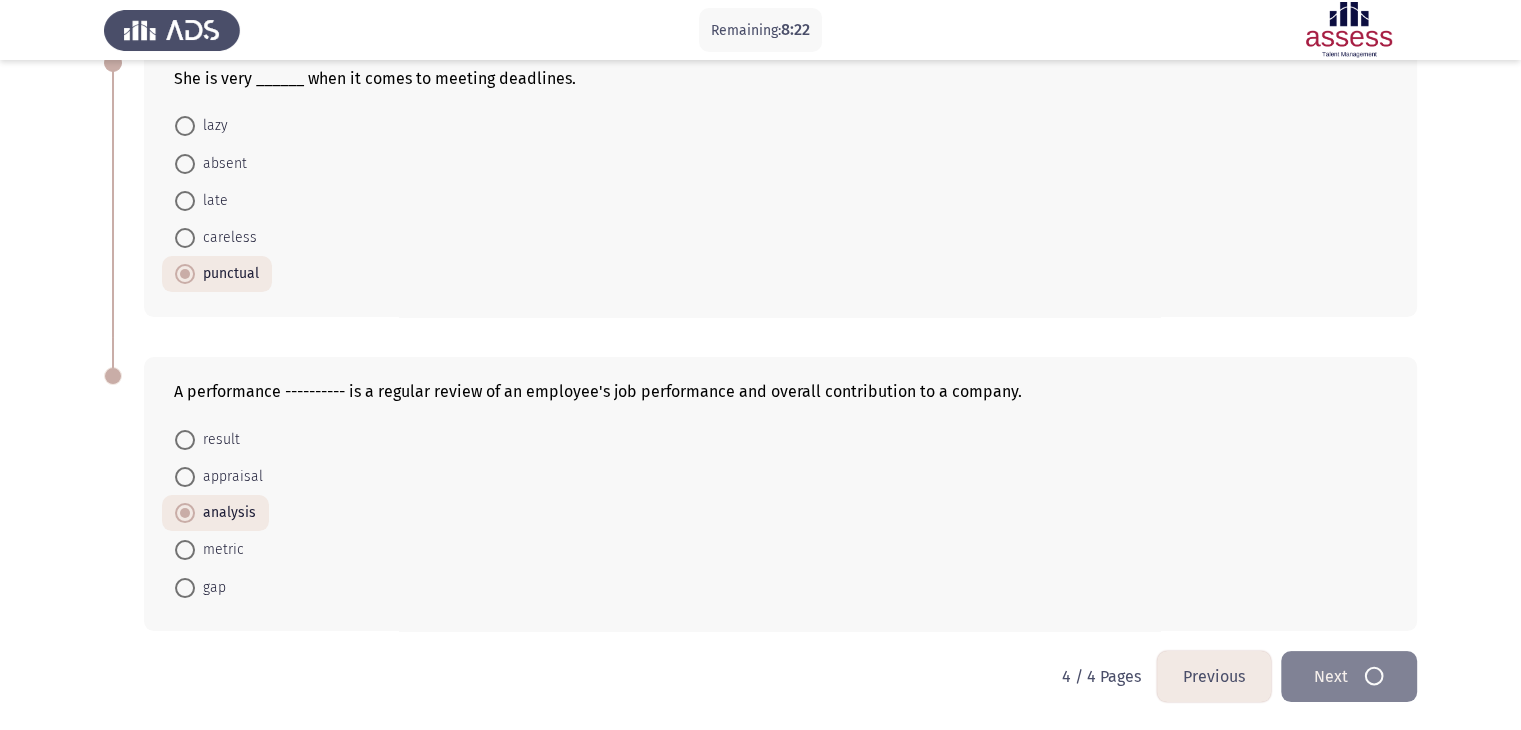 scroll, scrollTop: 0, scrollLeft: 0, axis: both 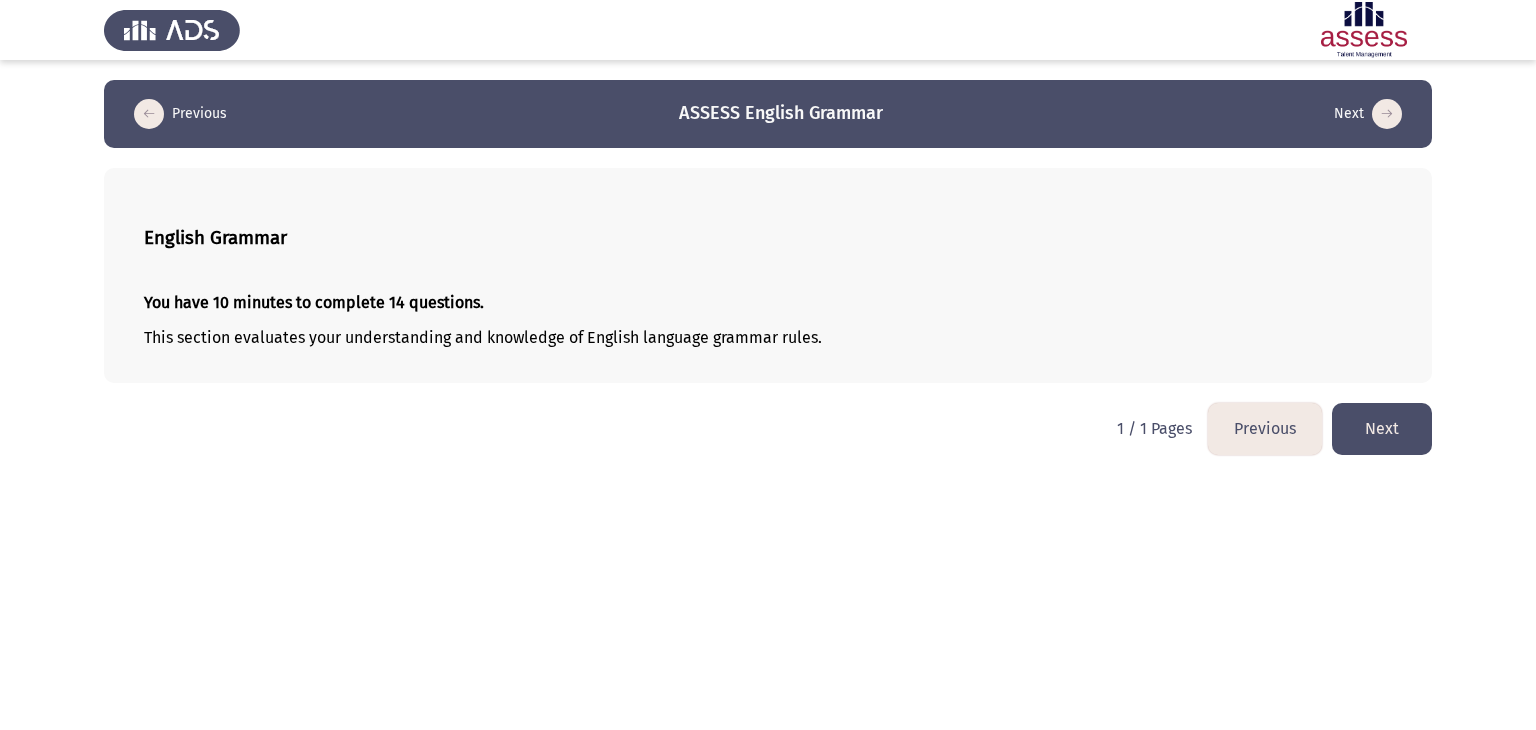 click on "Next" 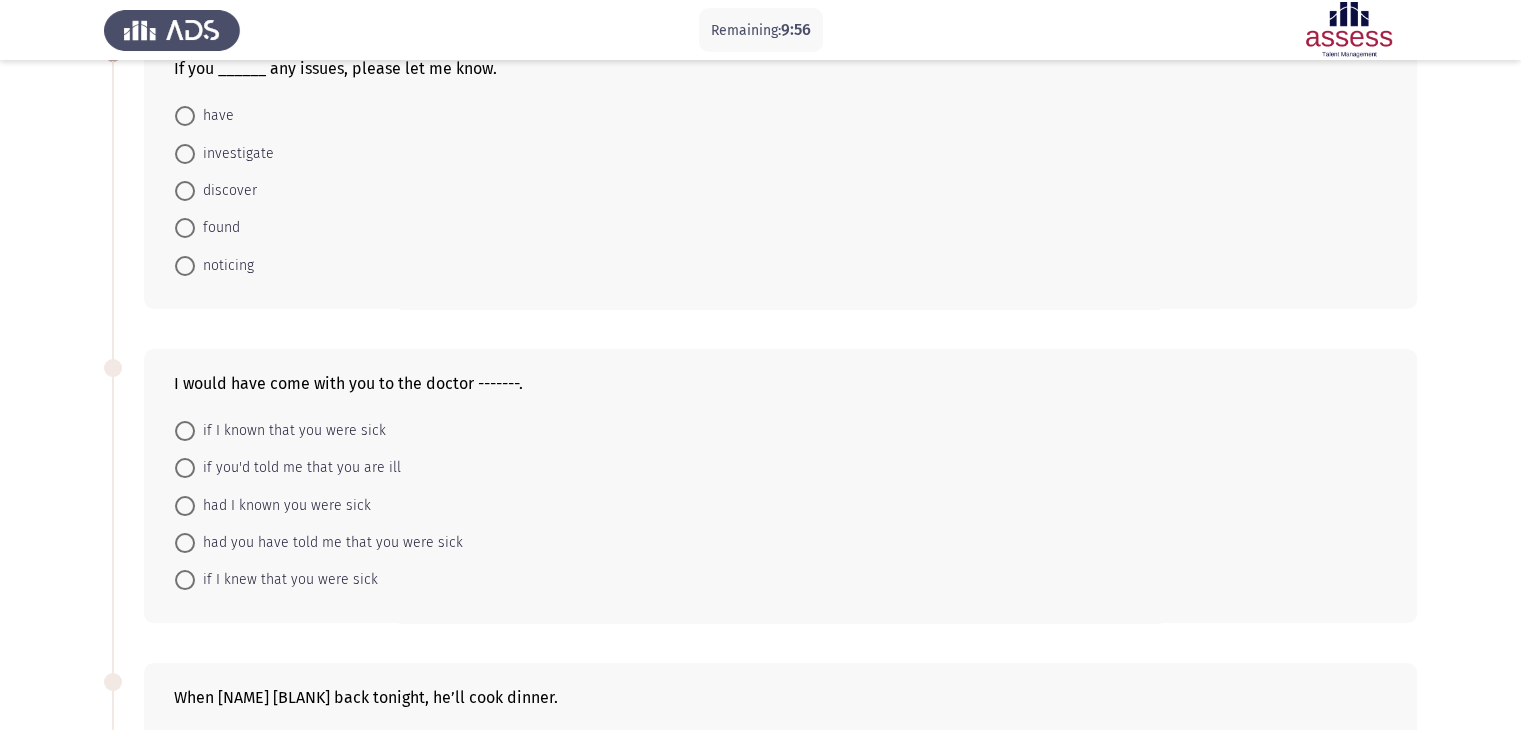 scroll, scrollTop: 100, scrollLeft: 0, axis: vertical 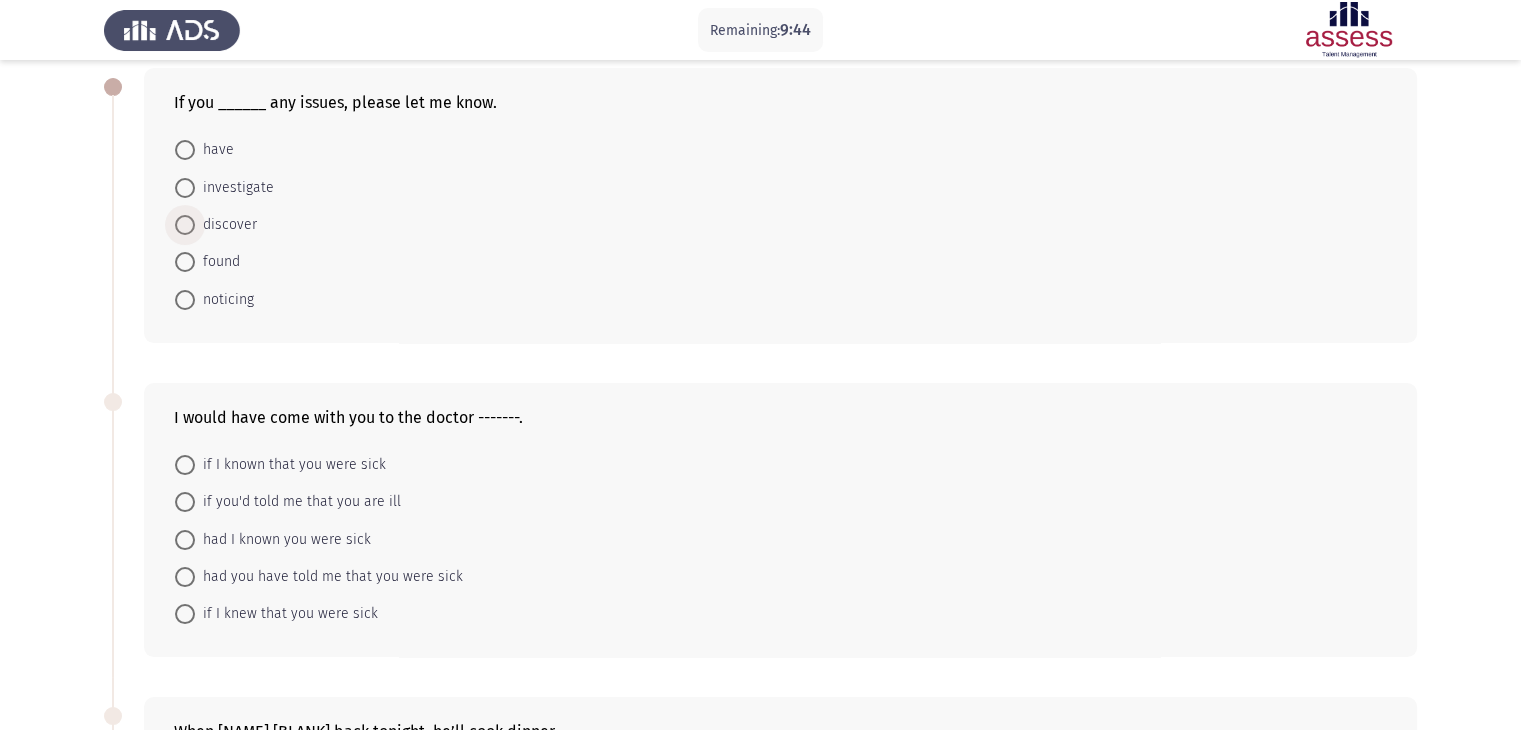 click at bounding box center [185, 225] 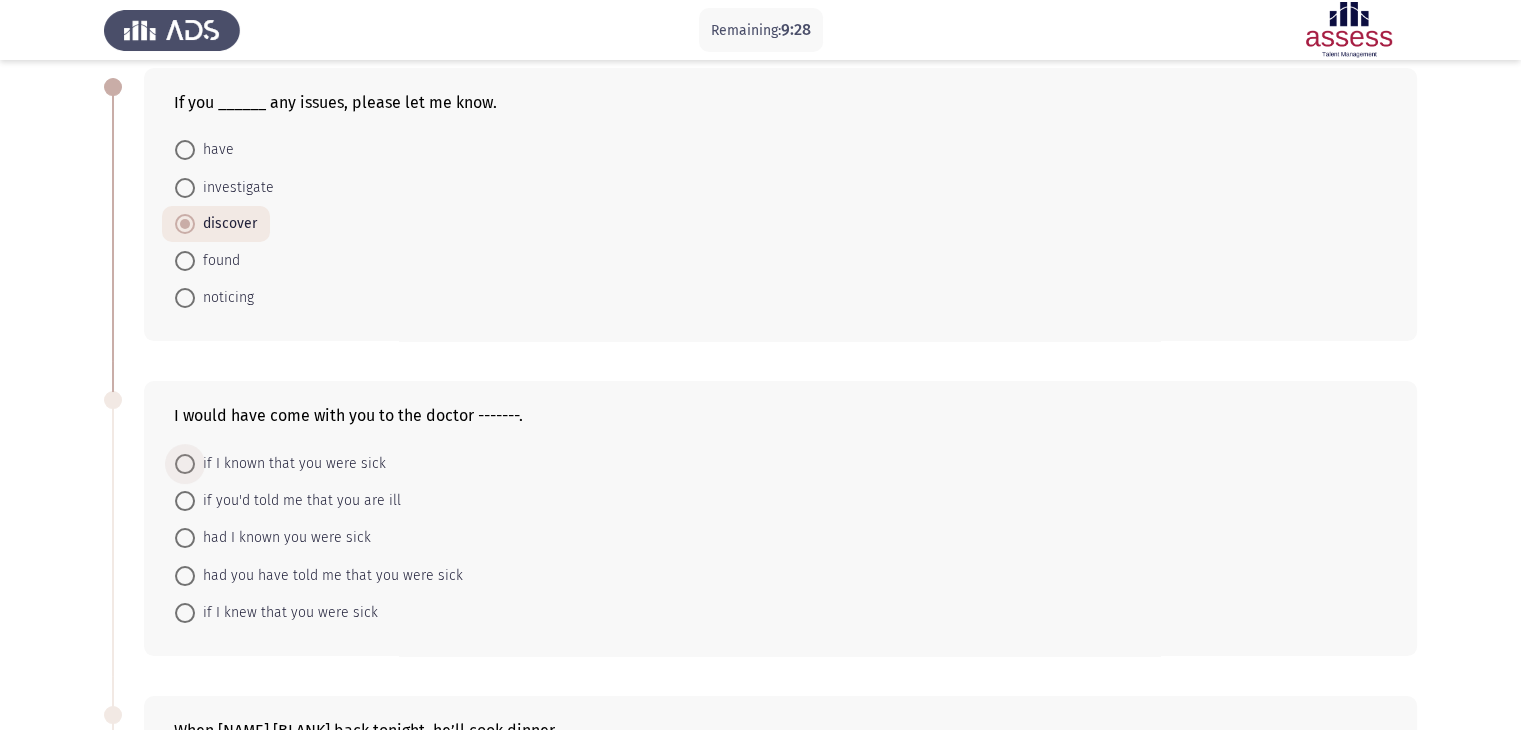 click at bounding box center [185, 464] 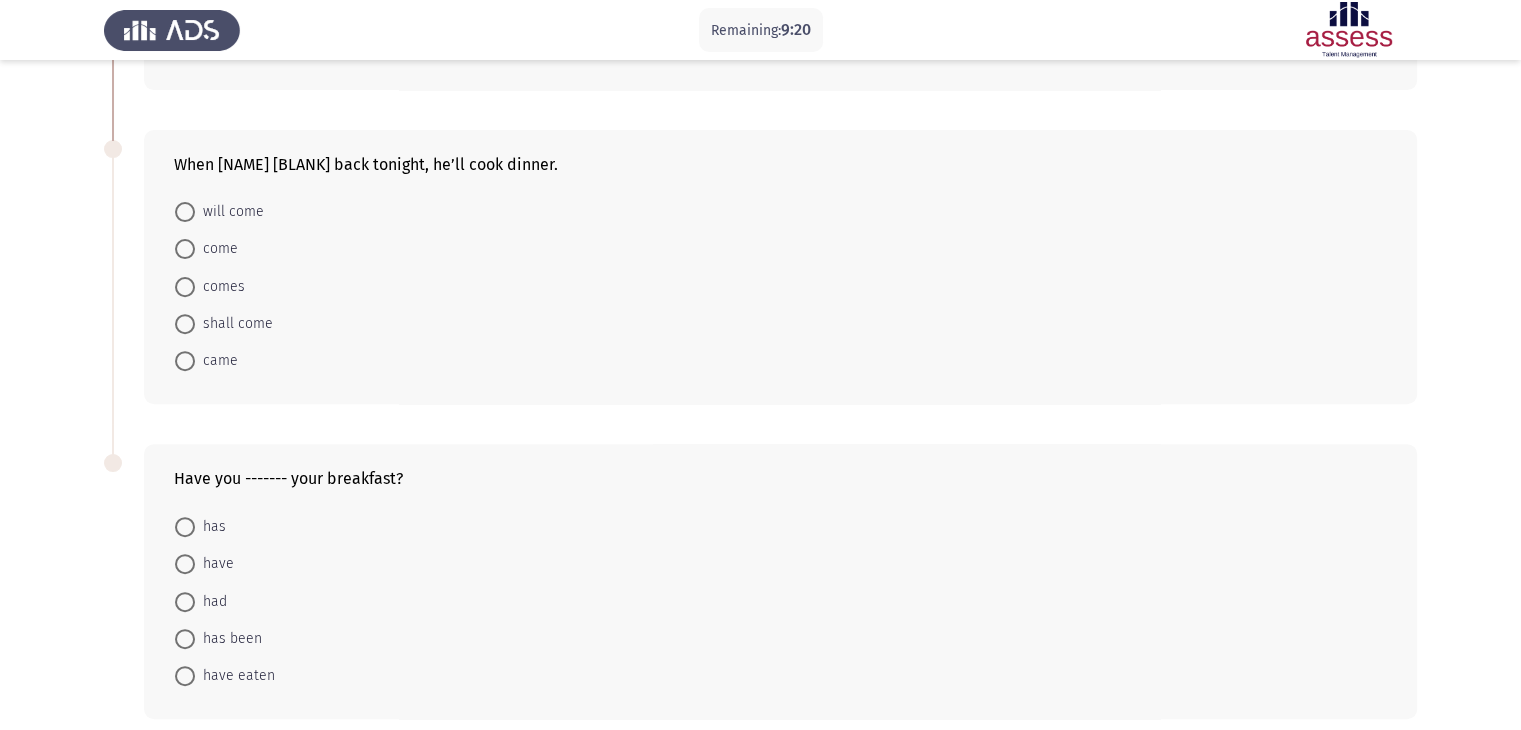 scroll, scrollTop: 700, scrollLeft: 0, axis: vertical 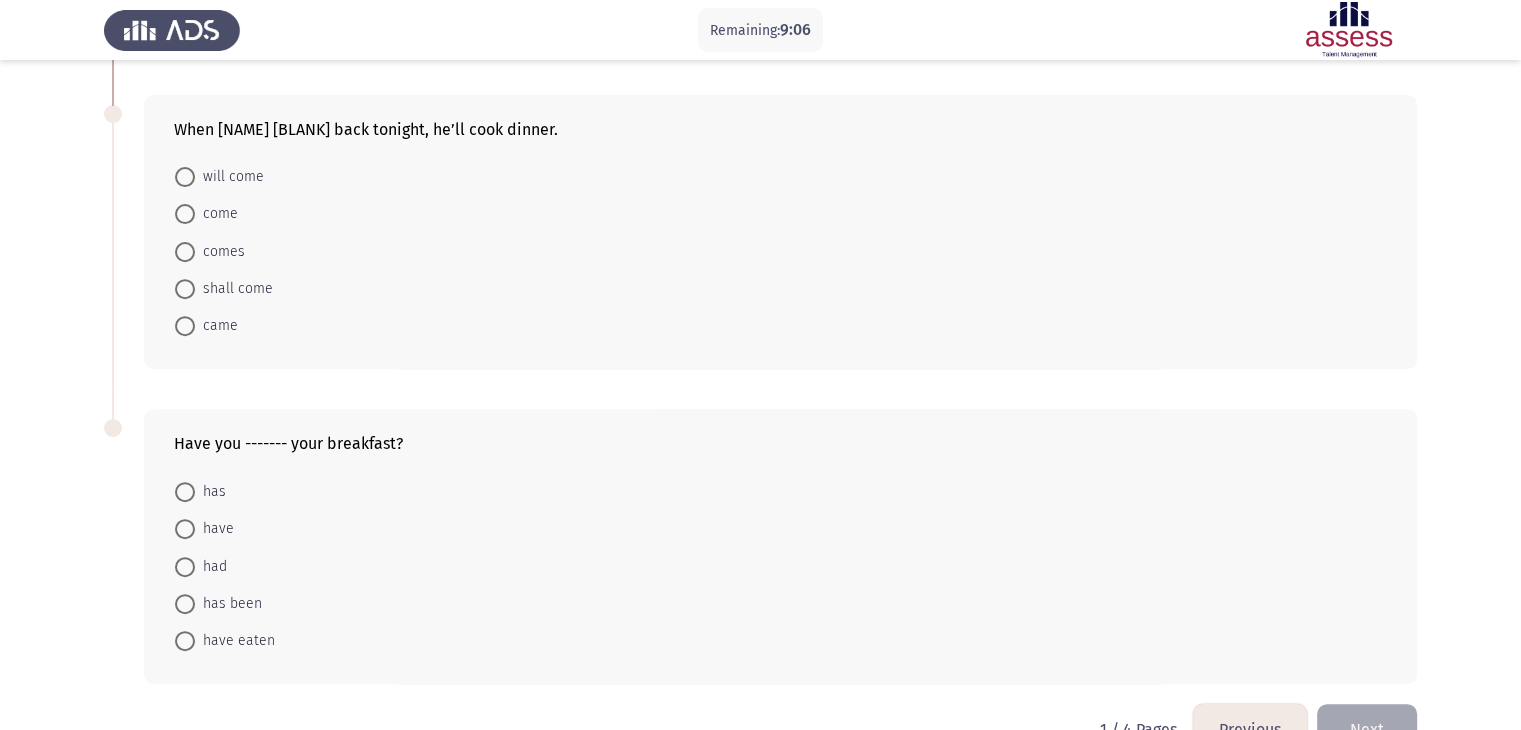 click at bounding box center (185, 177) 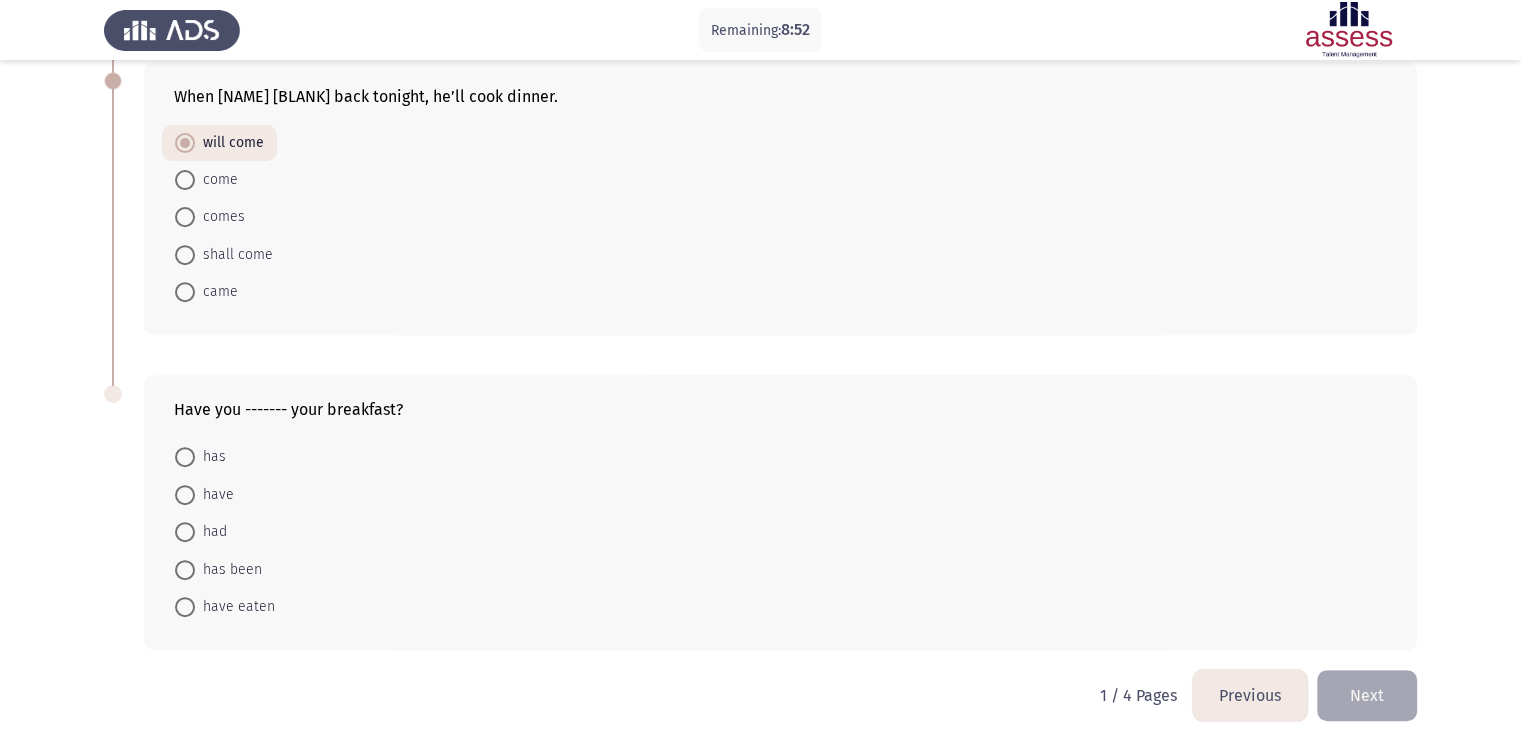 scroll, scrollTop: 751, scrollLeft: 0, axis: vertical 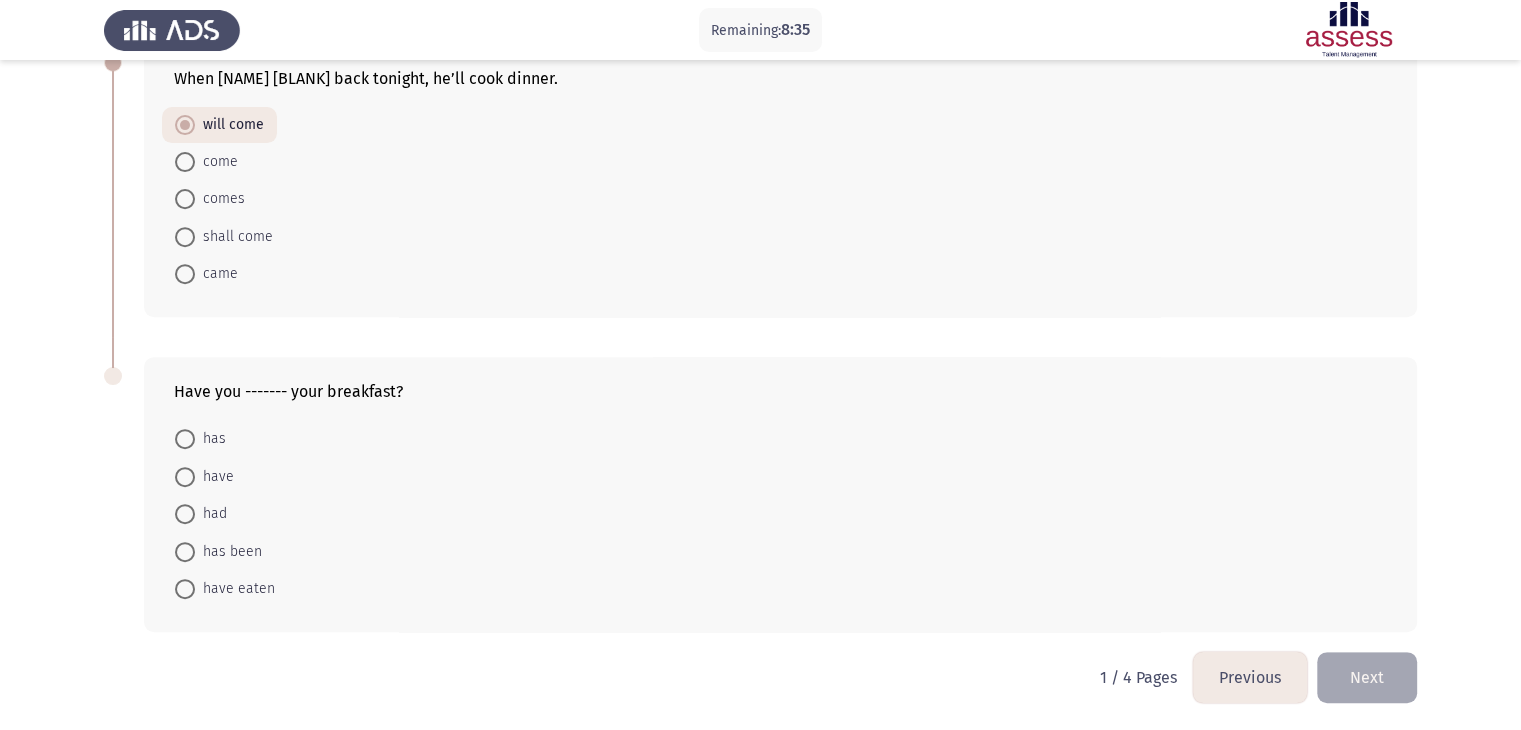 click at bounding box center (185, 552) 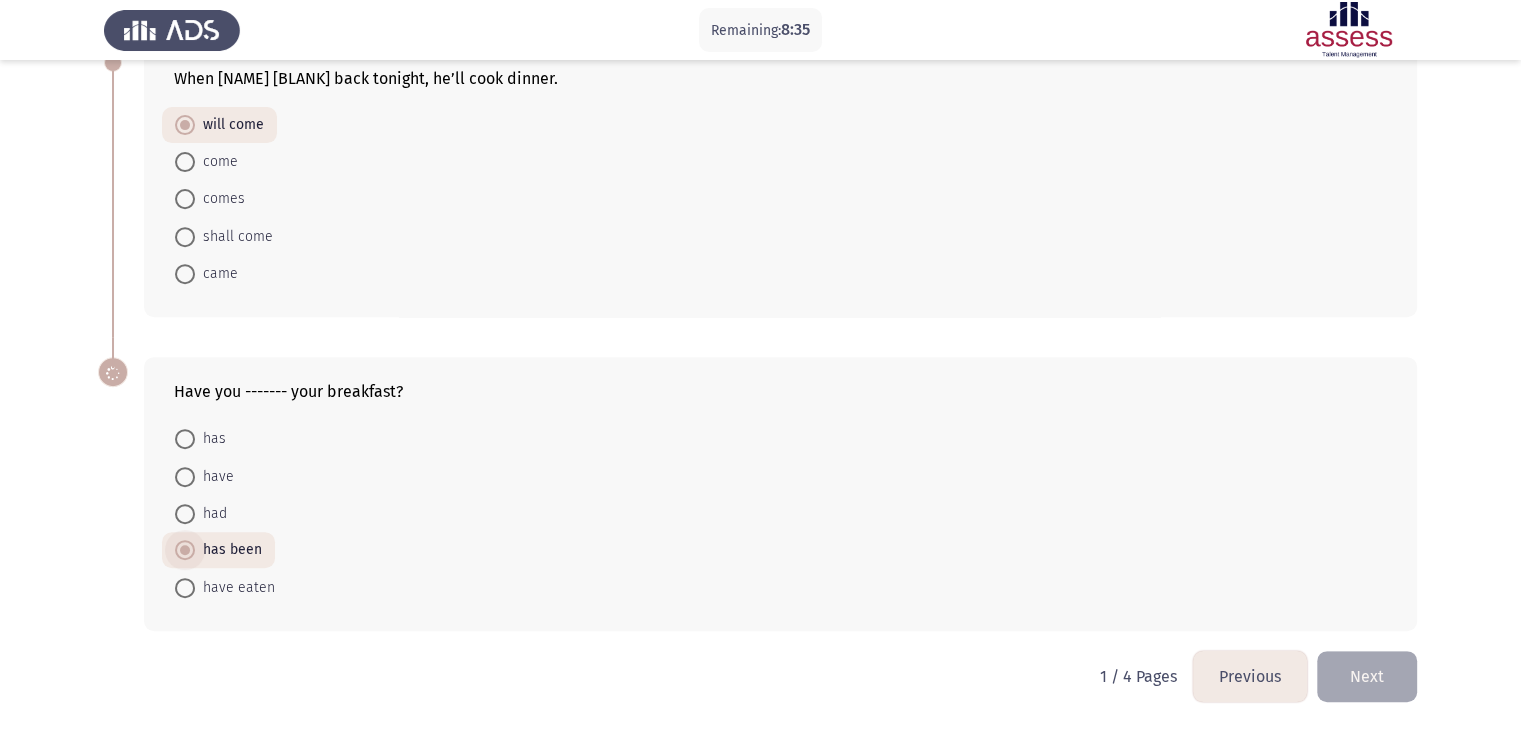 scroll, scrollTop: 750, scrollLeft: 0, axis: vertical 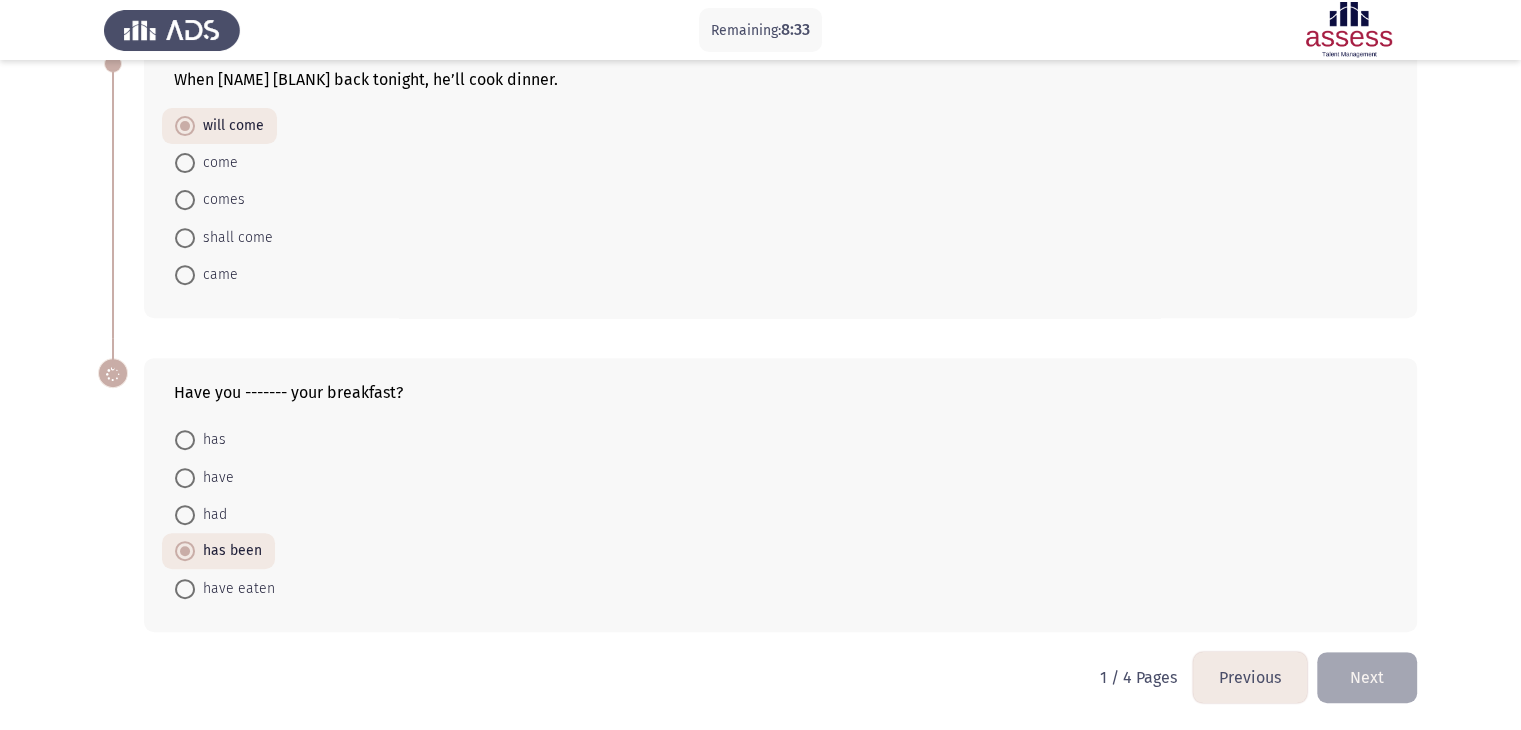 click on "Next" 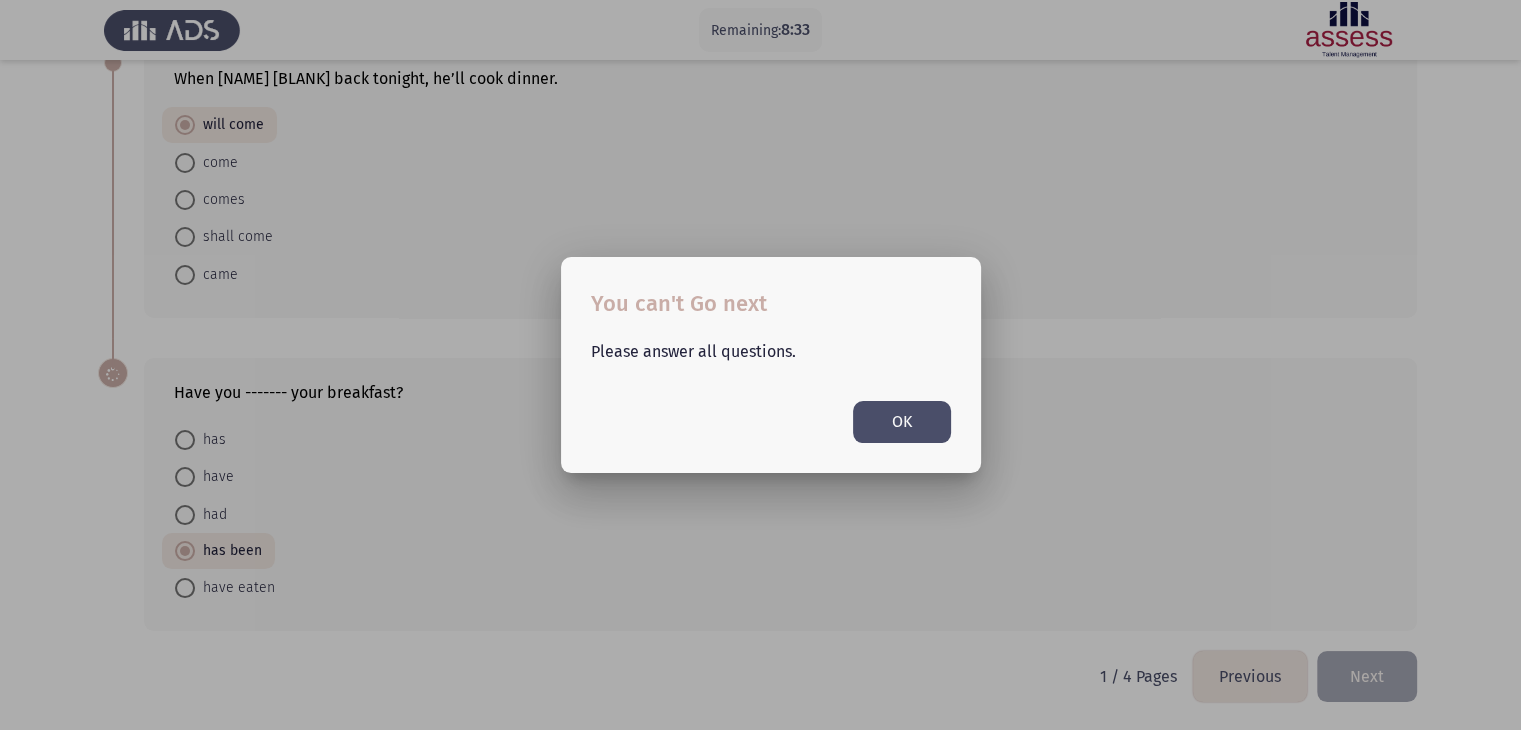 scroll, scrollTop: 0, scrollLeft: 0, axis: both 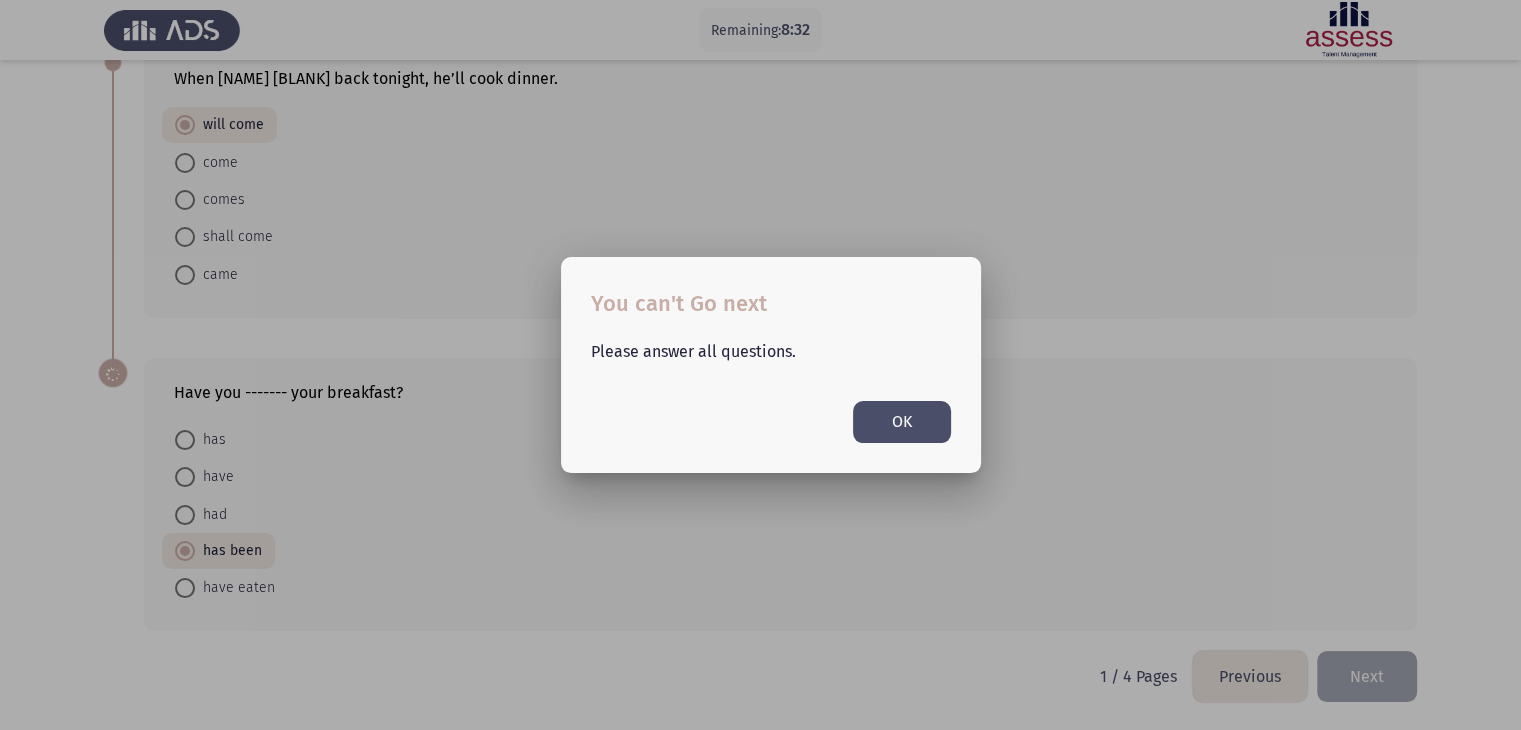 click on "OK" at bounding box center (902, 421) 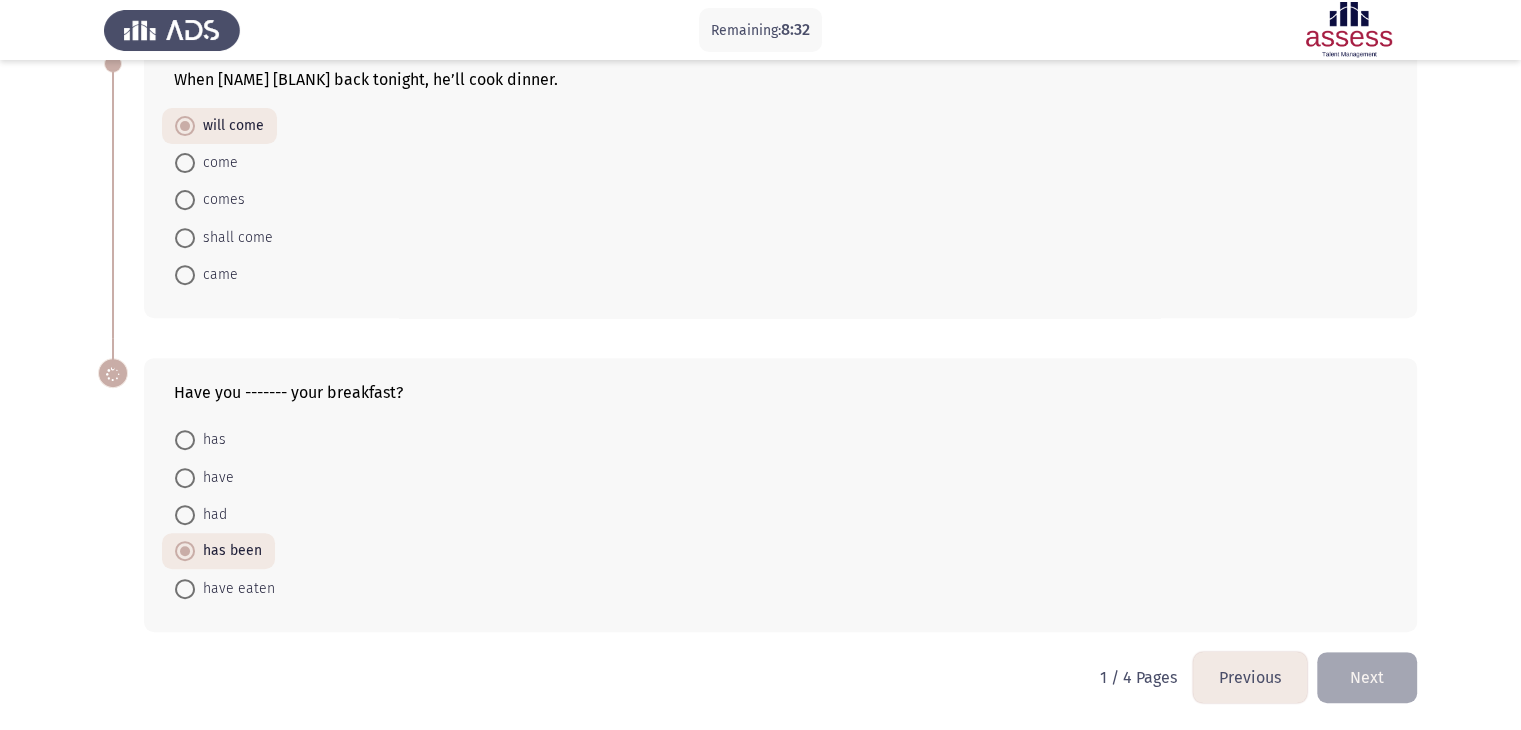 click on "has     have     had     has been     have eaten" 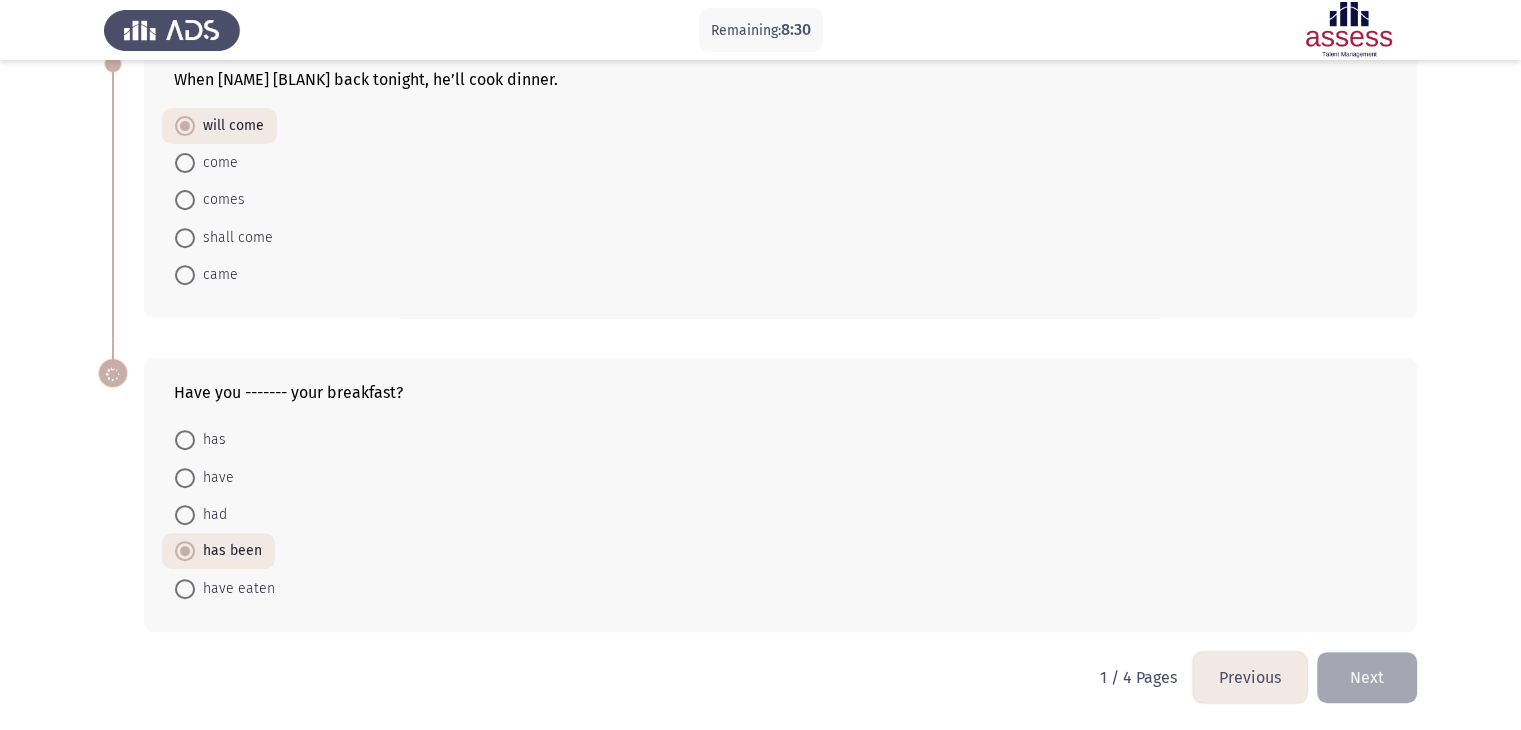 click at bounding box center (185, 515) 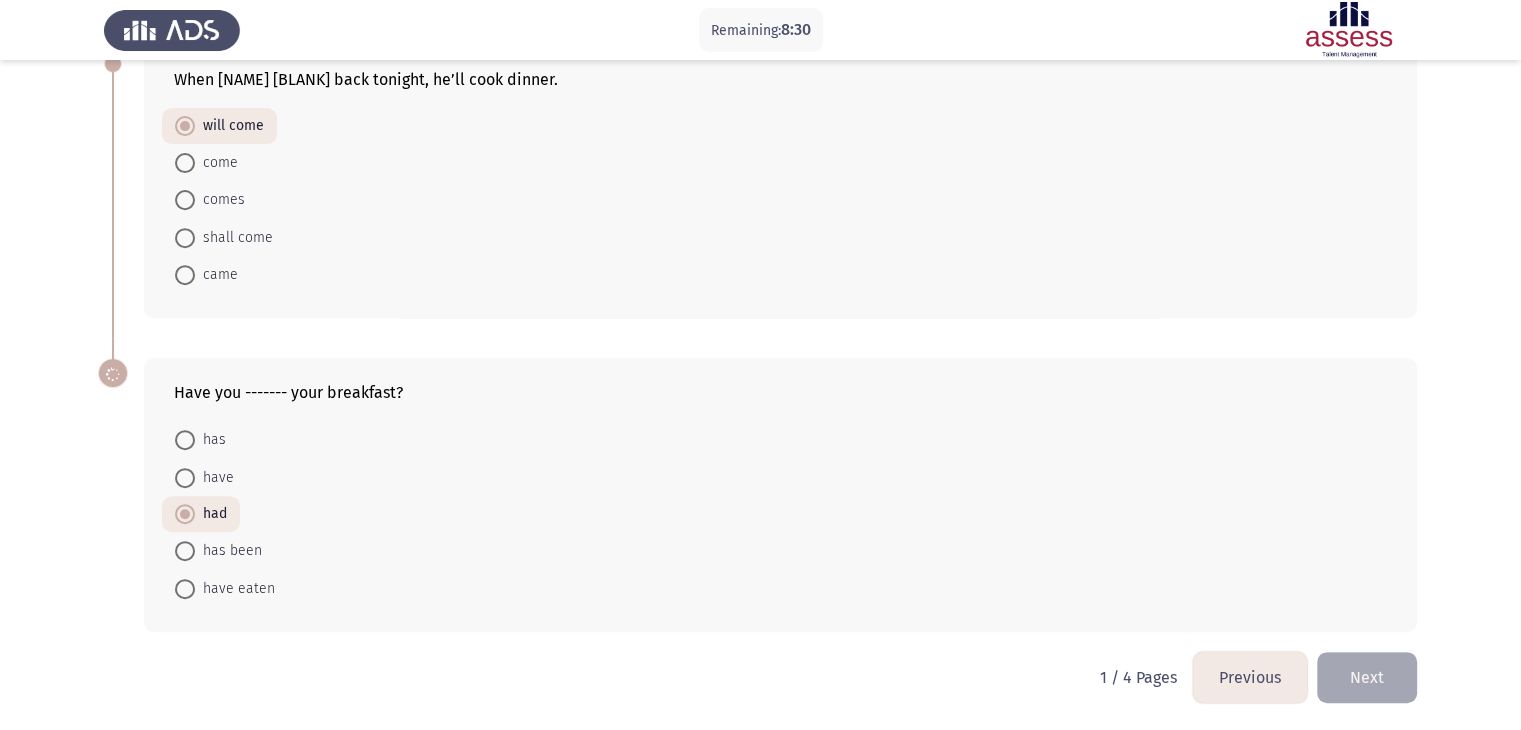 click on "has been" at bounding box center (218, 550) 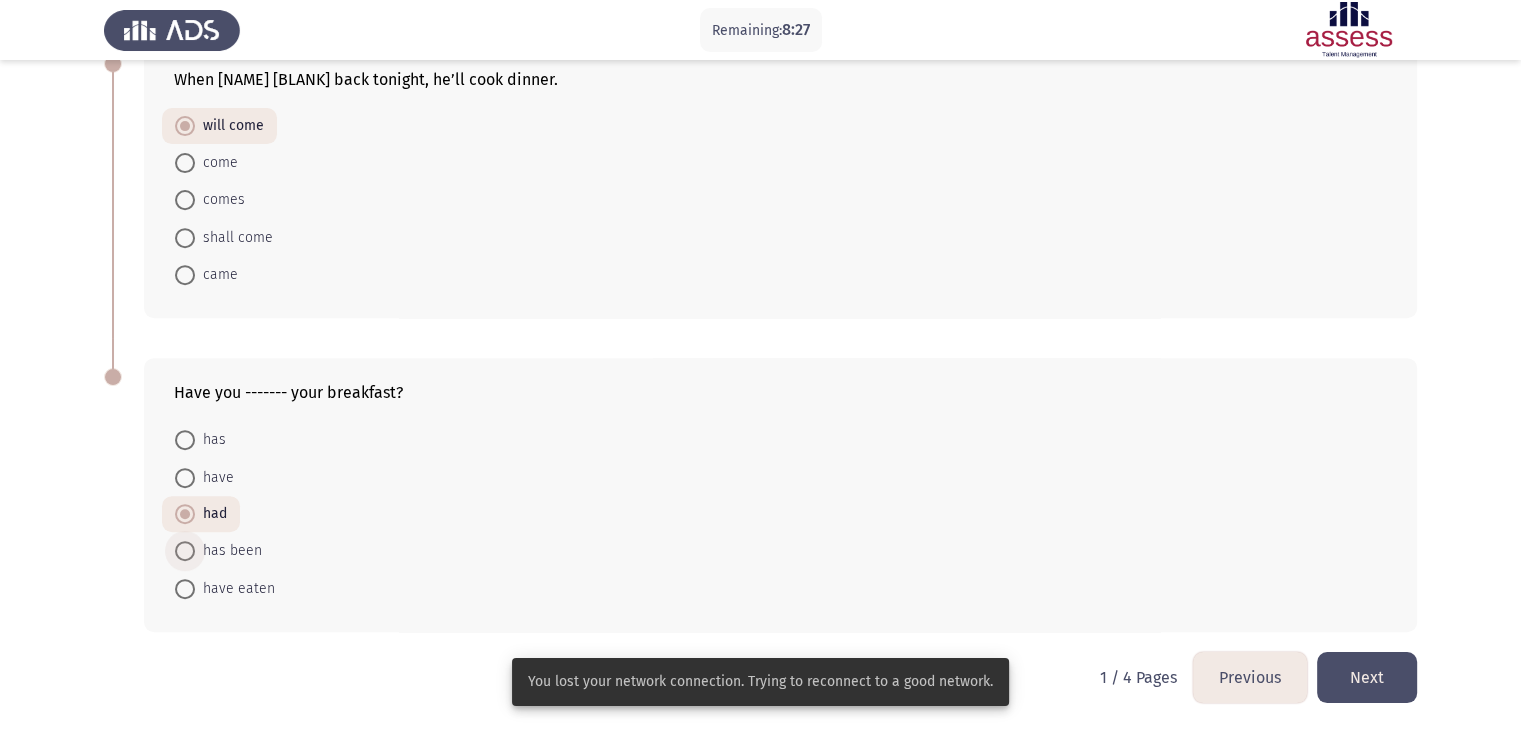 click at bounding box center (185, 551) 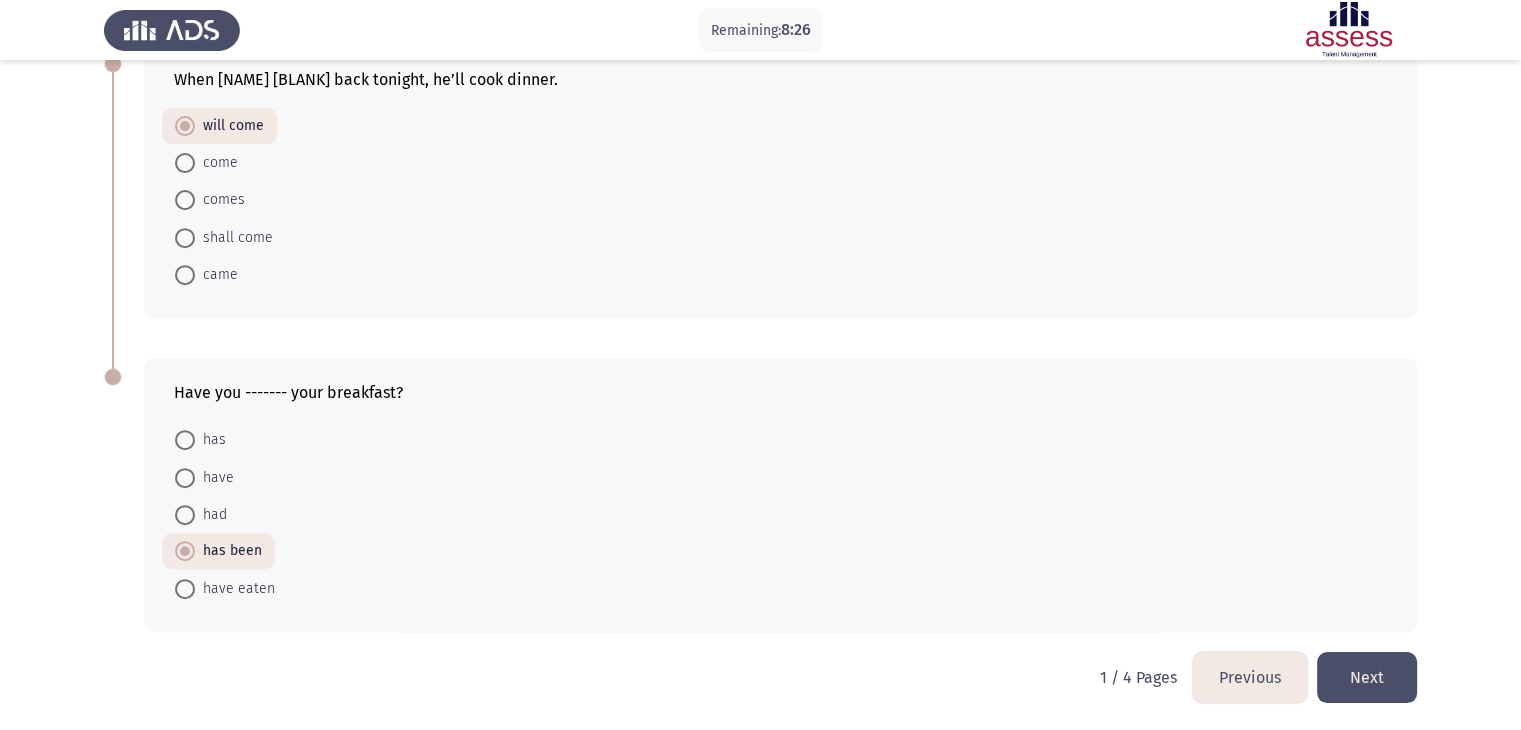click on "Next" 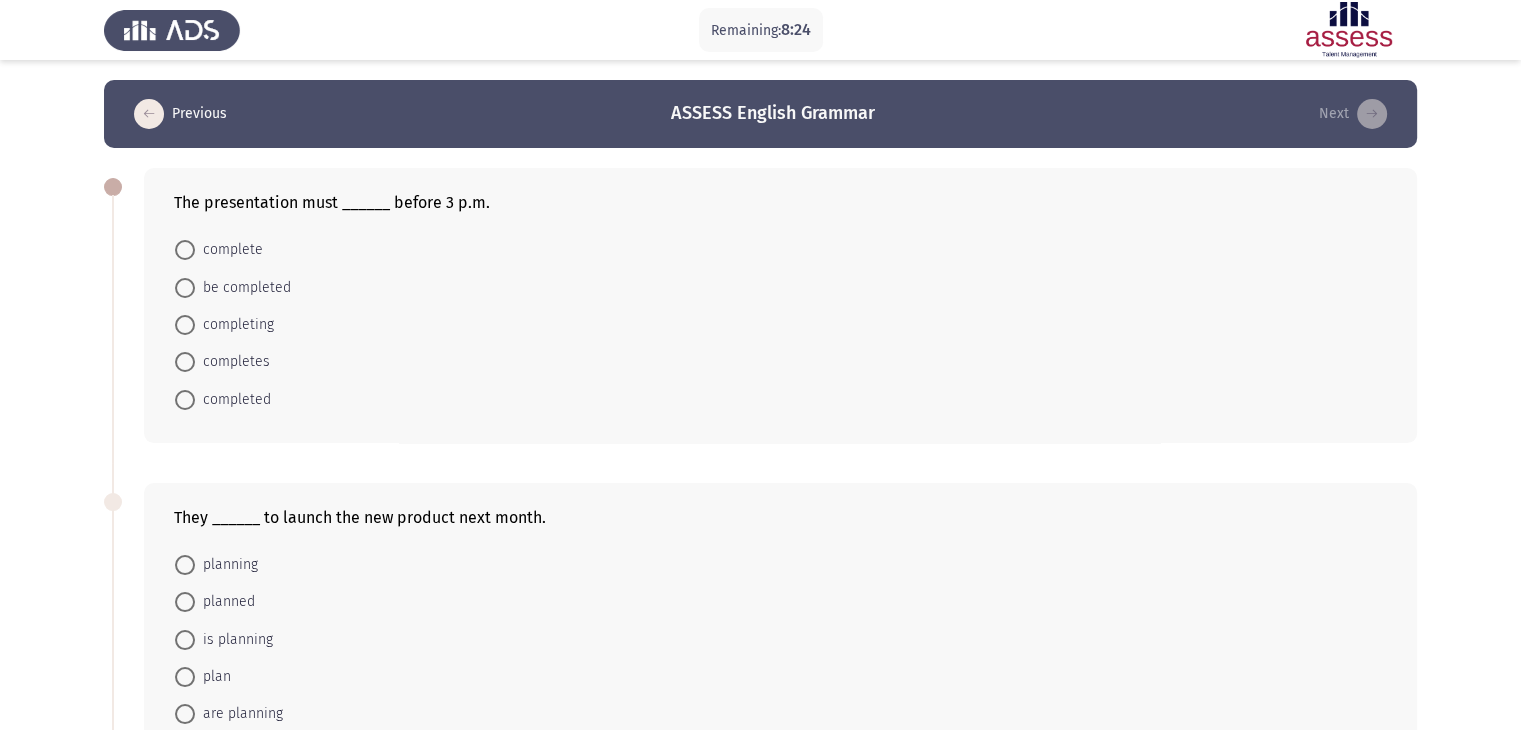 scroll, scrollTop: 100, scrollLeft: 0, axis: vertical 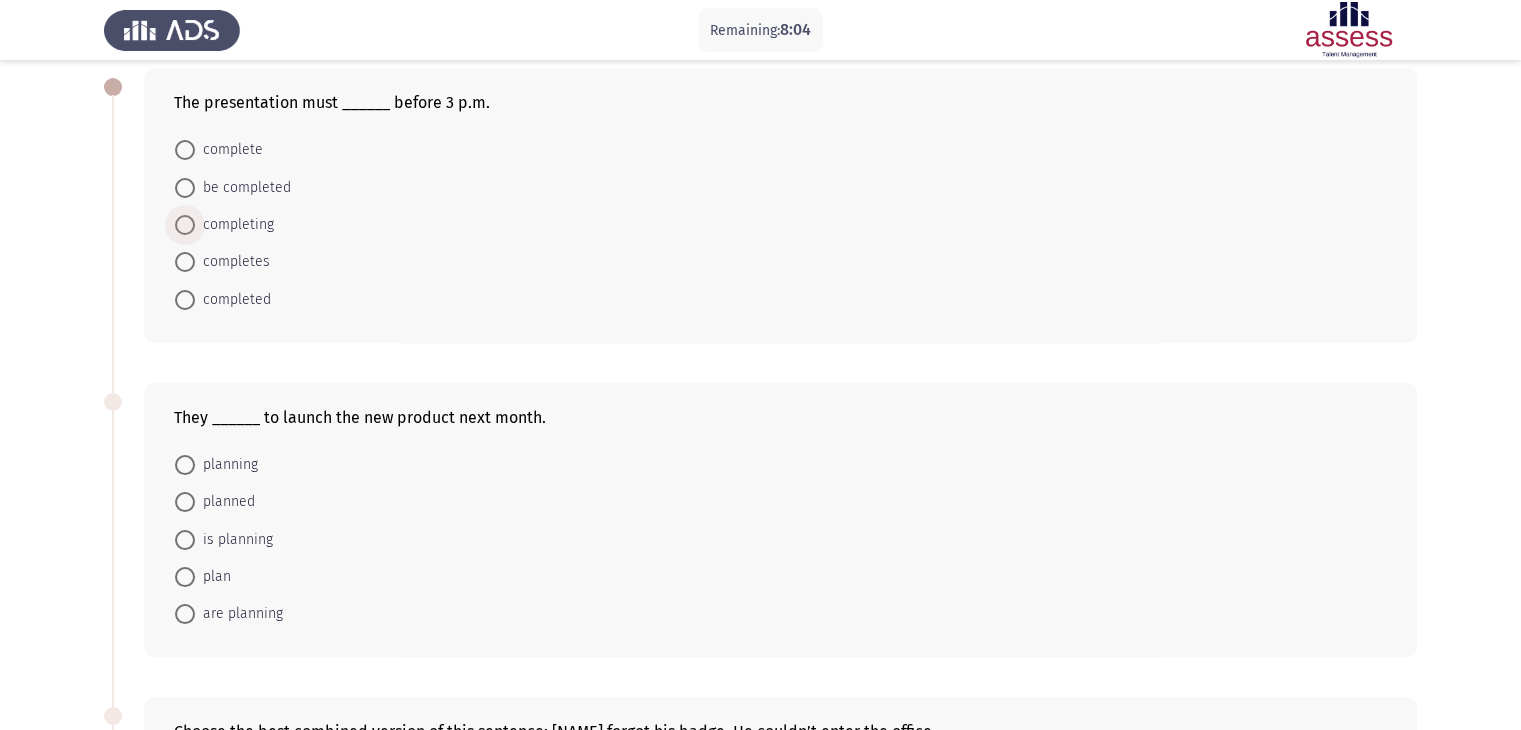 click at bounding box center (185, 225) 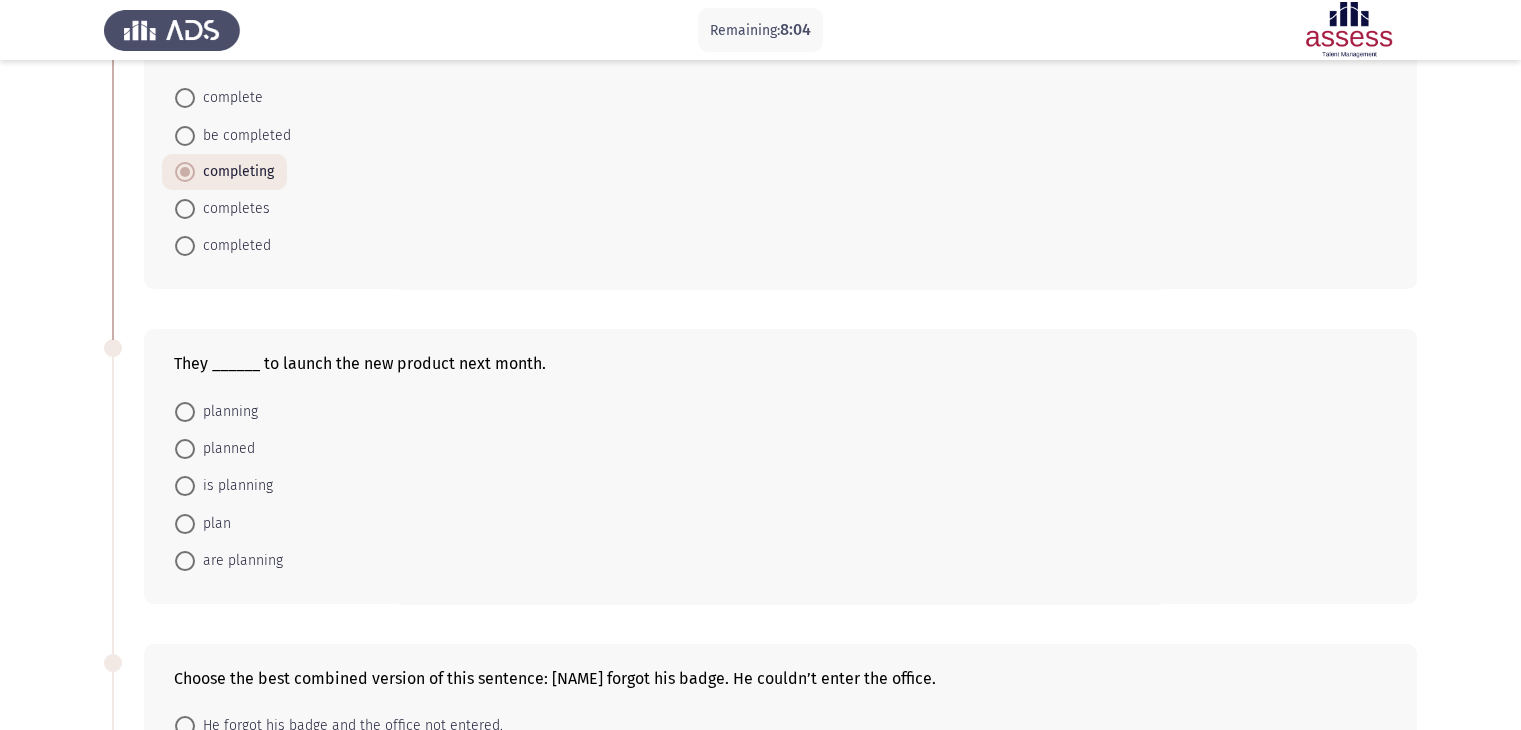 scroll, scrollTop: 200, scrollLeft: 0, axis: vertical 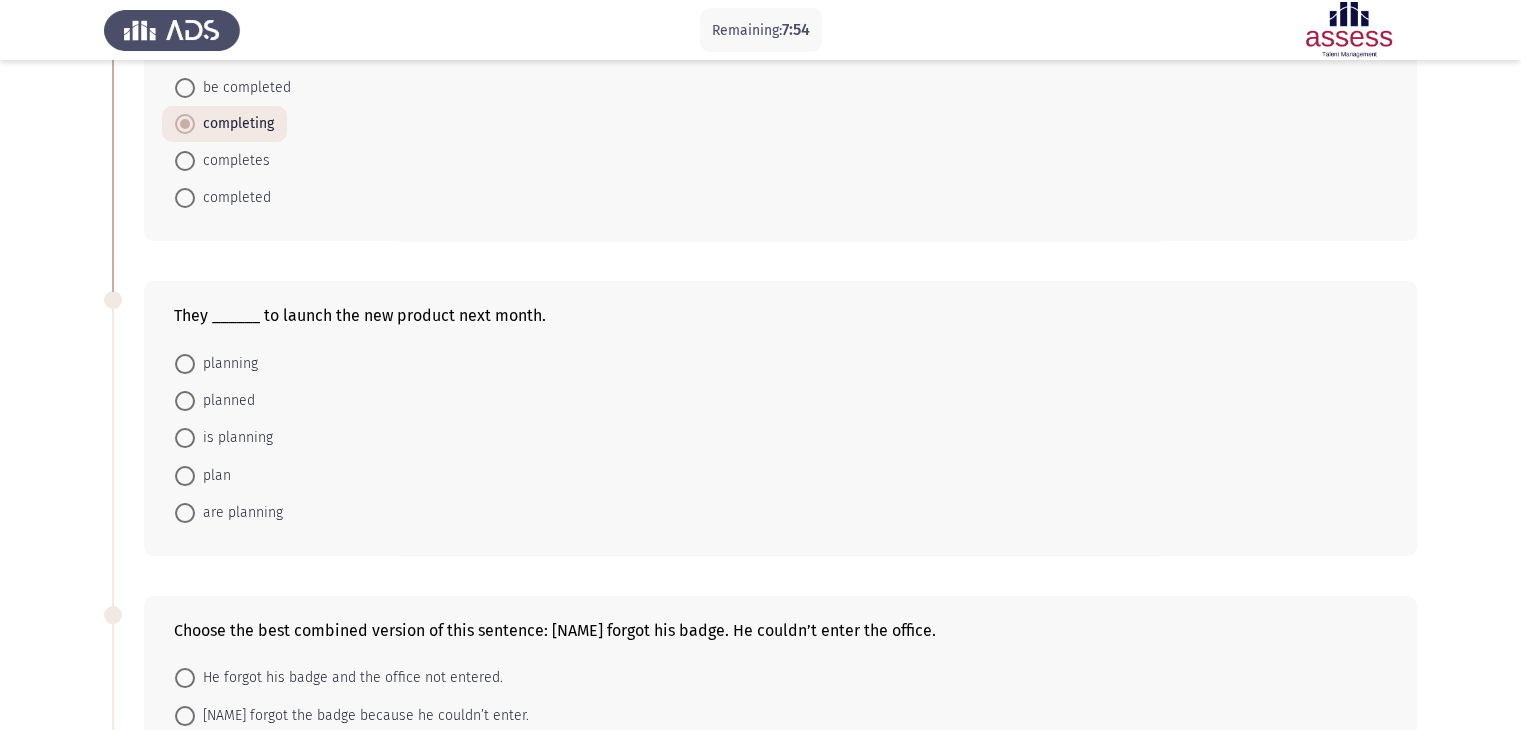 click at bounding box center [185, 401] 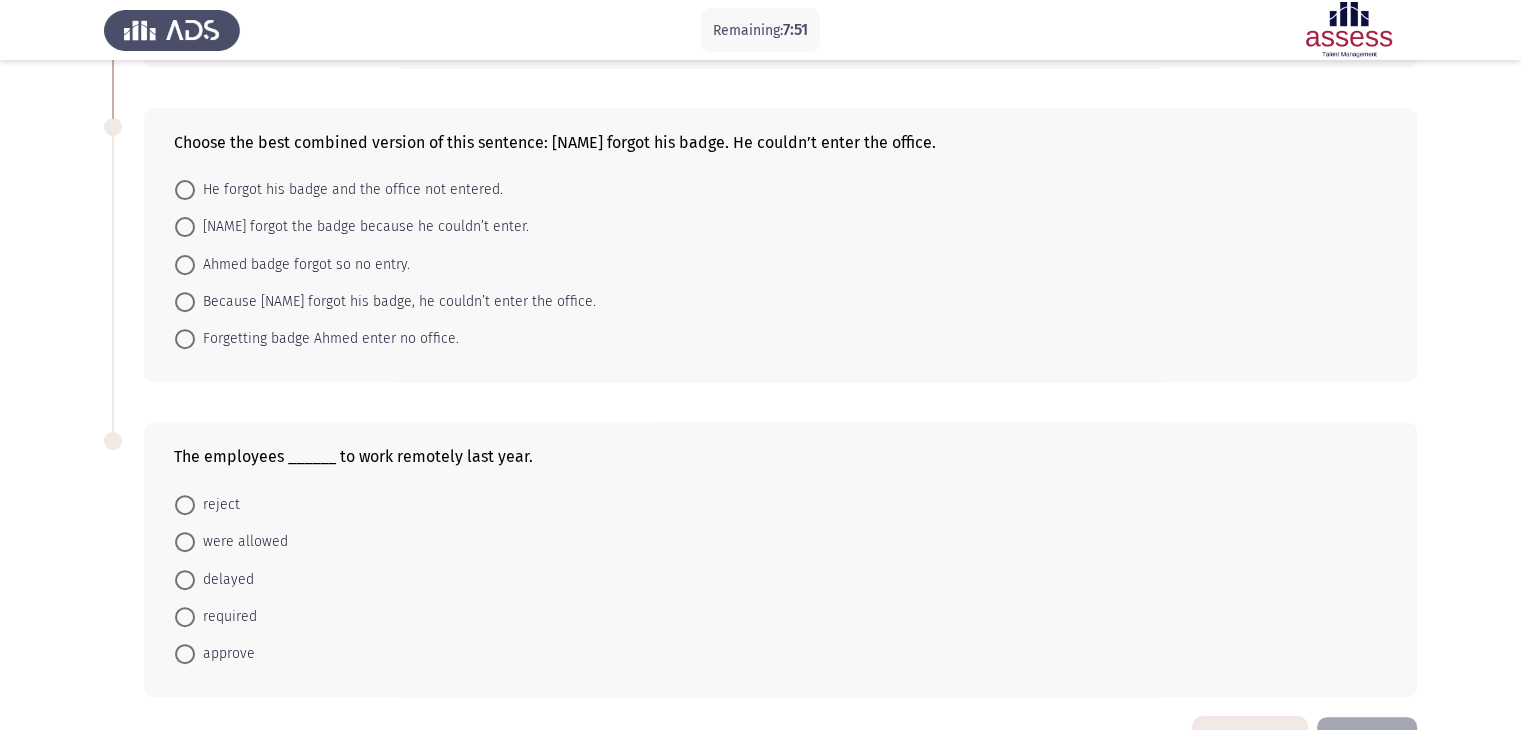 scroll, scrollTop: 700, scrollLeft: 0, axis: vertical 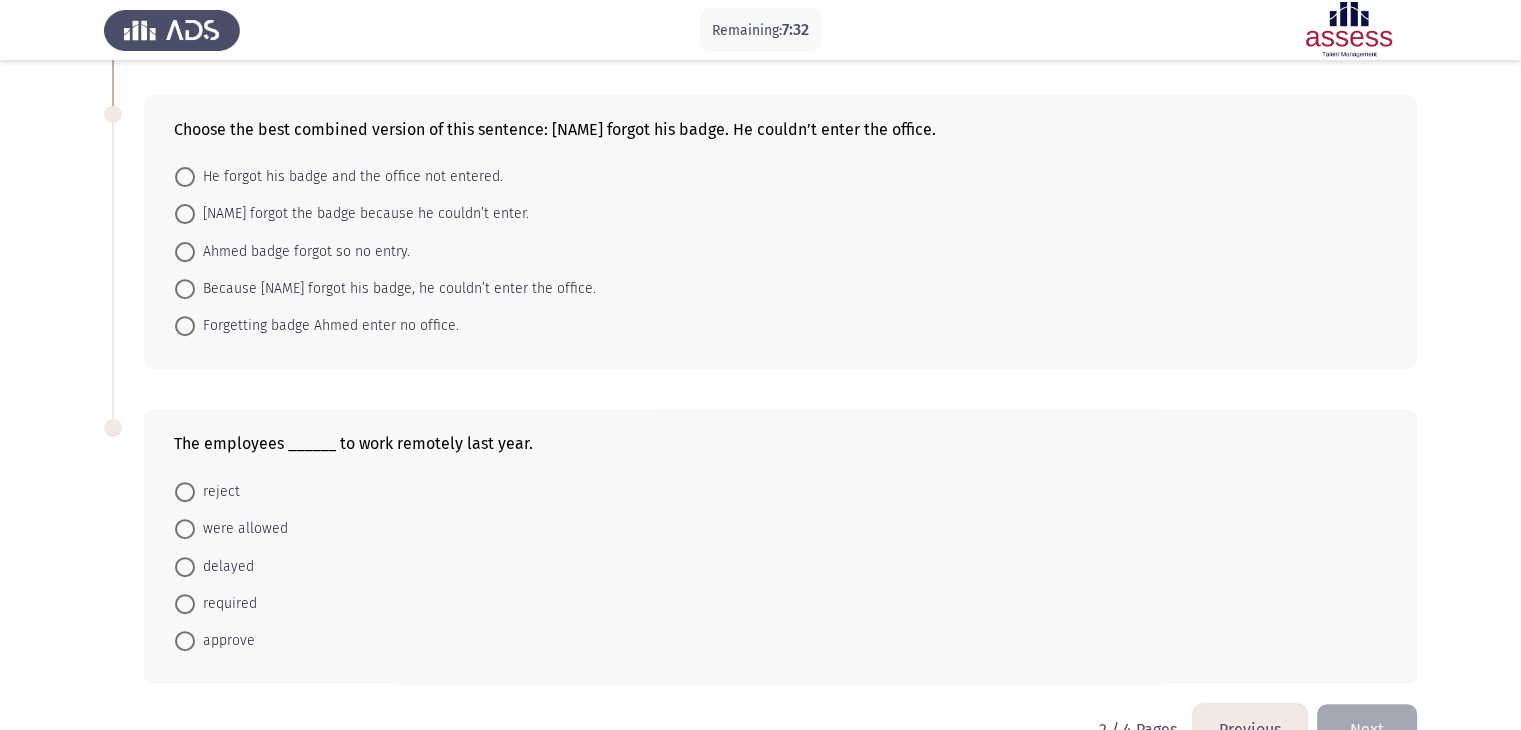 click at bounding box center [185, 289] 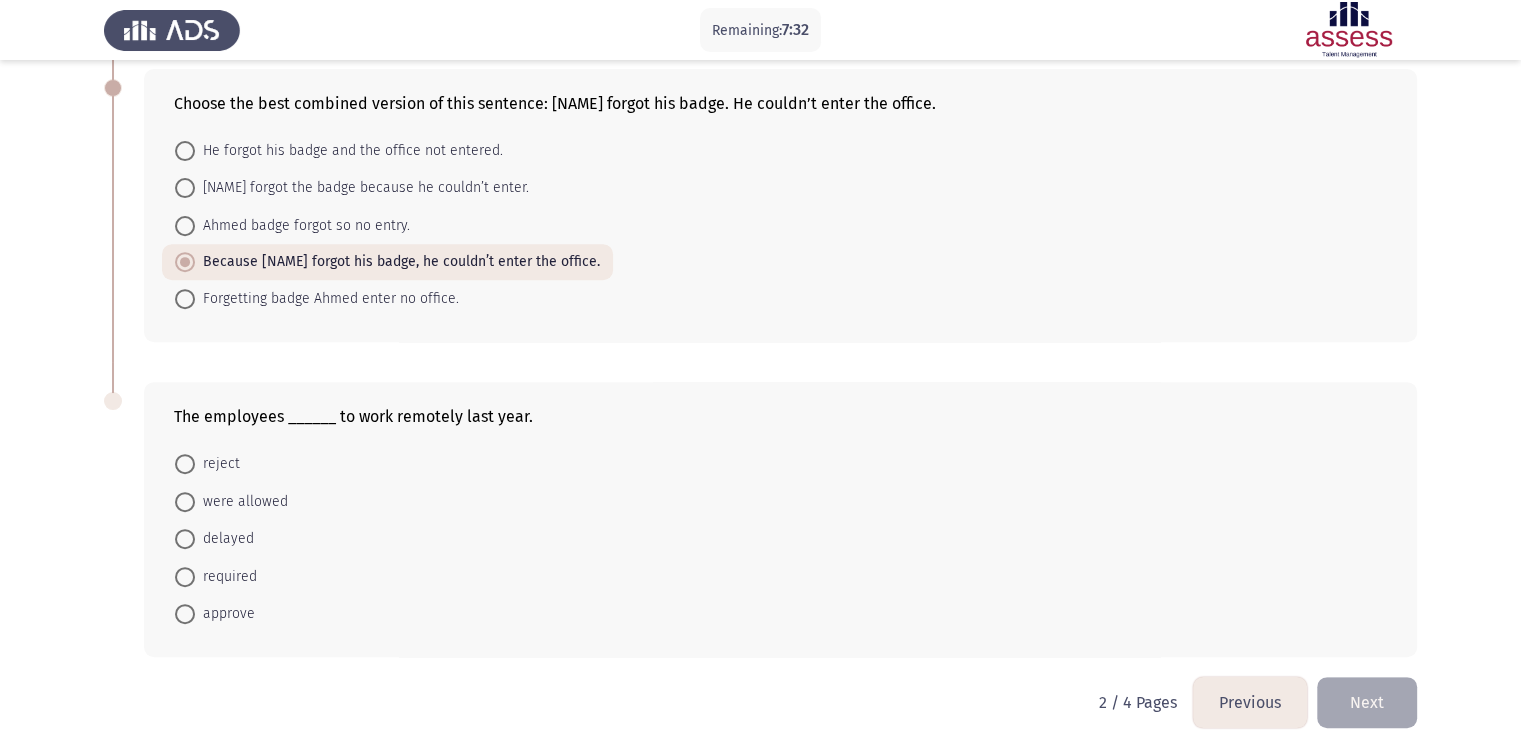 scroll, scrollTop: 751, scrollLeft: 0, axis: vertical 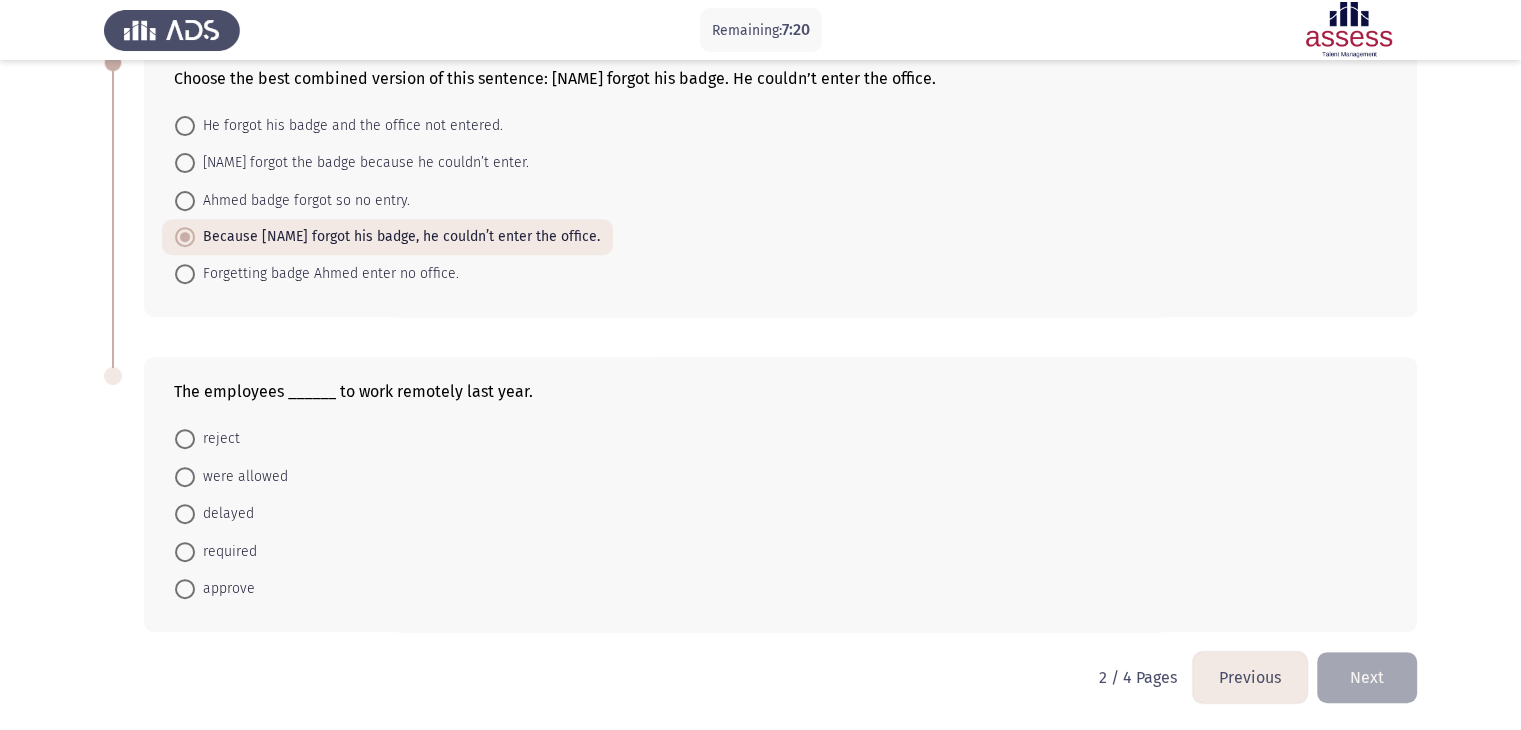 click at bounding box center (185, 439) 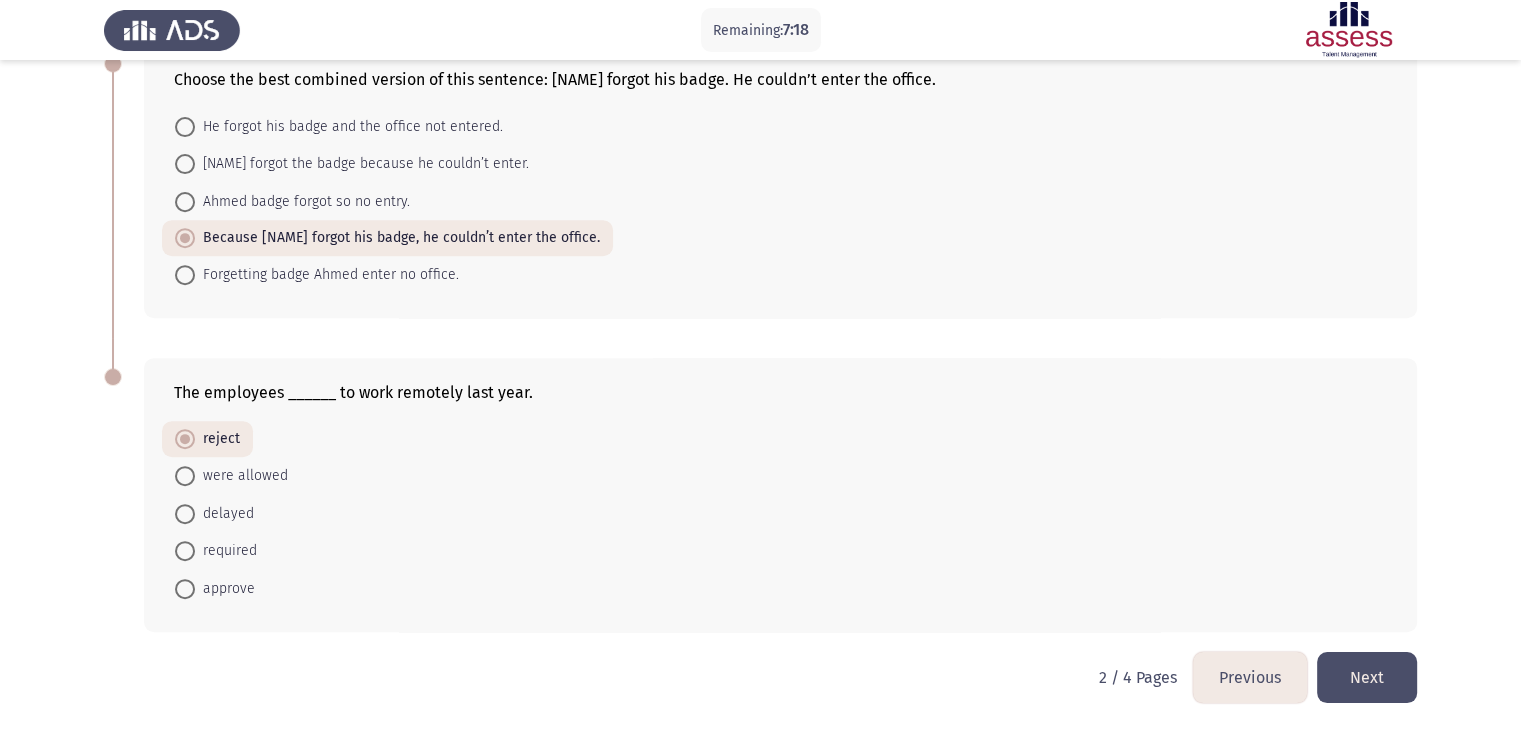 click on "Next" 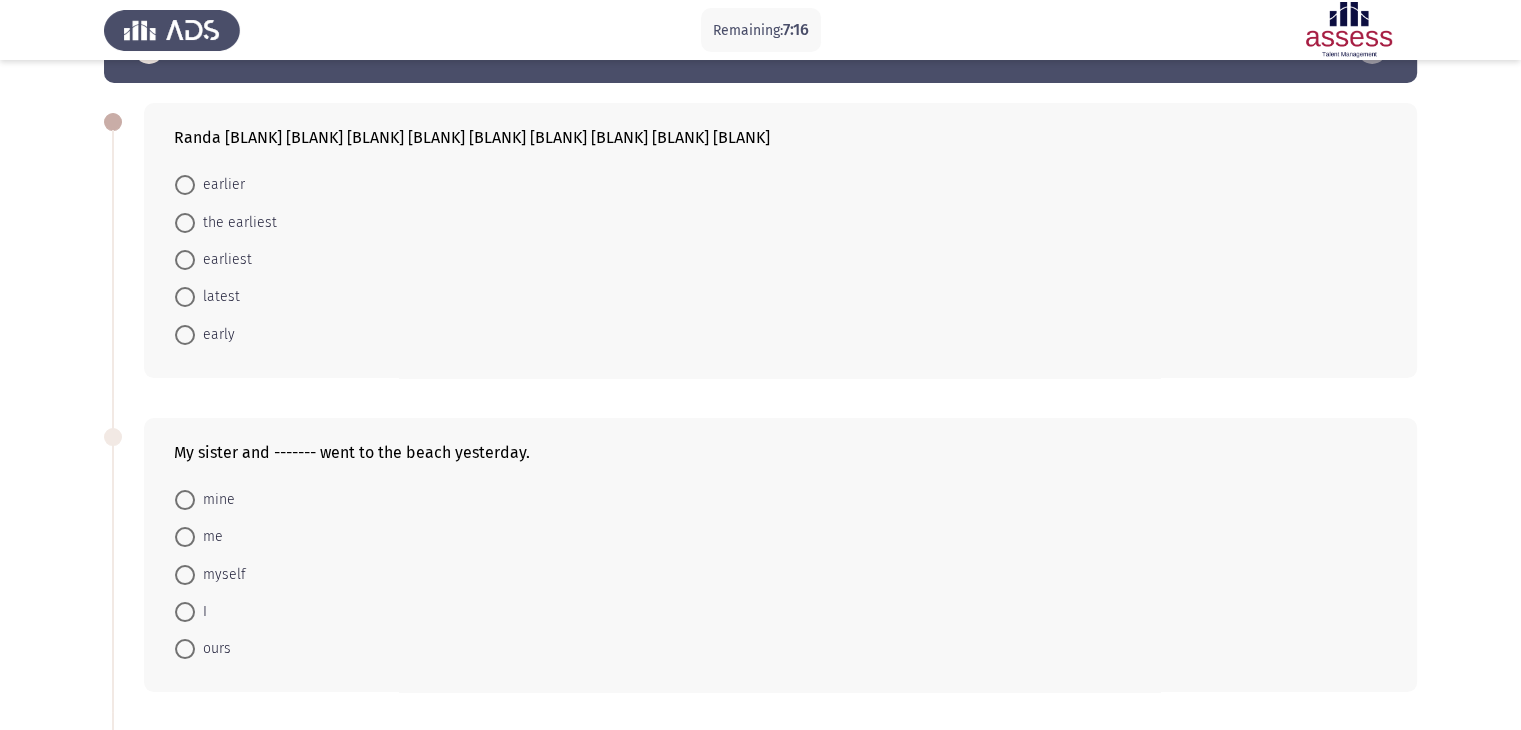 scroll, scrollTop: 100, scrollLeft: 0, axis: vertical 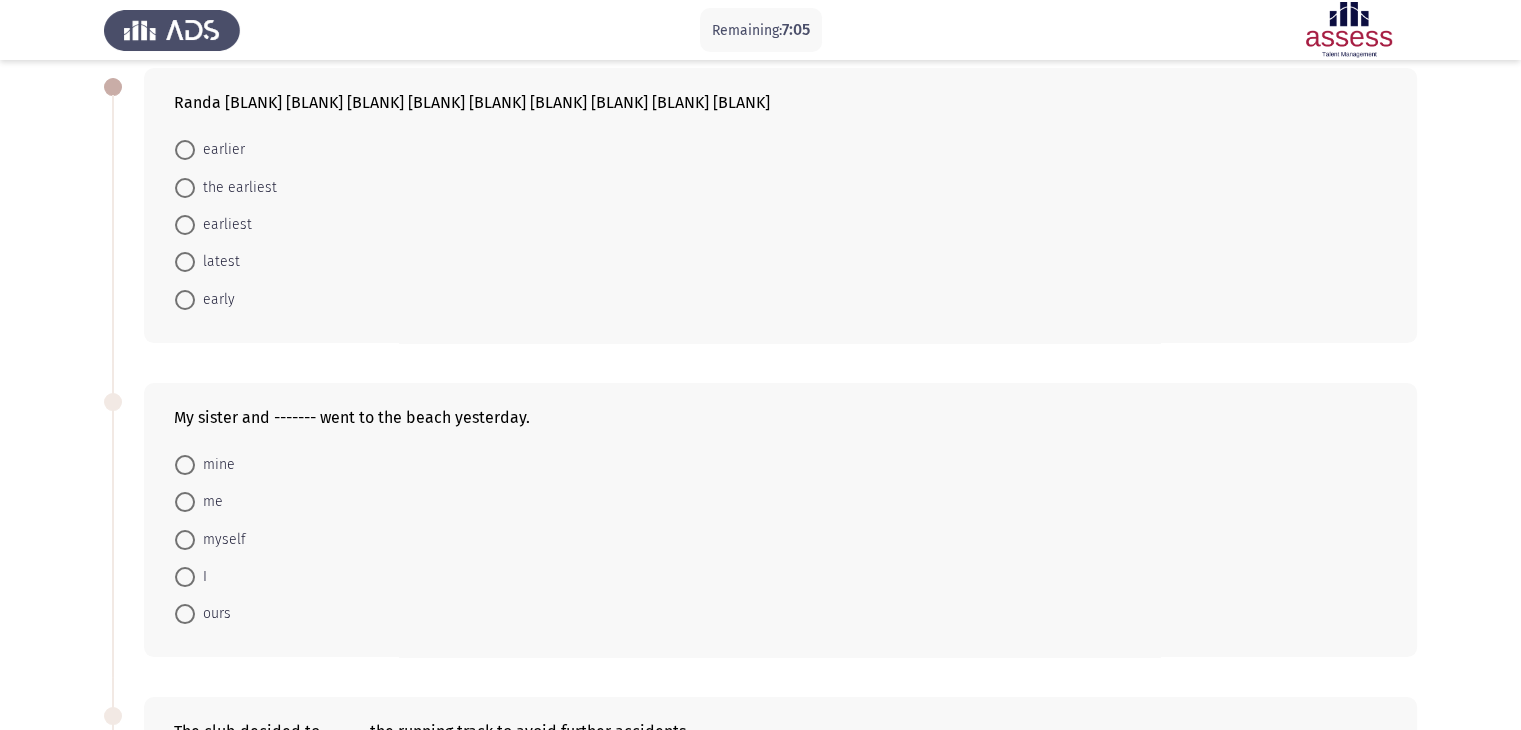 click at bounding box center [185, 300] 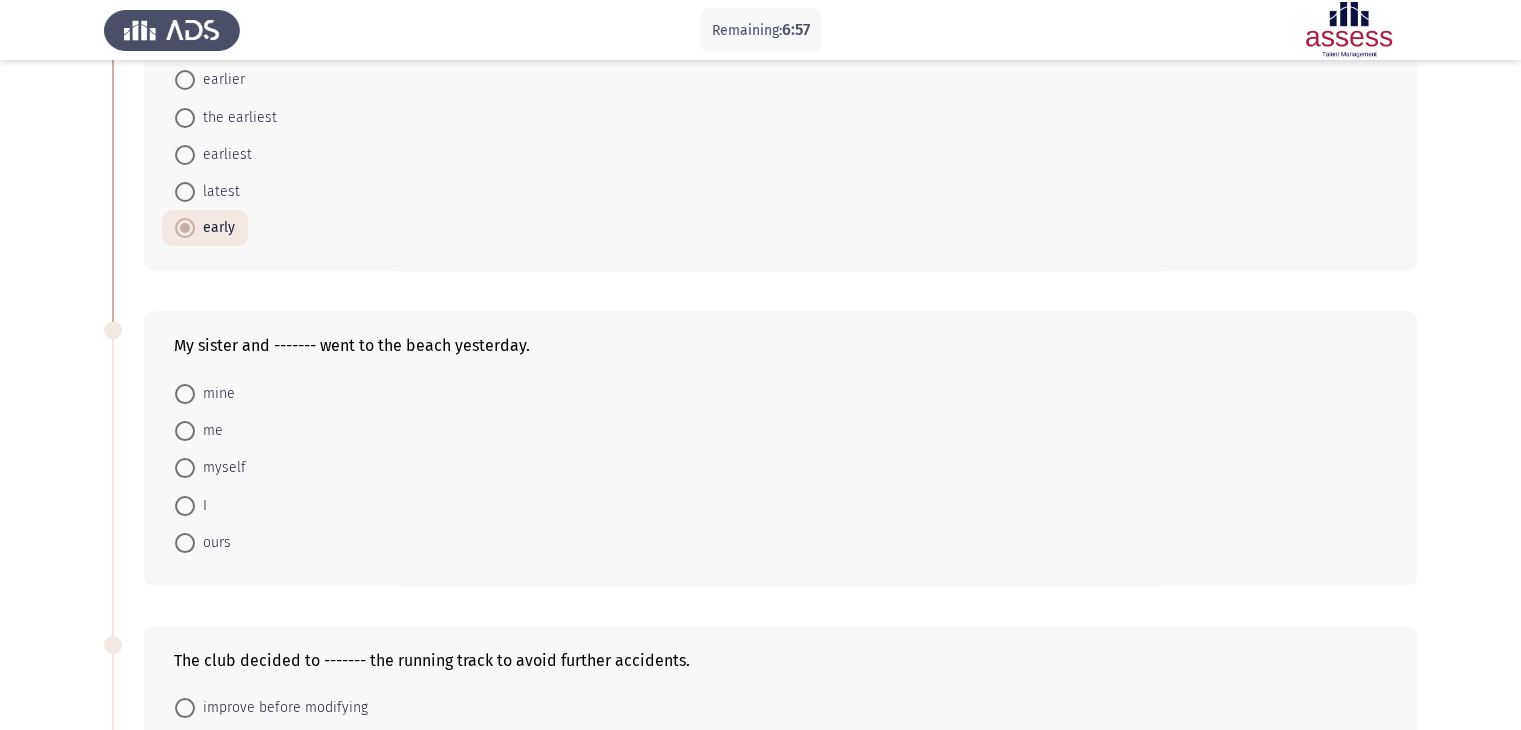 scroll, scrollTop: 200, scrollLeft: 0, axis: vertical 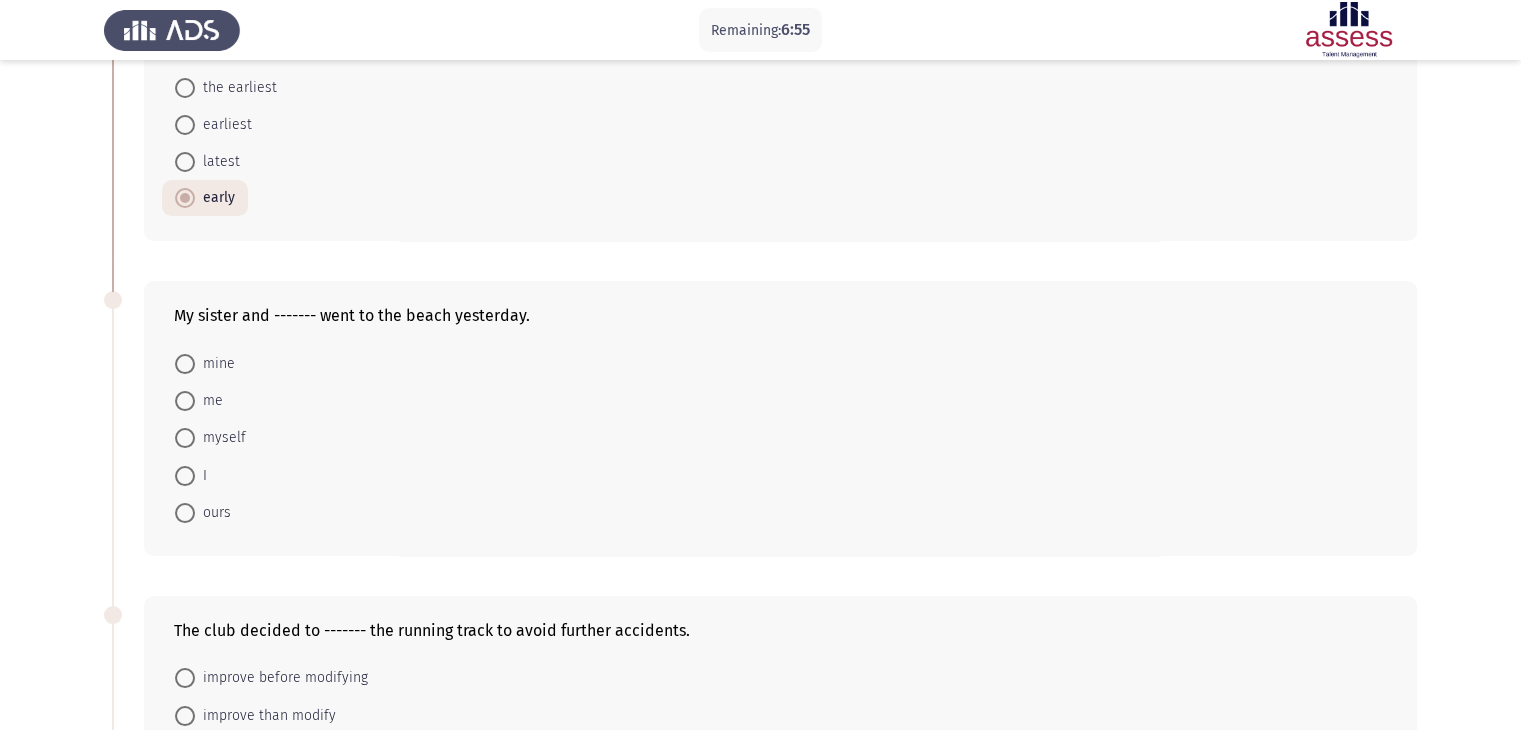 click at bounding box center [185, 401] 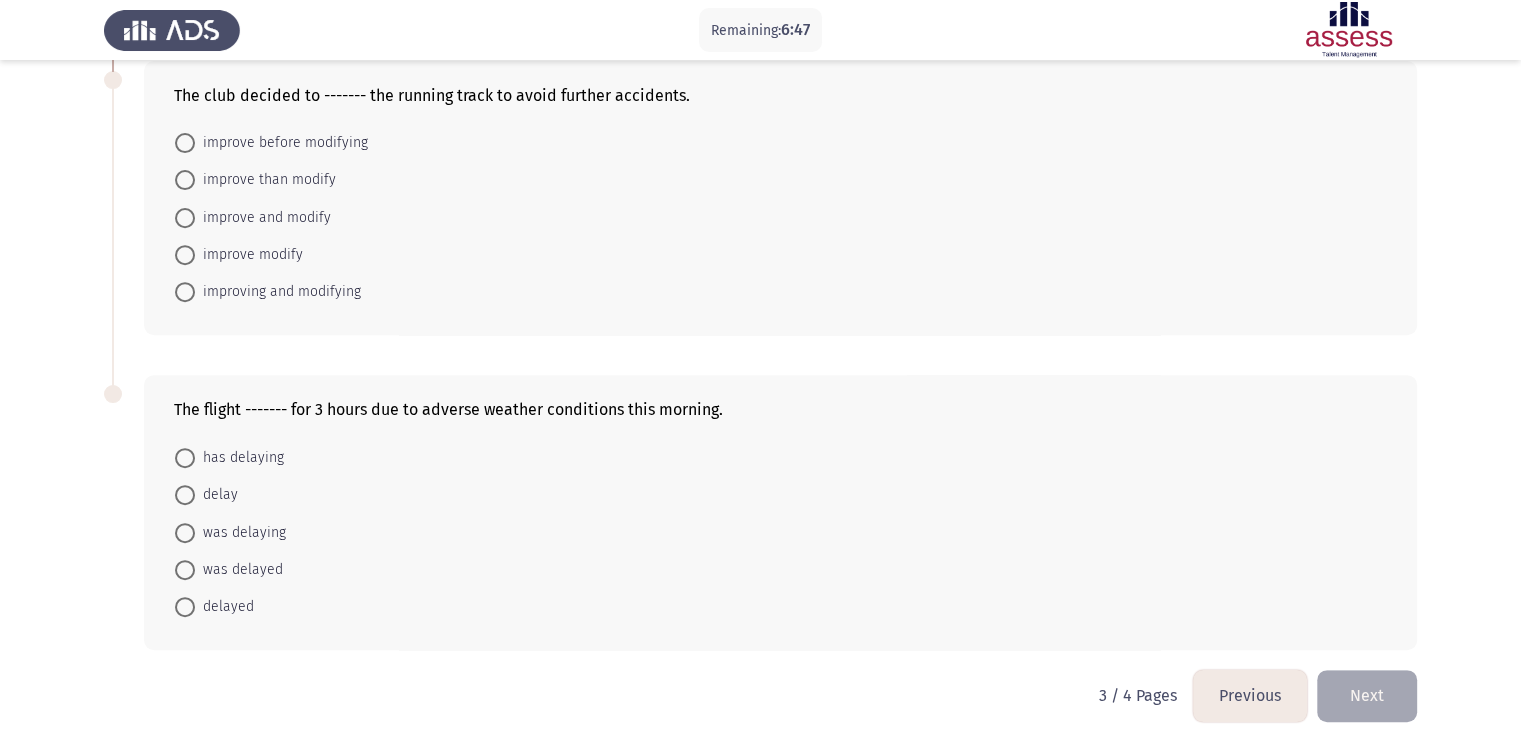 scroll, scrollTop: 752, scrollLeft: 0, axis: vertical 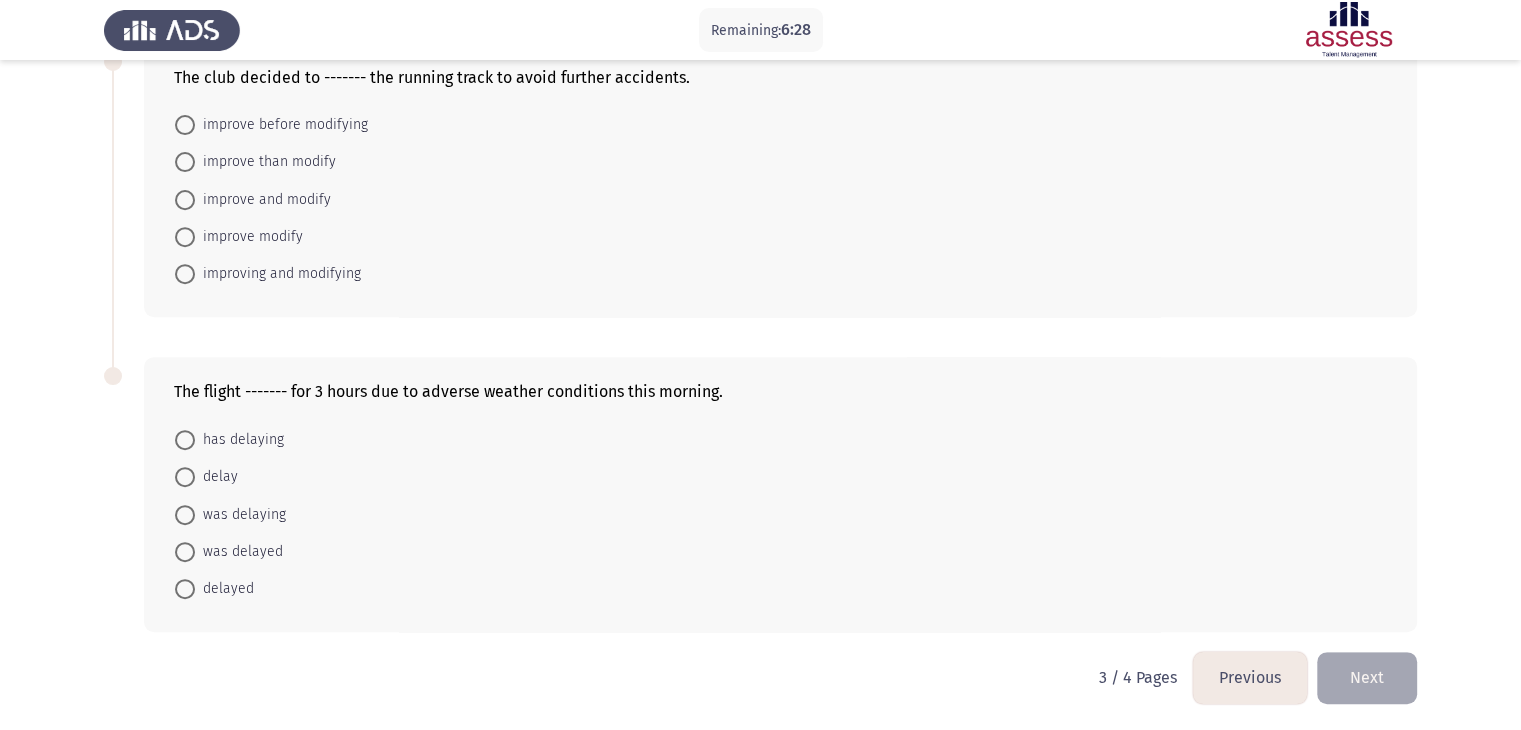 click at bounding box center (185, 125) 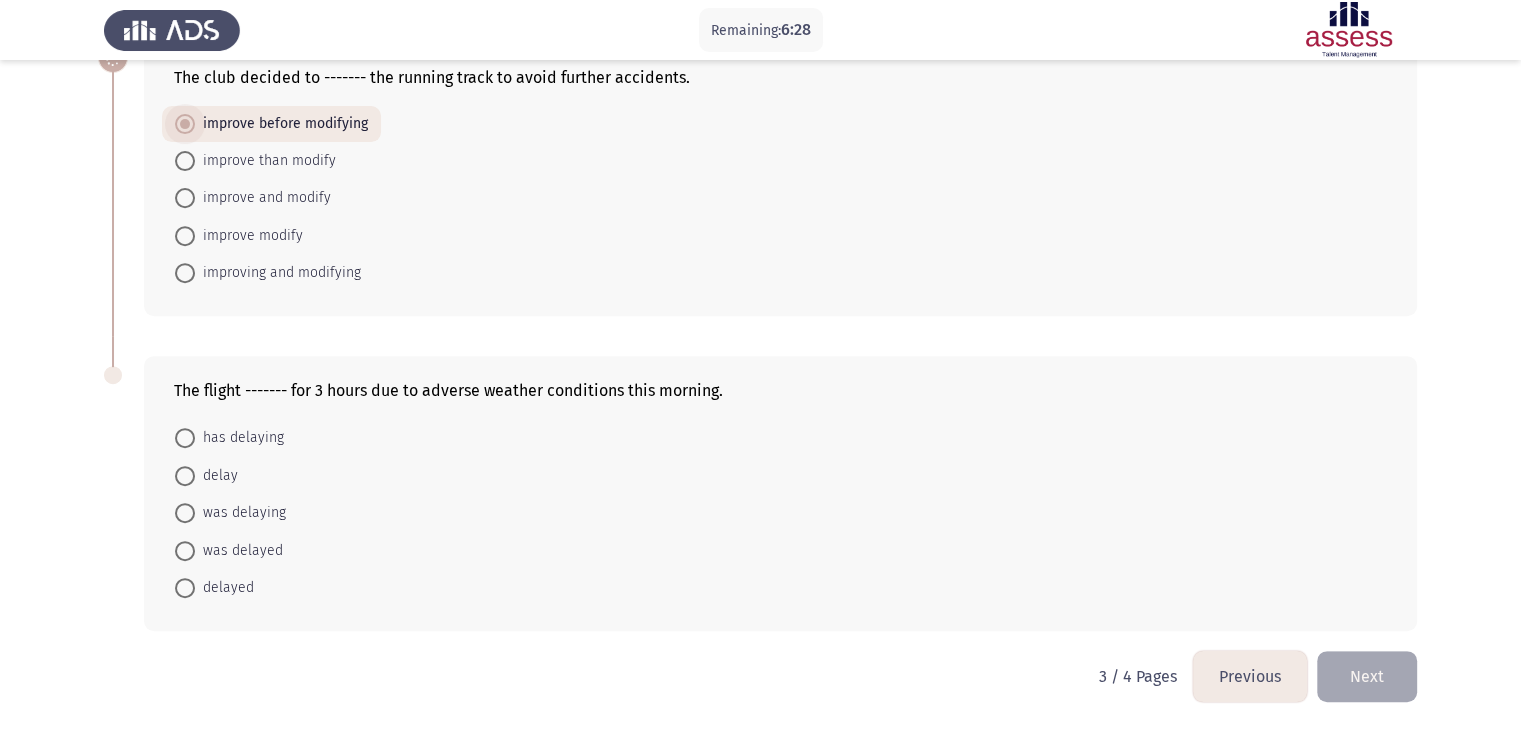 scroll, scrollTop: 751, scrollLeft: 0, axis: vertical 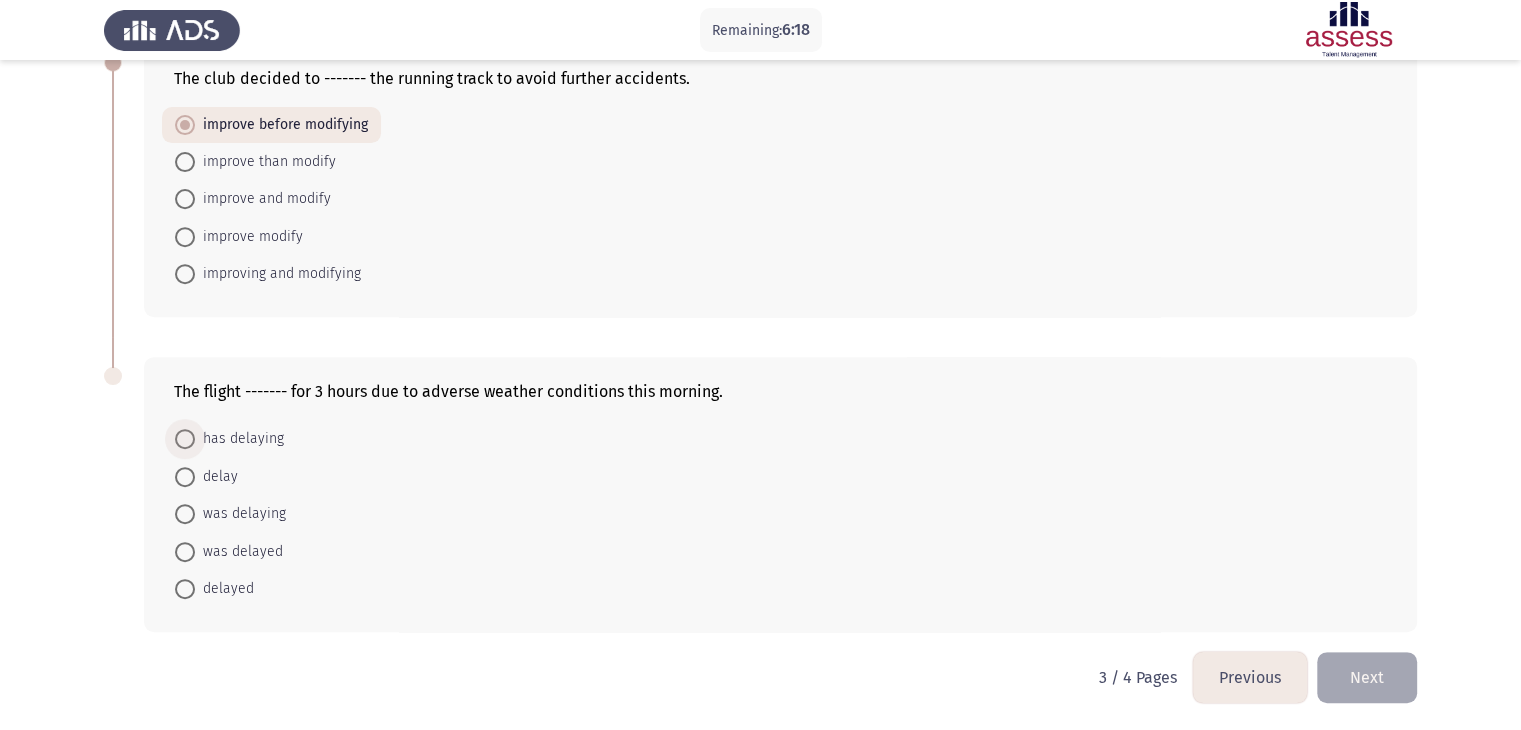 click at bounding box center (185, 439) 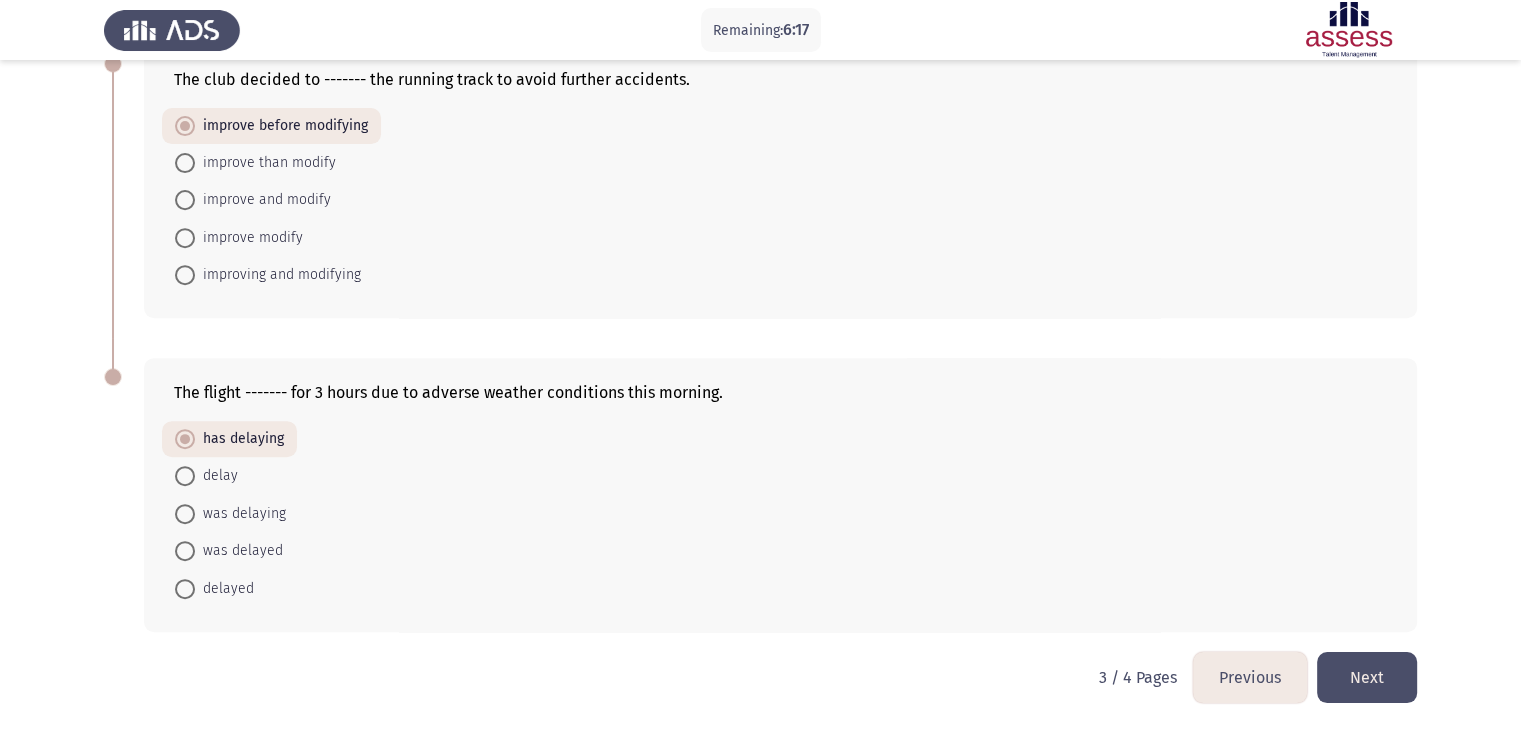 click on "Next" 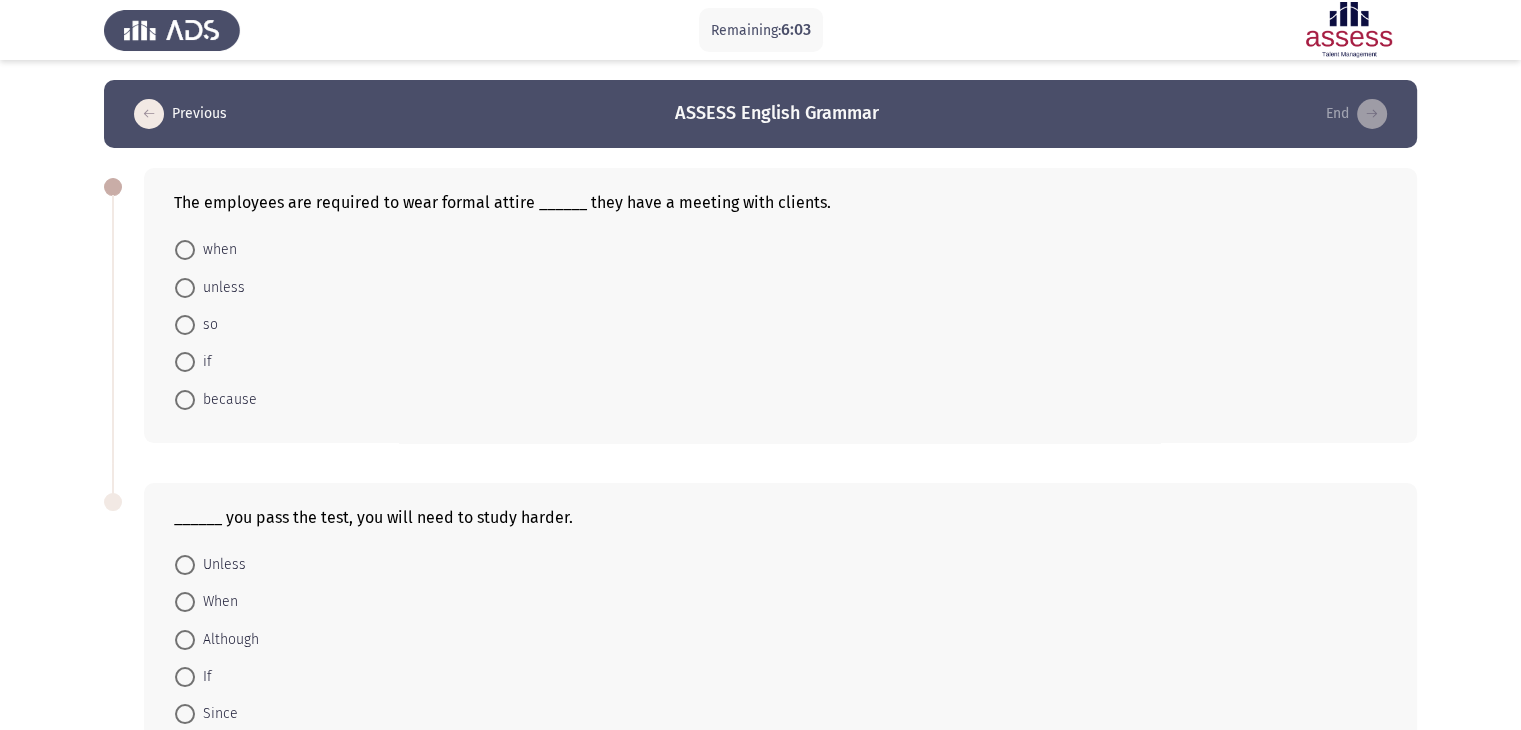 click at bounding box center (185, 250) 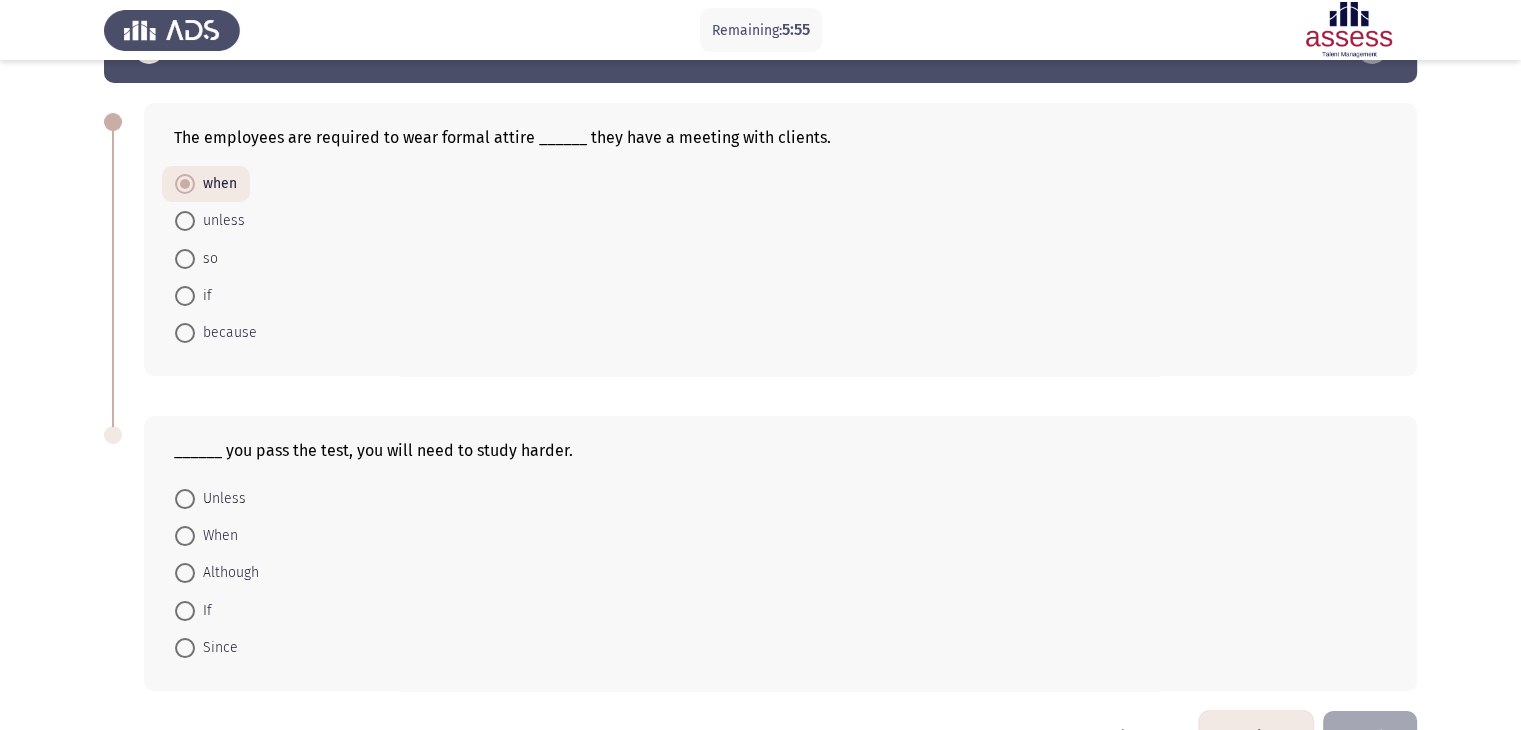scroll, scrollTop: 100, scrollLeft: 0, axis: vertical 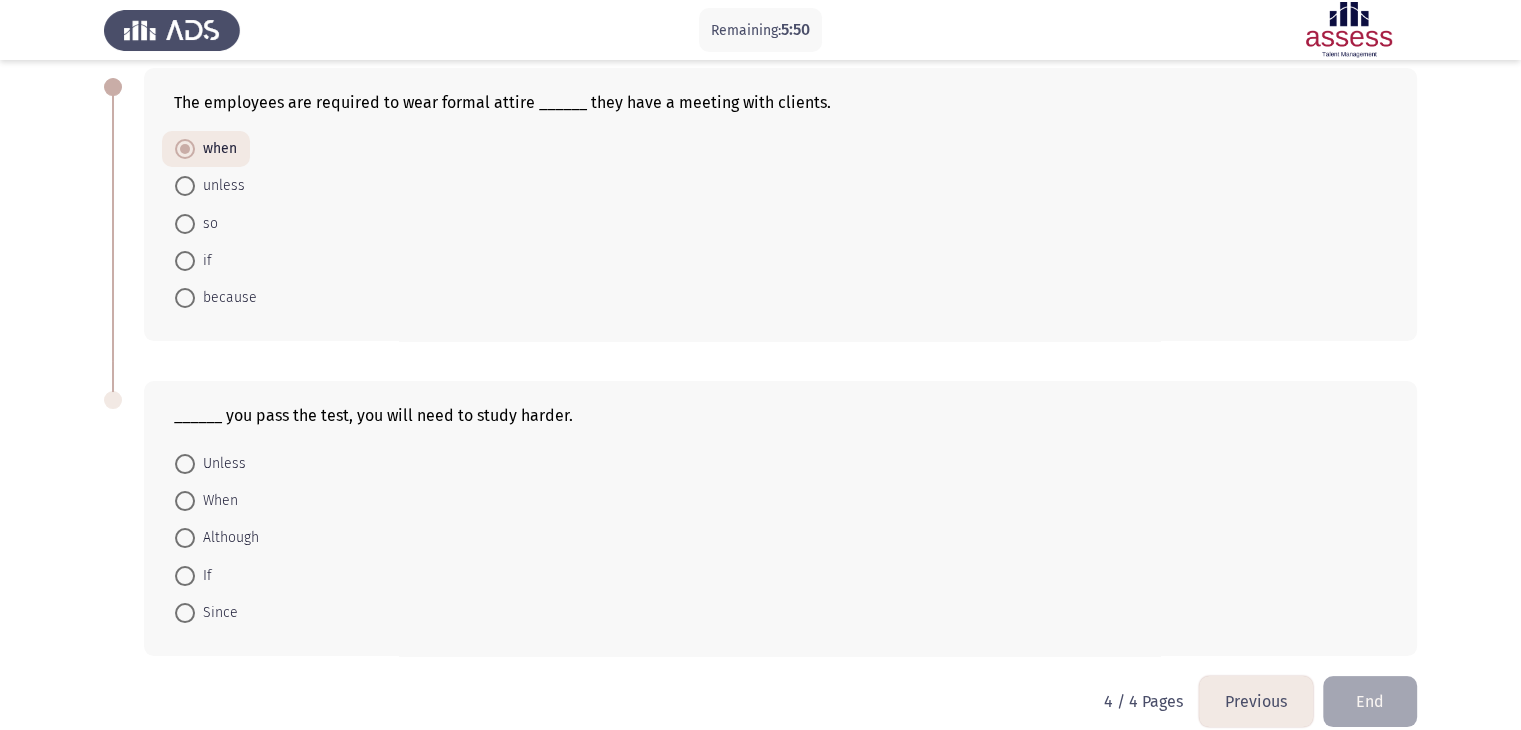 click at bounding box center [185, 576] 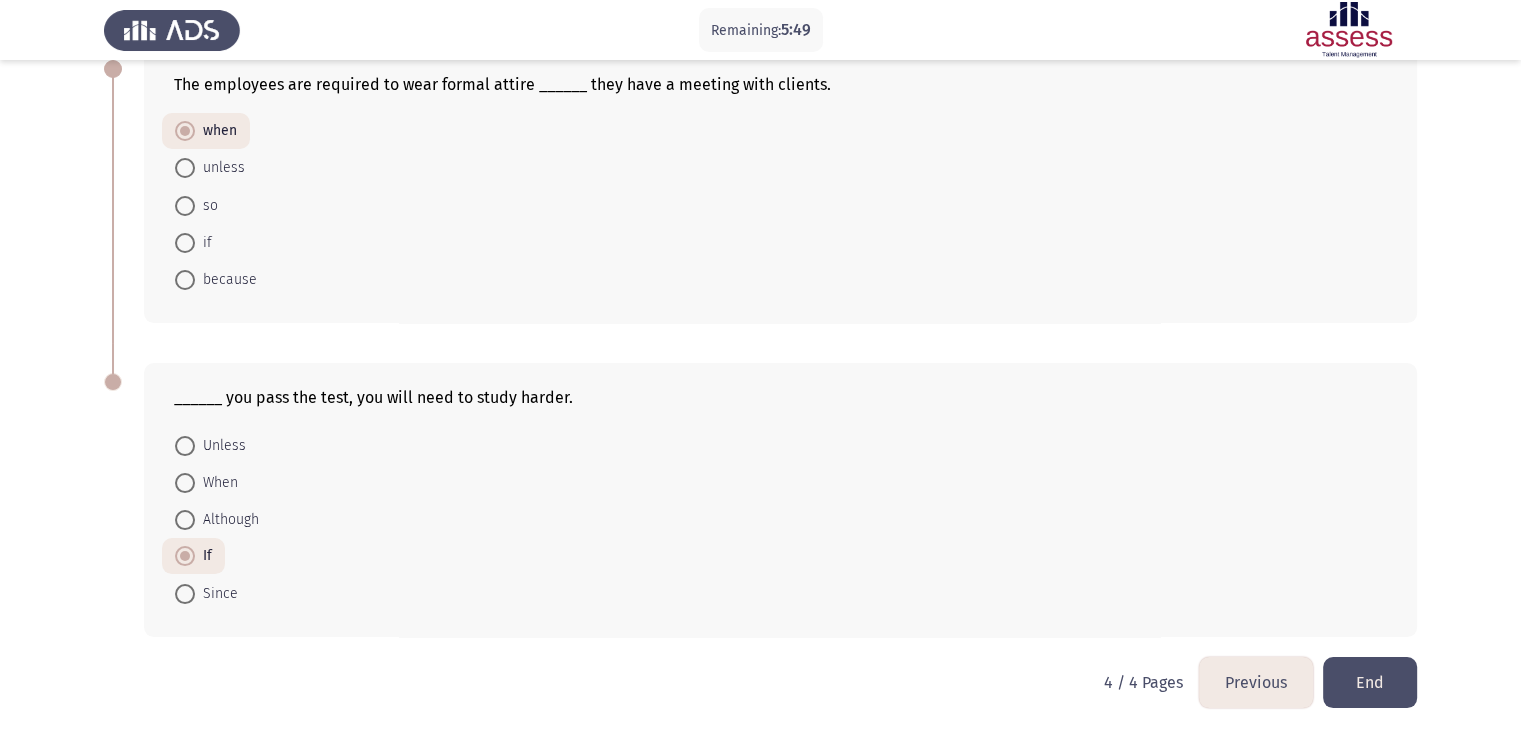 scroll, scrollTop: 124, scrollLeft: 0, axis: vertical 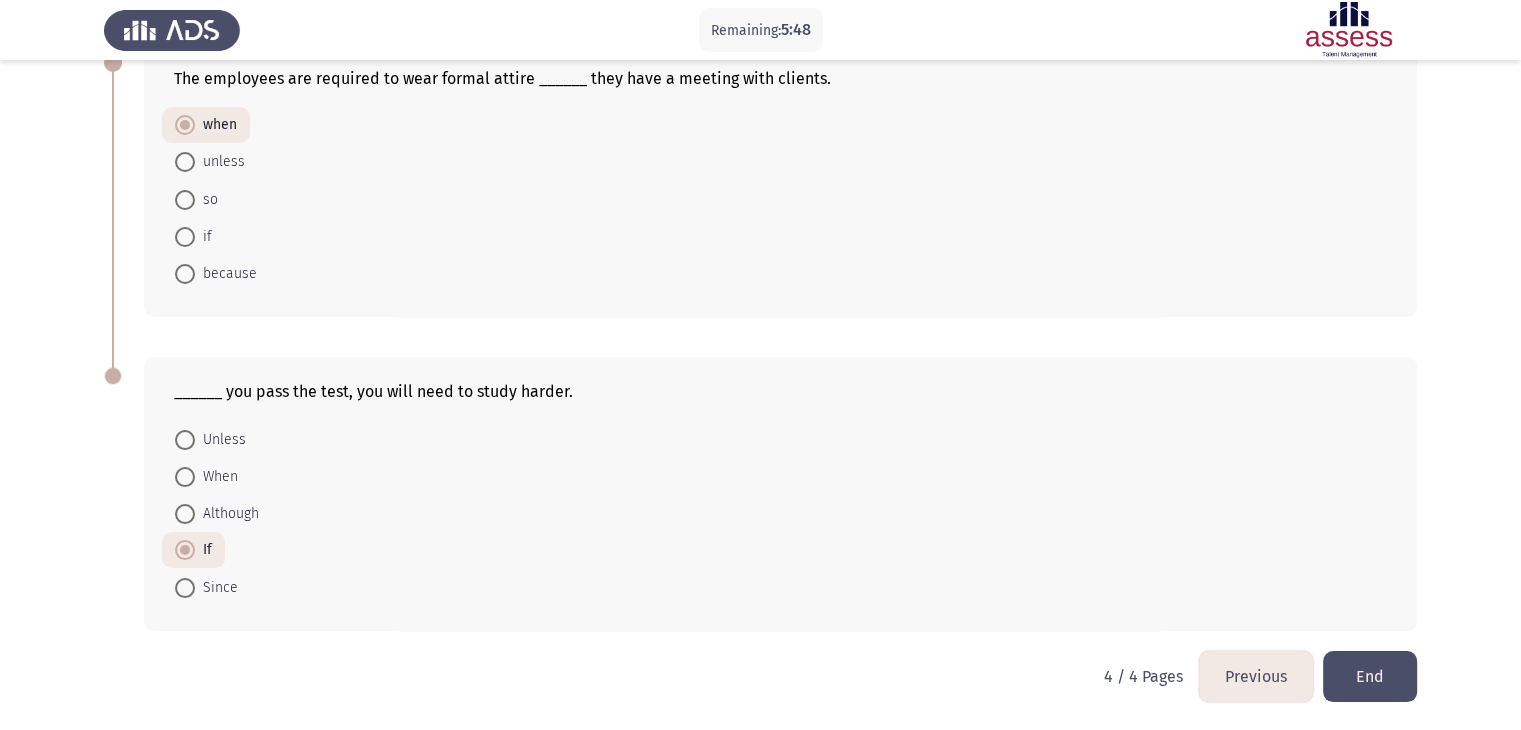 click on "End" 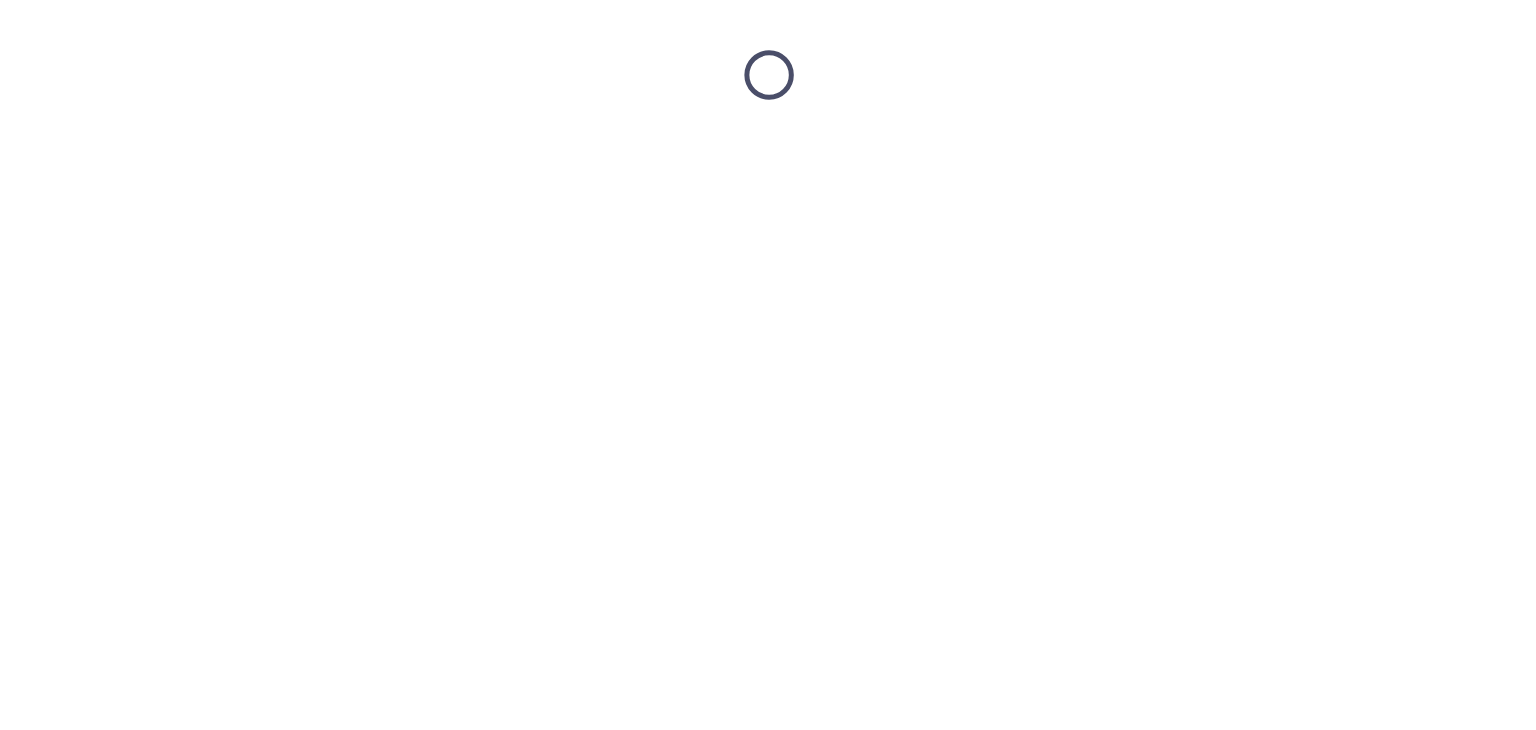 scroll, scrollTop: 0, scrollLeft: 0, axis: both 